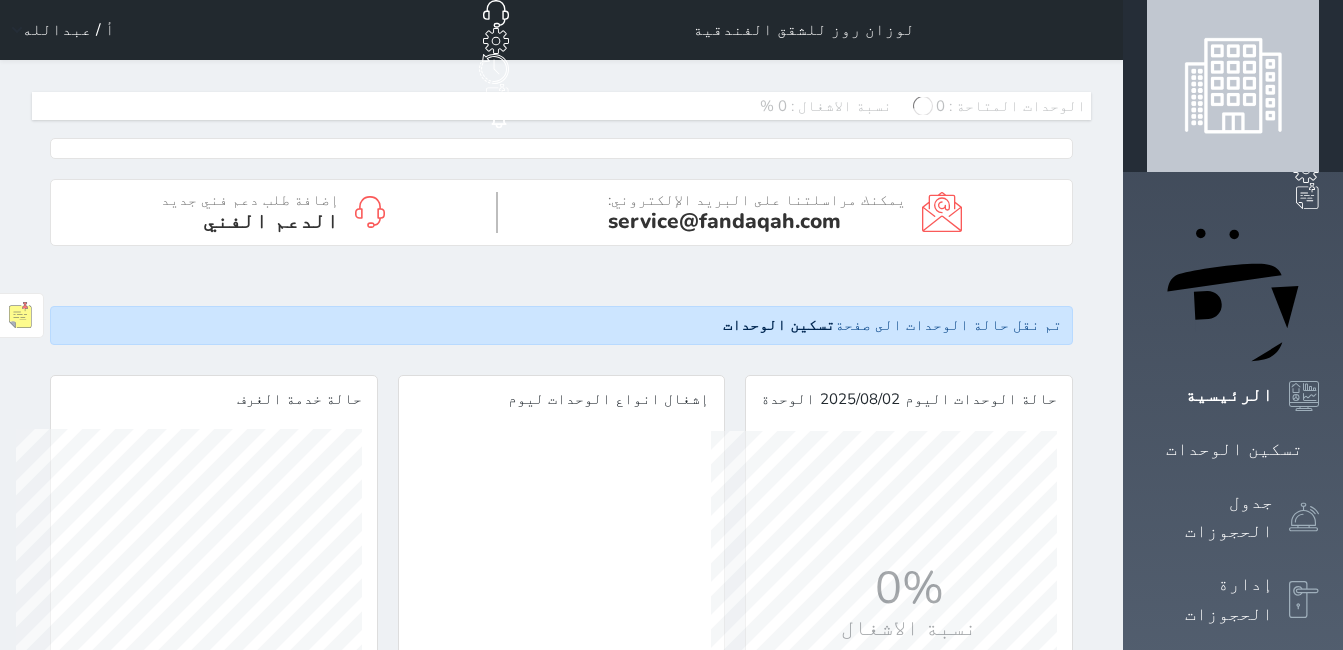 scroll, scrollTop: 0, scrollLeft: 0, axis: both 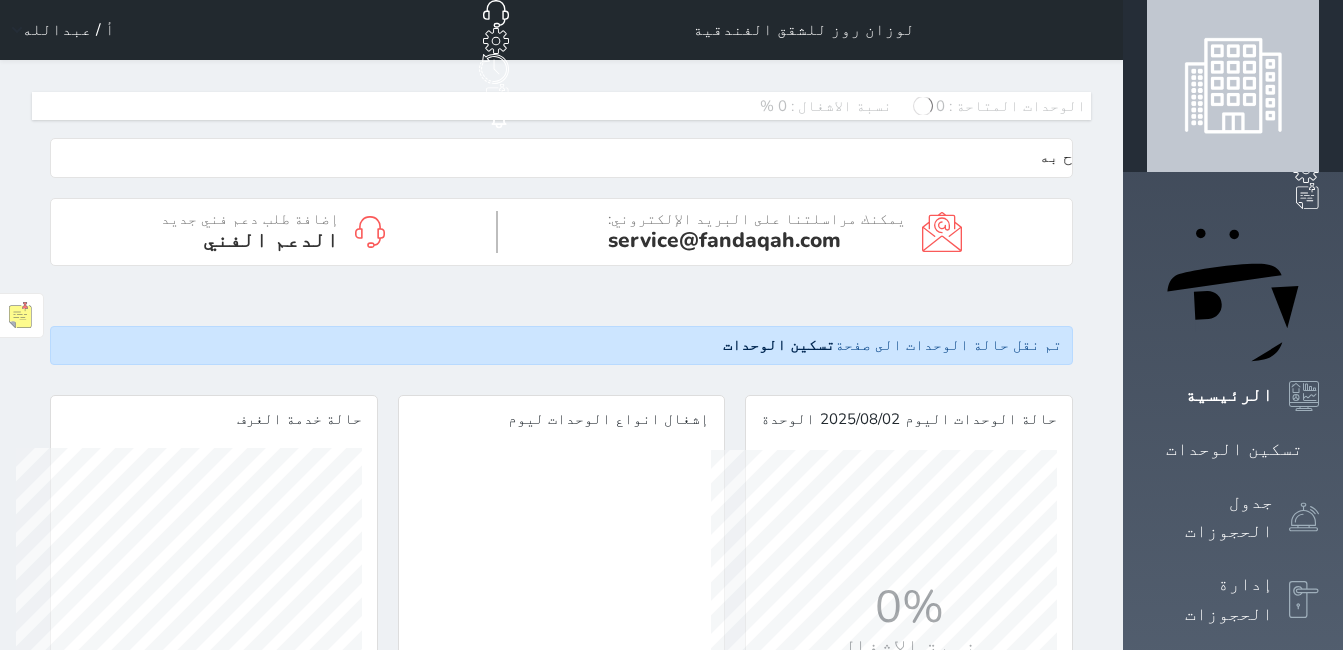 click on "تسكين الوحدات" at bounding box center (1234, 449) 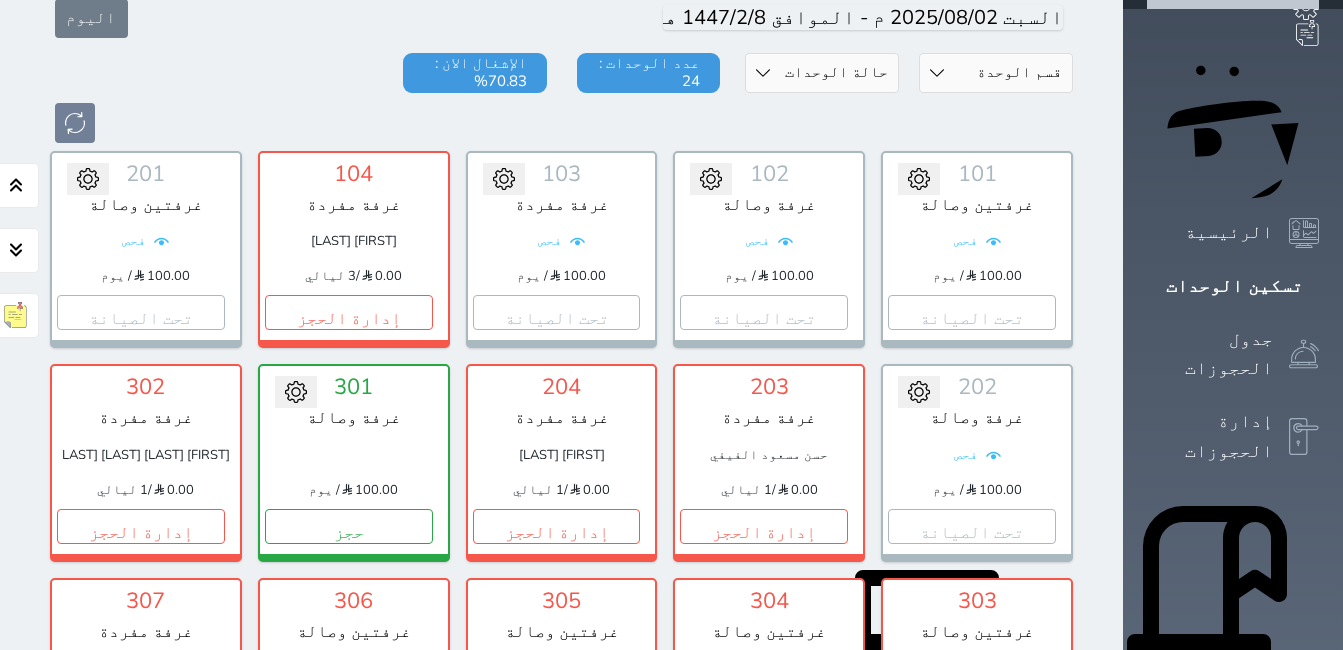 scroll, scrollTop: 278, scrollLeft: 0, axis: vertical 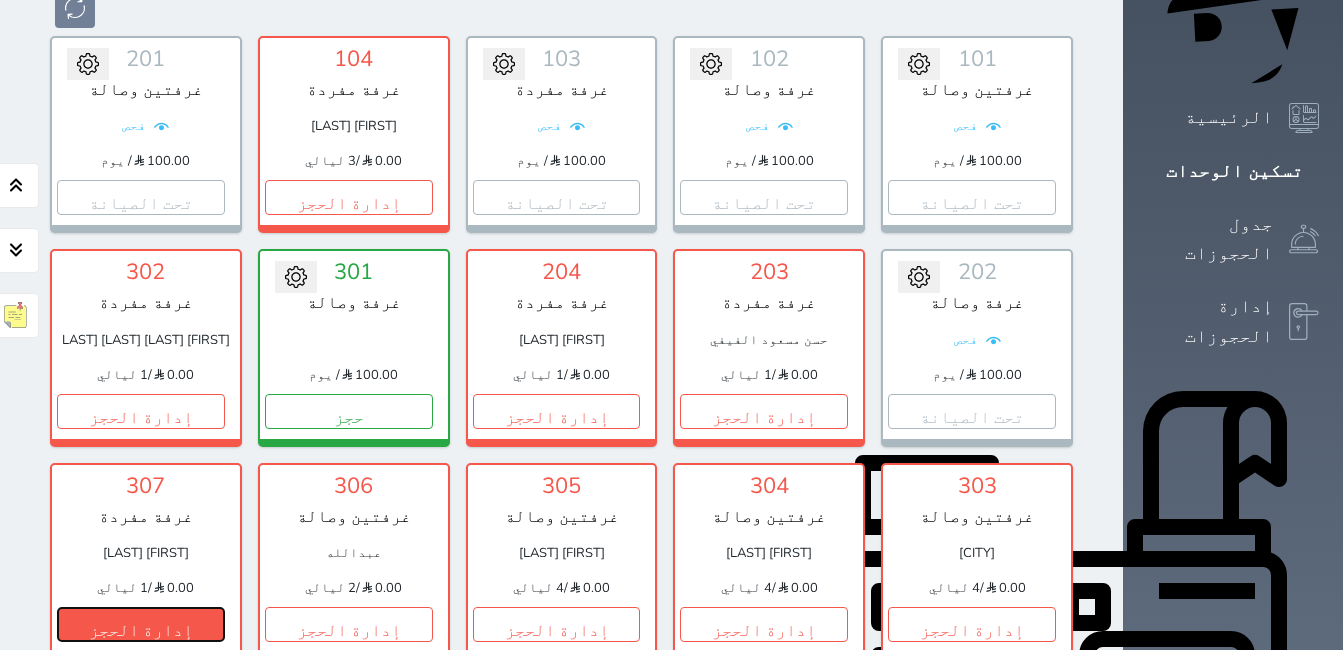 click on "إدارة الحجز" at bounding box center [141, 624] 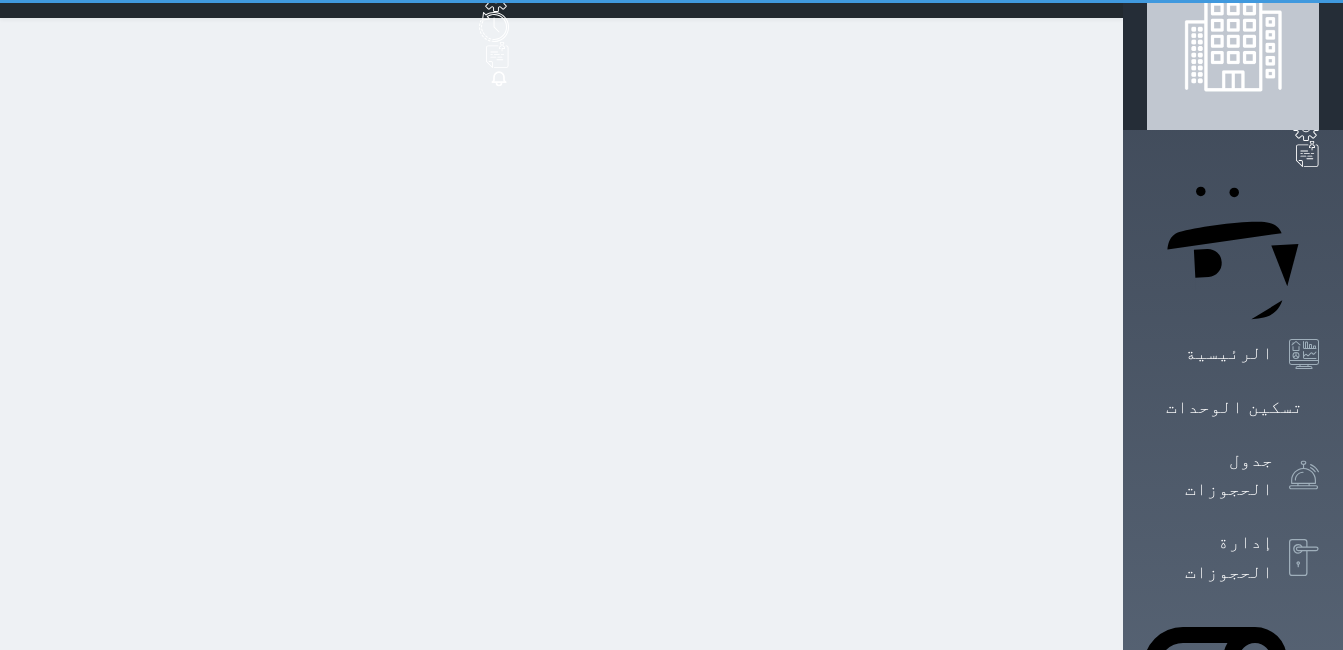 scroll, scrollTop: 0, scrollLeft: 0, axis: both 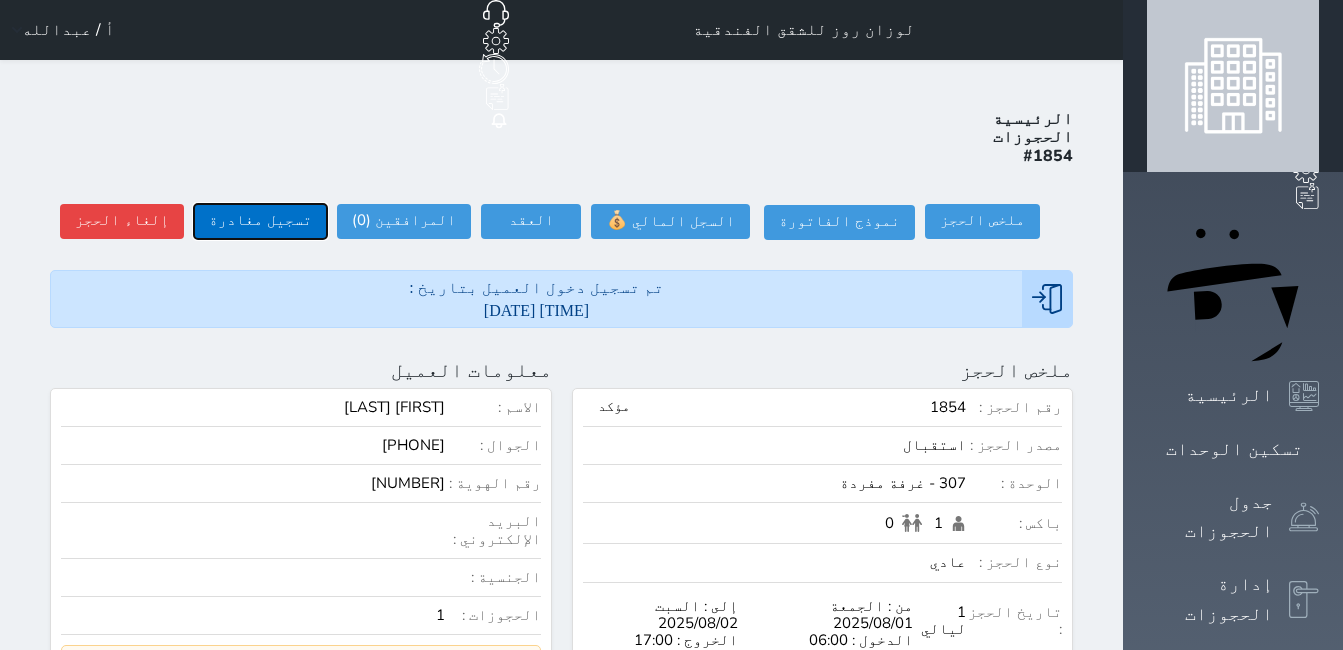 click on "تسجيل مغادرة" at bounding box center [260, 221] 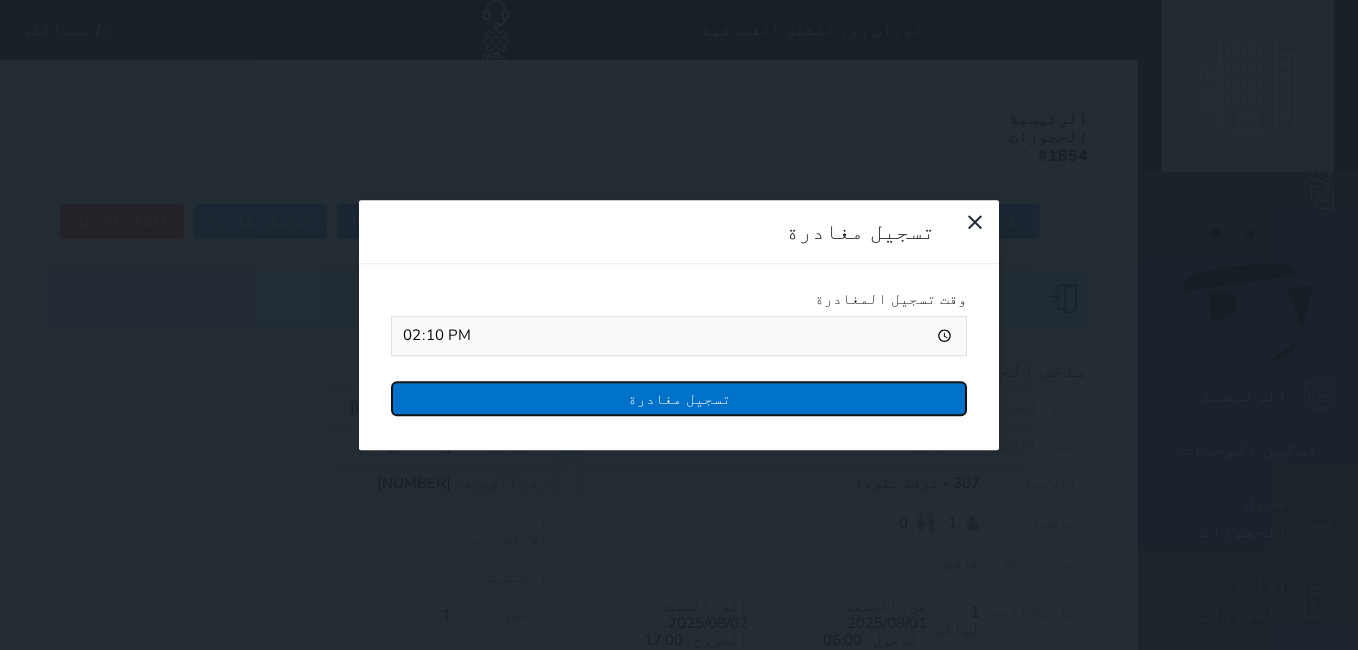 click on "تسجيل مغادرة" at bounding box center [679, 398] 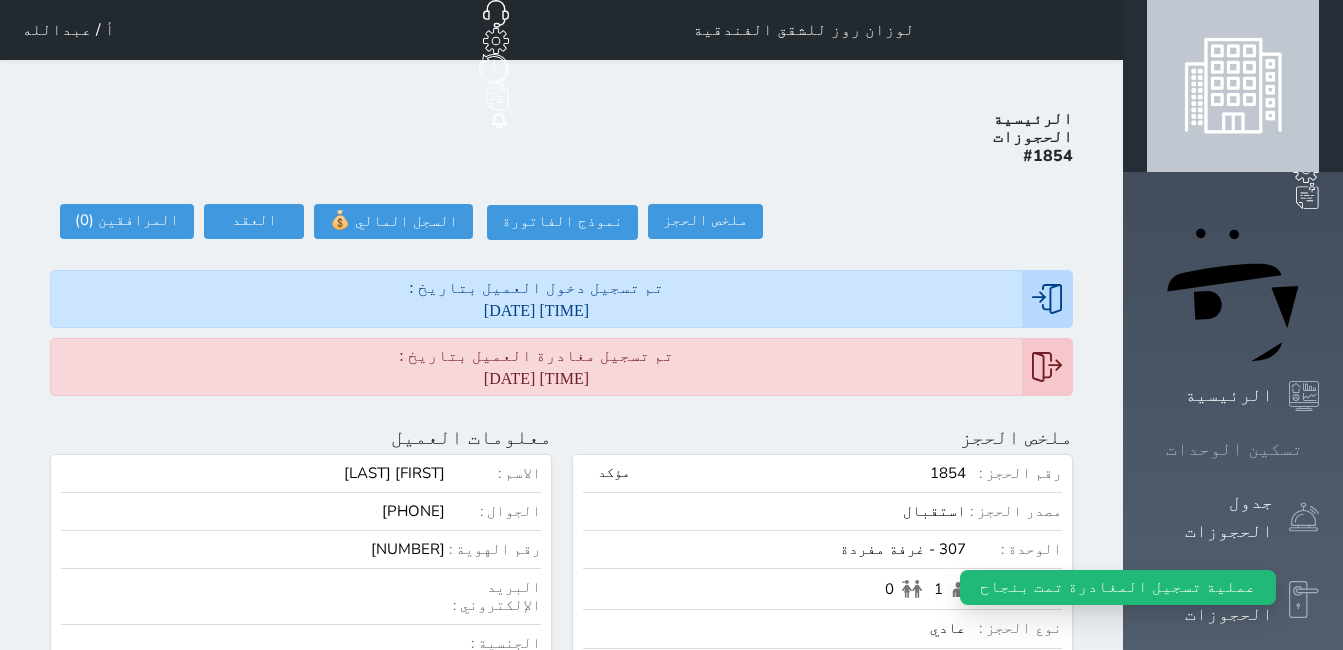 click at bounding box center [1319, 449] 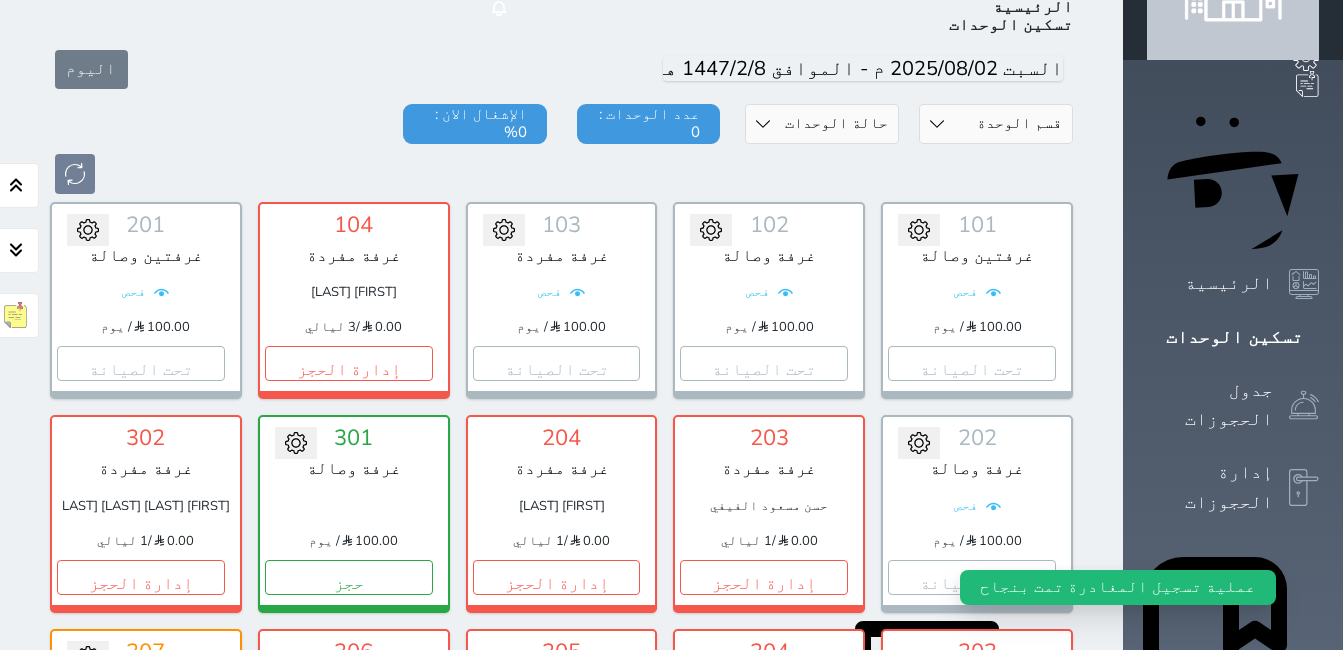scroll, scrollTop: 78, scrollLeft: 0, axis: vertical 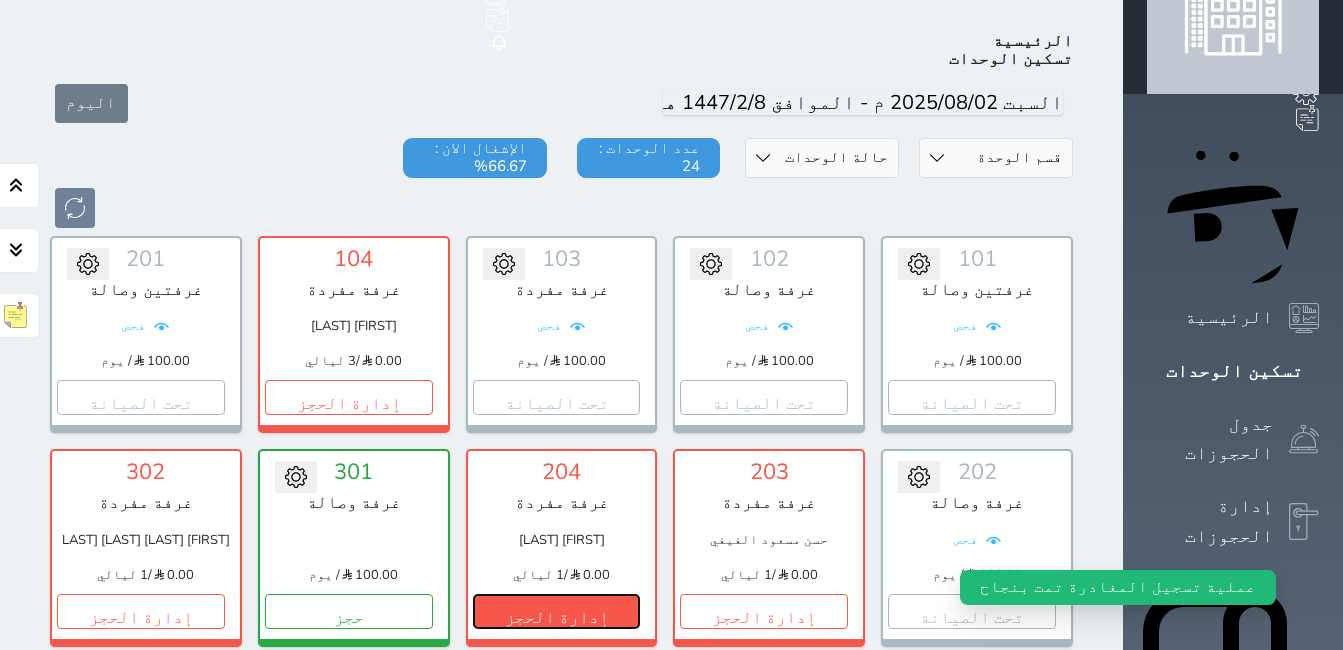 click on "إدارة الحجز" at bounding box center [557, 611] 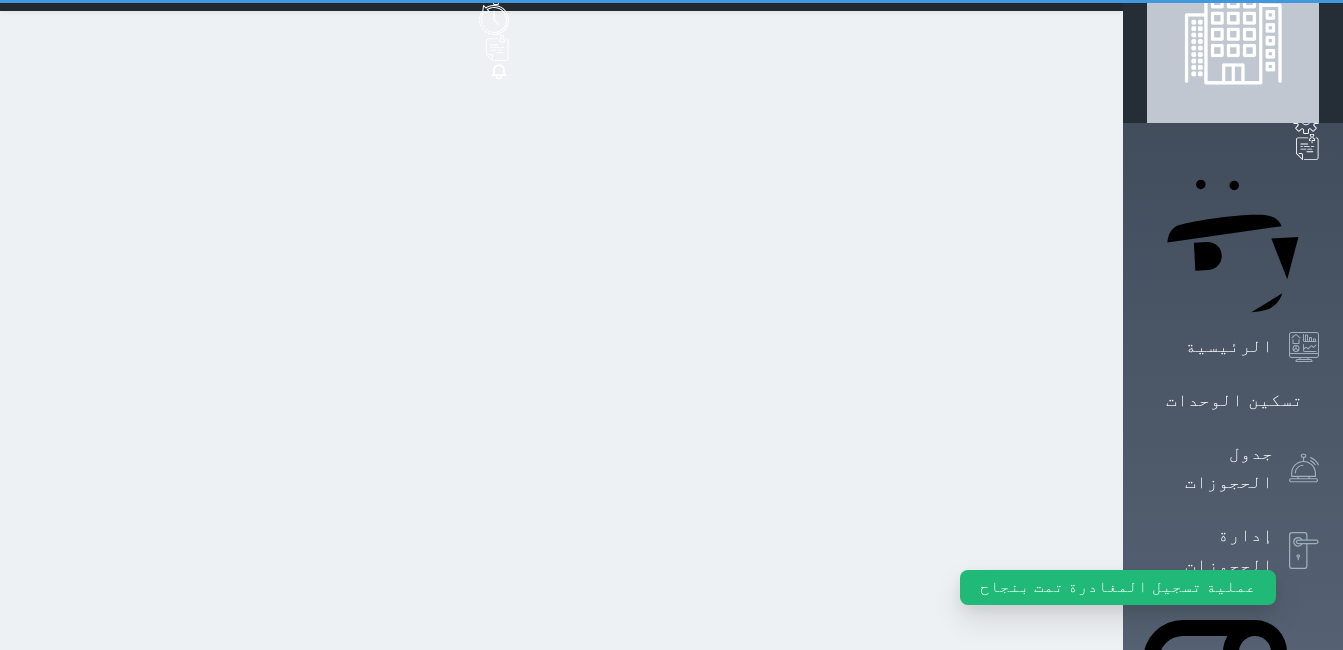 scroll, scrollTop: 0, scrollLeft: 0, axis: both 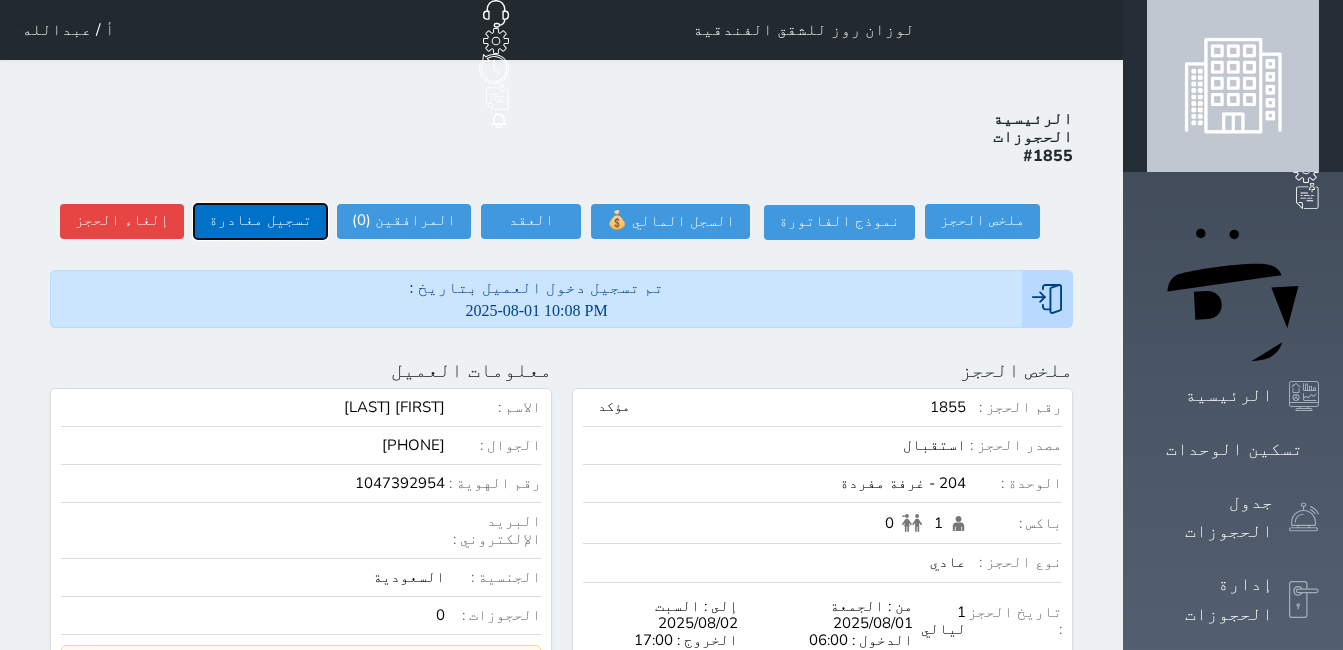 click on "تسجيل مغادرة" at bounding box center [260, 221] 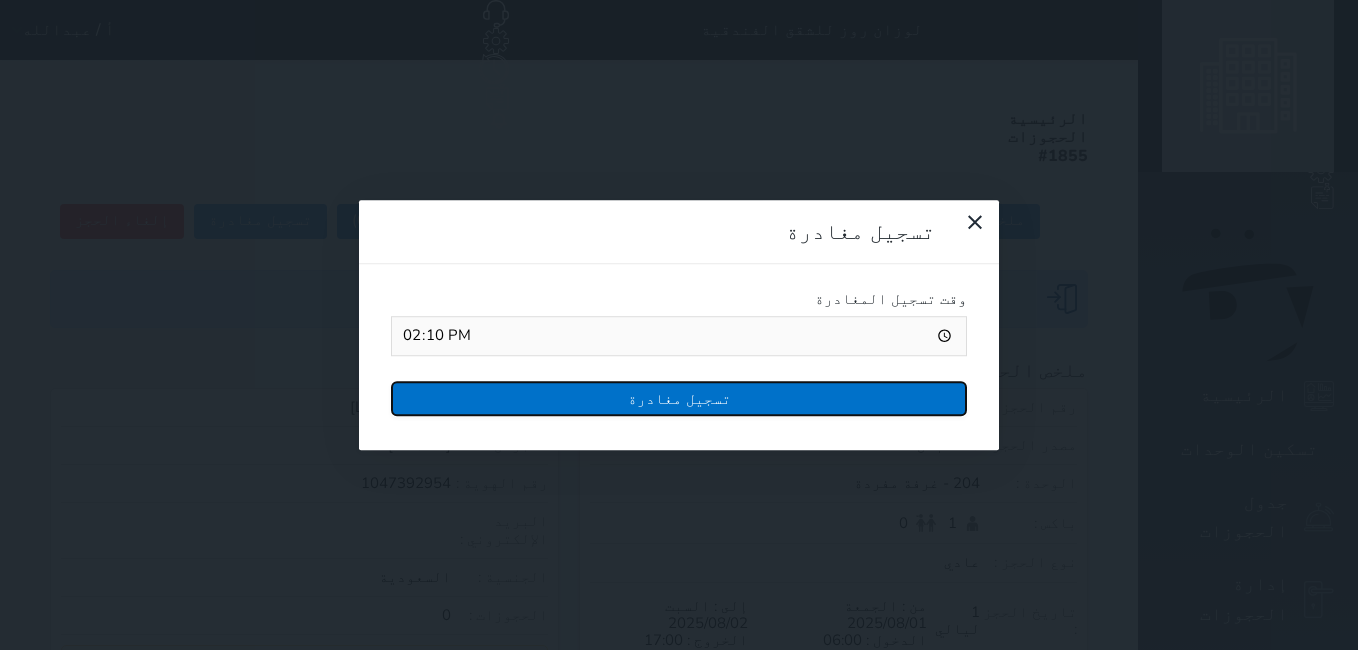 click on "تسجيل مغادرة" at bounding box center (679, 398) 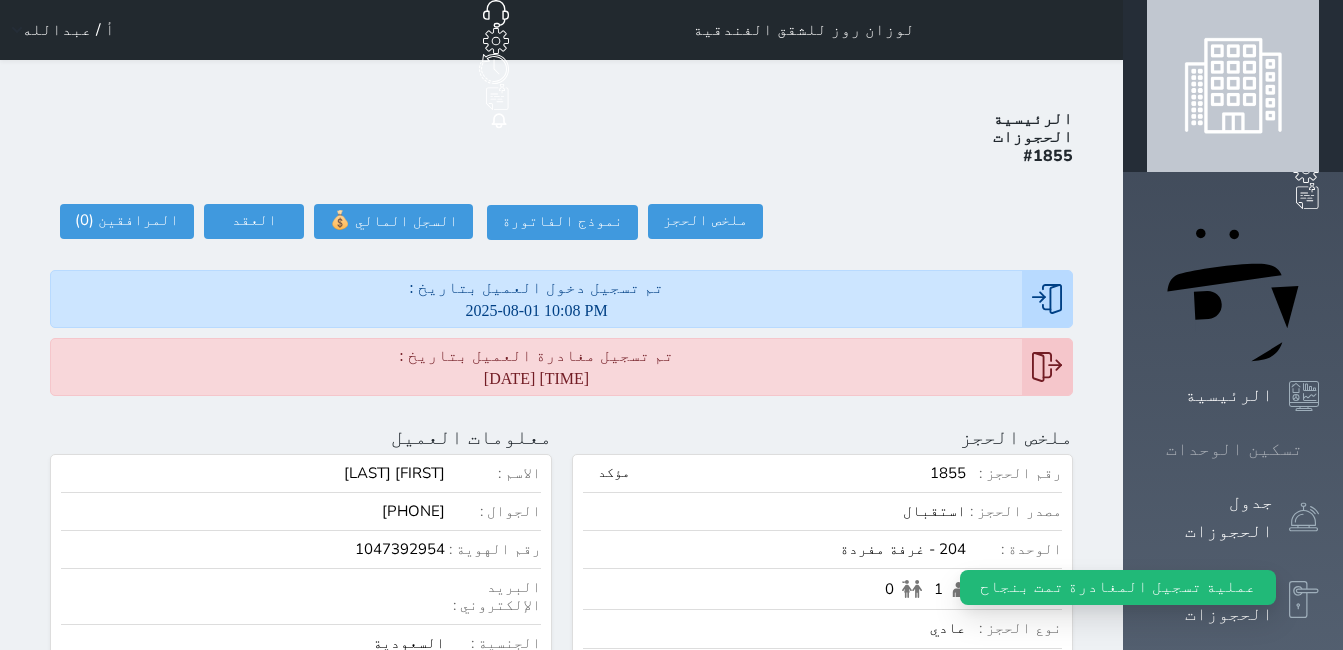 click 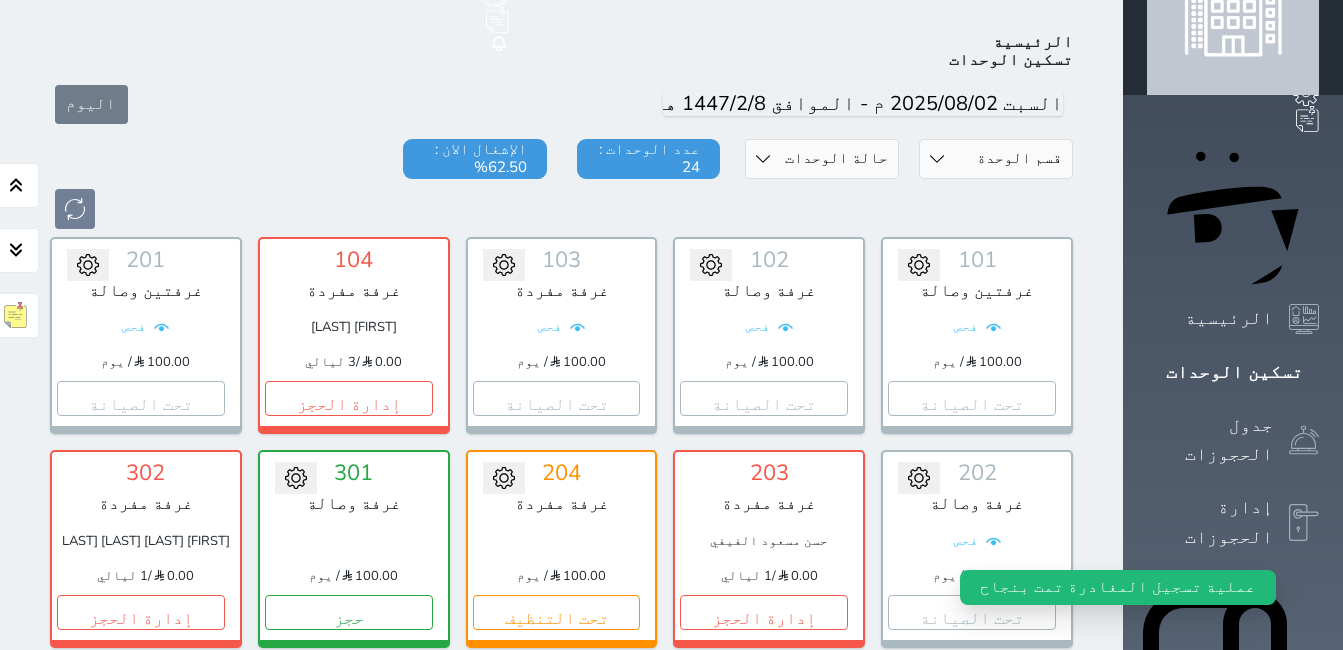 scroll, scrollTop: 78, scrollLeft: 0, axis: vertical 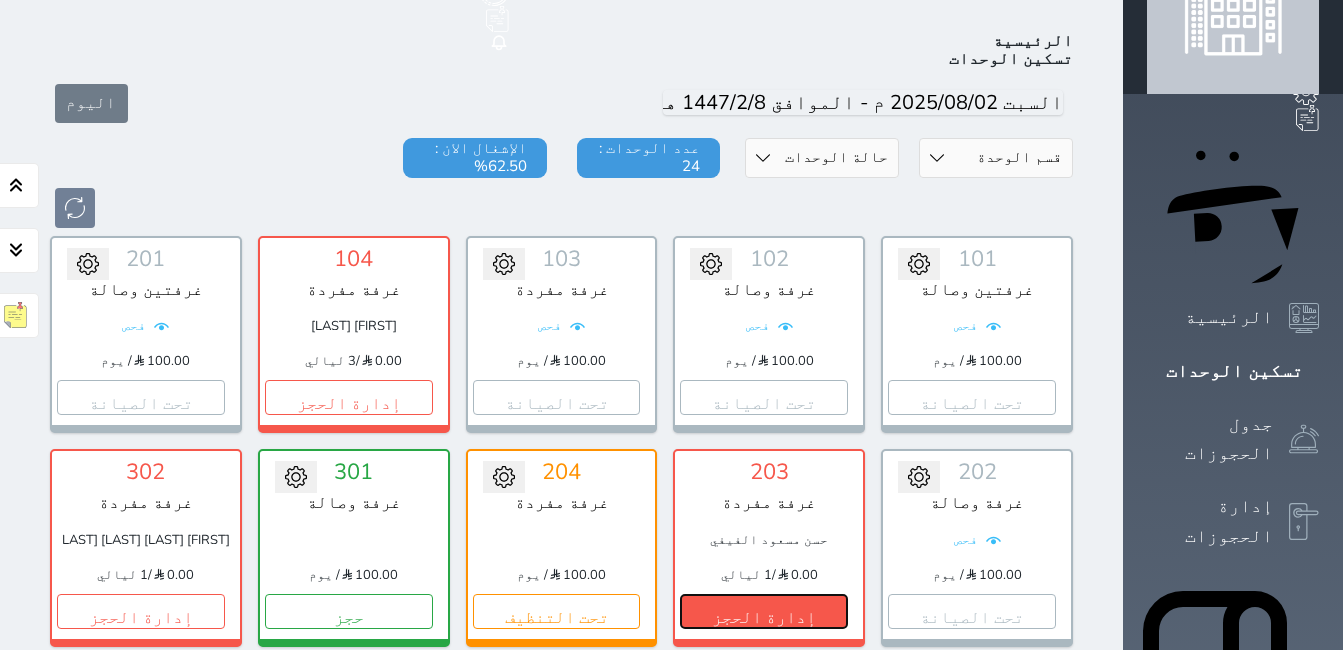 click on "إدارة الحجز" at bounding box center (764, 611) 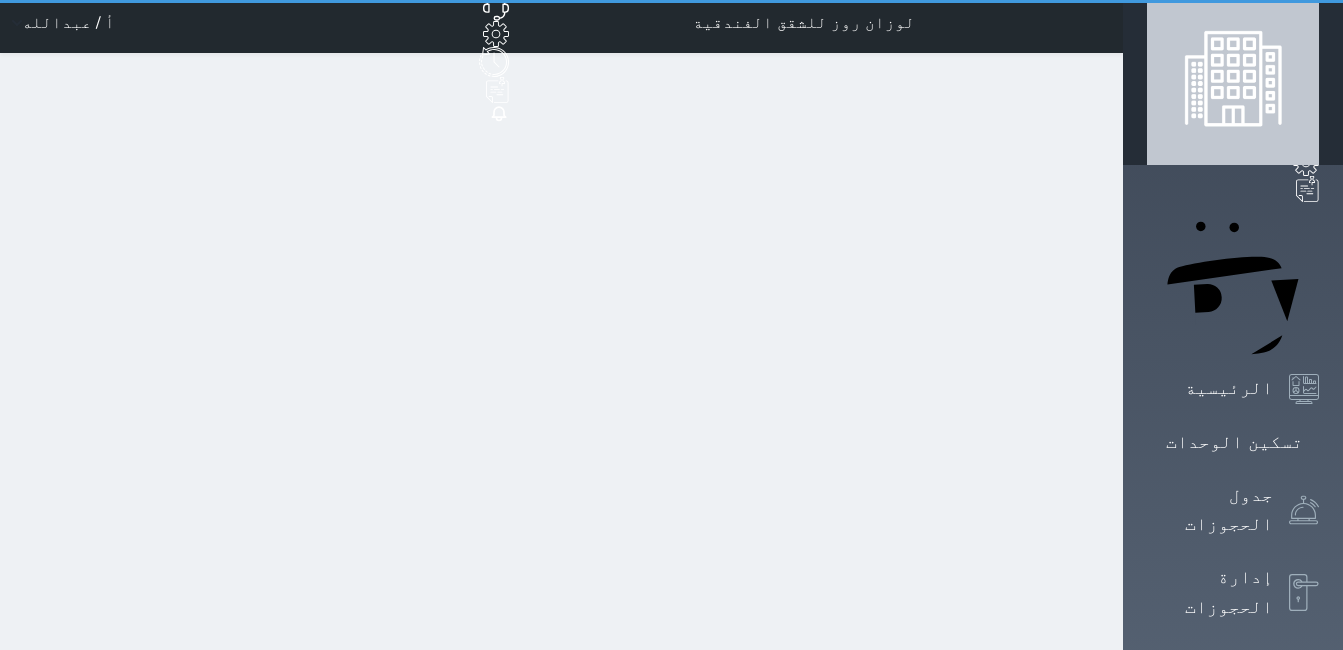 scroll, scrollTop: 0, scrollLeft: 0, axis: both 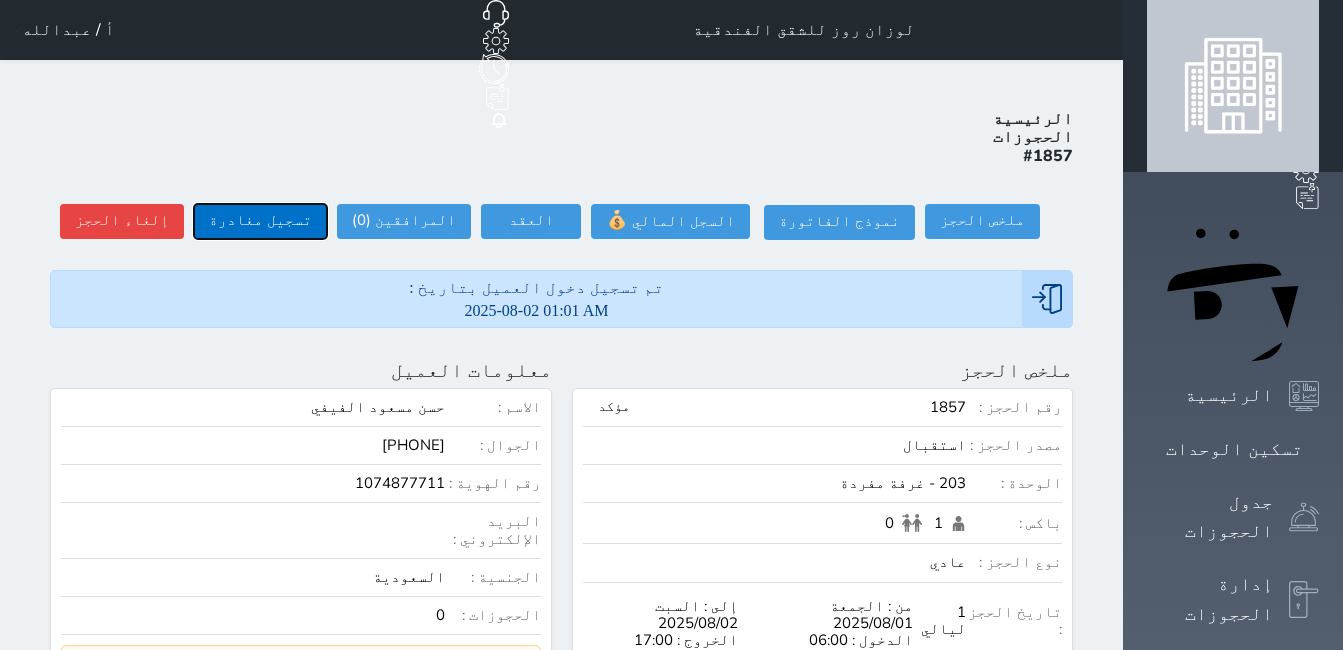 click on "تسجيل مغادرة" at bounding box center [260, 221] 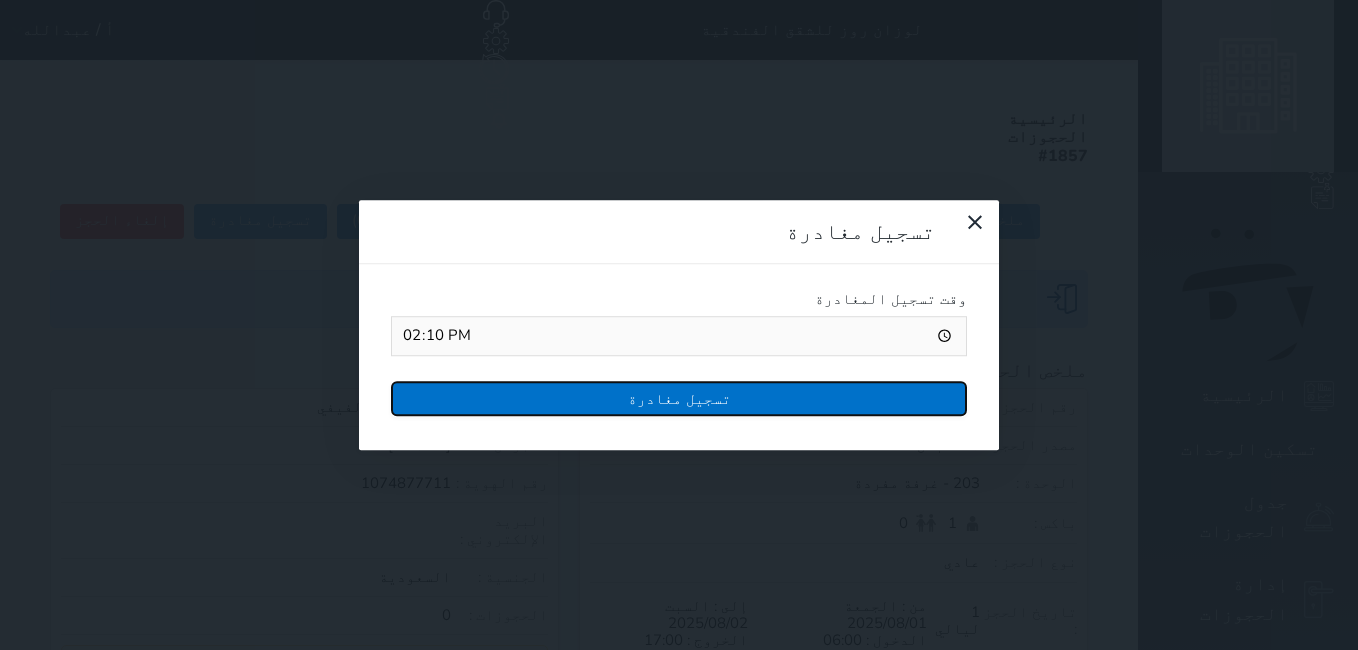 click on "تسجيل مغادرة" at bounding box center (679, 398) 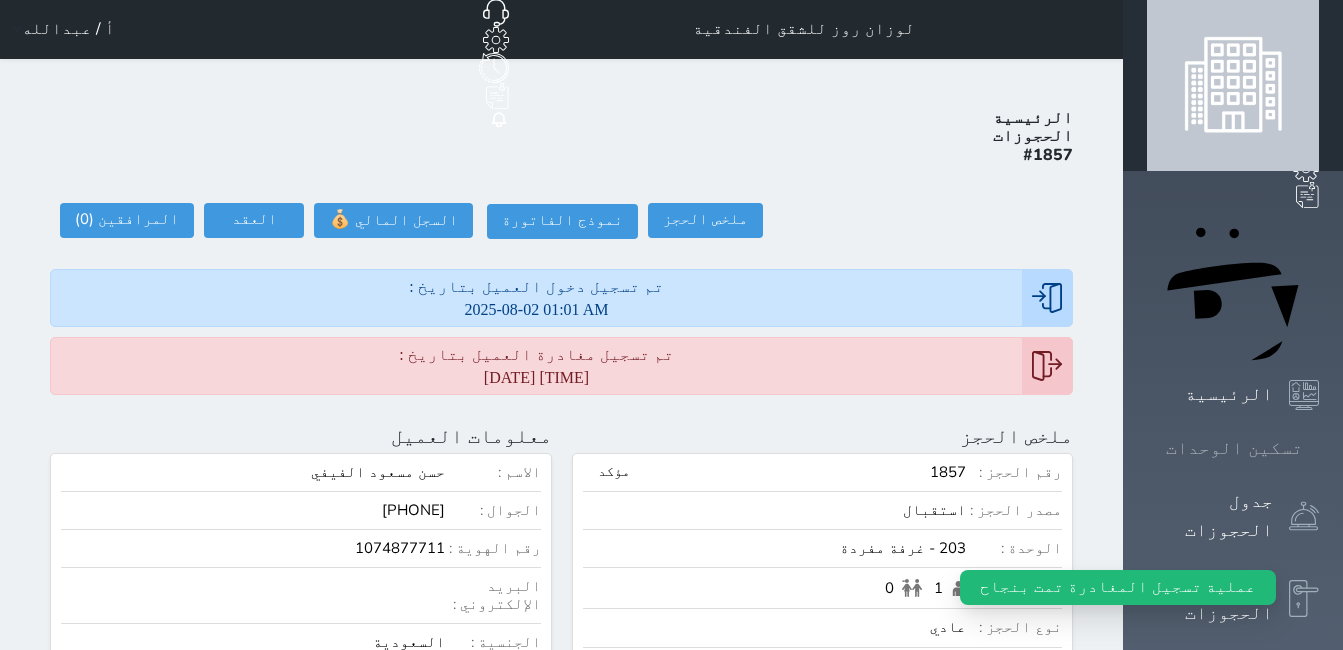 scroll, scrollTop: 0, scrollLeft: 0, axis: both 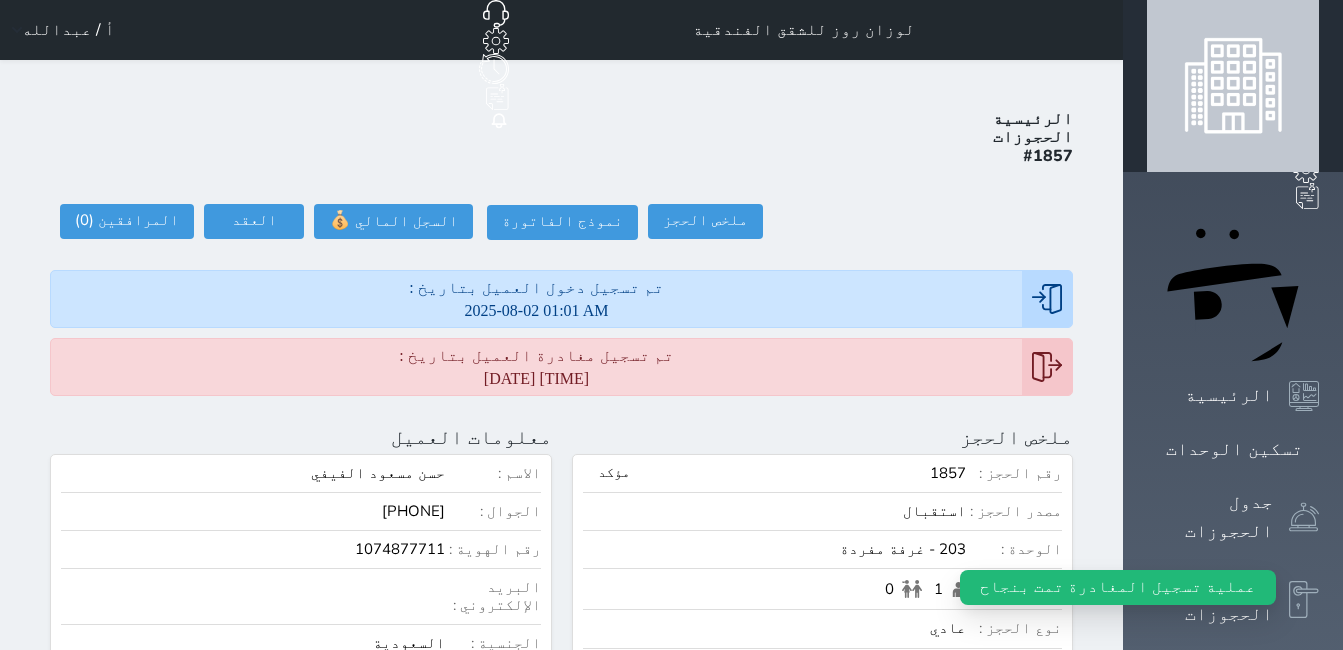 drag, startPoint x: 1278, startPoint y: 236, endPoint x: 1216, endPoint y: 269, distance: 70.23532 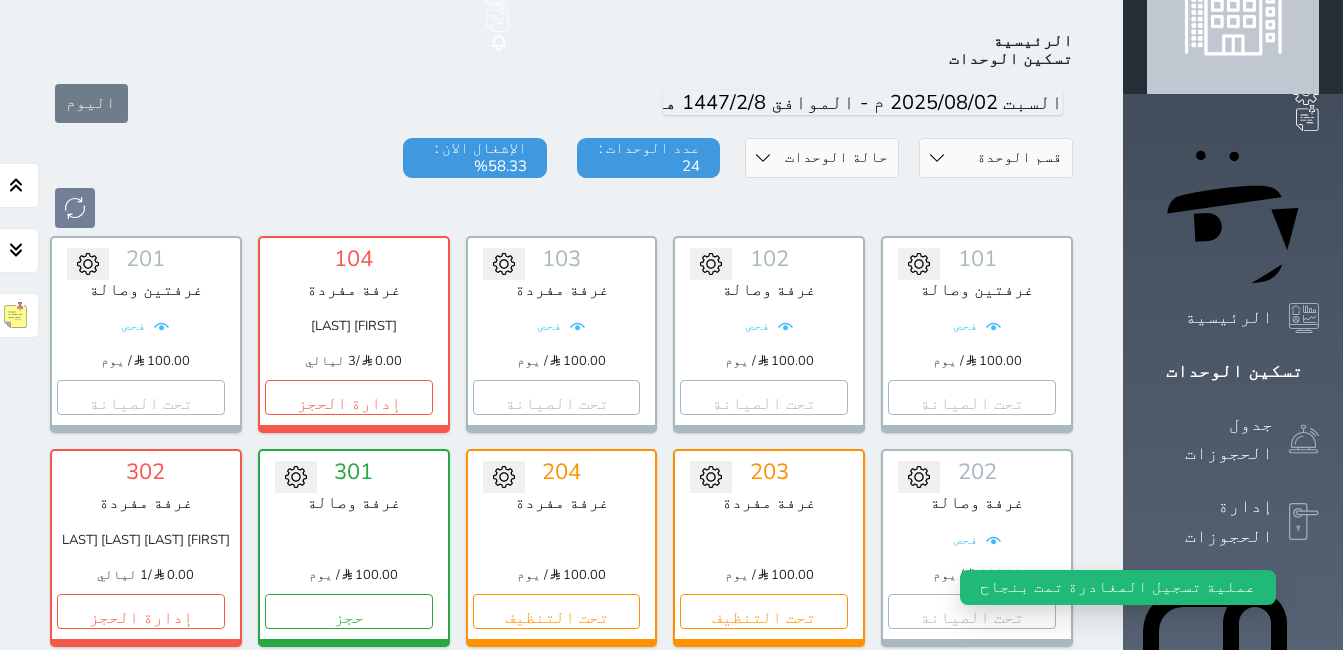 scroll, scrollTop: 178, scrollLeft: 0, axis: vertical 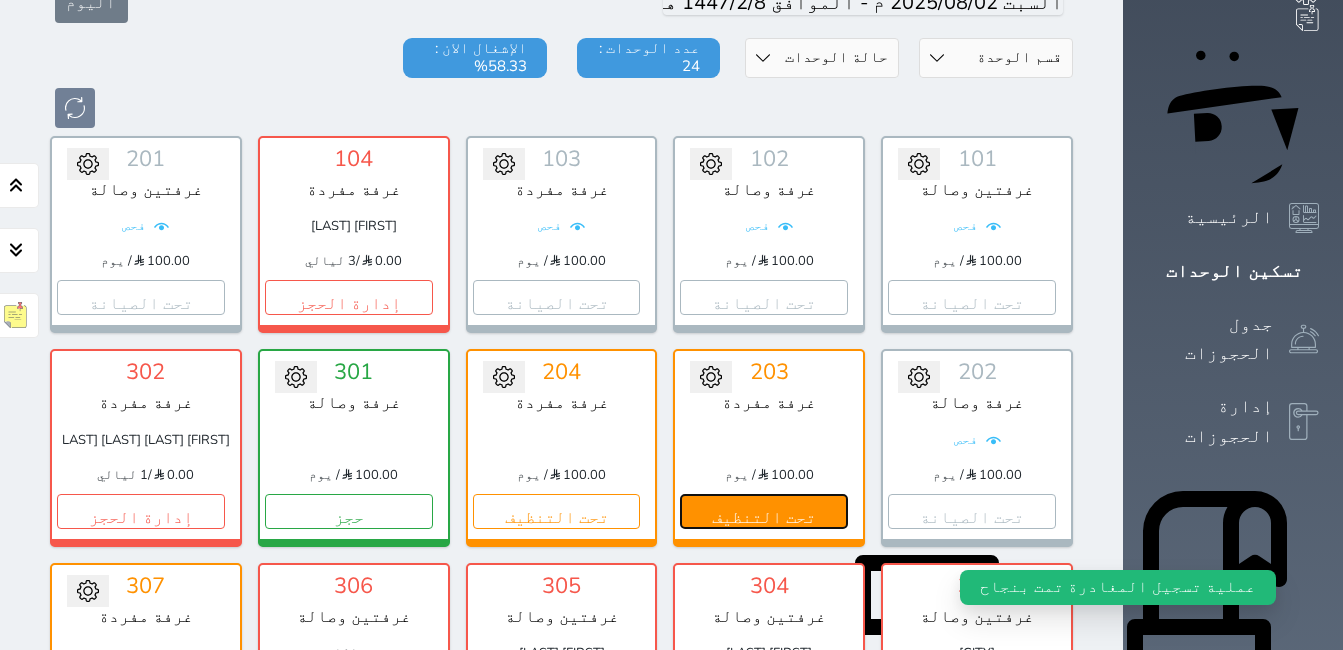 click on "تحت التنظيف" at bounding box center (764, 511) 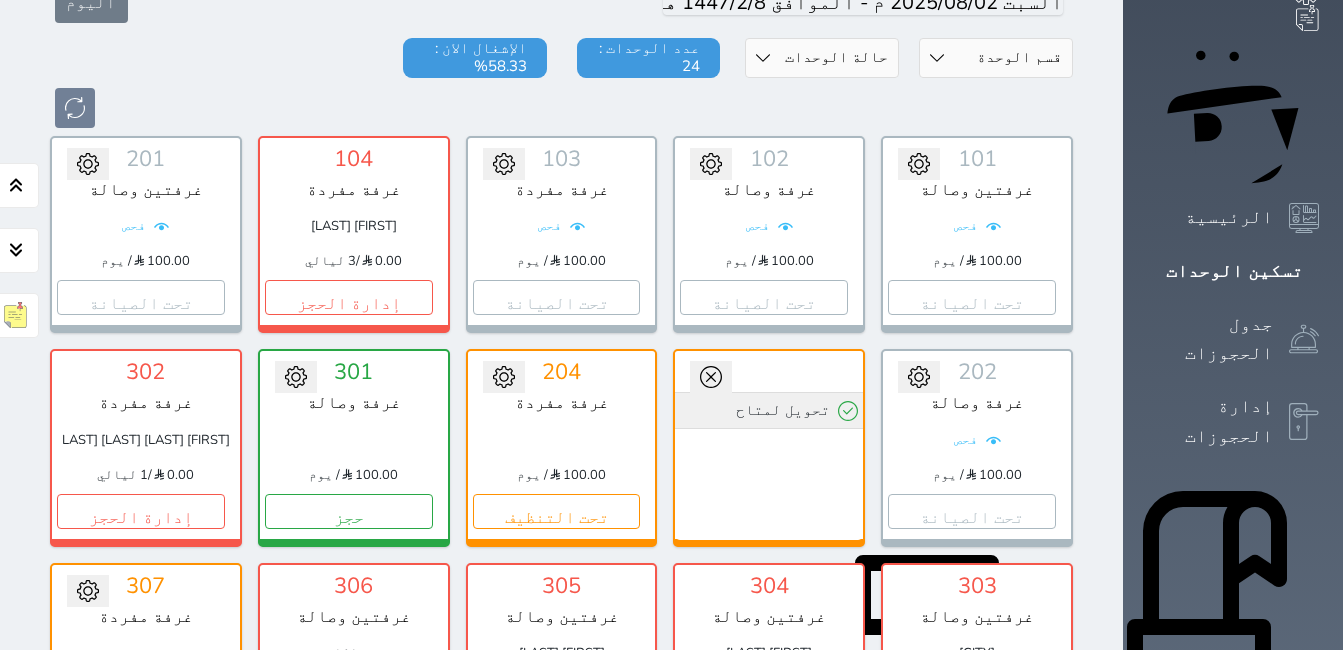 click on "تحويل لمتاح" at bounding box center (769, 410) 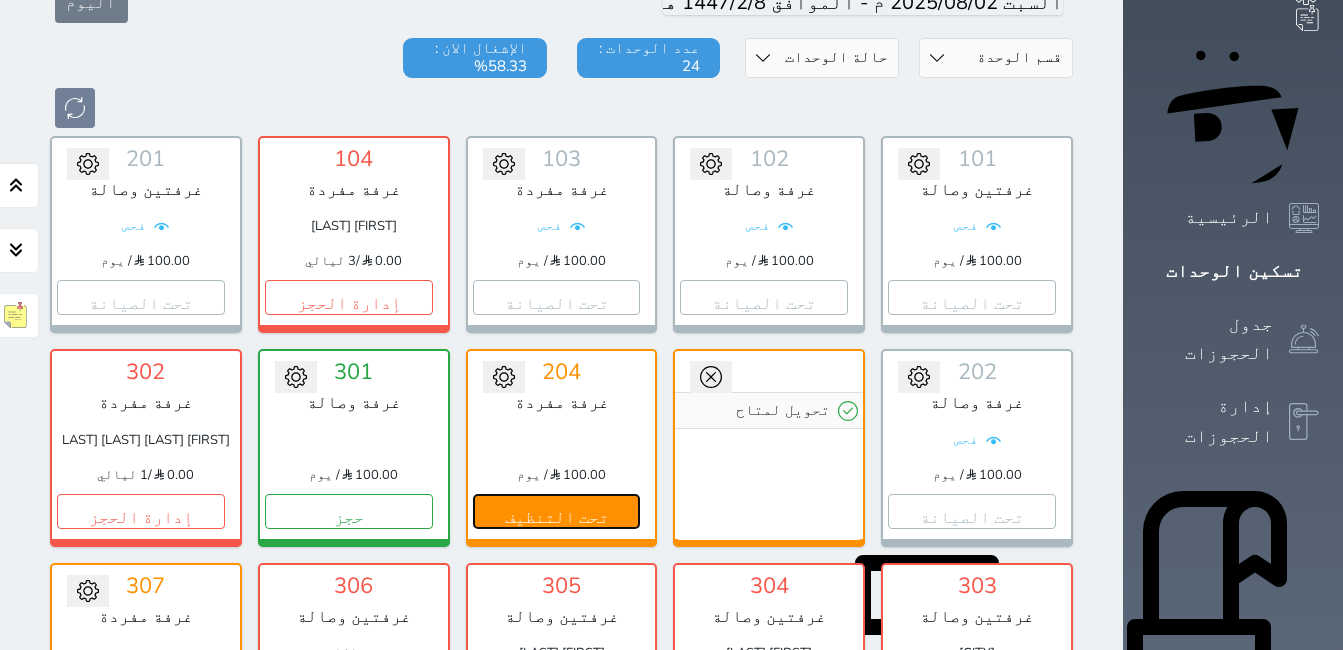 click on "تحت التنظيف" at bounding box center [557, 511] 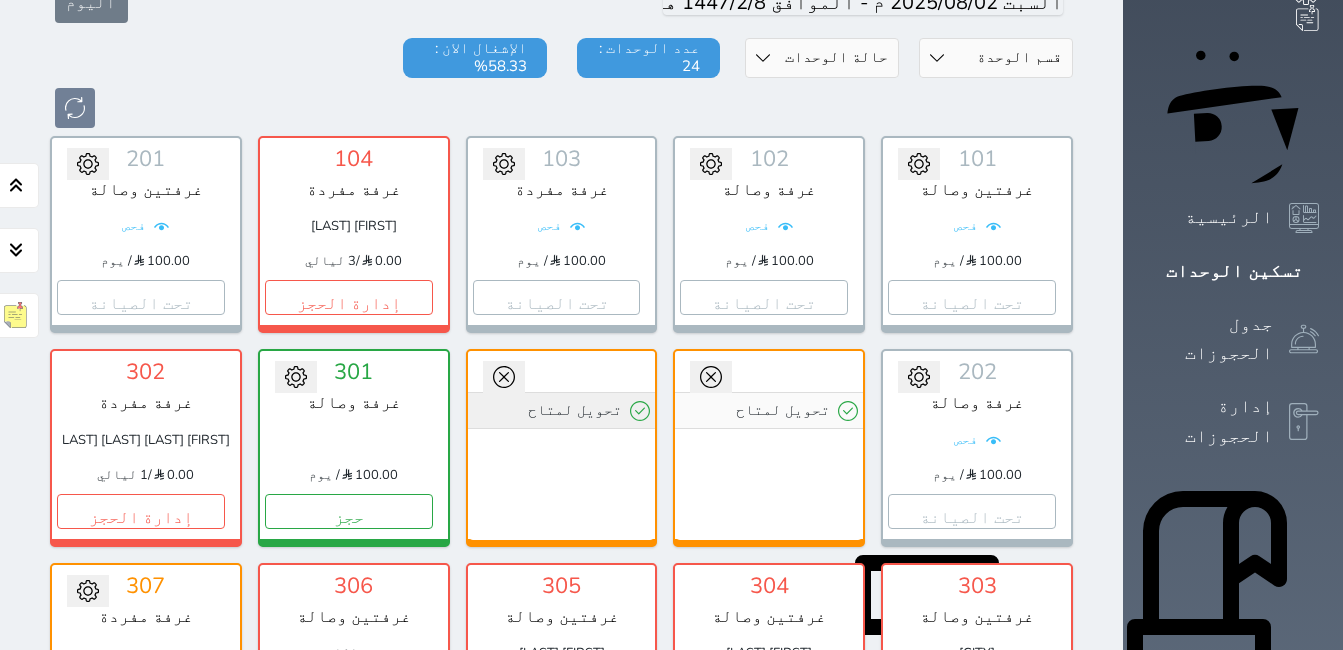 click on "تحويل لمتاح" at bounding box center [562, 410] 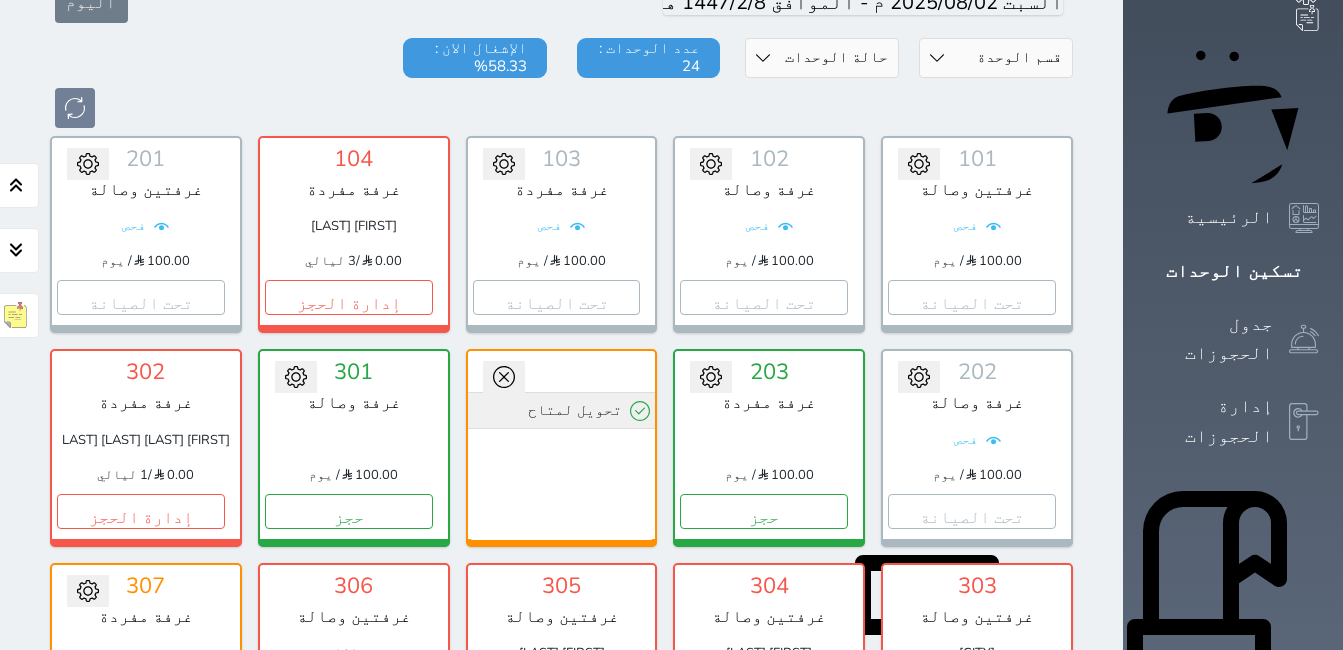 click on "تحويل لمتاح" at bounding box center (562, 410) 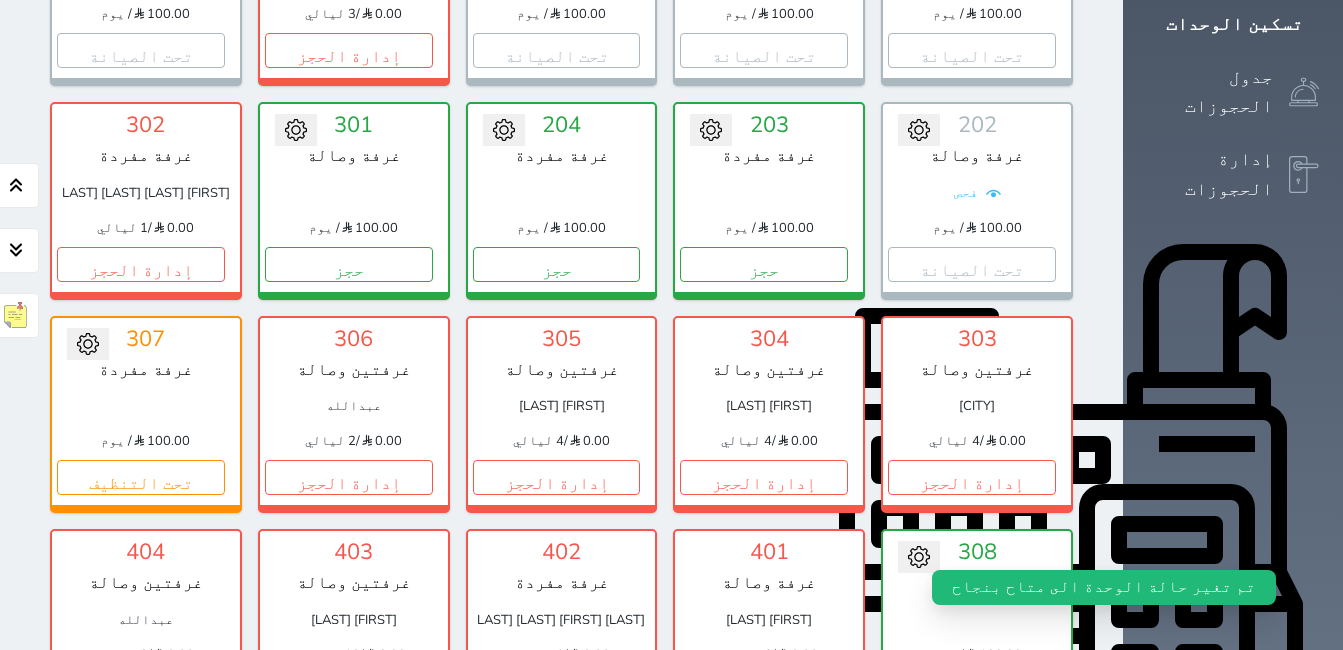 scroll, scrollTop: 478, scrollLeft: 0, axis: vertical 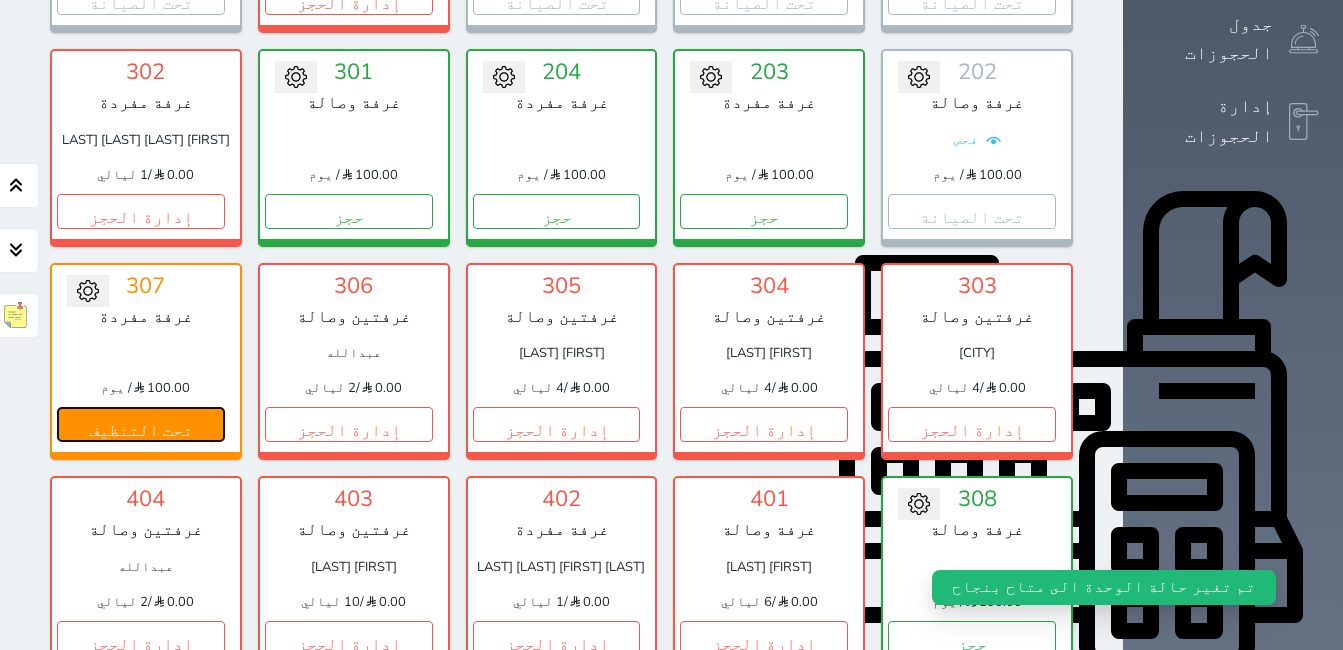 click on "تحت التنظيف" at bounding box center [141, 424] 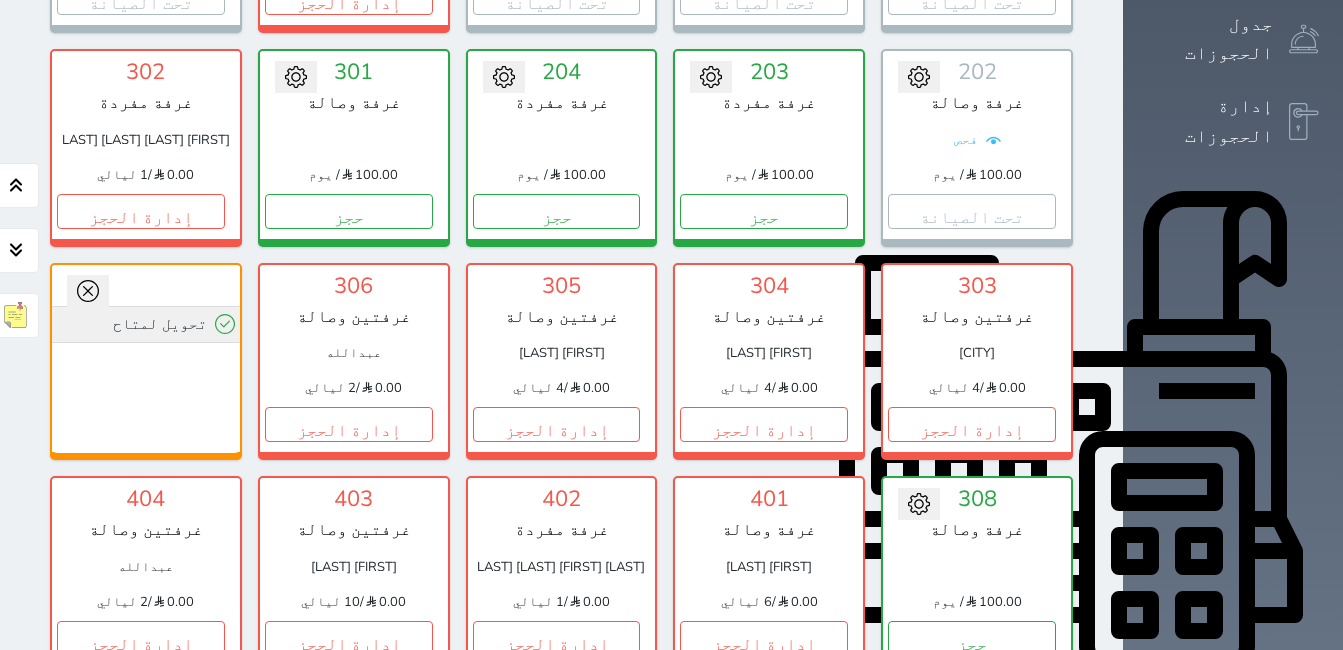 click on "تحويل لمتاح" at bounding box center (146, 324) 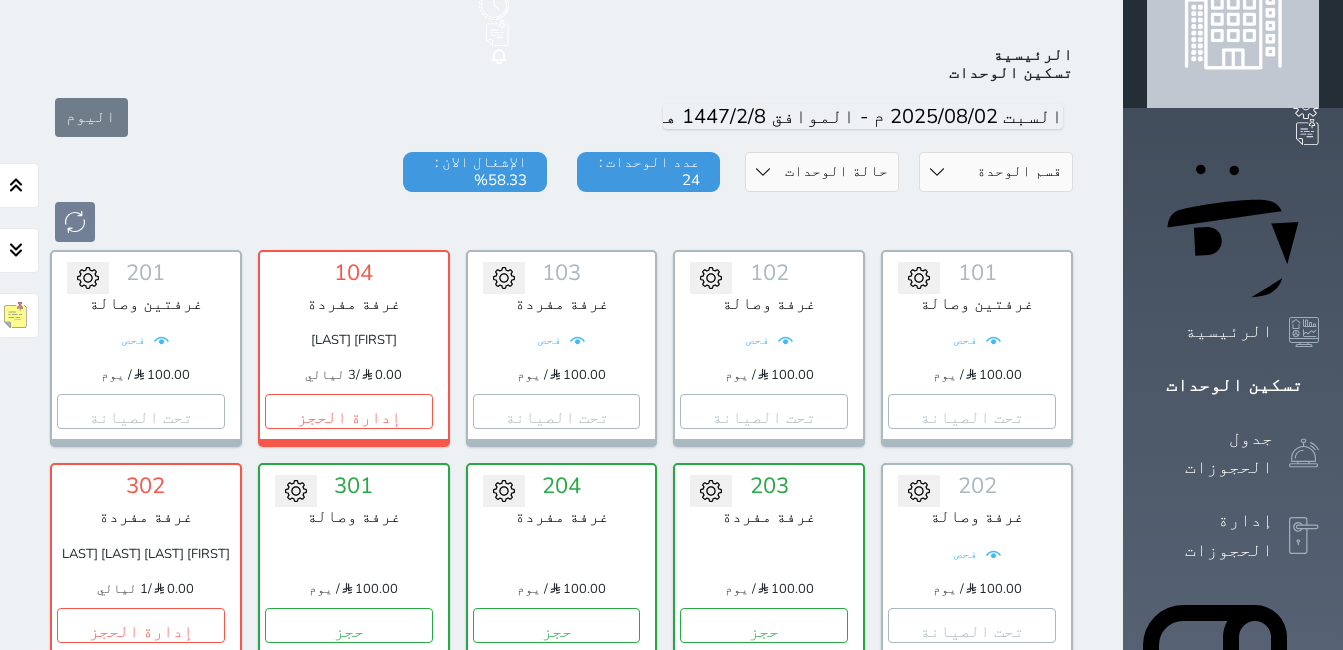 scroll, scrollTop: 0, scrollLeft: 0, axis: both 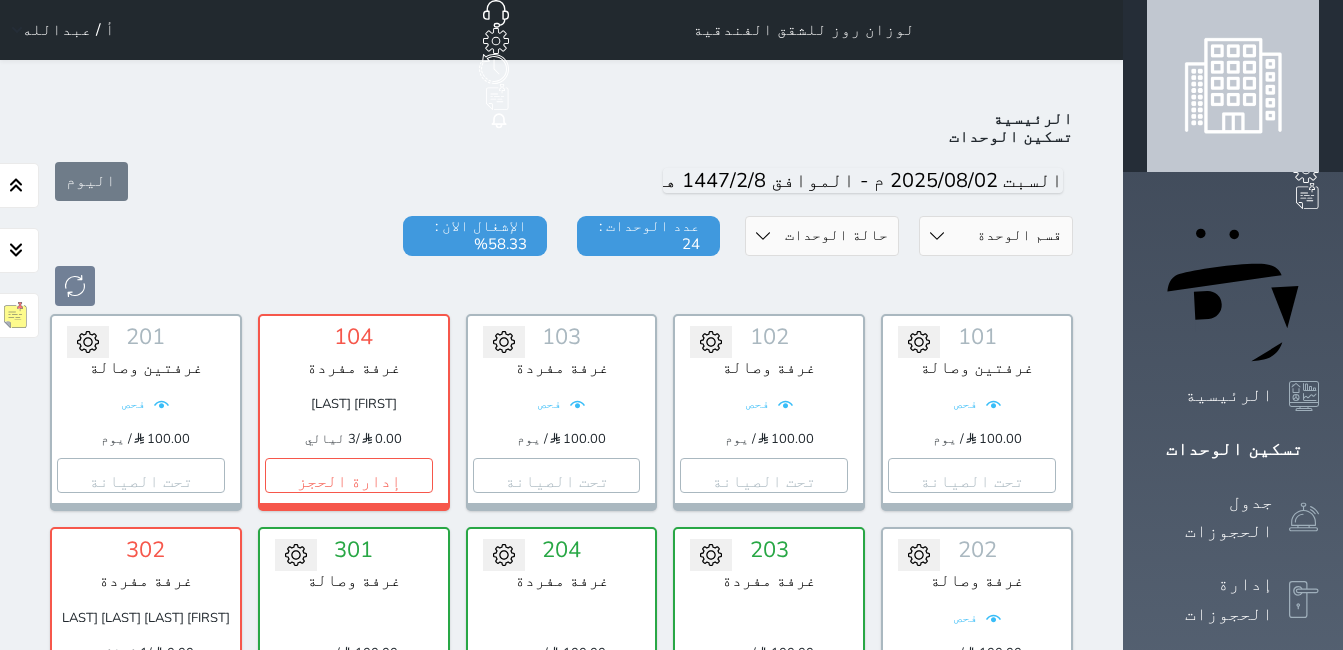 drag, startPoint x: 41, startPoint y: 21, endPoint x: 65, endPoint y: 46, distance: 34.655445 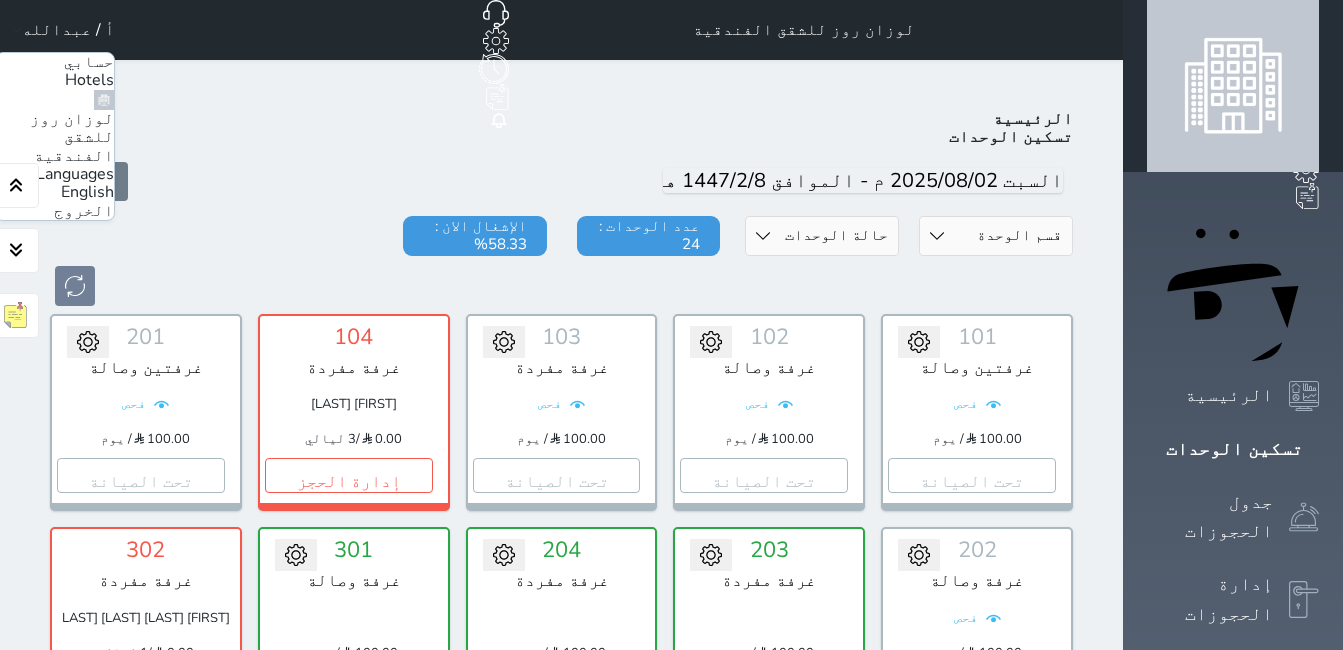 click on "الخروج" at bounding box center [84, 211] 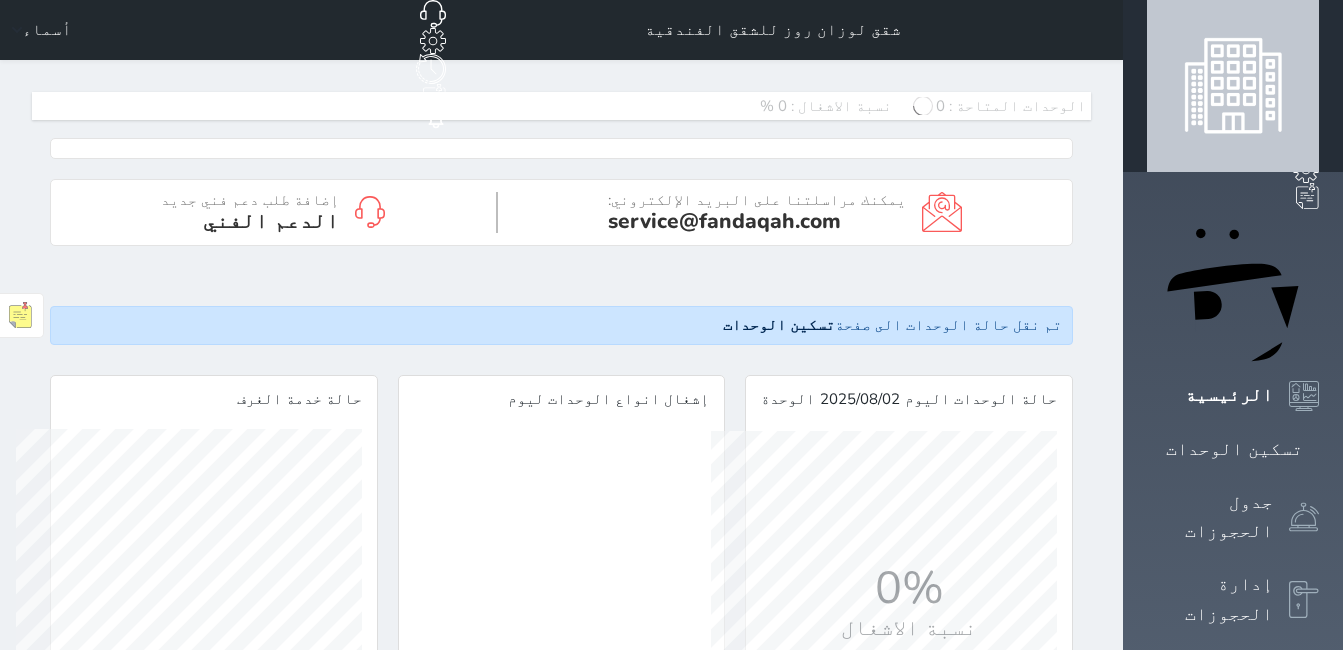 scroll, scrollTop: 0, scrollLeft: 0, axis: both 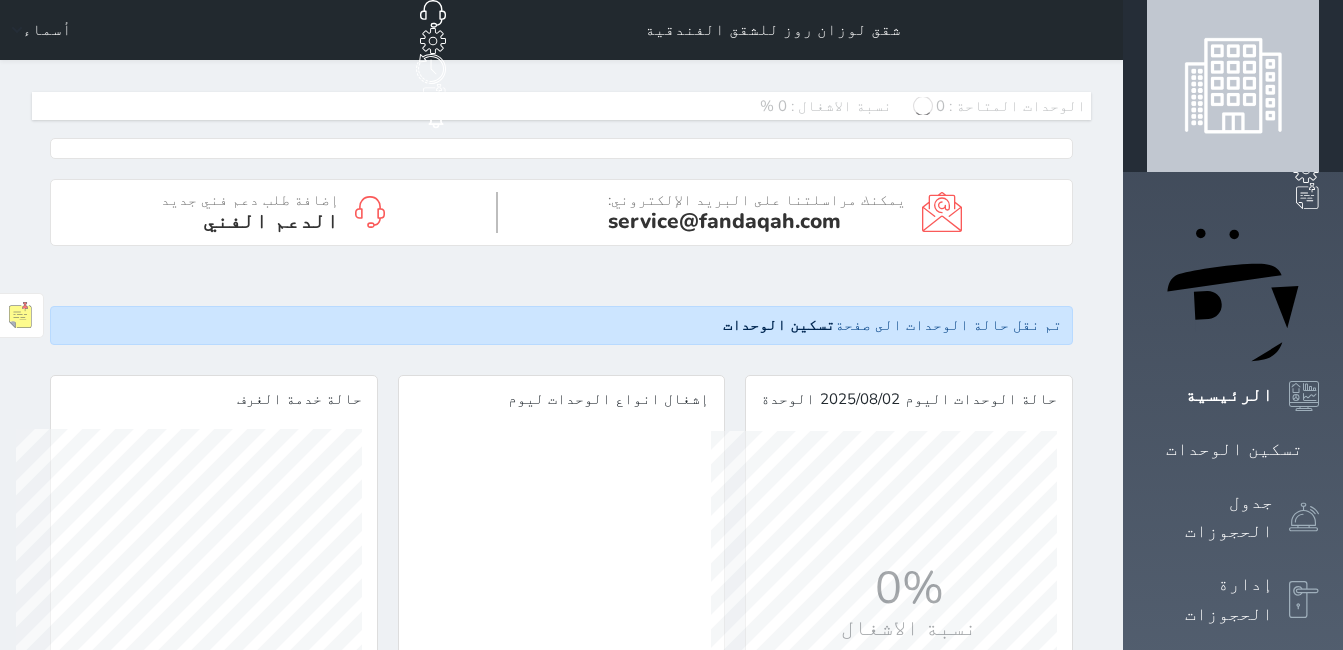 click on "تسكين الوحدات" at bounding box center (1234, 449) 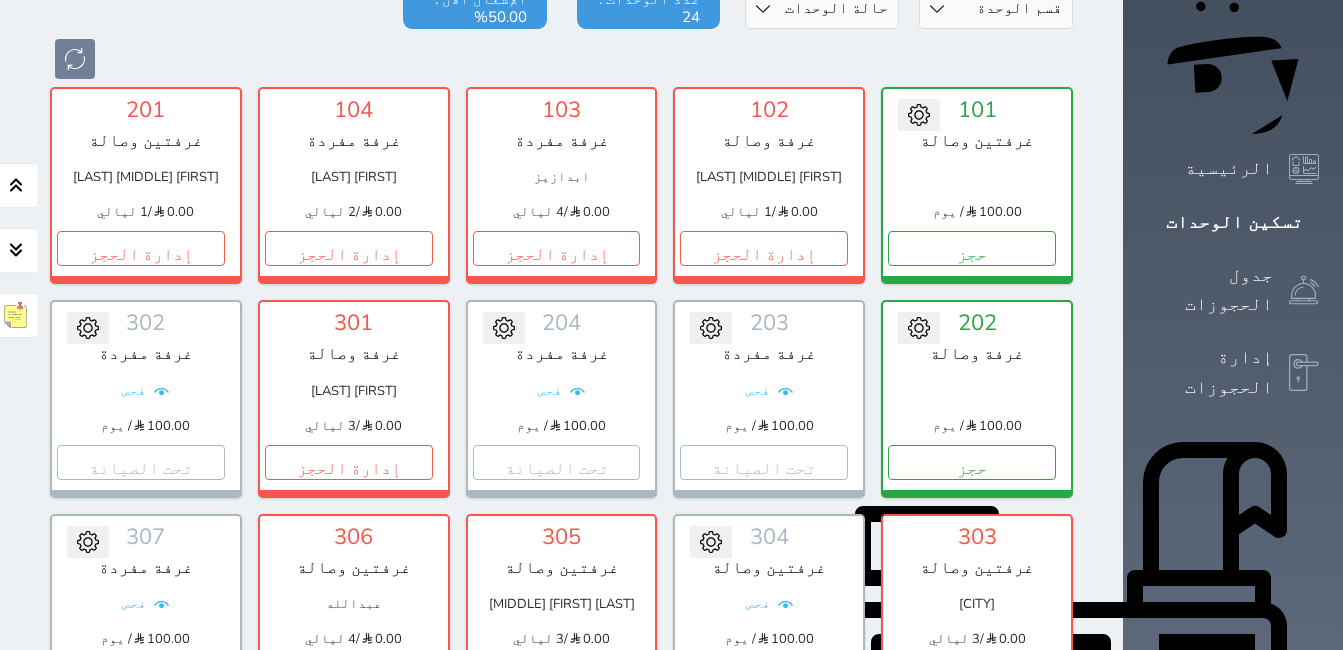 scroll, scrollTop: 214, scrollLeft: 0, axis: vertical 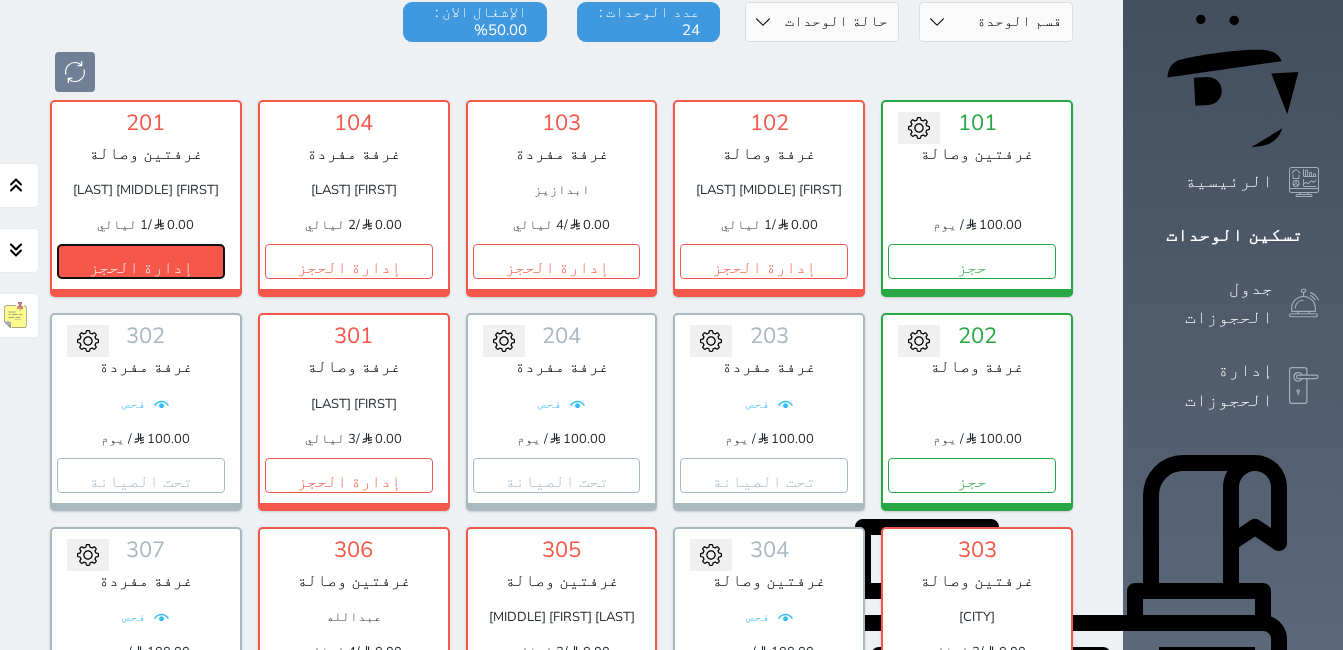 click on "إدارة الحجز" at bounding box center [141, 261] 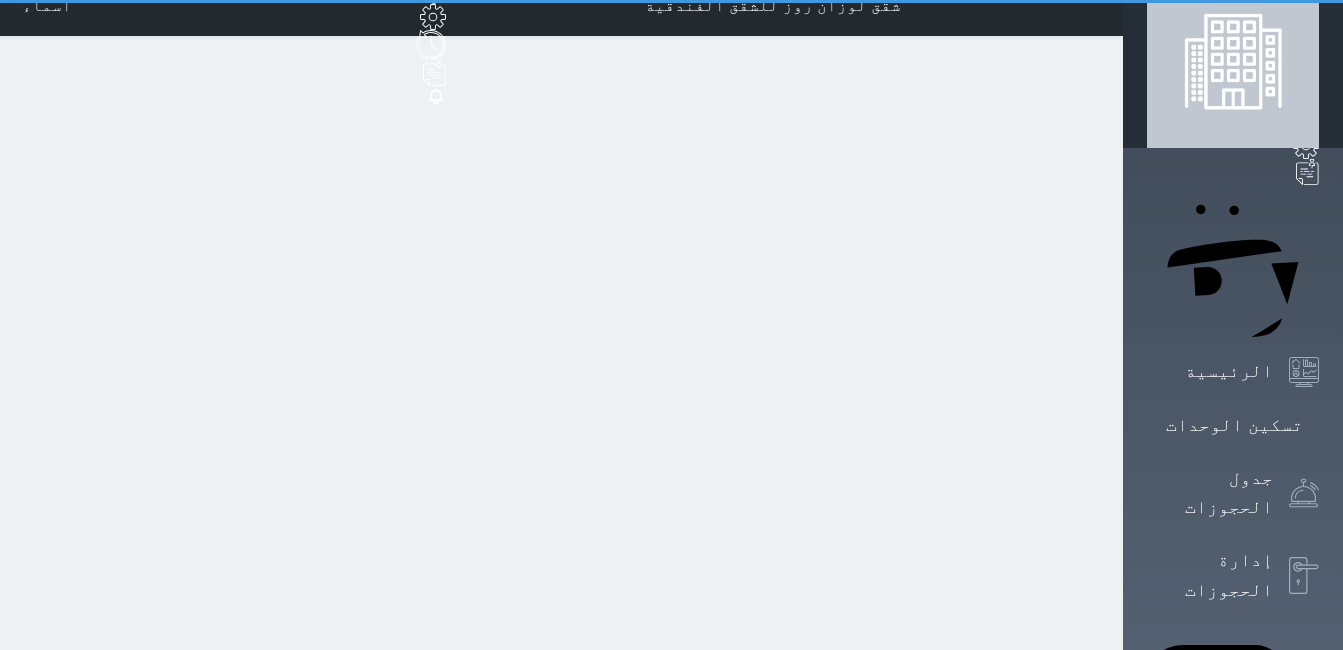 scroll, scrollTop: 0, scrollLeft: 0, axis: both 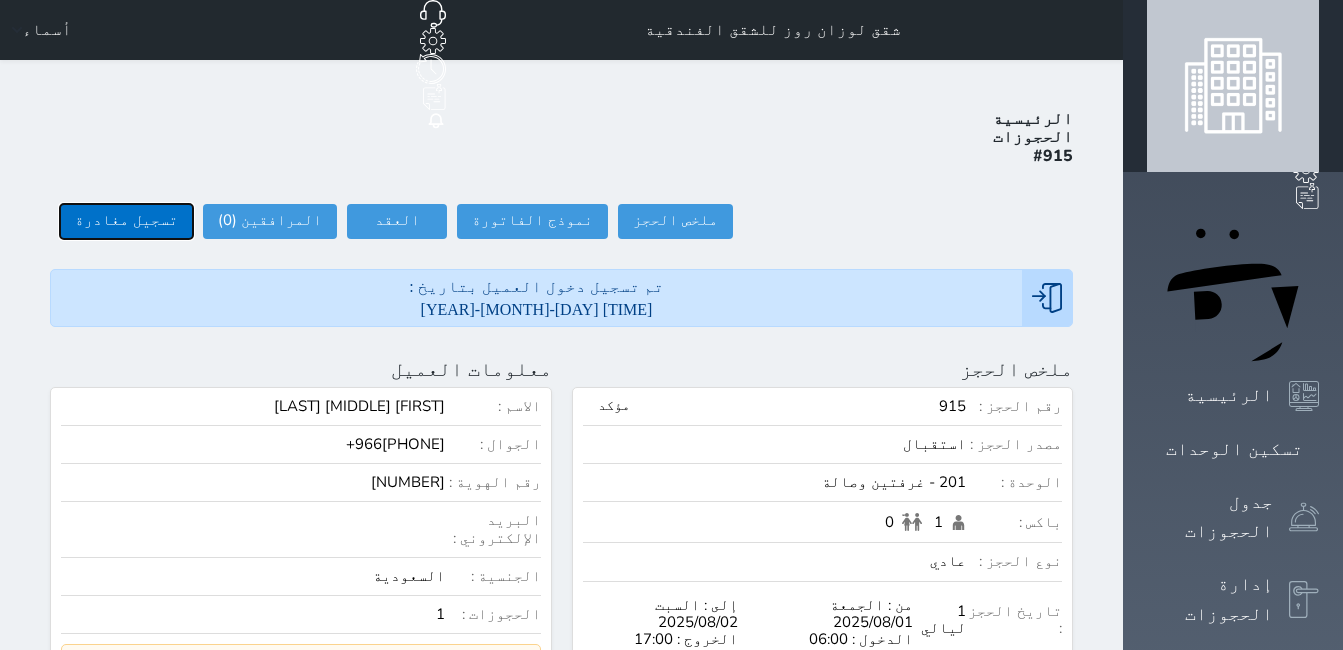 click on "تسجيل مغادرة" at bounding box center (126, 221) 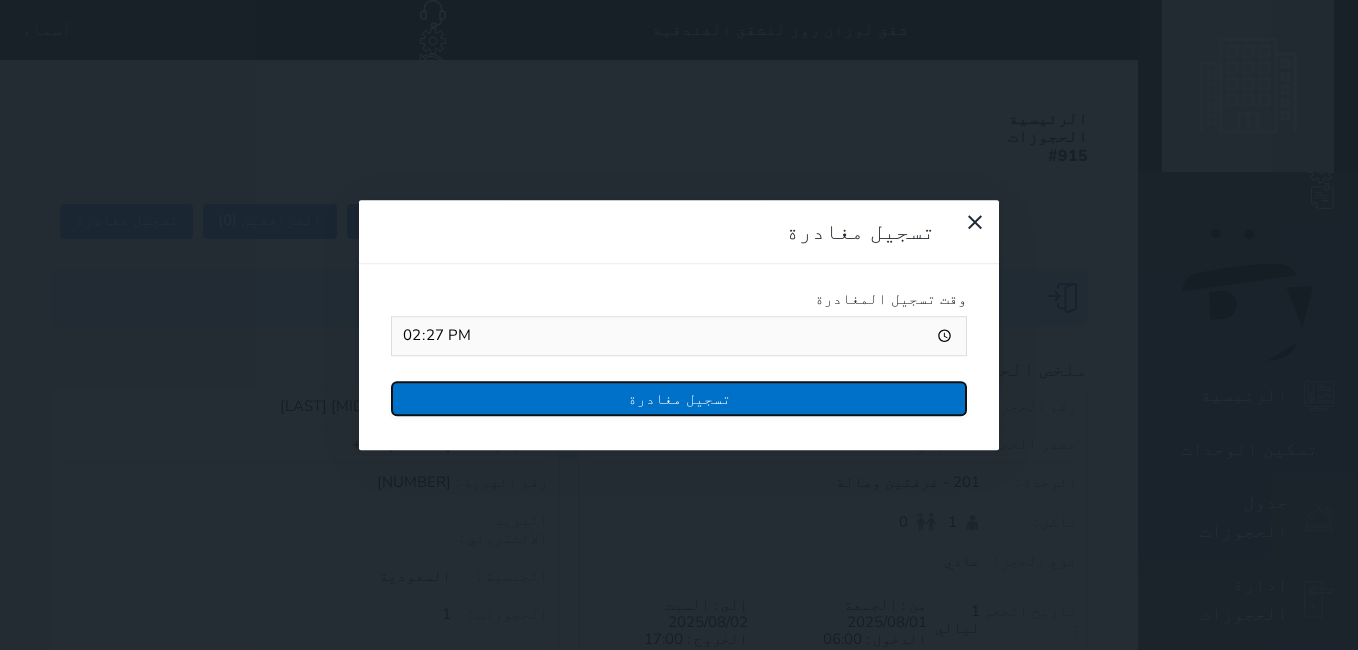 click on "تسجيل مغادرة" at bounding box center [679, 398] 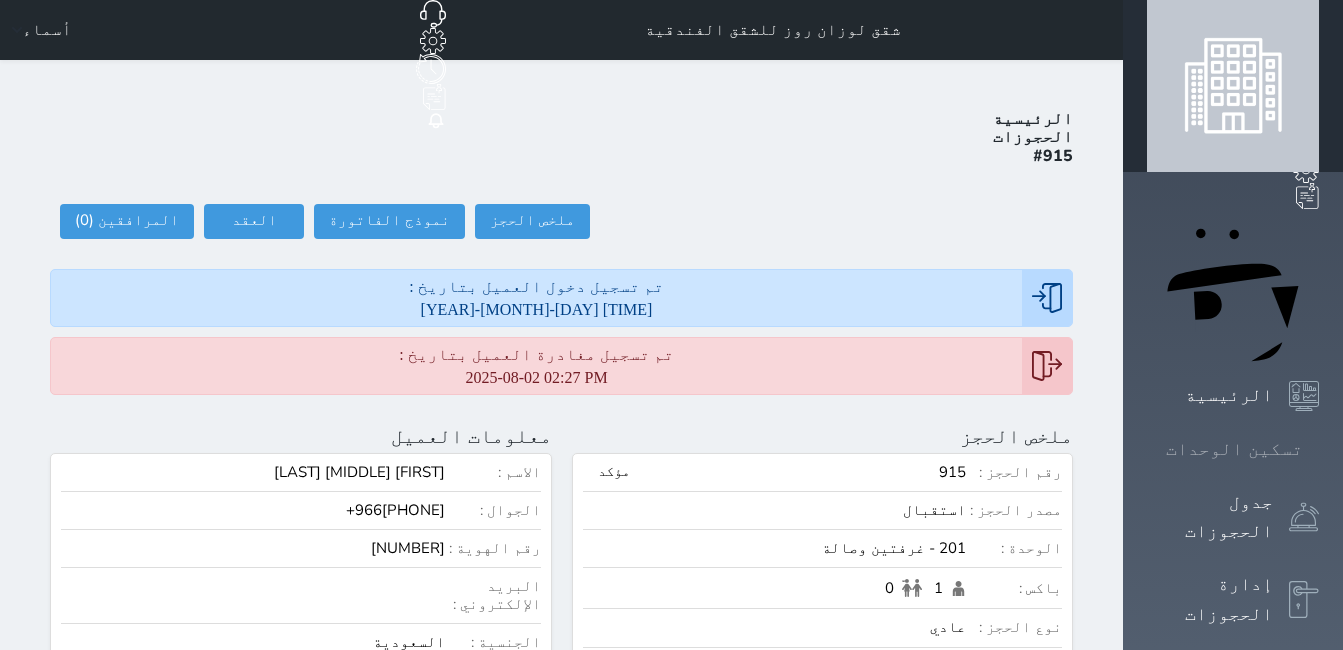 click on "تسكين الوحدات" at bounding box center [1233, 449] 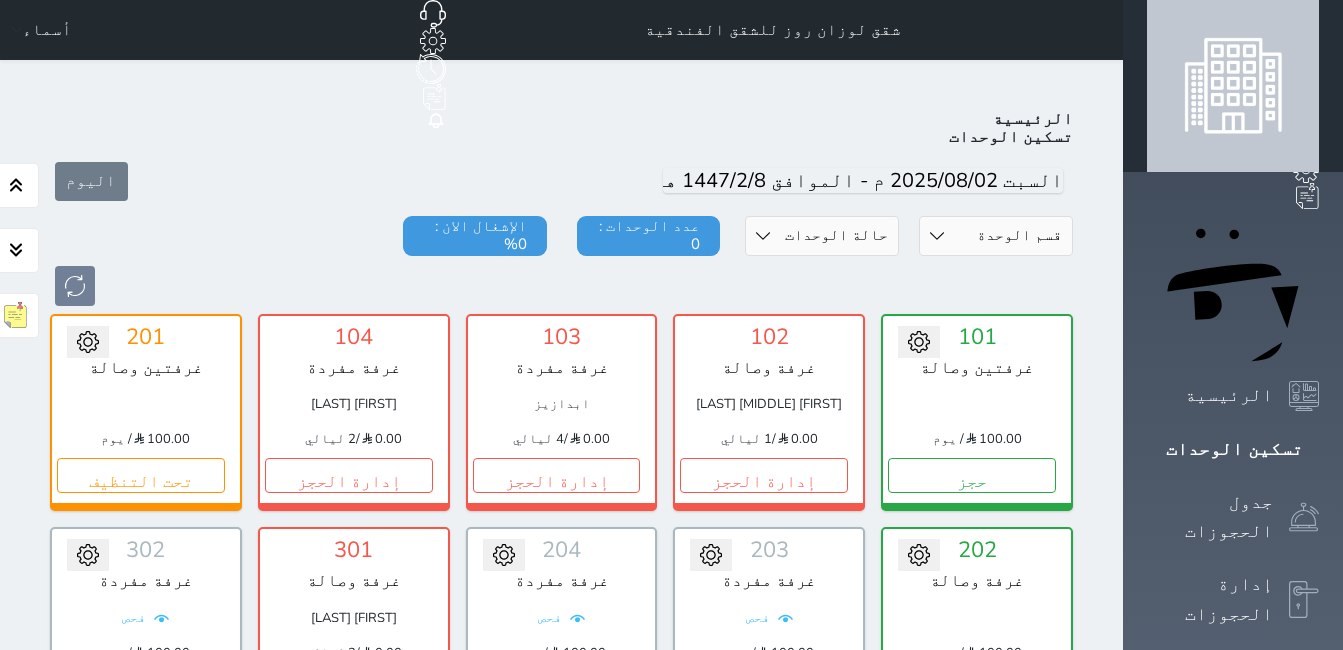 scroll, scrollTop: 78, scrollLeft: 0, axis: vertical 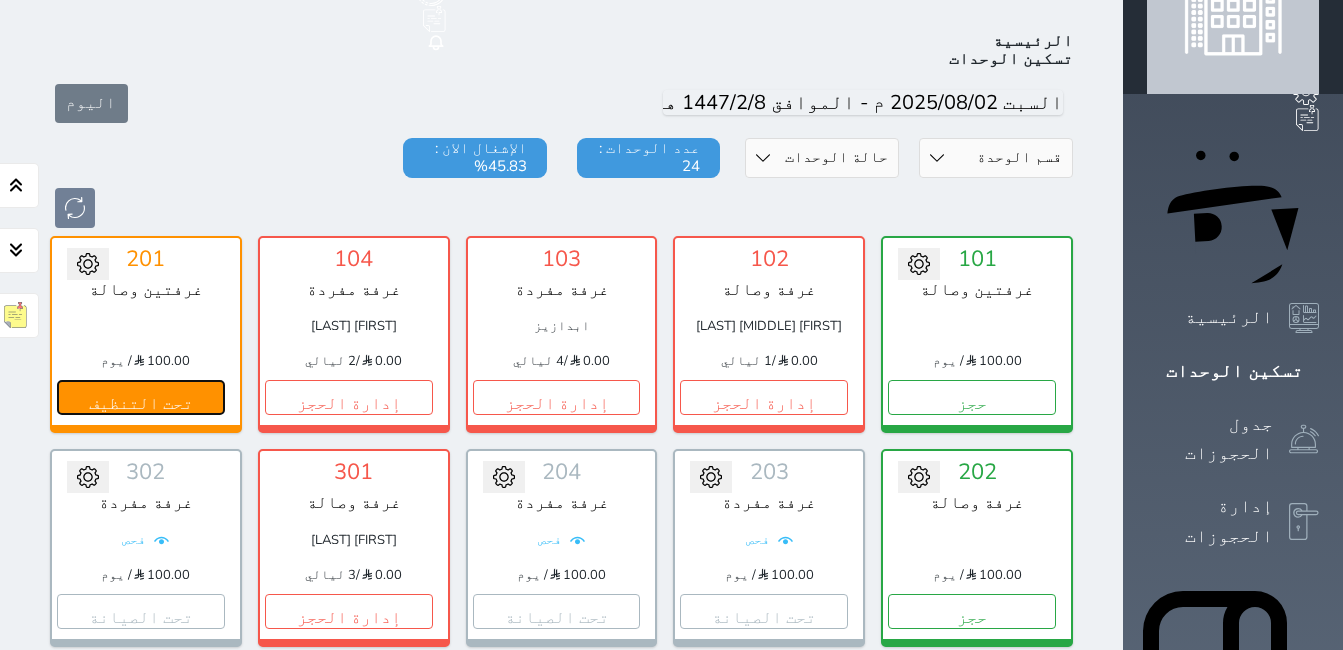 click on "تحت التنظيف" at bounding box center [141, 397] 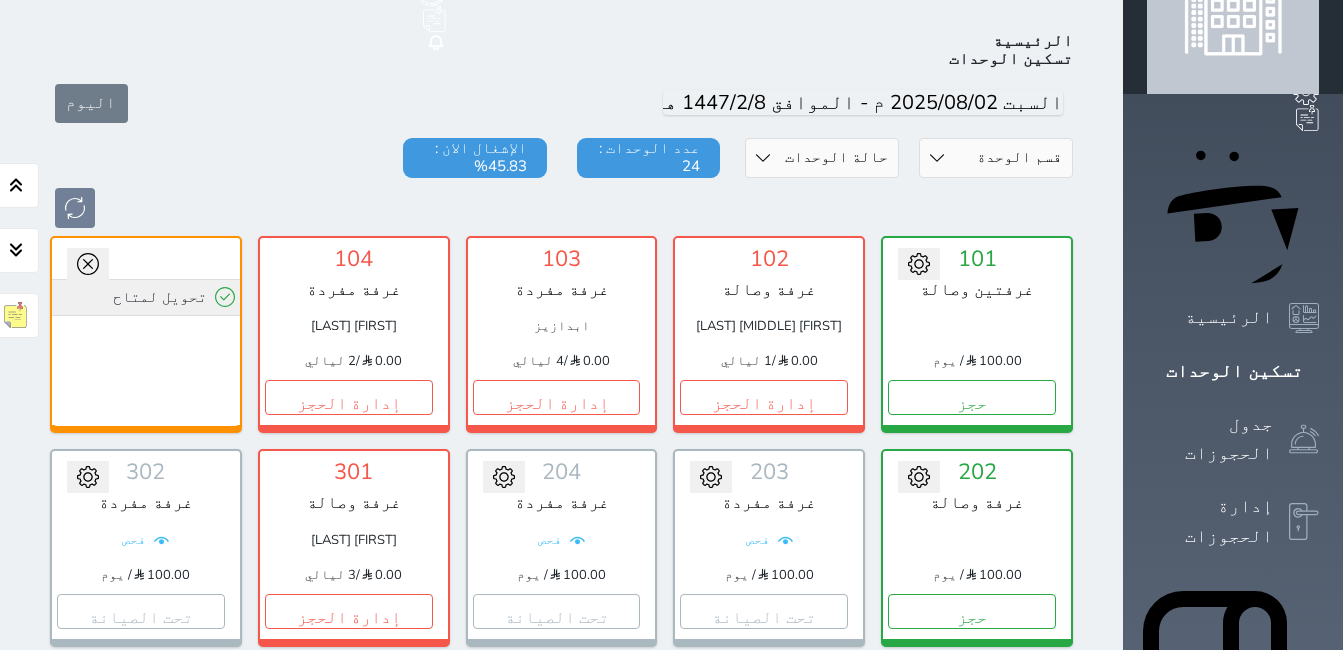 click on "تحويل لمتاح" at bounding box center [146, 297] 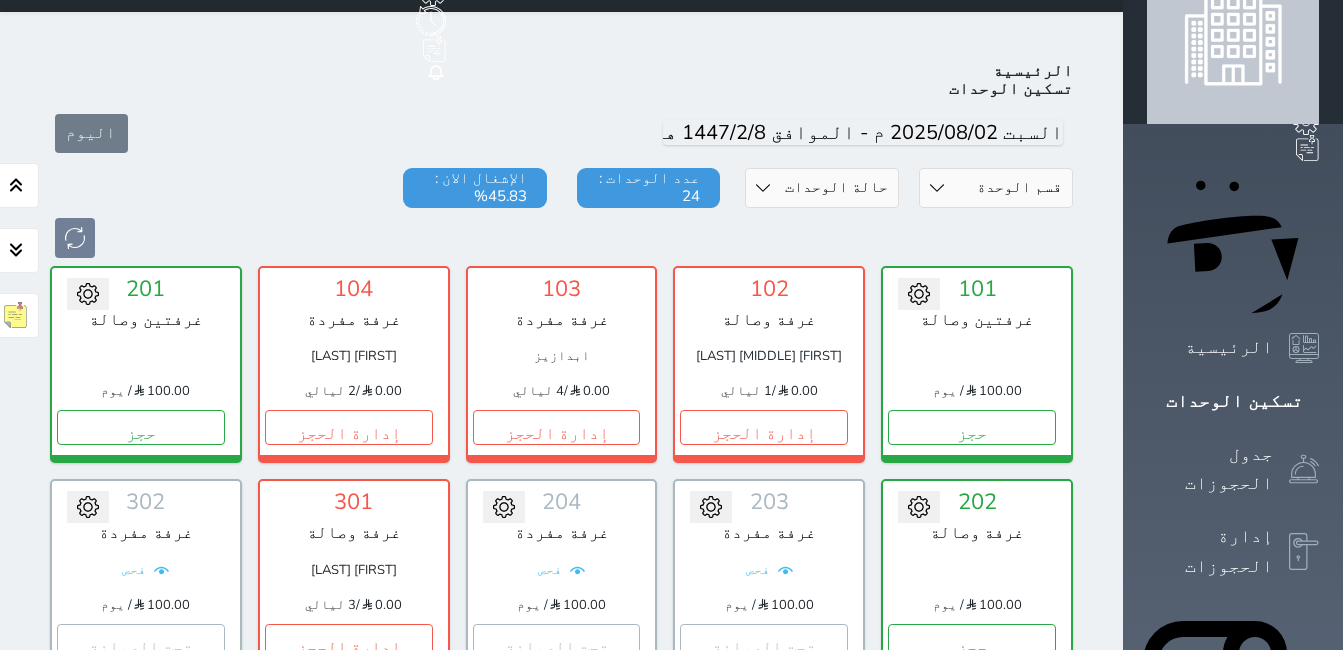 scroll, scrollTop: 0, scrollLeft: 0, axis: both 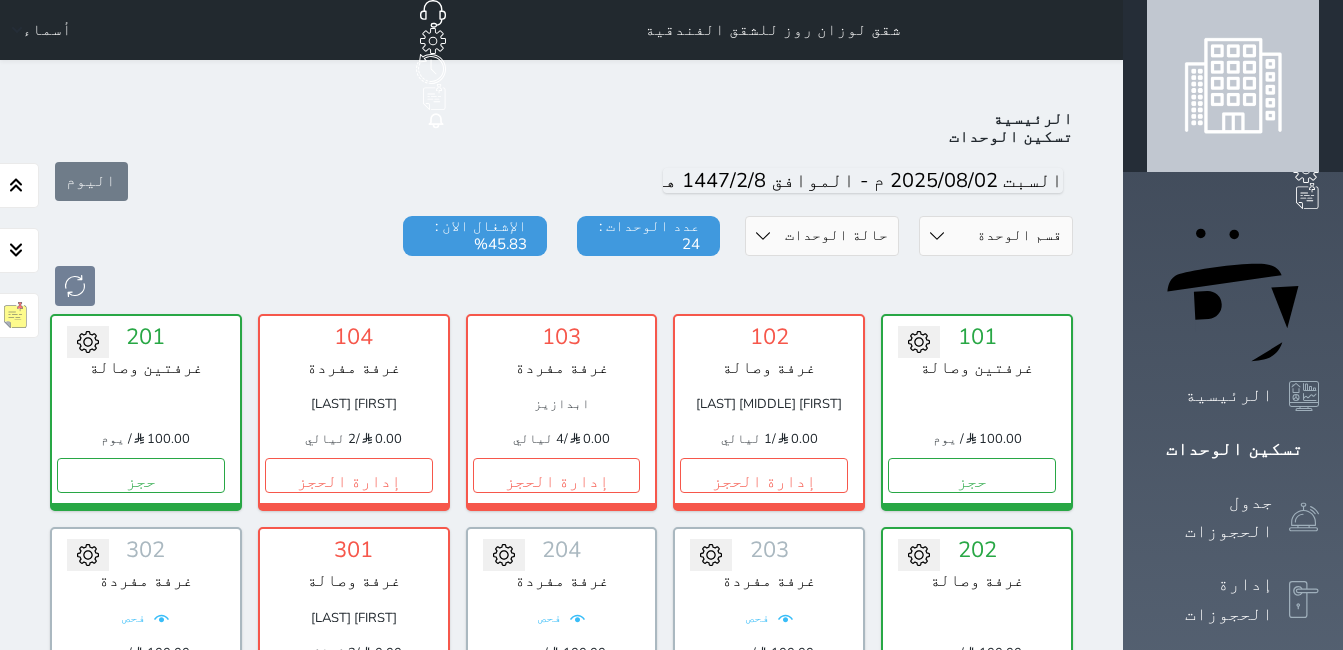 click on "أسماء" at bounding box center [47, 30] 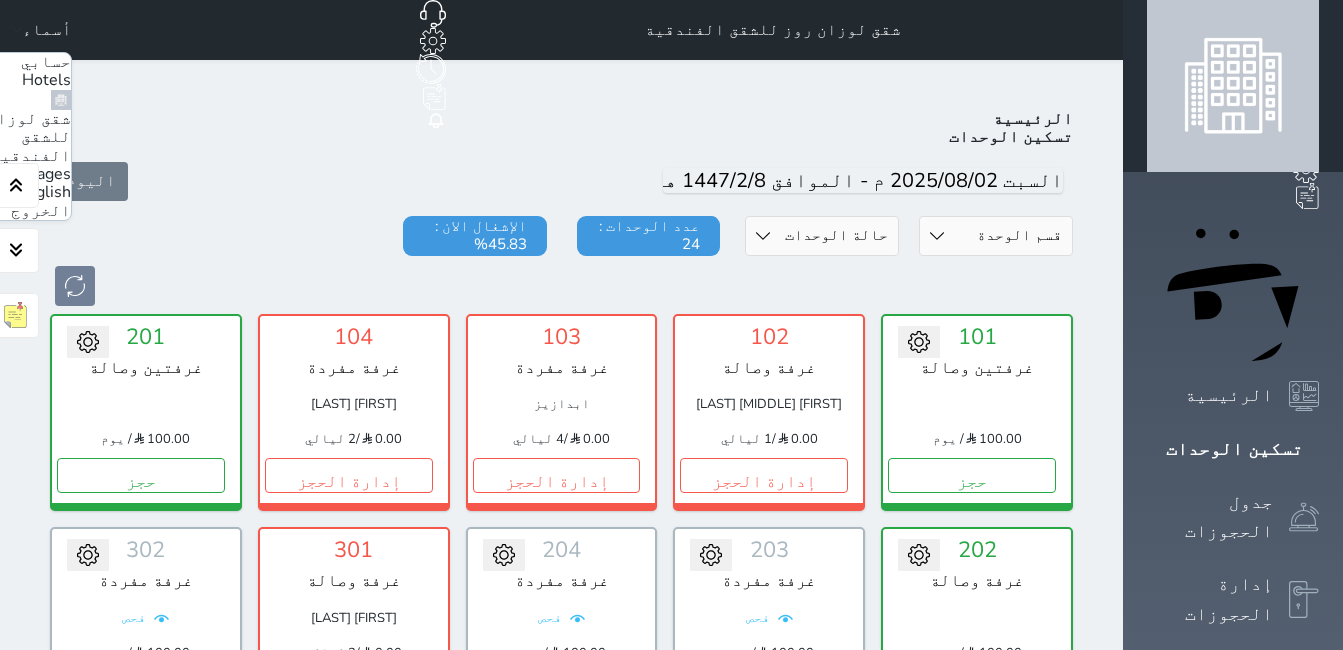 click on "الخروج" at bounding box center (41, 211) 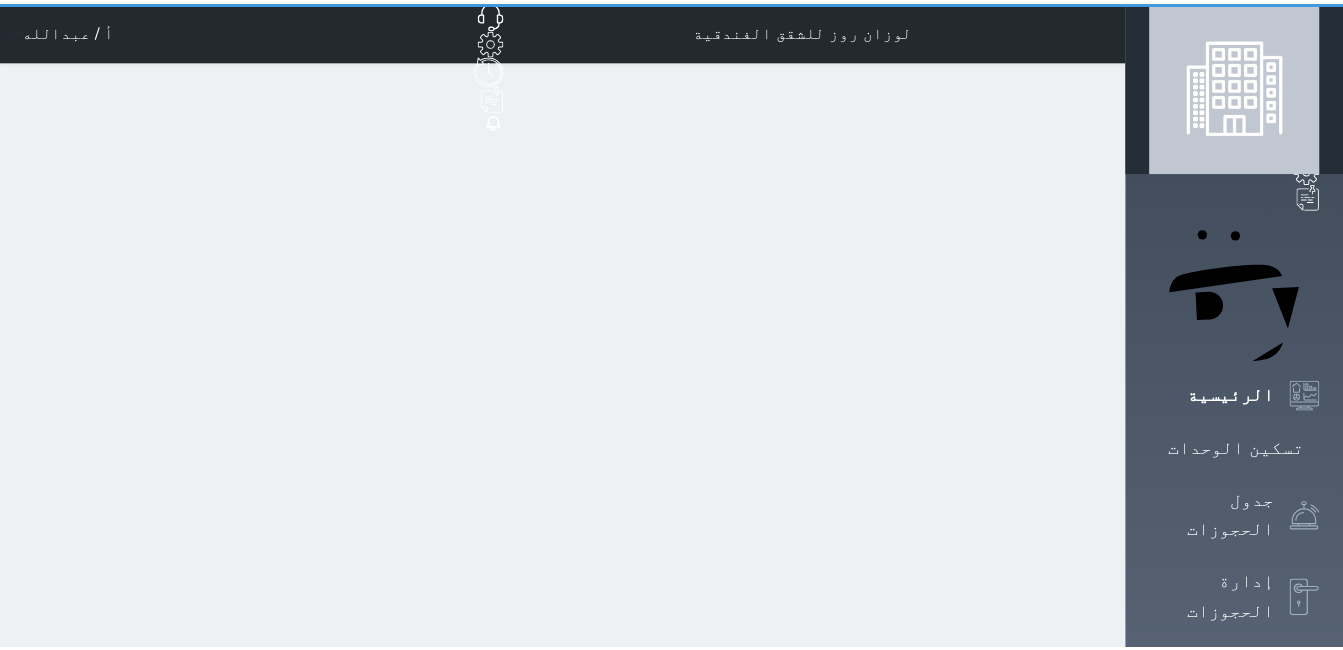scroll, scrollTop: 0, scrollLeft: 0, axis: both 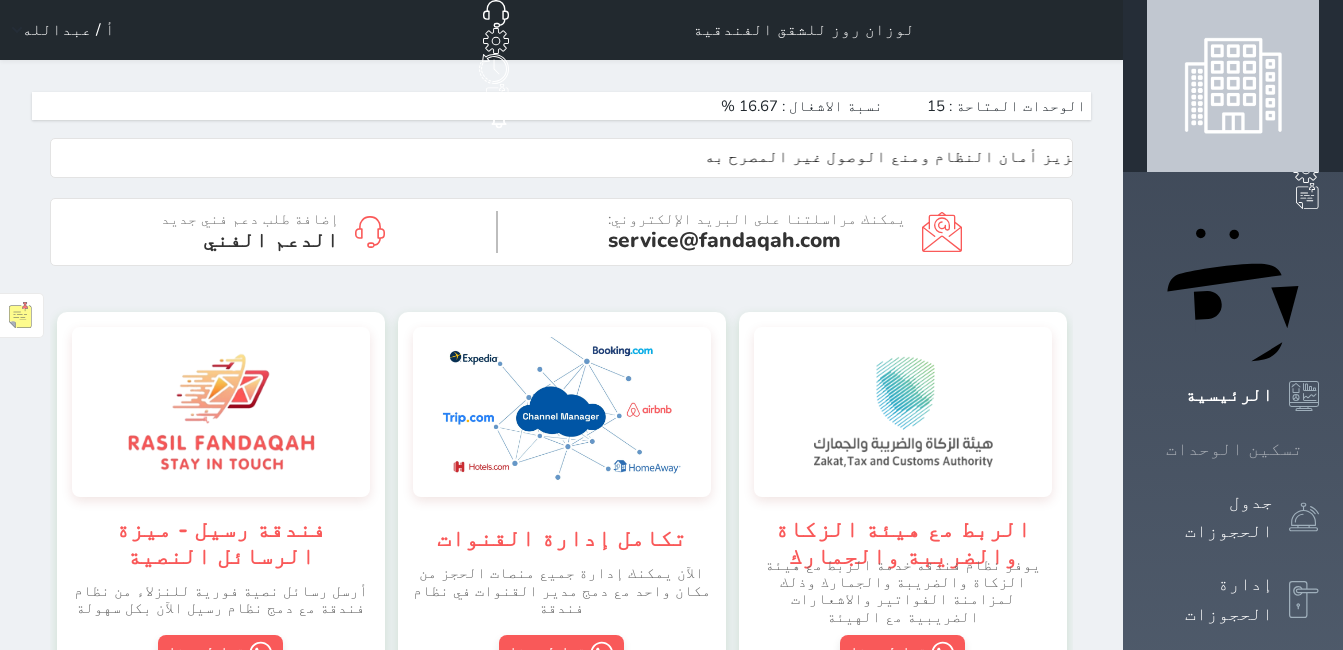 click 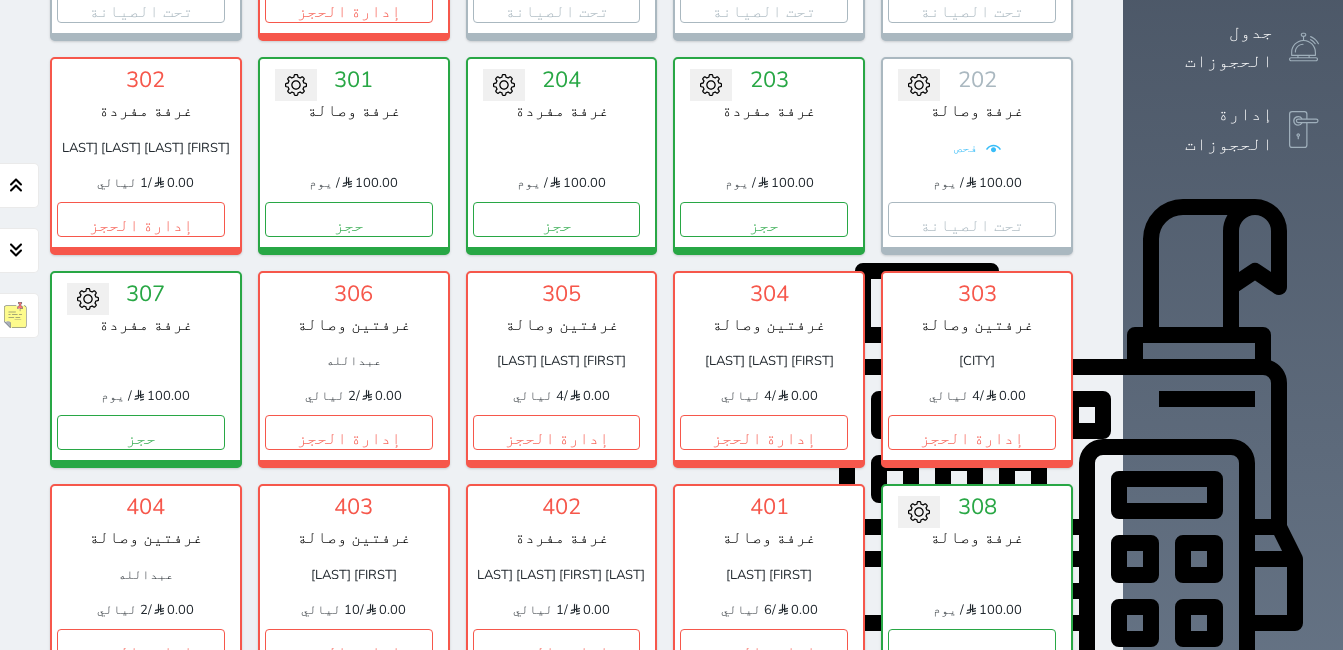 scroll, scrollTop: 478, scrollLeft: 0, axis: vertical 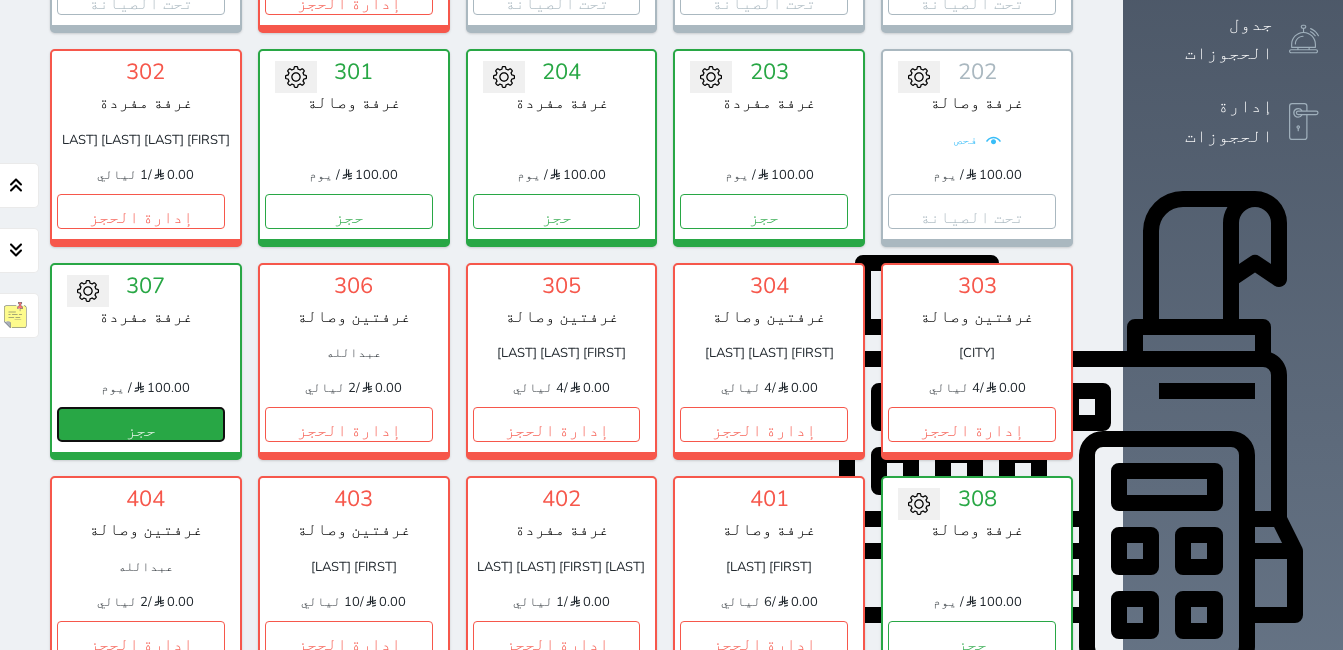 click on "حجز" at bounding box center [141, 424] 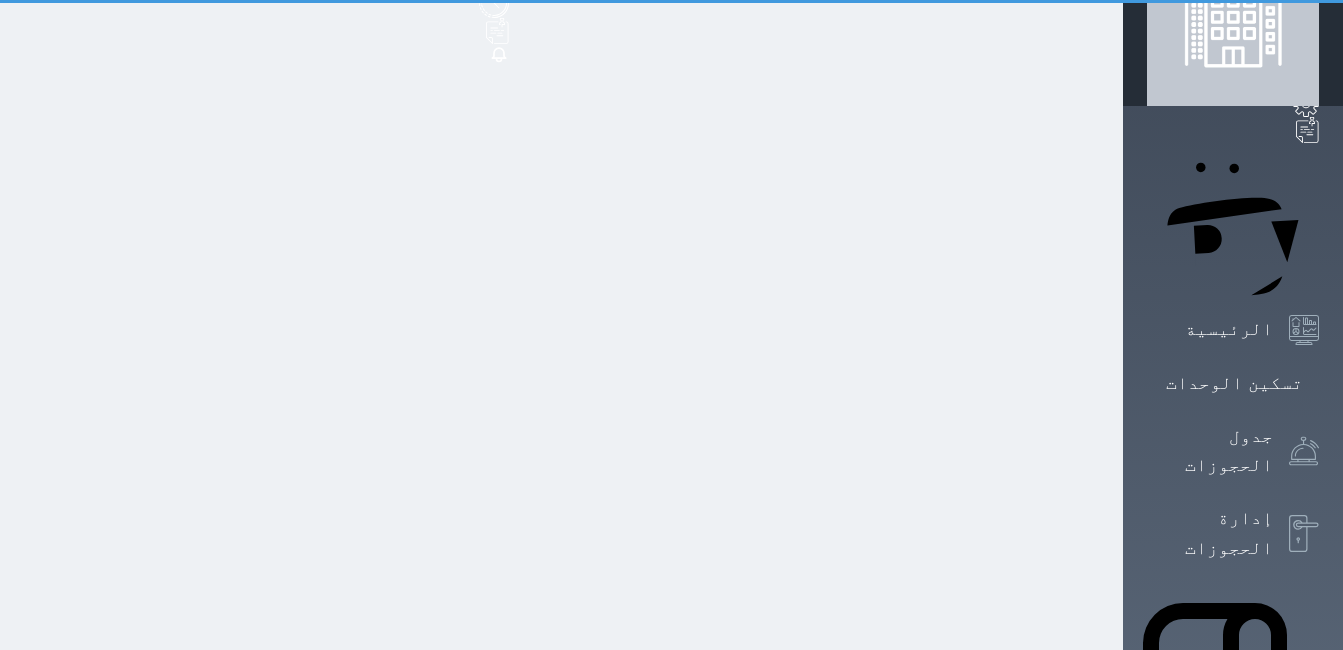 scroll, scrollTop: 0, scrollLeft: 0, axis: both 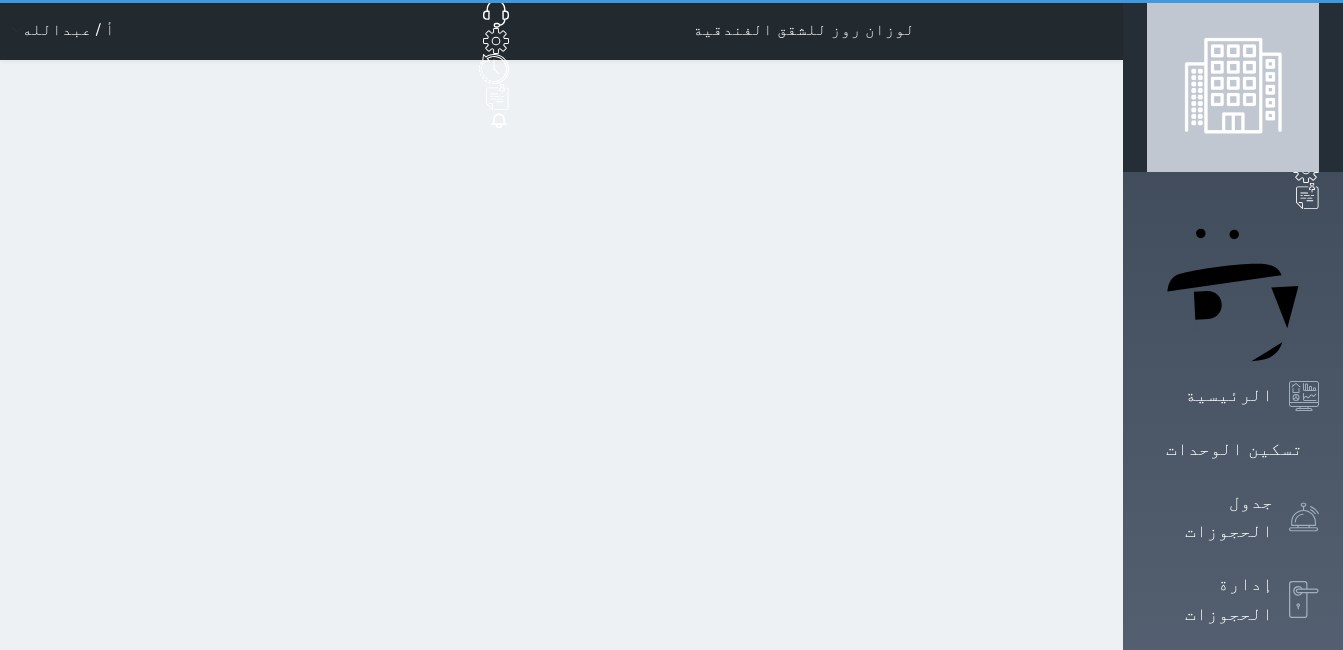 select on "1" 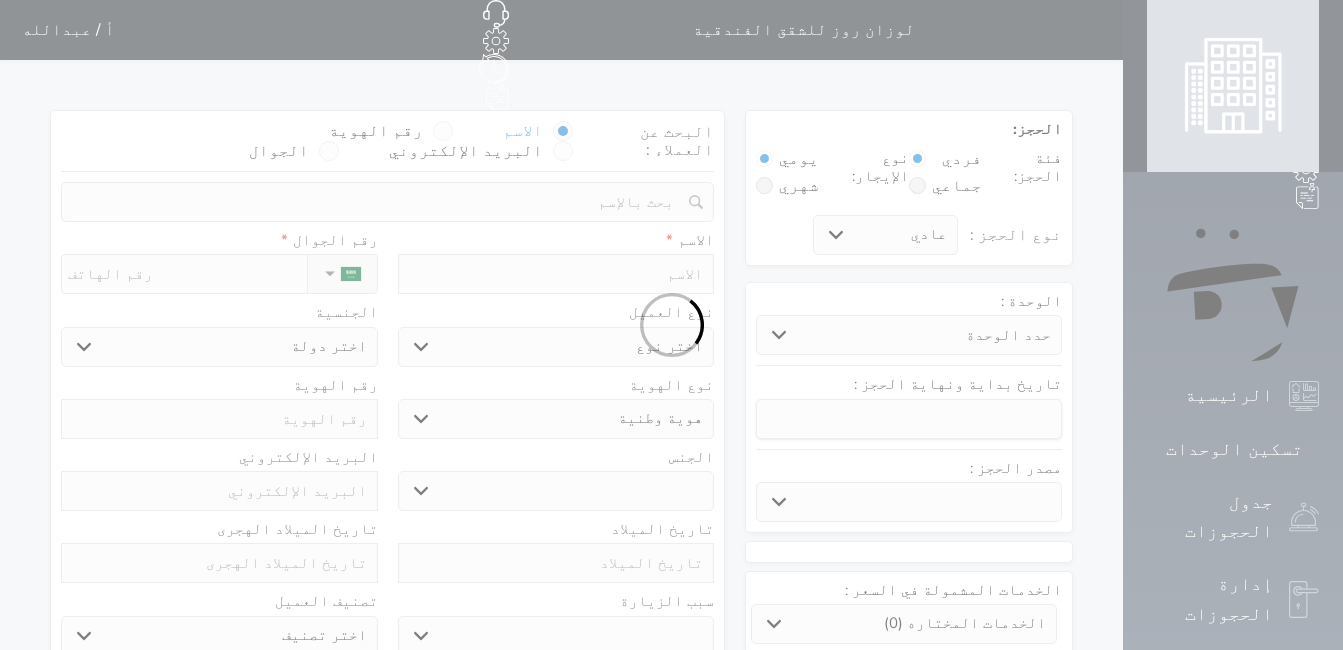 select 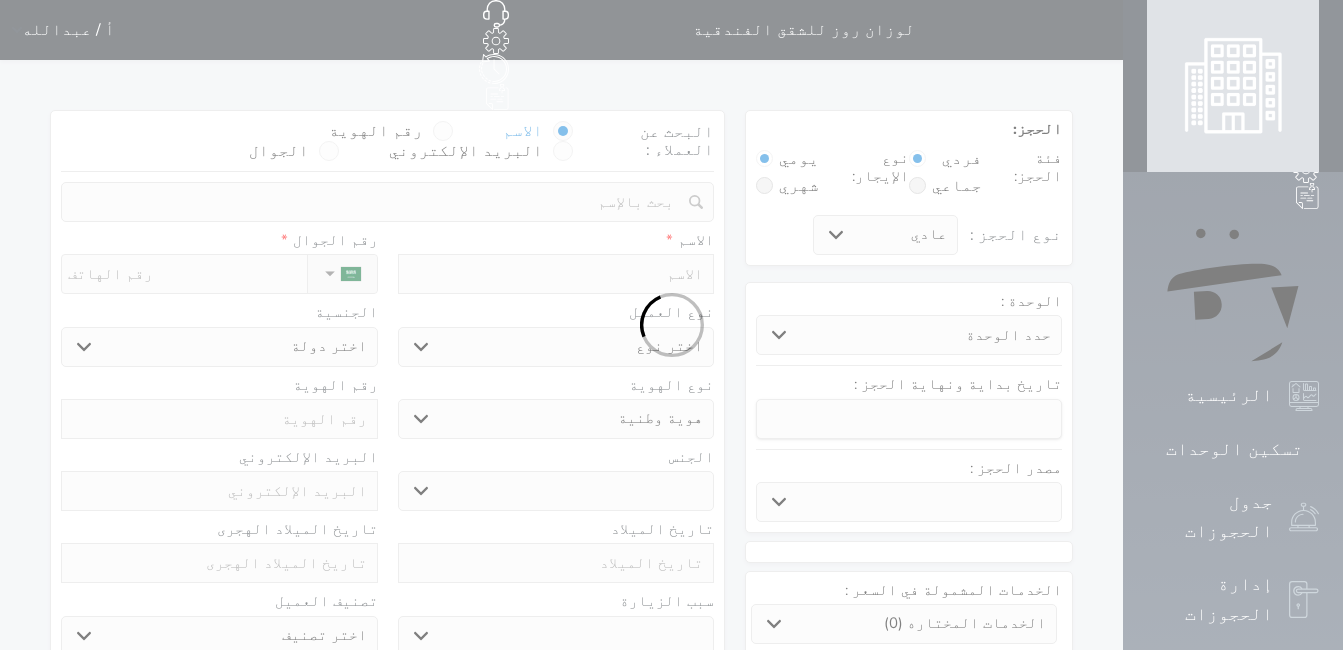 select 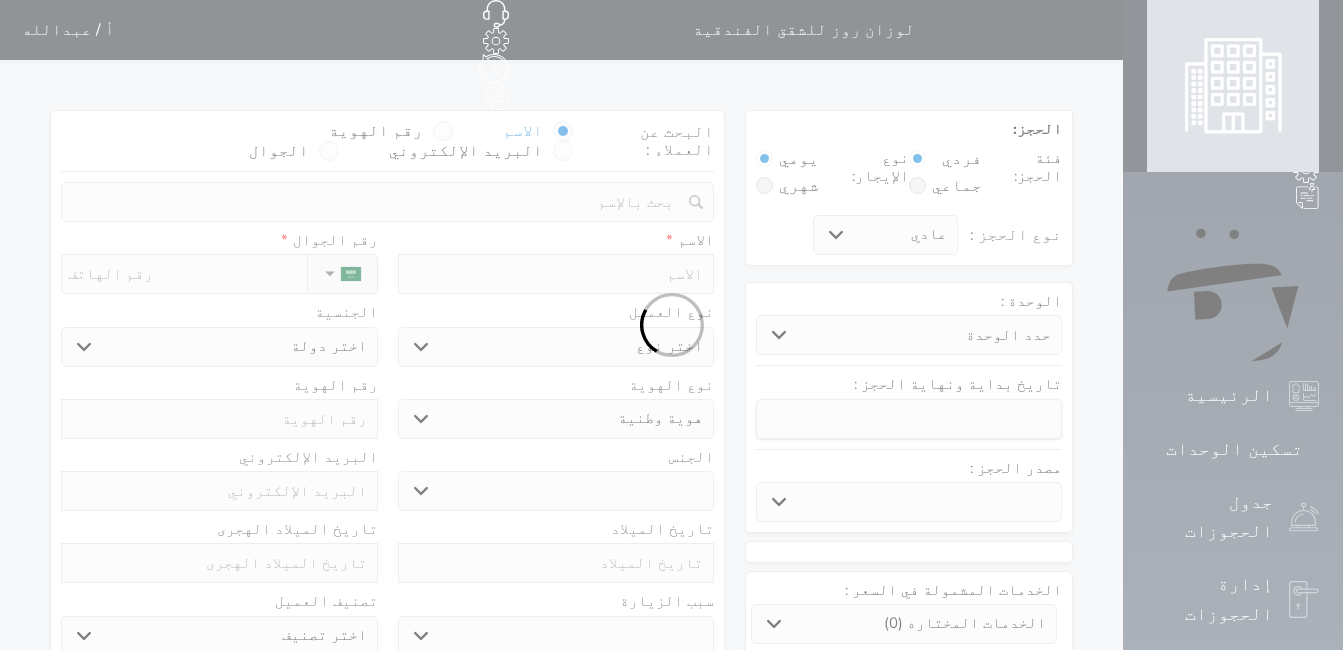 select 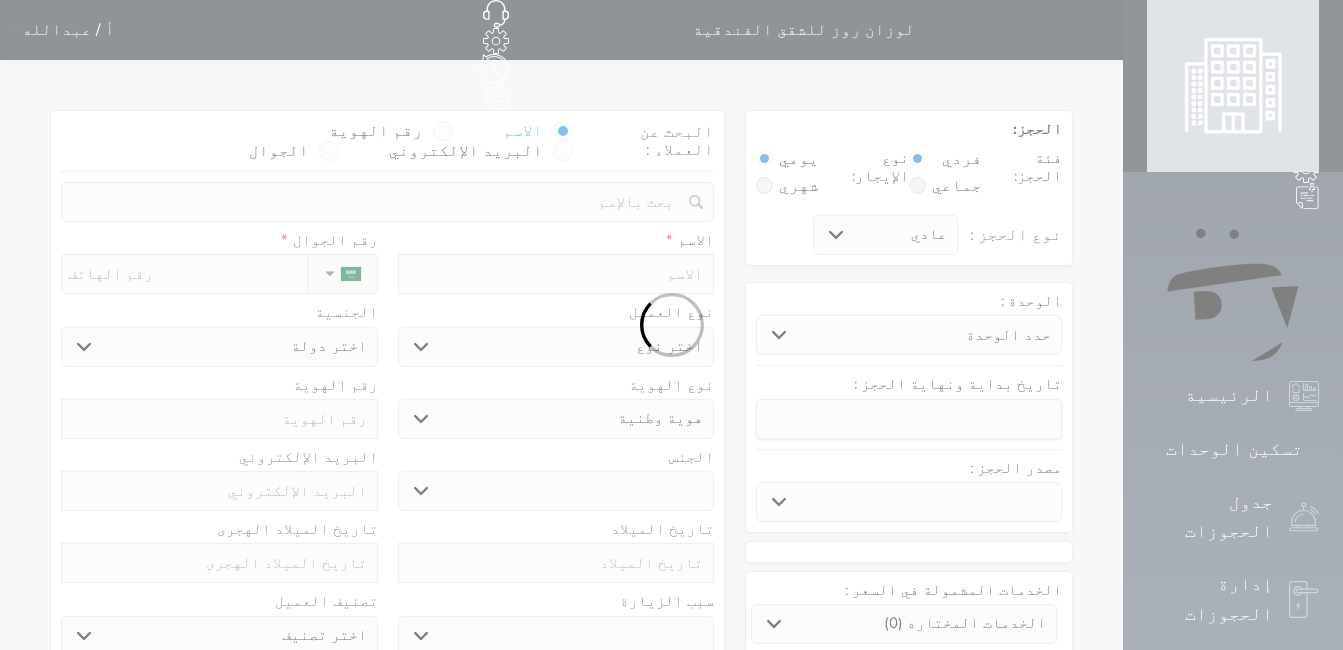 select 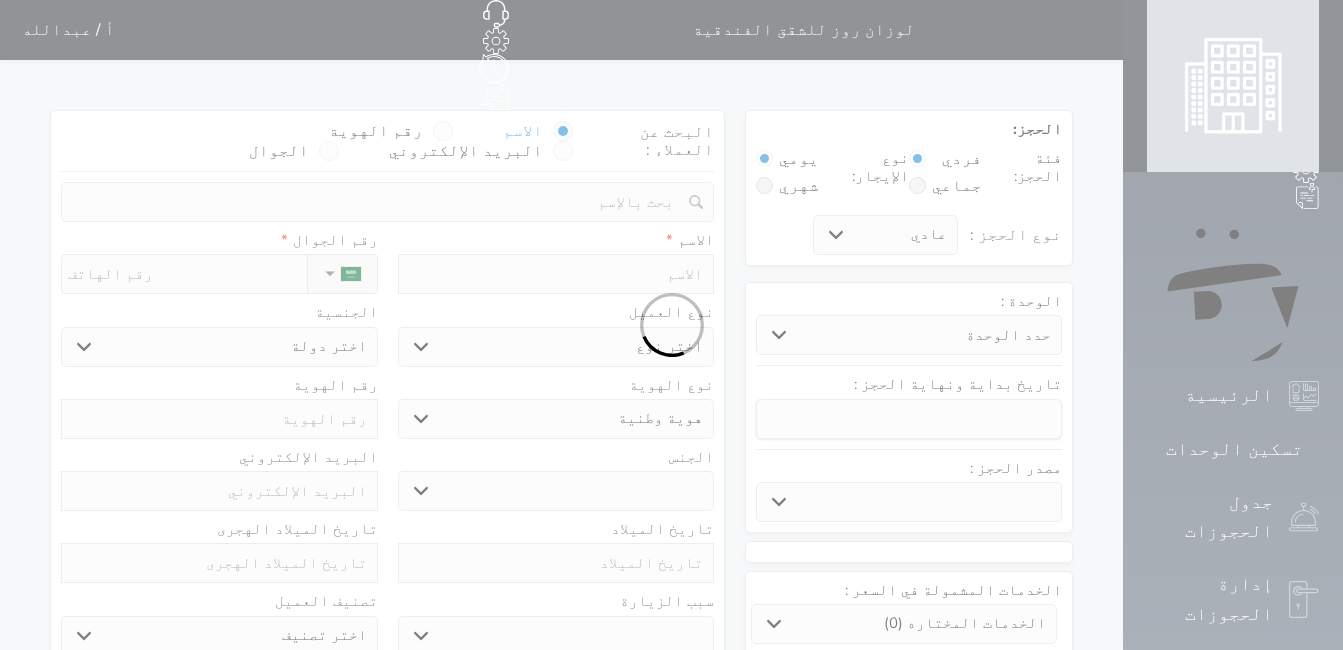 select 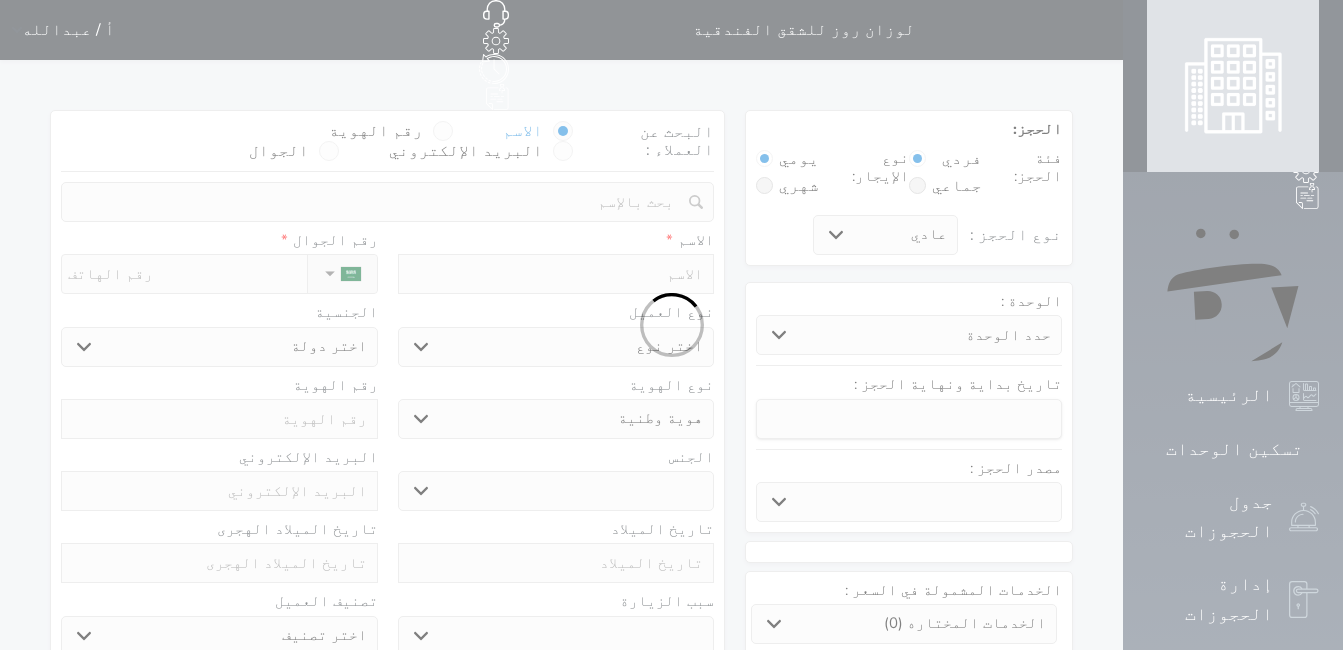select 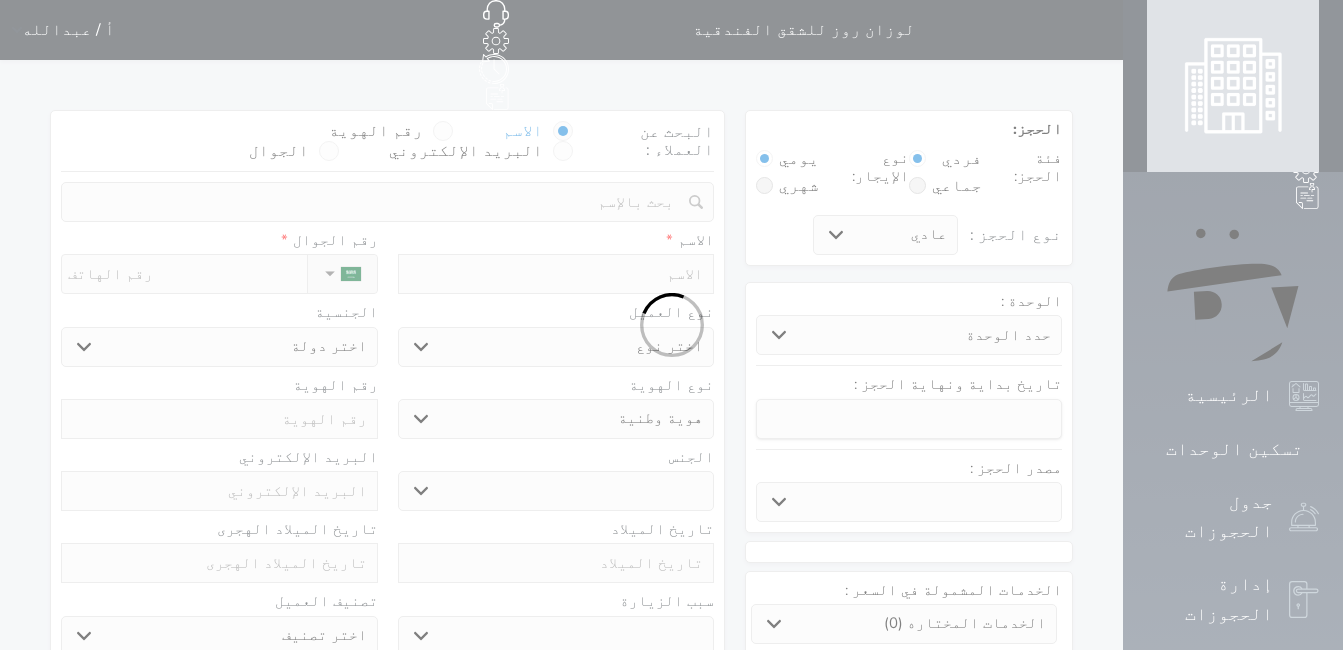 select 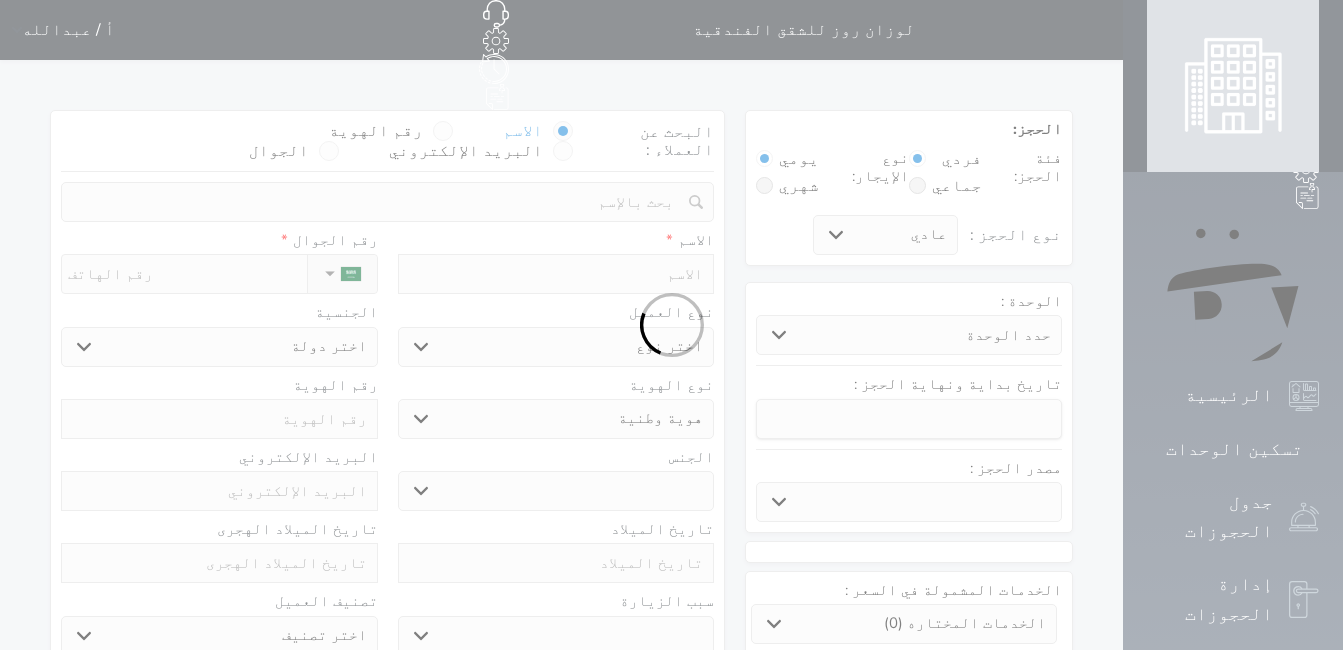select 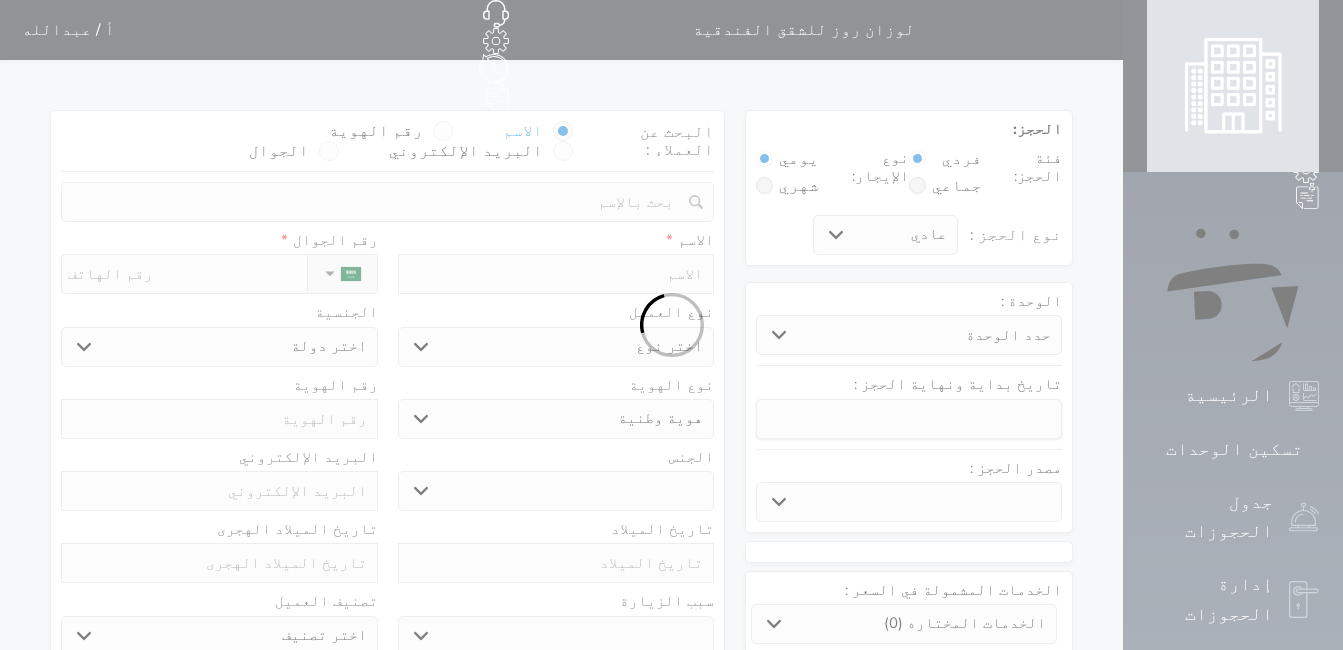 select 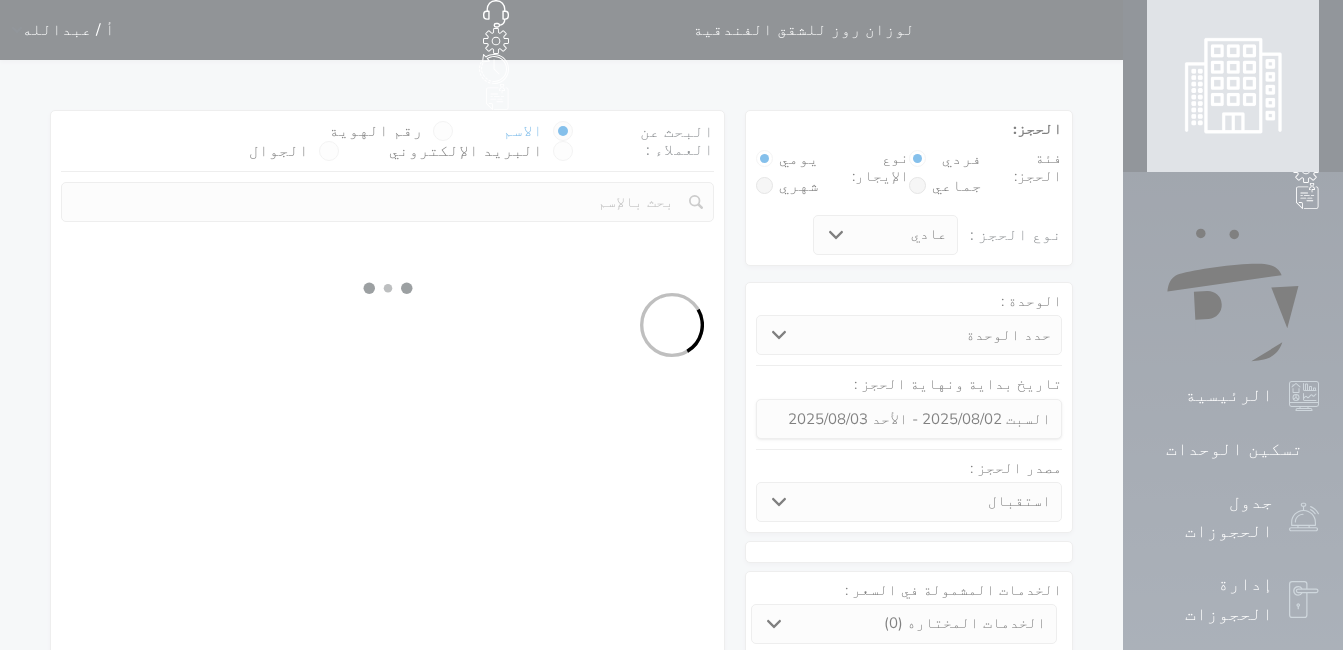 click at bounding box center [671, 325] 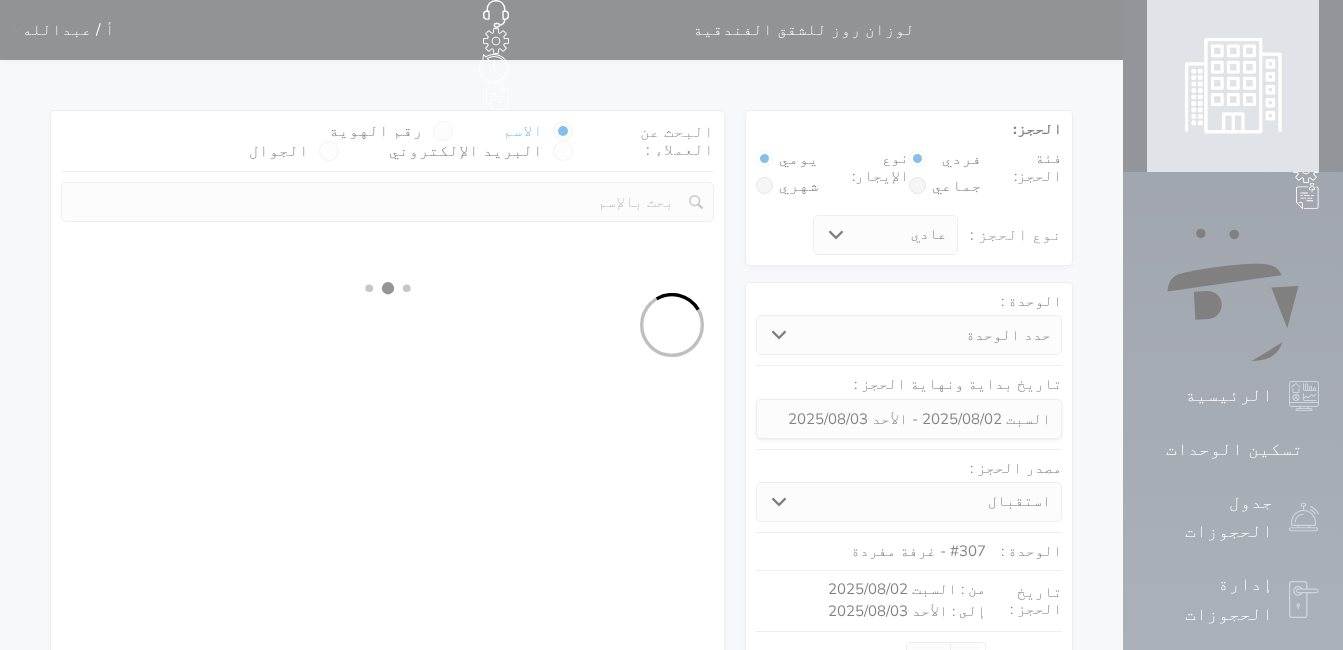 click at bounding box center [671, 325] 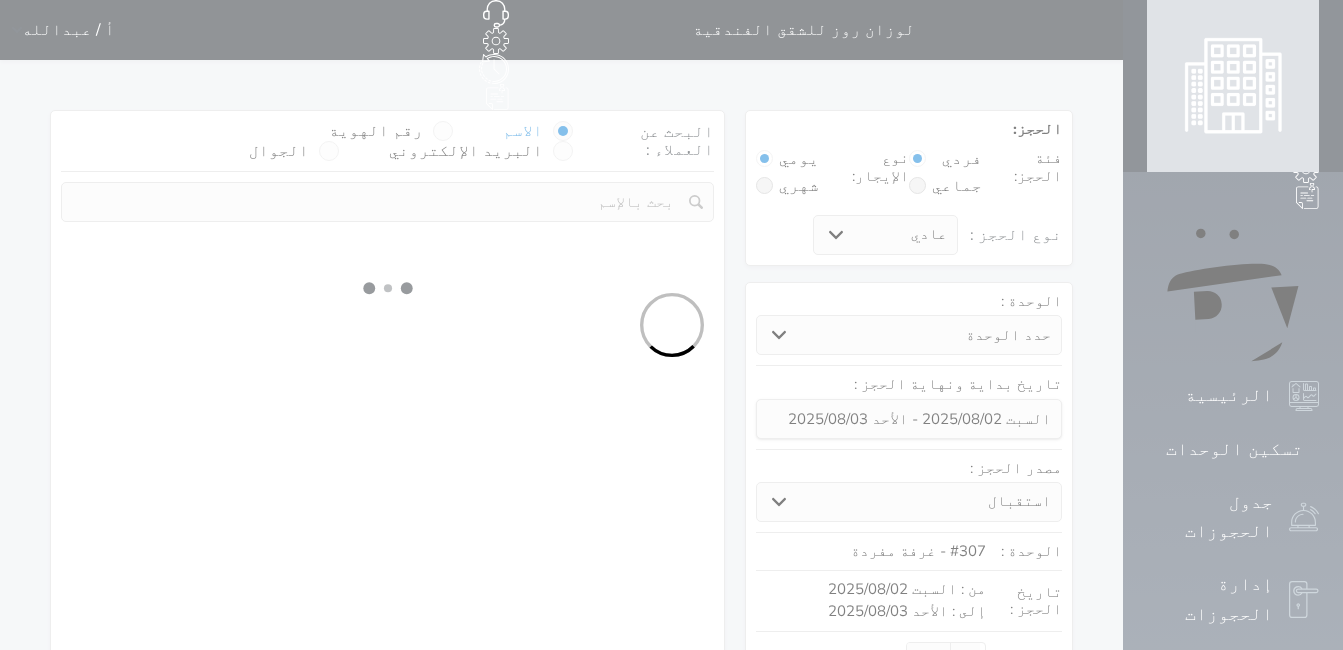select 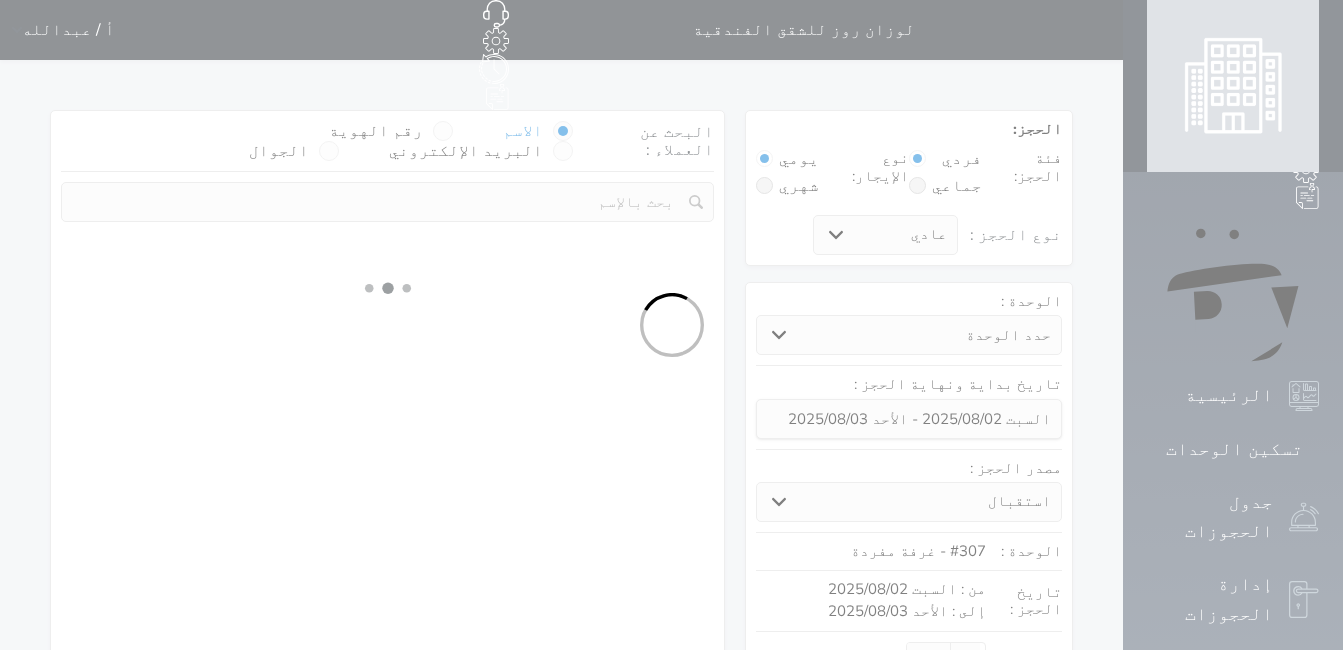 select on "1" 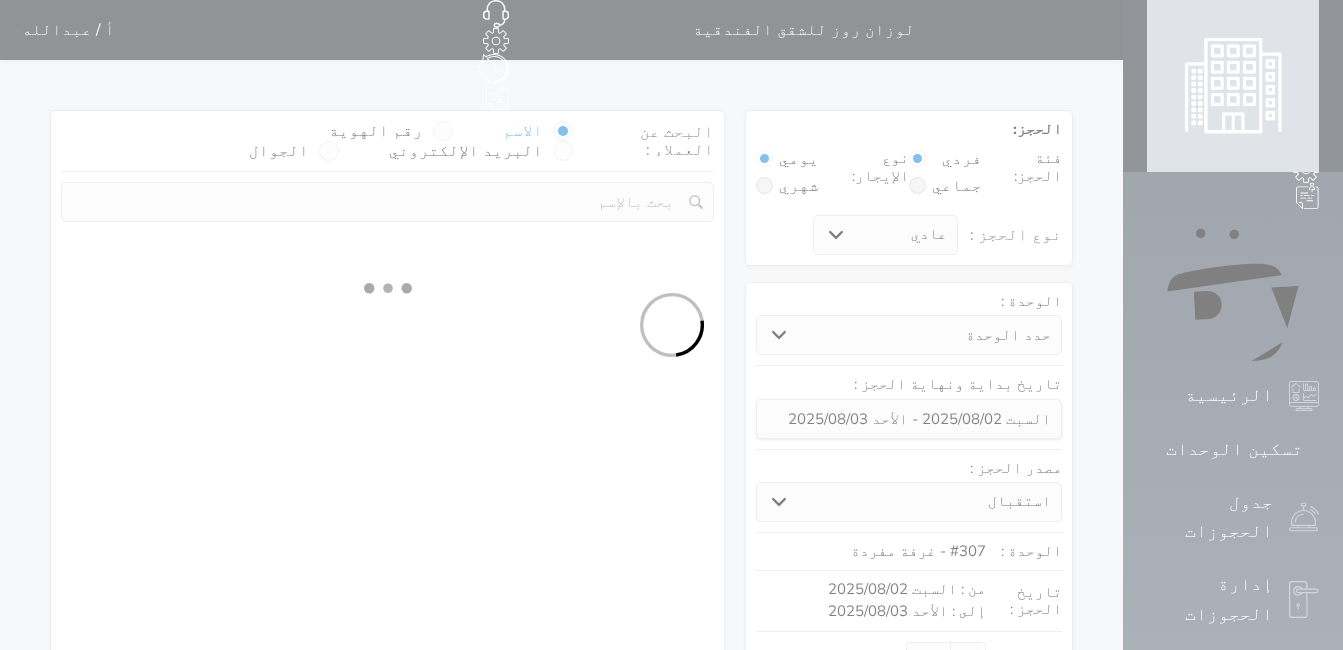 select on "113" 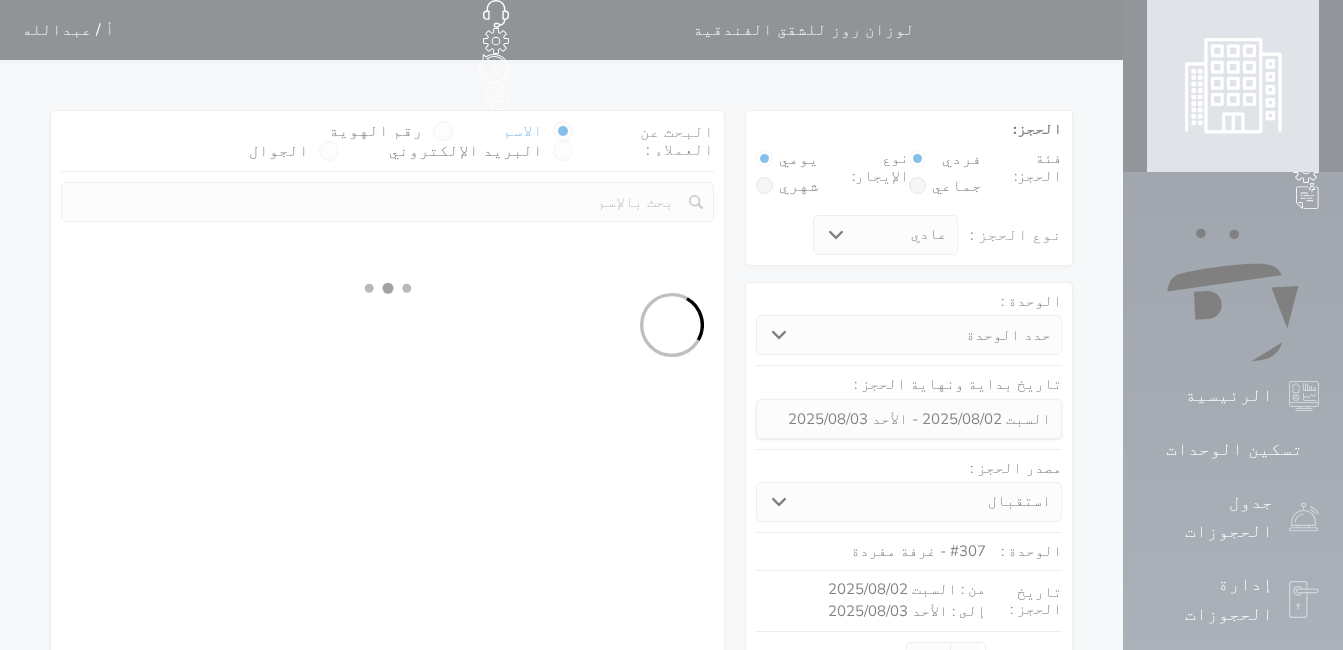 select on "1" 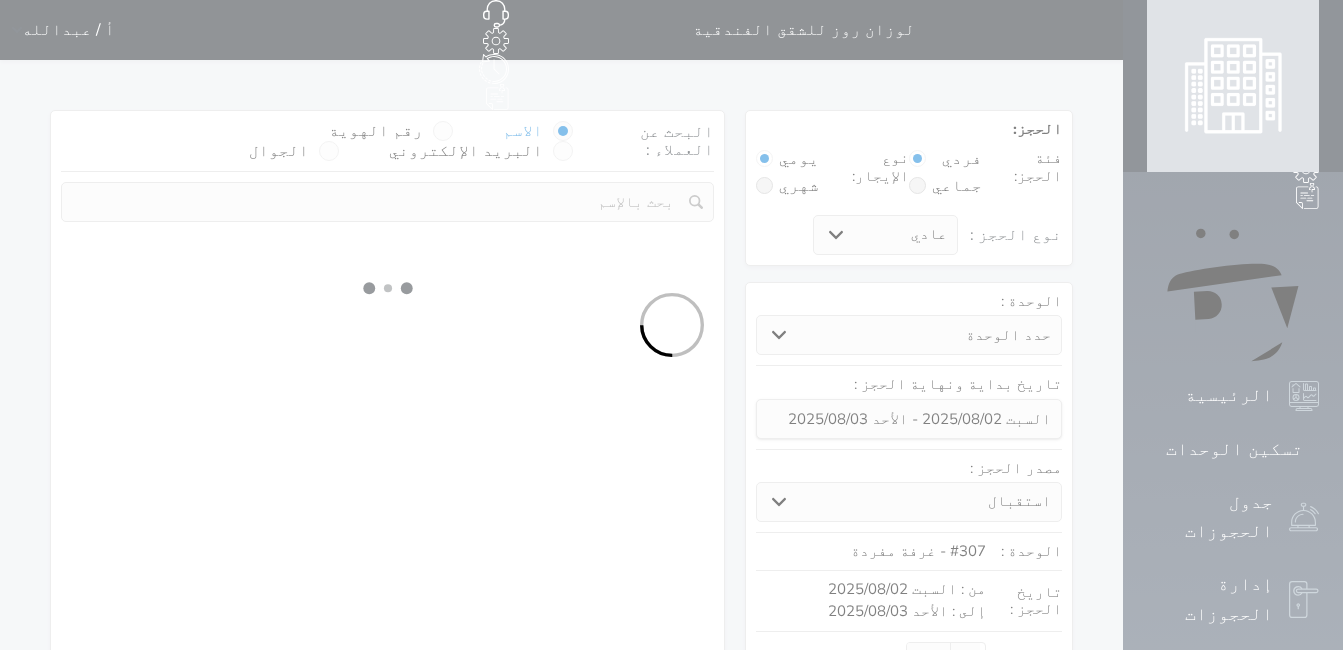 select 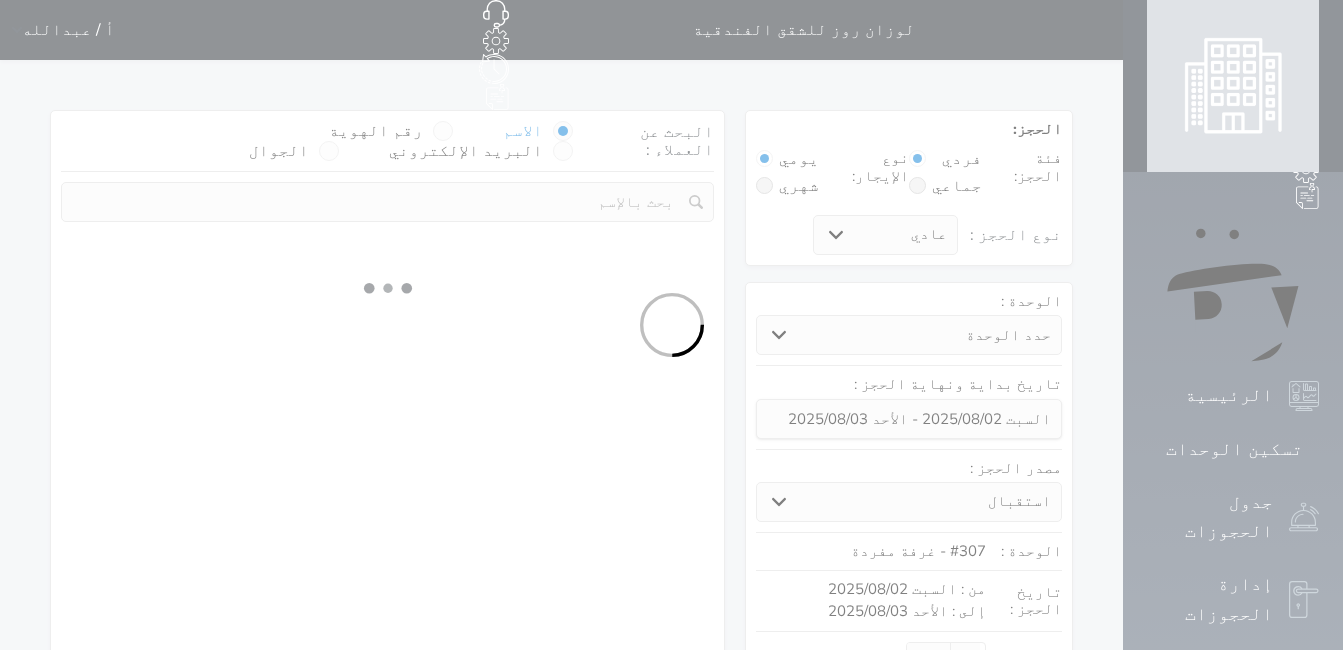 select on "7" 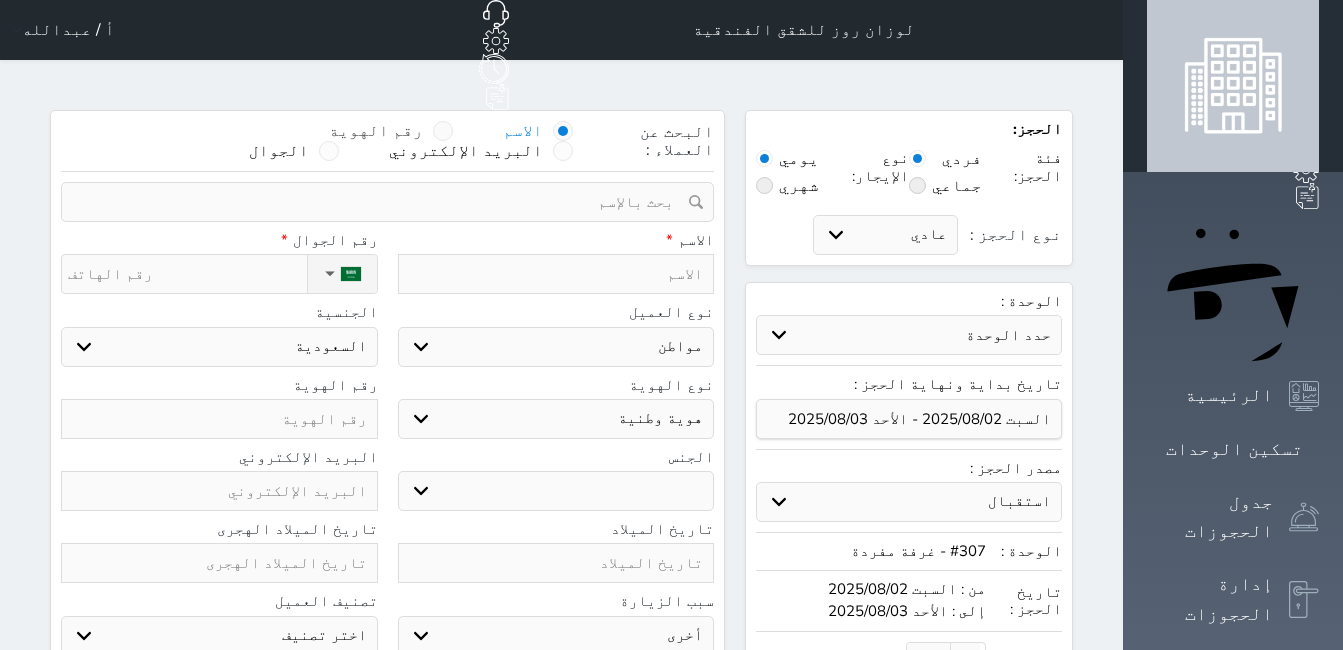 click at bounding box center (443, 131) 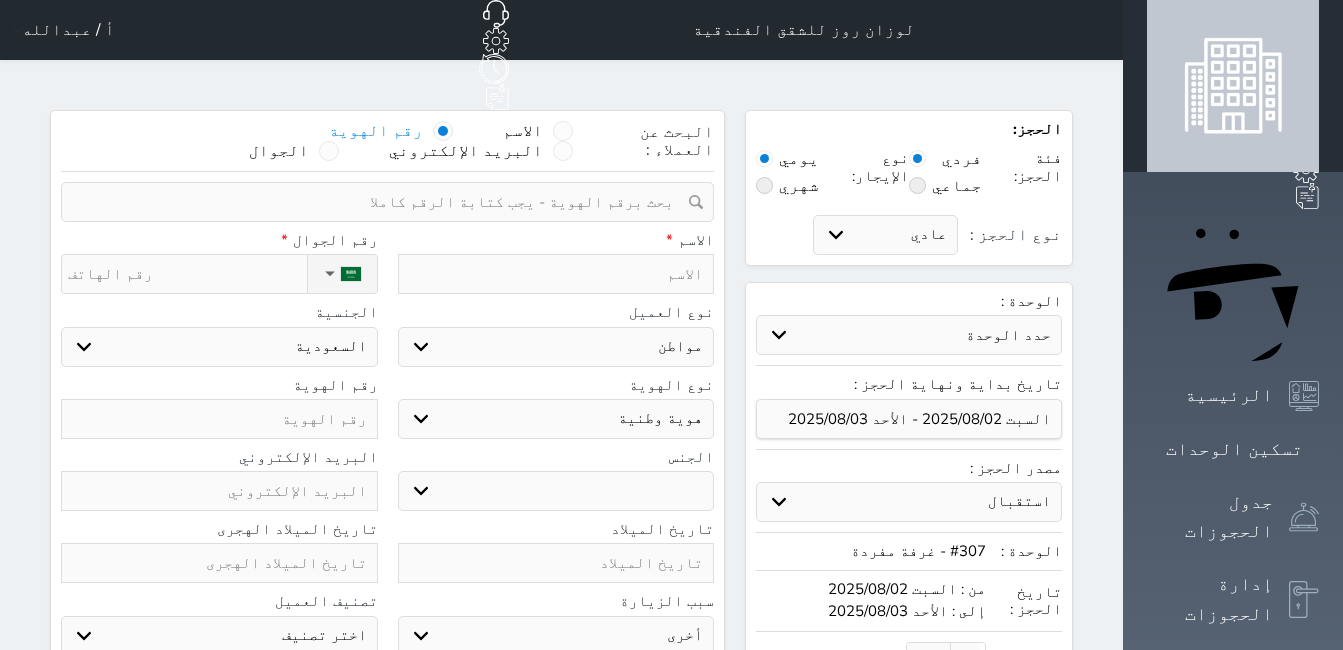 select 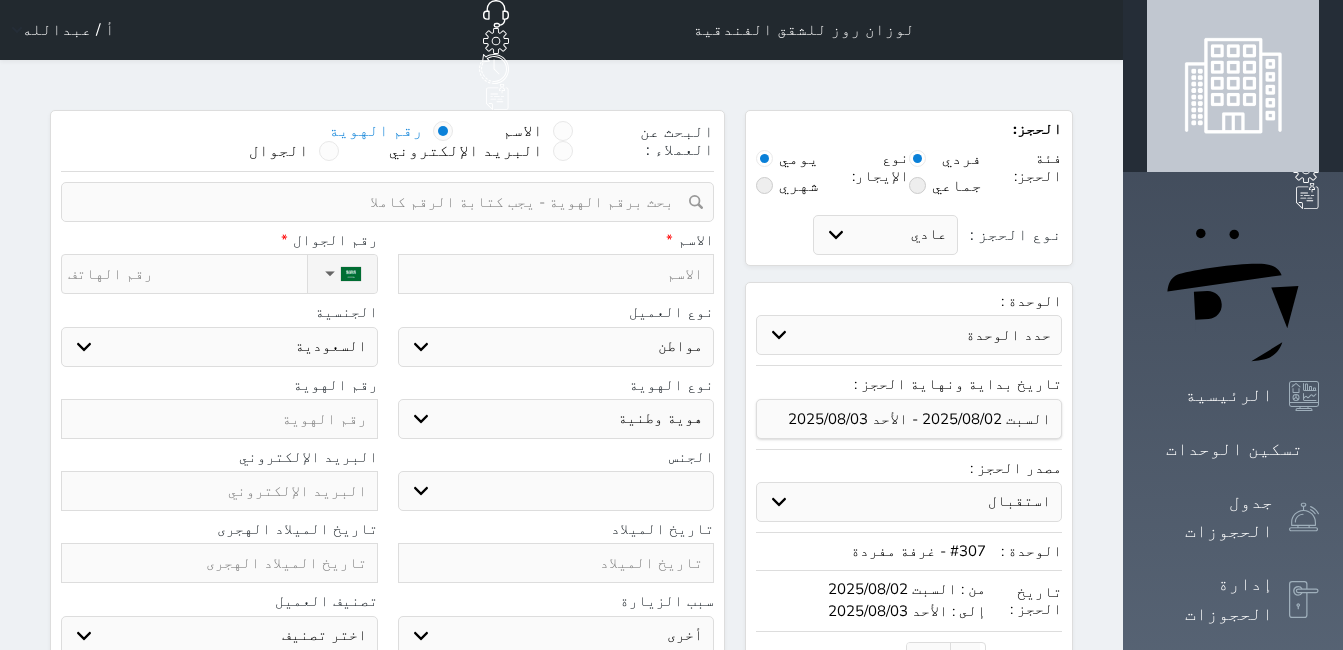 click at bounding box center [380, 202] 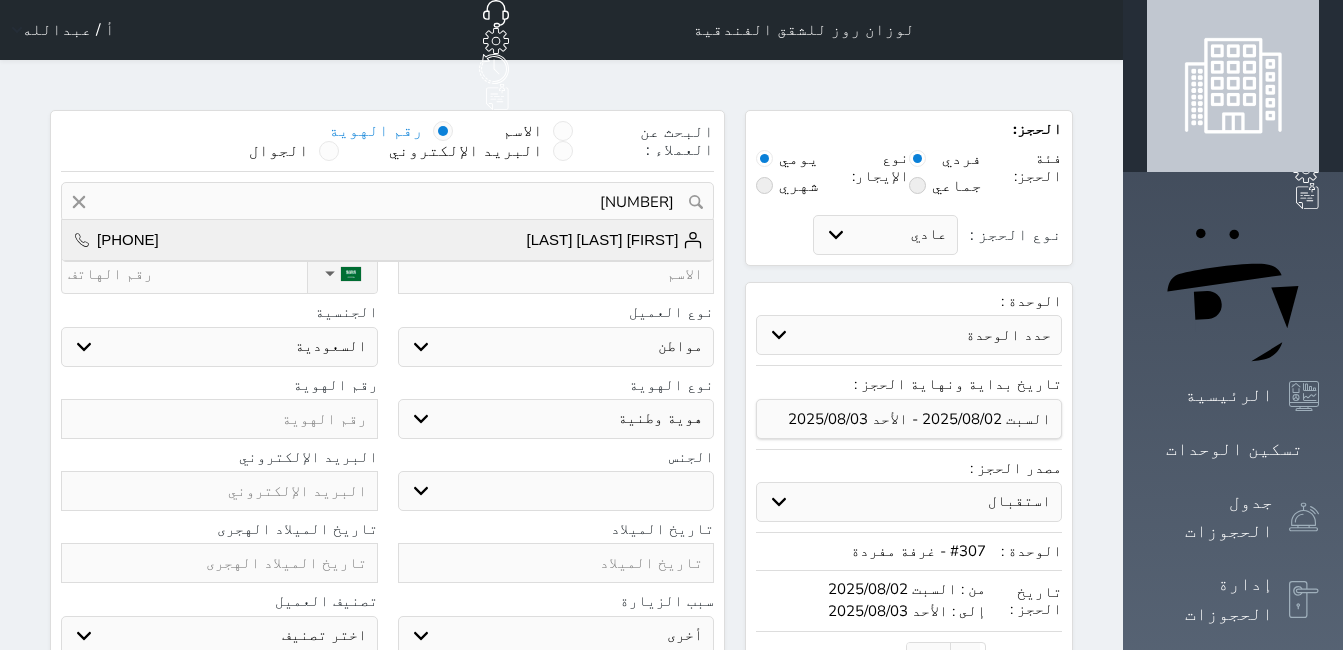click on "يوسف عبدالعزيز المسلمي   +966533583062" at bounding box center [387, 240] 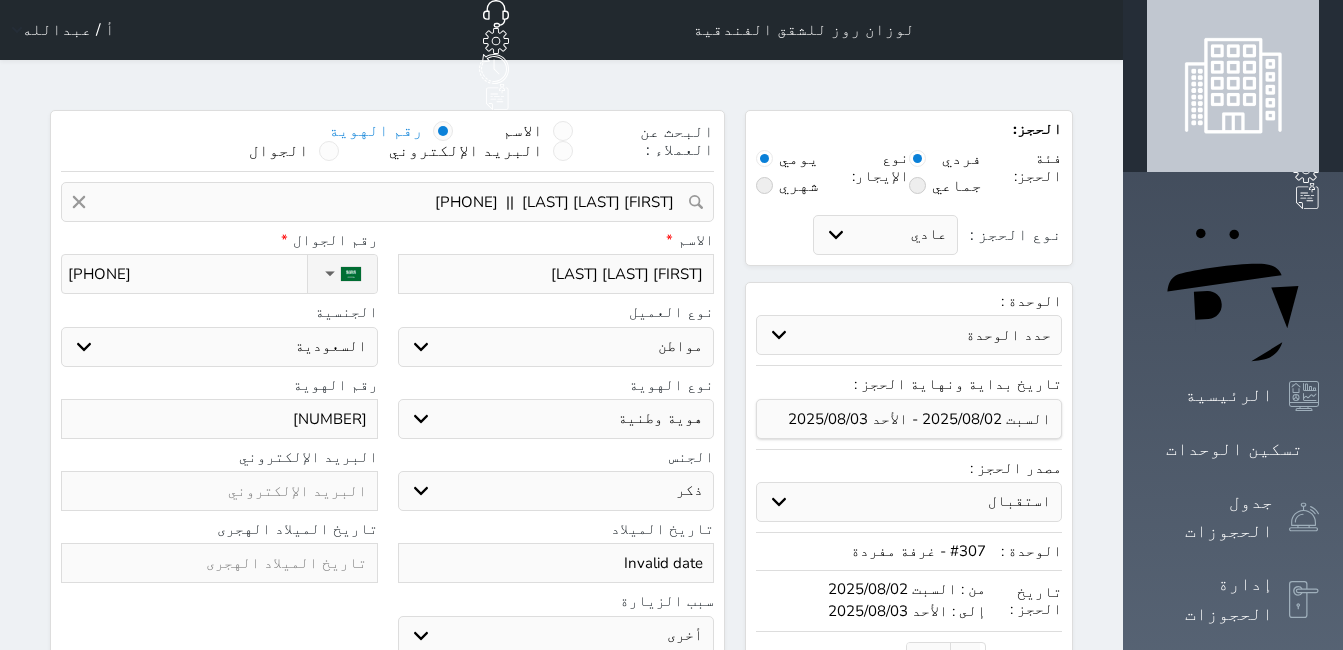 click on "+966 53 358 3062" at bounding box center [187, 274] 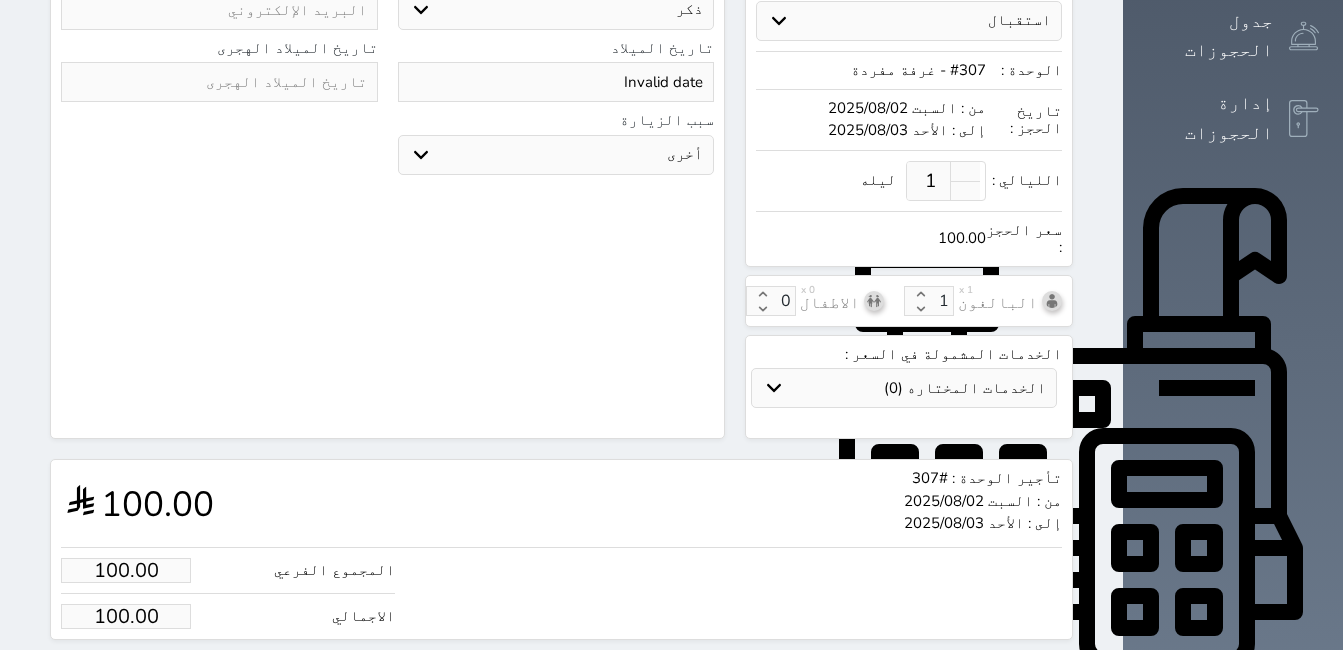 scroll, scrollTop: 536, scrollLeft: 0, axis: vertical 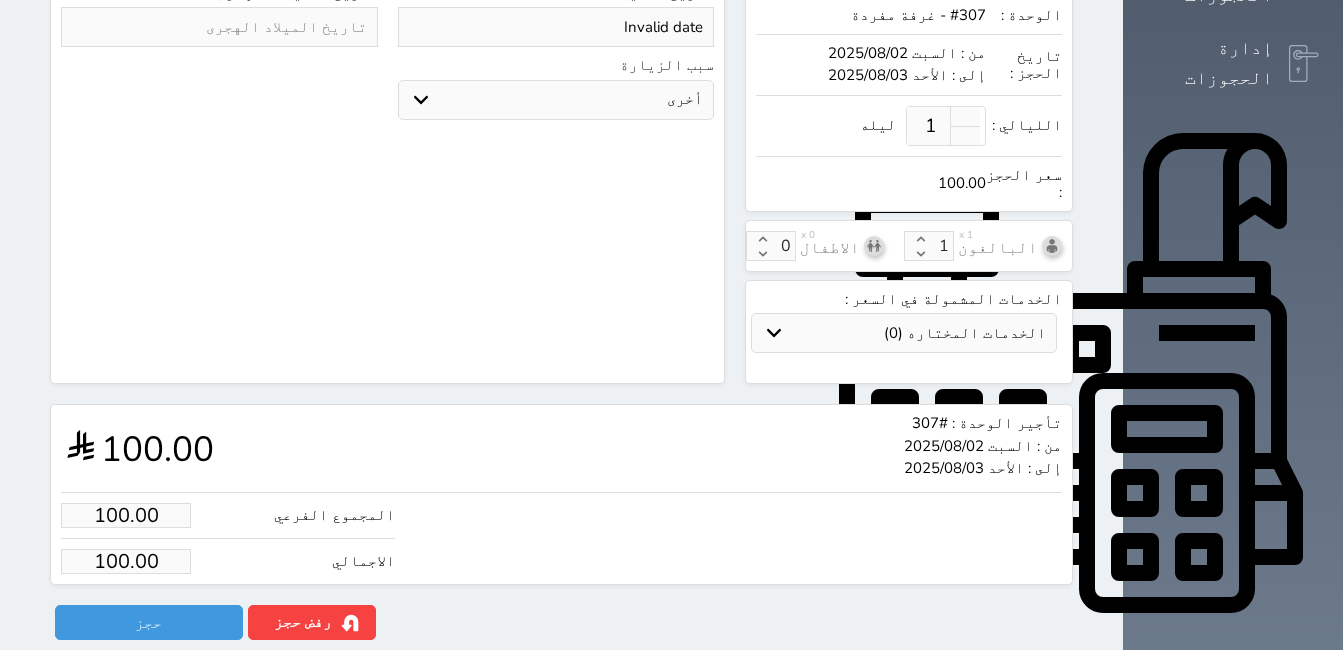 type on "+966 53 358 3068" 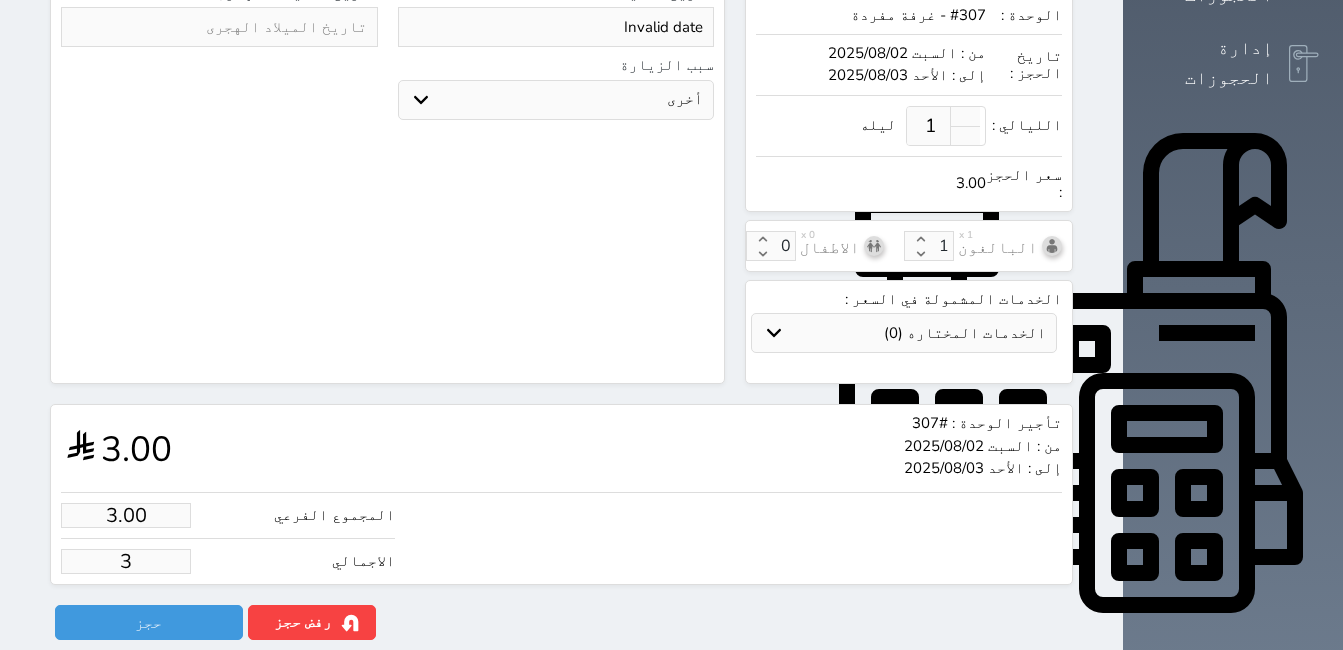 type on "35.00" 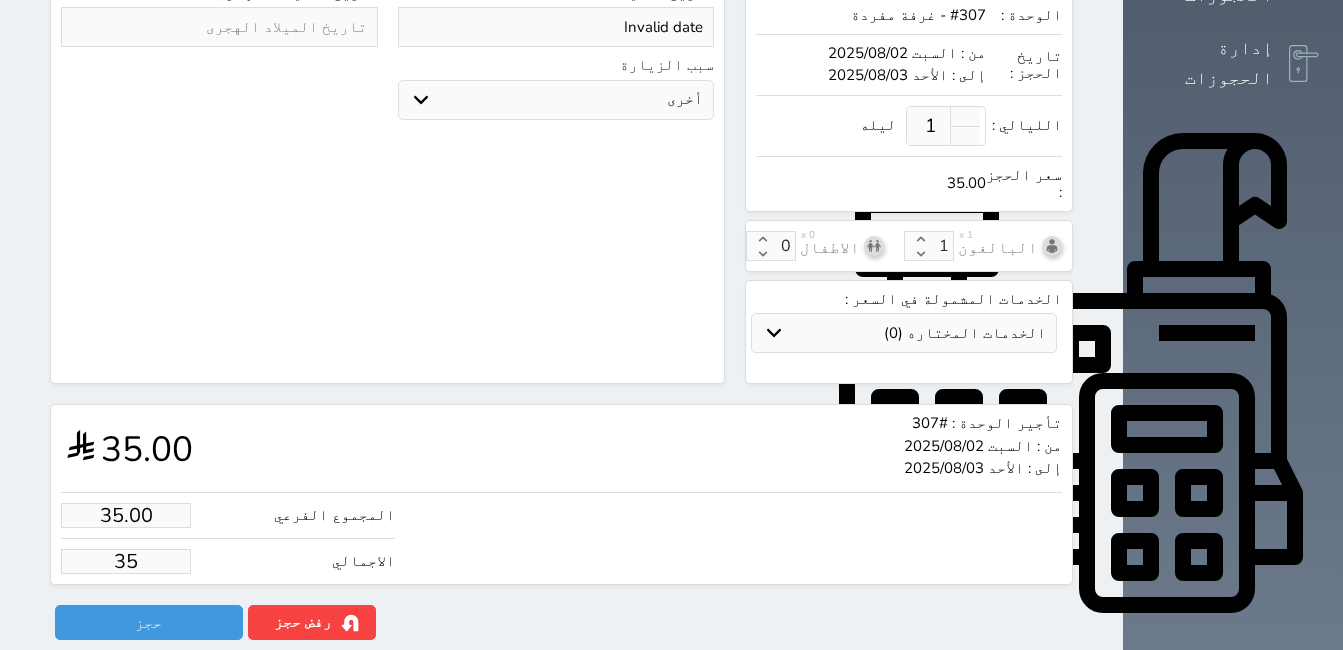 type on "350.00" 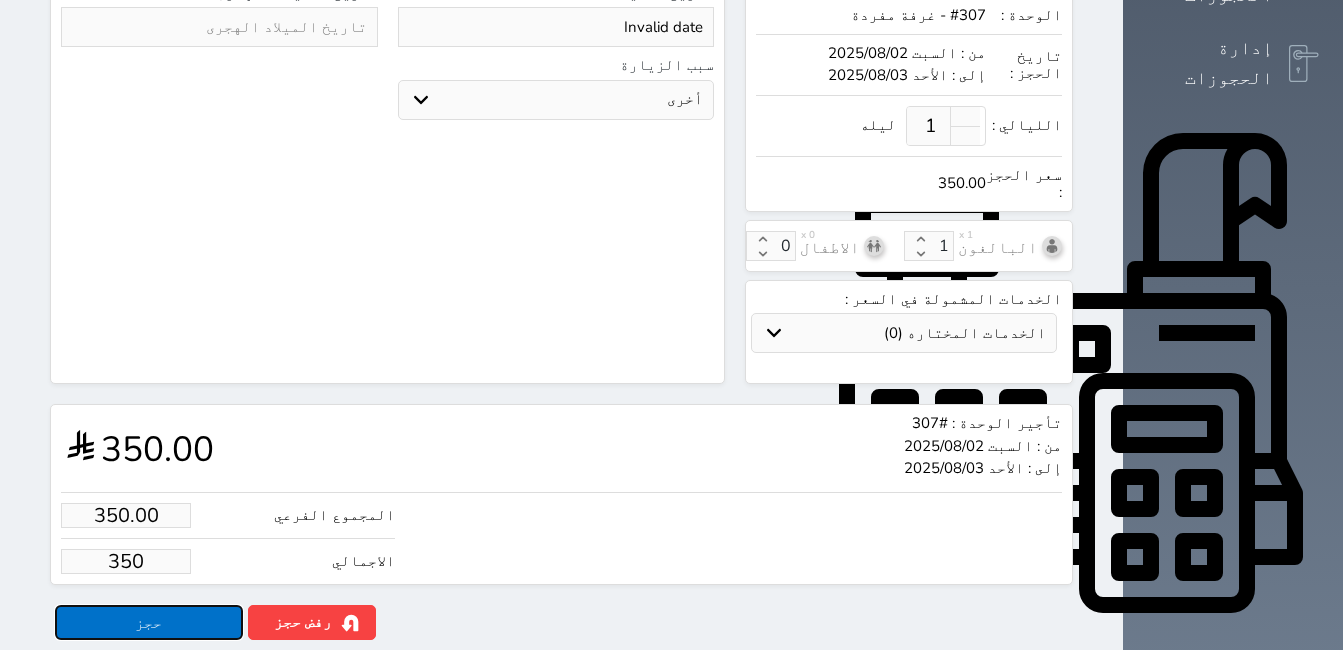 type on "350.00" 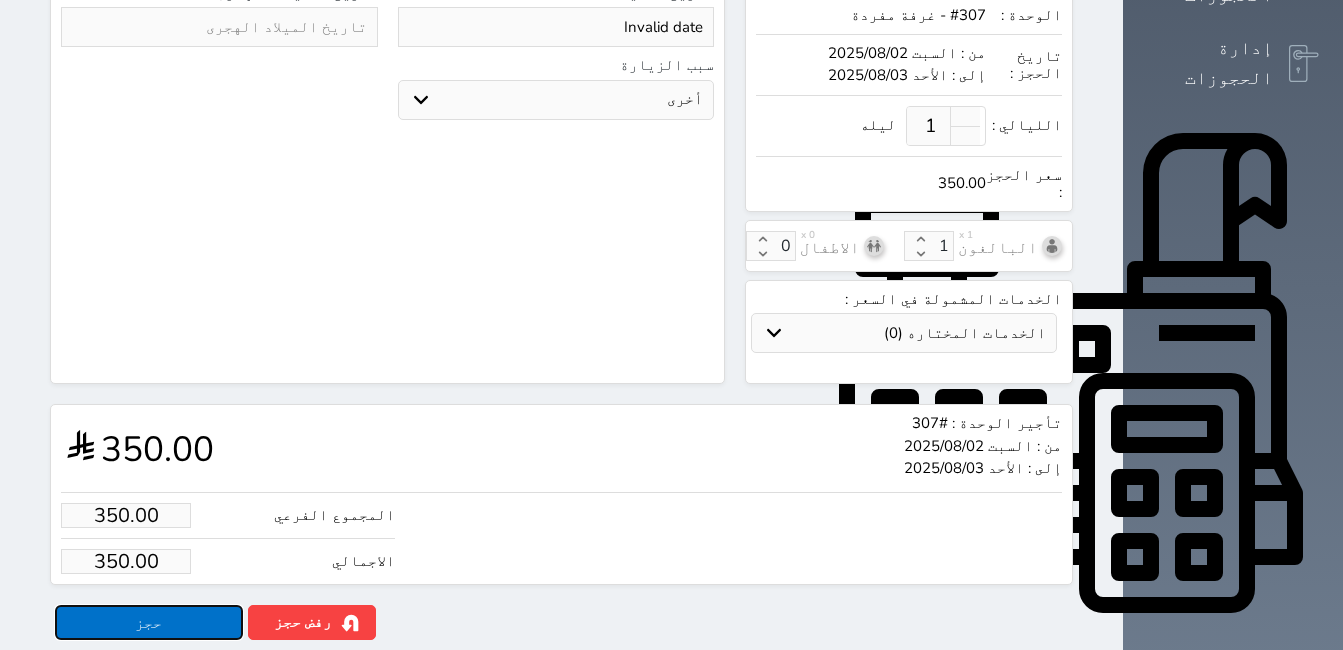 click on "حجز" at bounding box center (149, 622) 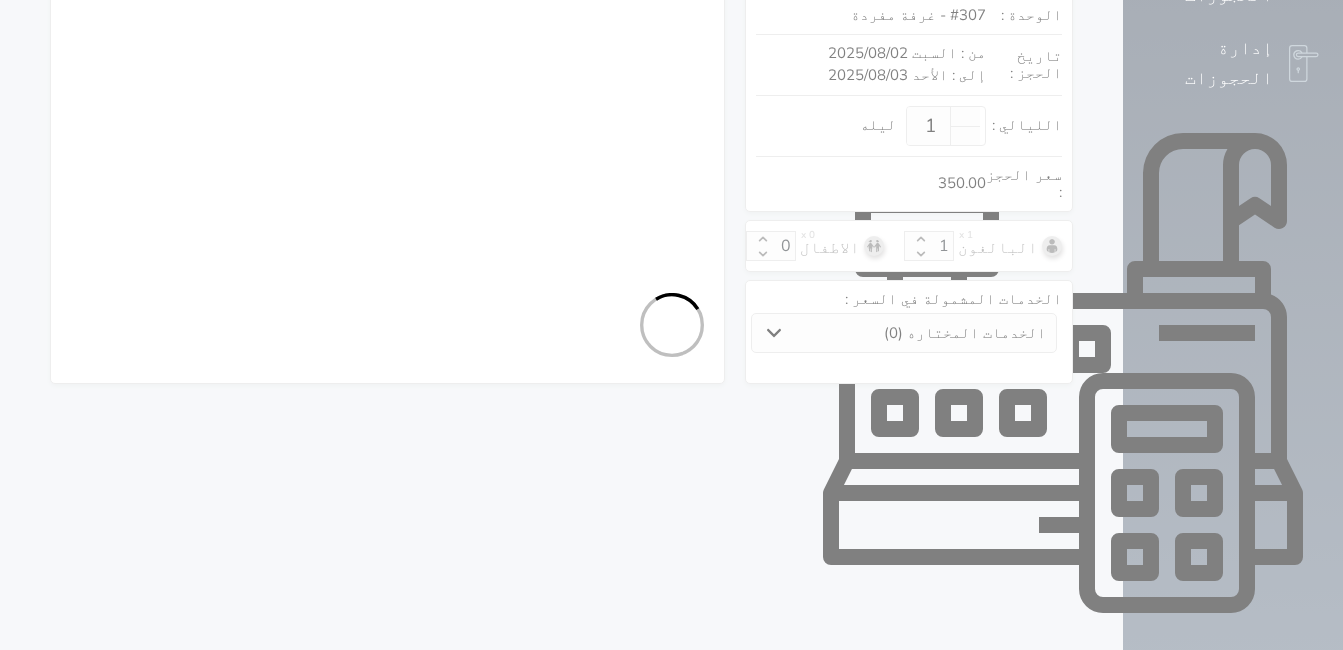select on "1" 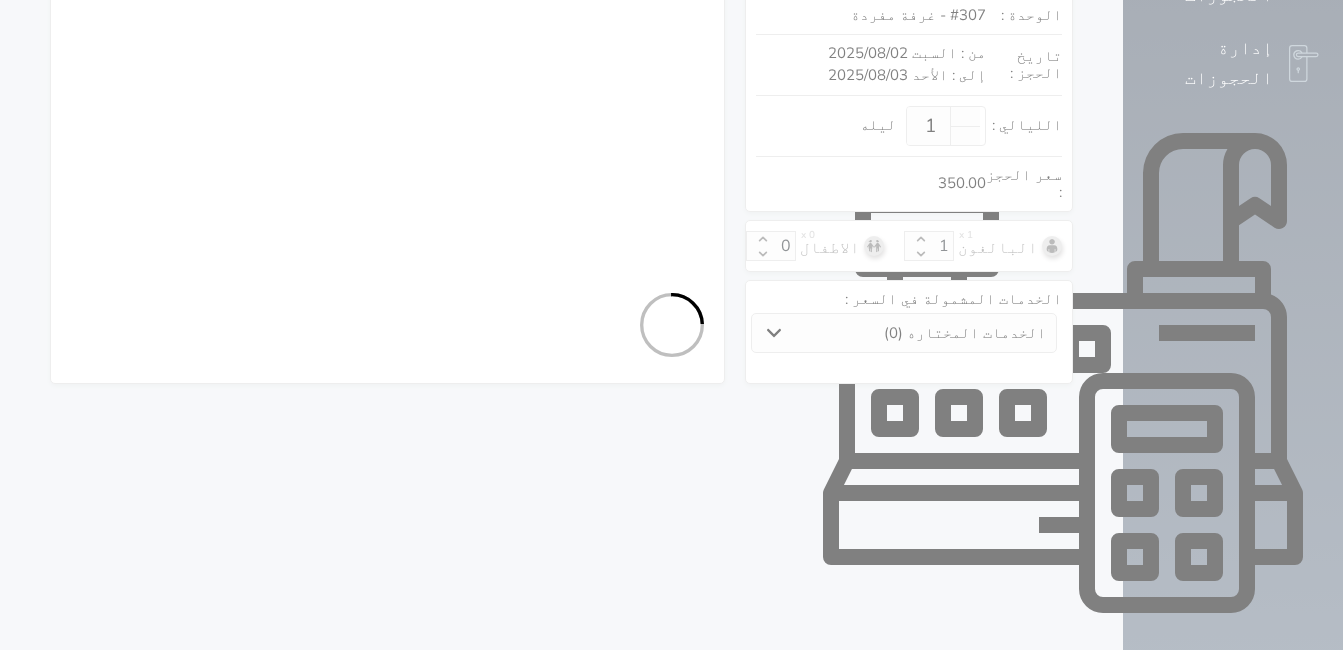select on "113" 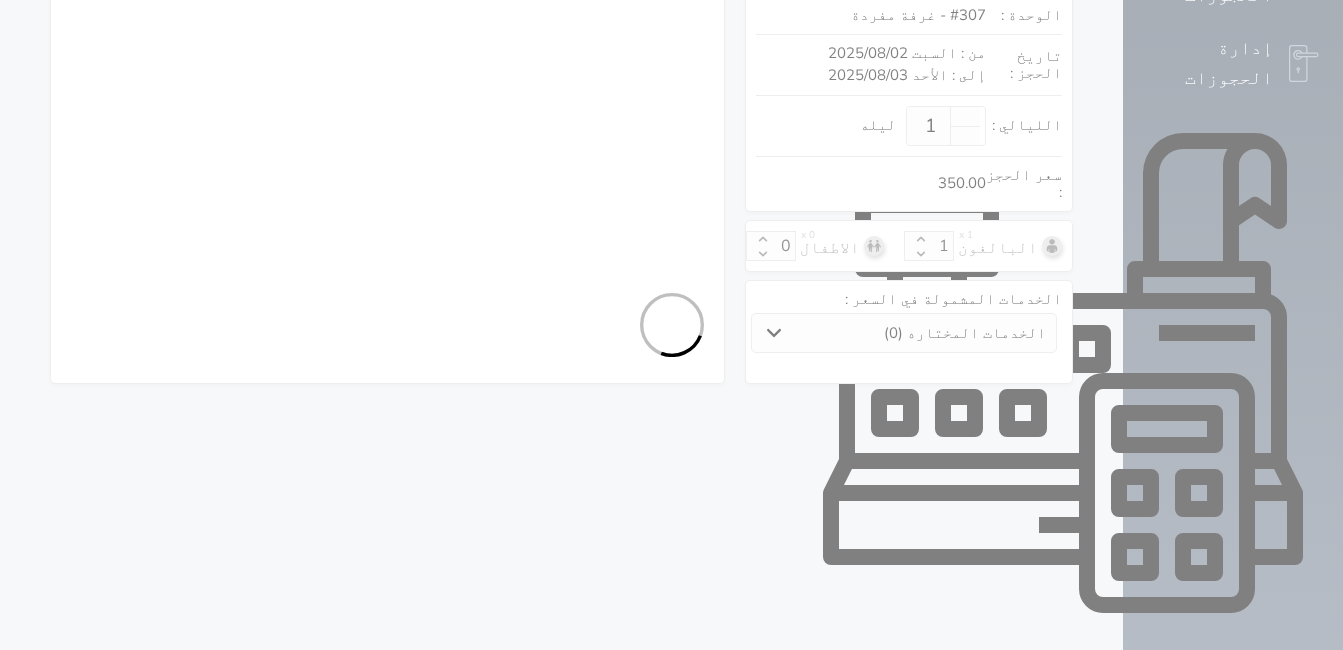 select on "1" 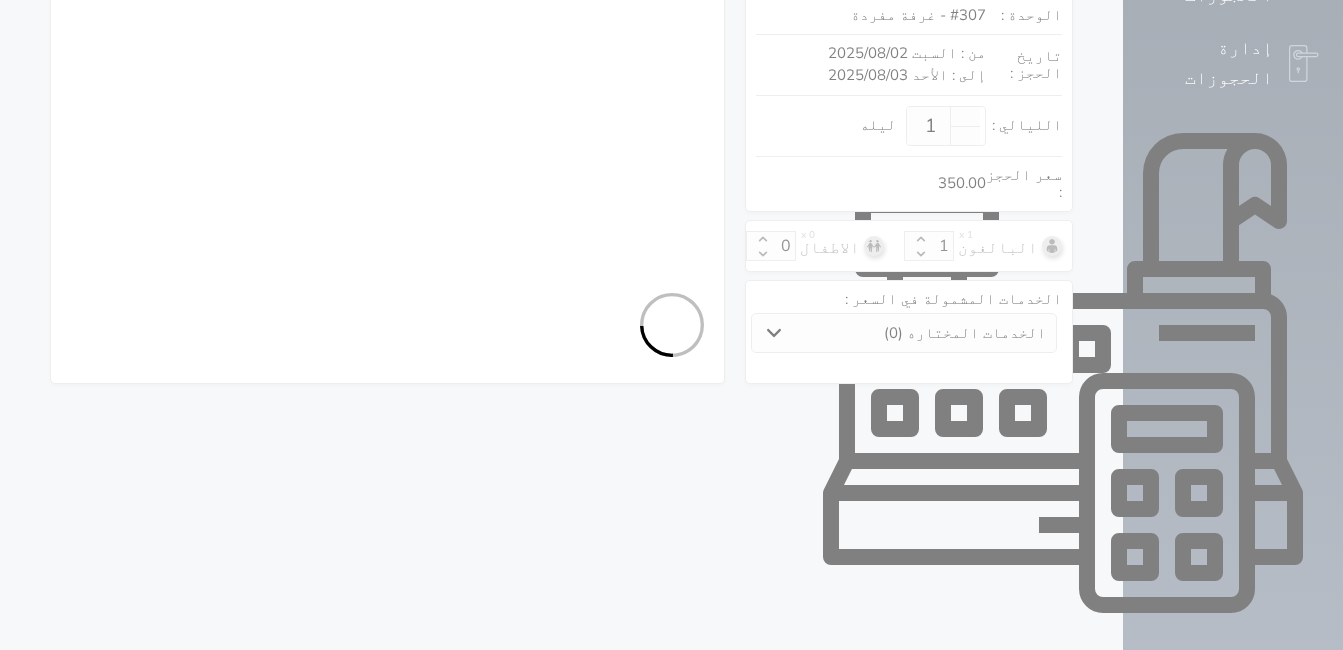 select on "7" 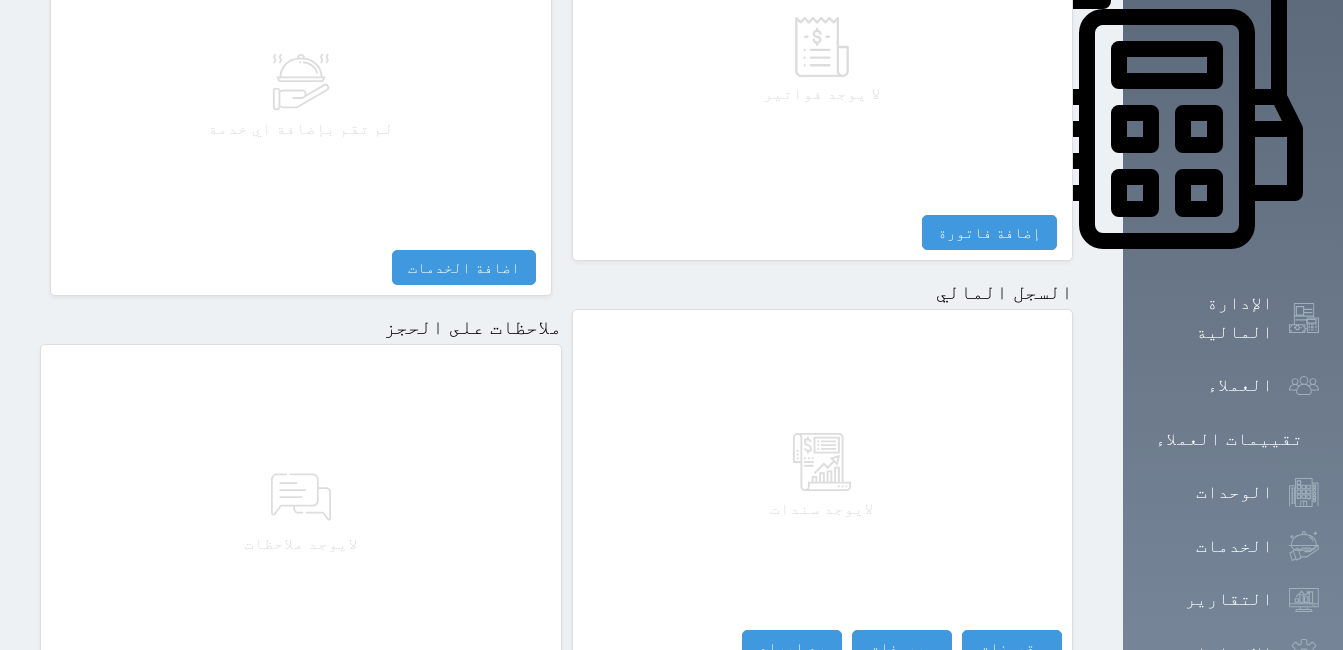 scroll, scrollTop: 998, scrollLeft: 0, axis: vertical 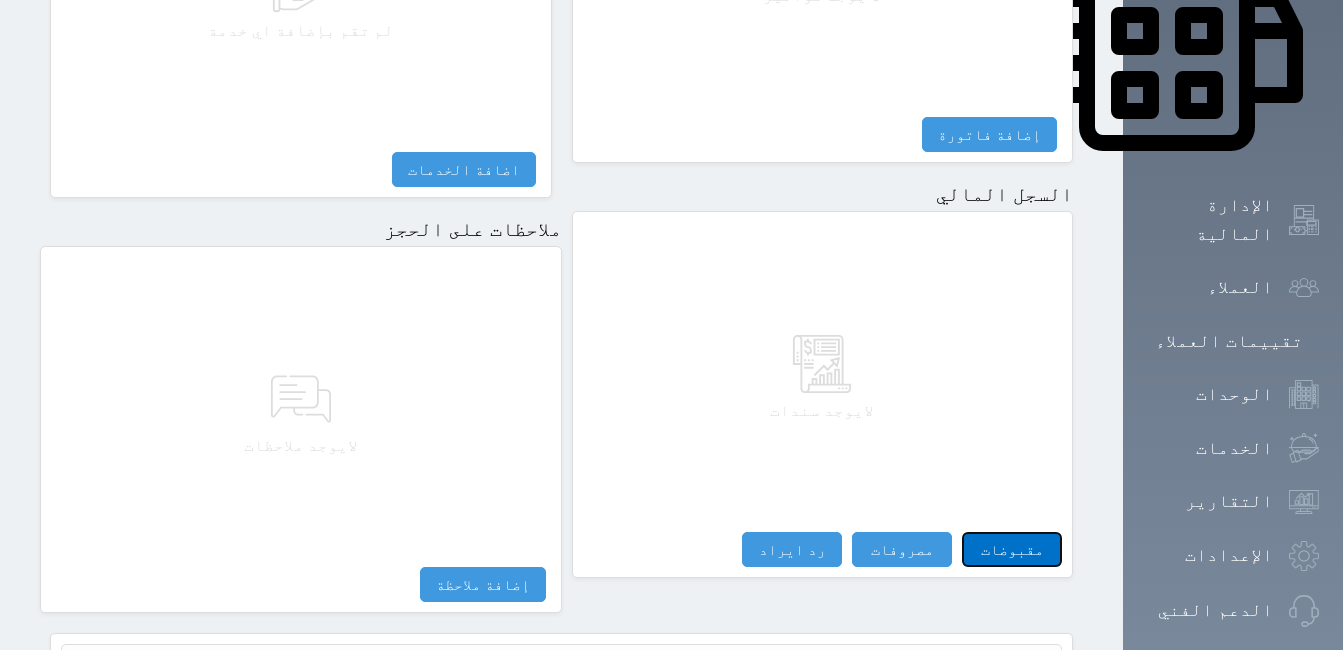 click on "مقبوضات" at bounding box center [1012, 549] 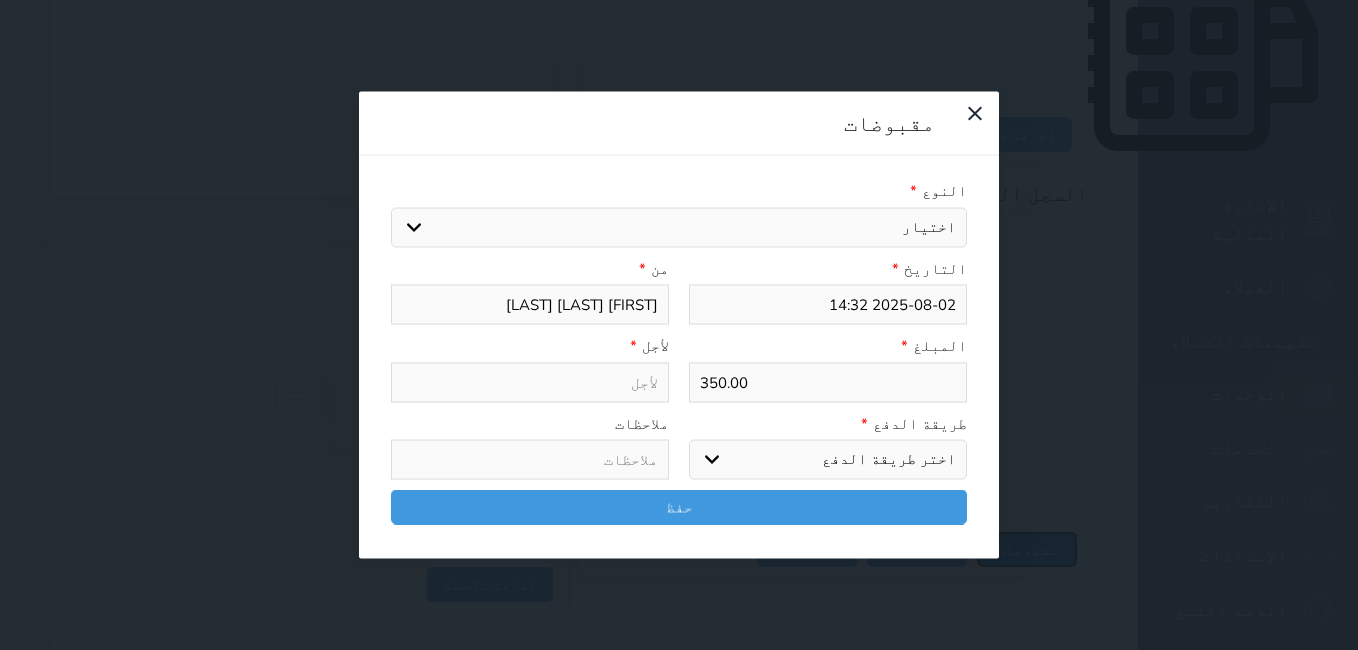 select 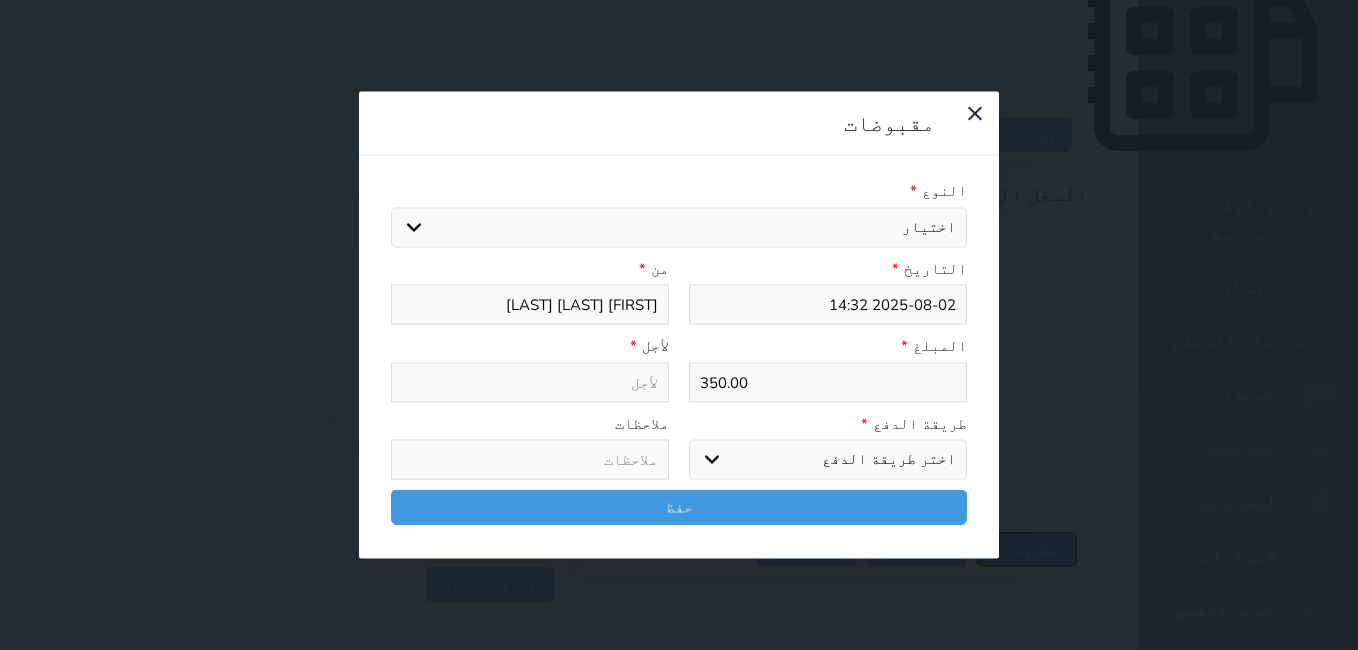 select 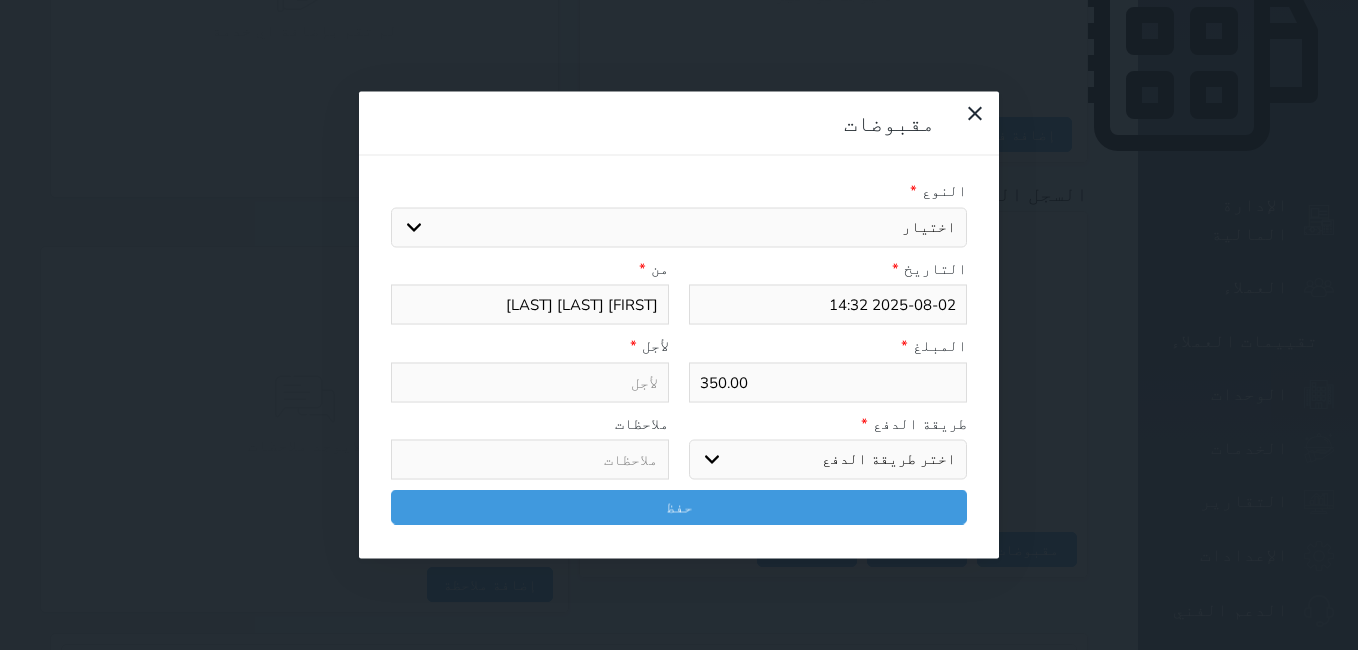 click on "اختيار   مقبوضات عامة قيمة إيجار فواتير تامين عربون لا ينطبق آخر مغسلة واي فاي - الإنترنت مواقف السيارات طعام الأغذية والمشروبات مشروبات المشروبات الباردة المشروبات الساخنة الإفطار غداء عشاء مخبز و كعك حمام سباحة الصالة الرياضية سبا و خدمات الجمال اختيار وإسقاط (خدمات النقل) ميني بار كابل - تلفزيون سرير إضافي تصفيف الشعر التسوق خدمات الجولات السياحية المنظمة خدمات الدليل السياحي" at bounding box center (679, 227) 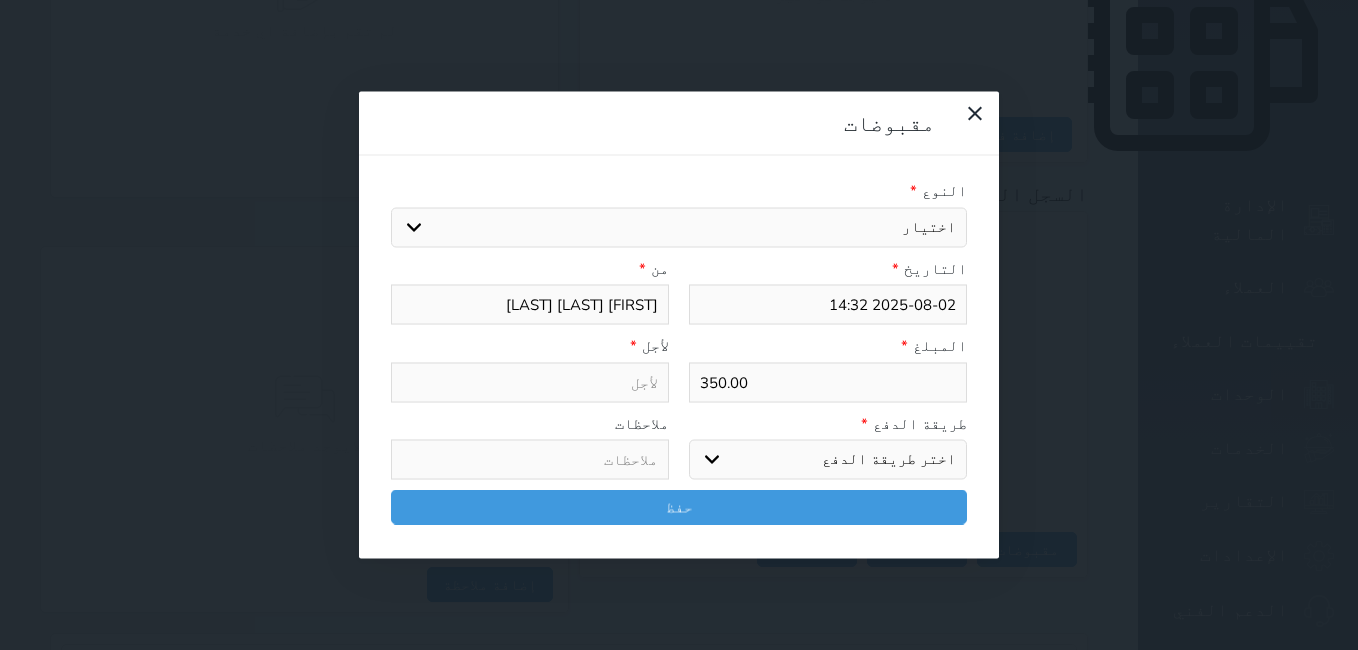 select on "143860" 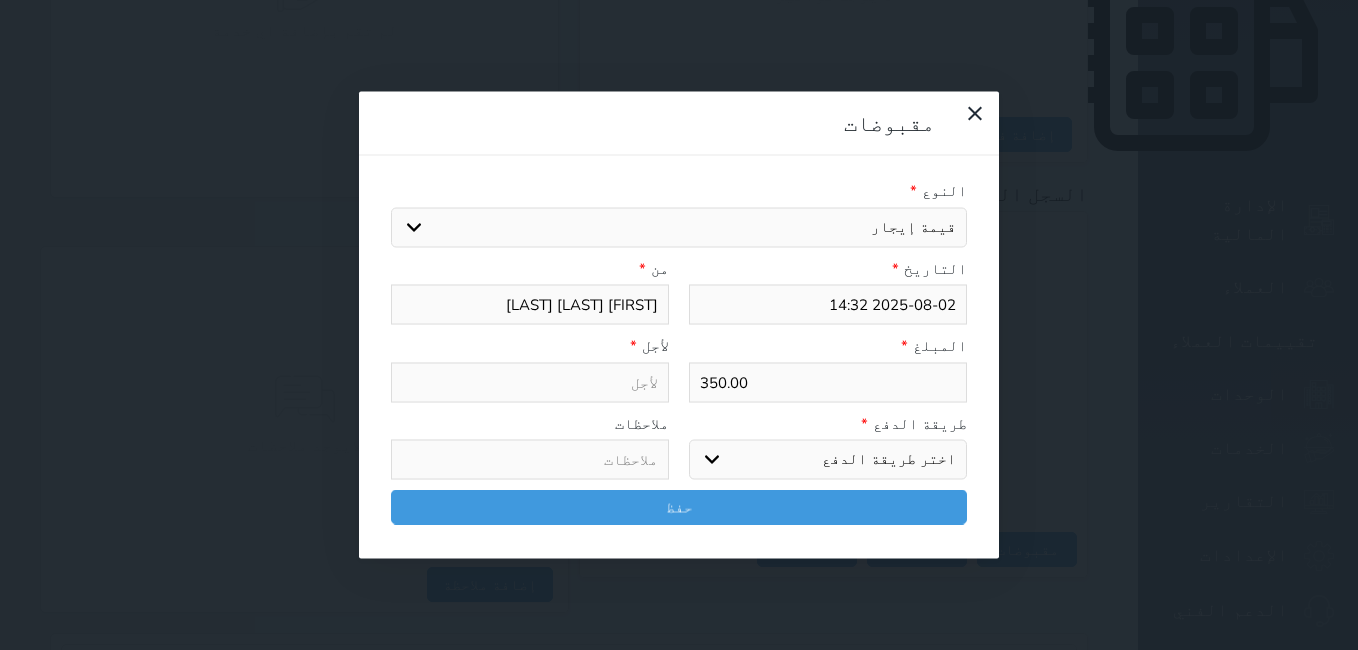 click on "اختيار   مقبوضات عامة قيمة إيجار فواتير تامين عربون لا ينطبق آخر مغسلة واي فاي - الإنترنت مواقف السيارات طعام الأغذية والمشروبات مشروبات المشروبات الباردة المشروبات الساخنة الإفطار غداء عشاء مخبز و كعك حمام سباحة الصالة الرياضية سبا و خدمات الجمال اختيار وإسقاط (خدمات النقل) ميني بار كابل - تلفزيون سرير إضافي تصفيف الشعر التسوق خدمات الجولات السياحية المنظمة خدمات الدليل السياحي" at bounding box center (679, 227) 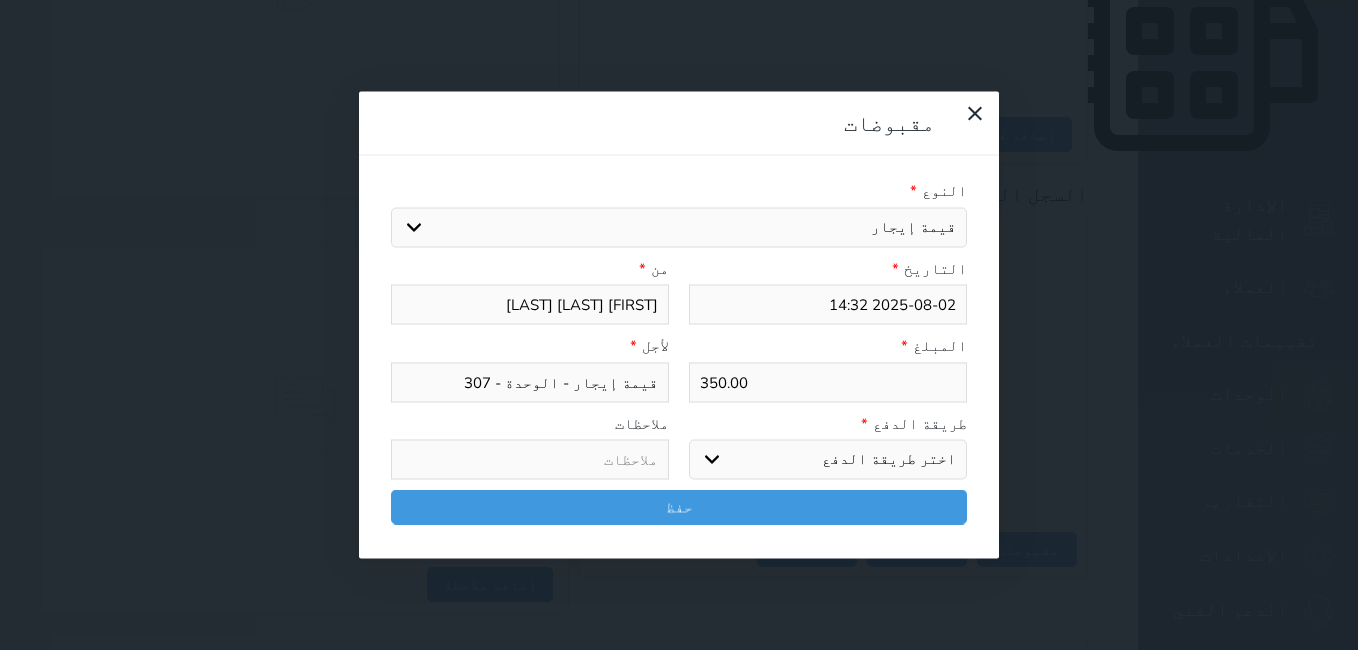click on "اختر طريقة الدفع   دفع نقدى   تحويل بنكى   مدى   بطاقة ائتمان   آجل" at bounding box center [828, 460] 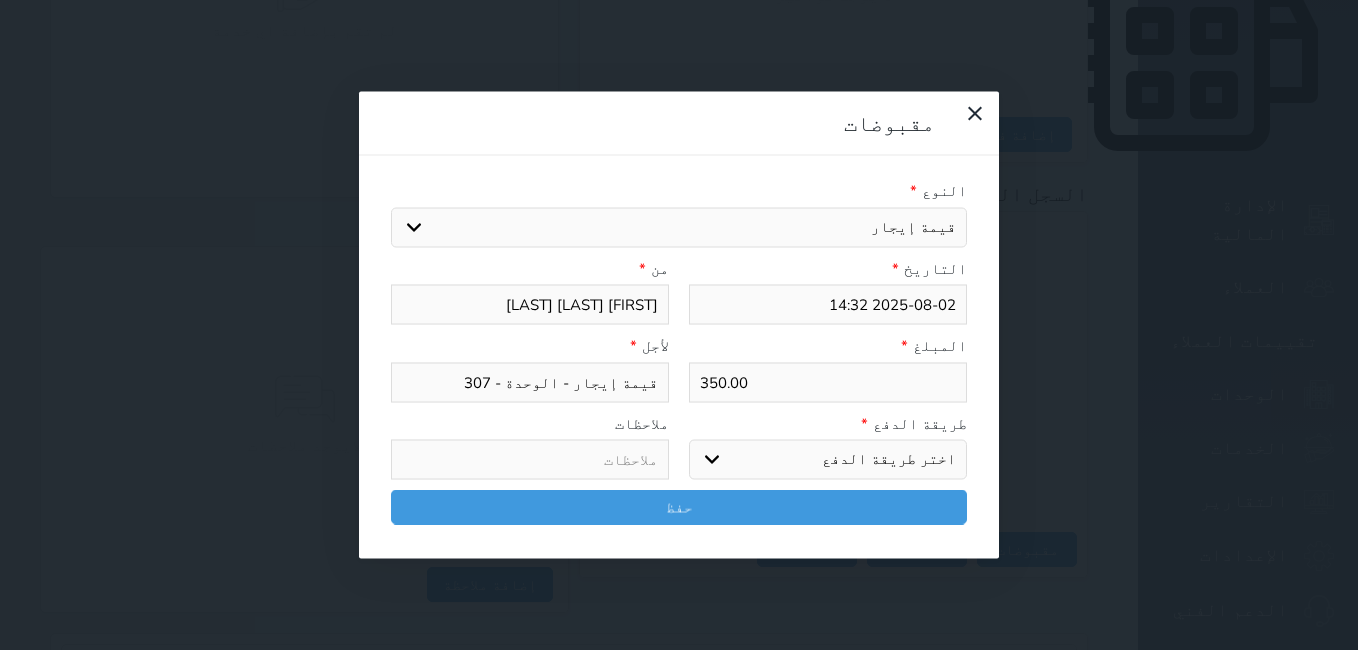 select on "mada" 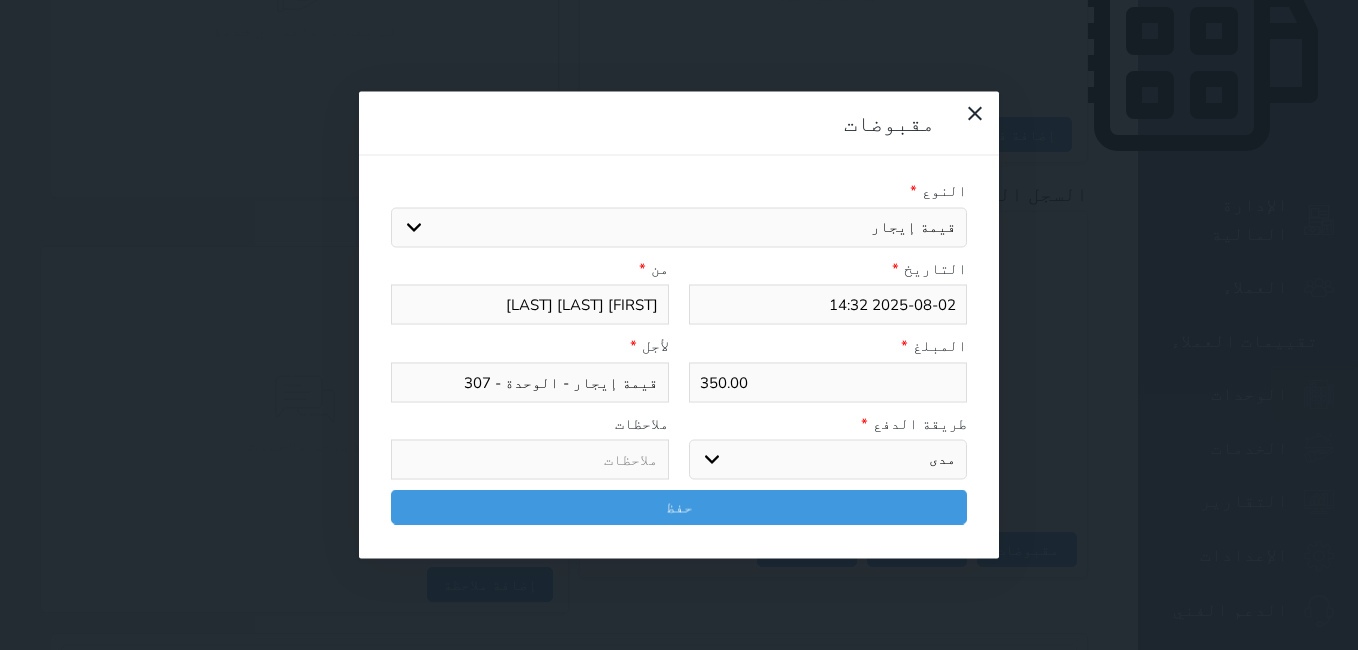 click on "اختر طريقة الدفع   دفع نقدى   تحويل بنكى   مدى   بطاقة ائتمان   آجل" at bounding box center (828, 460) 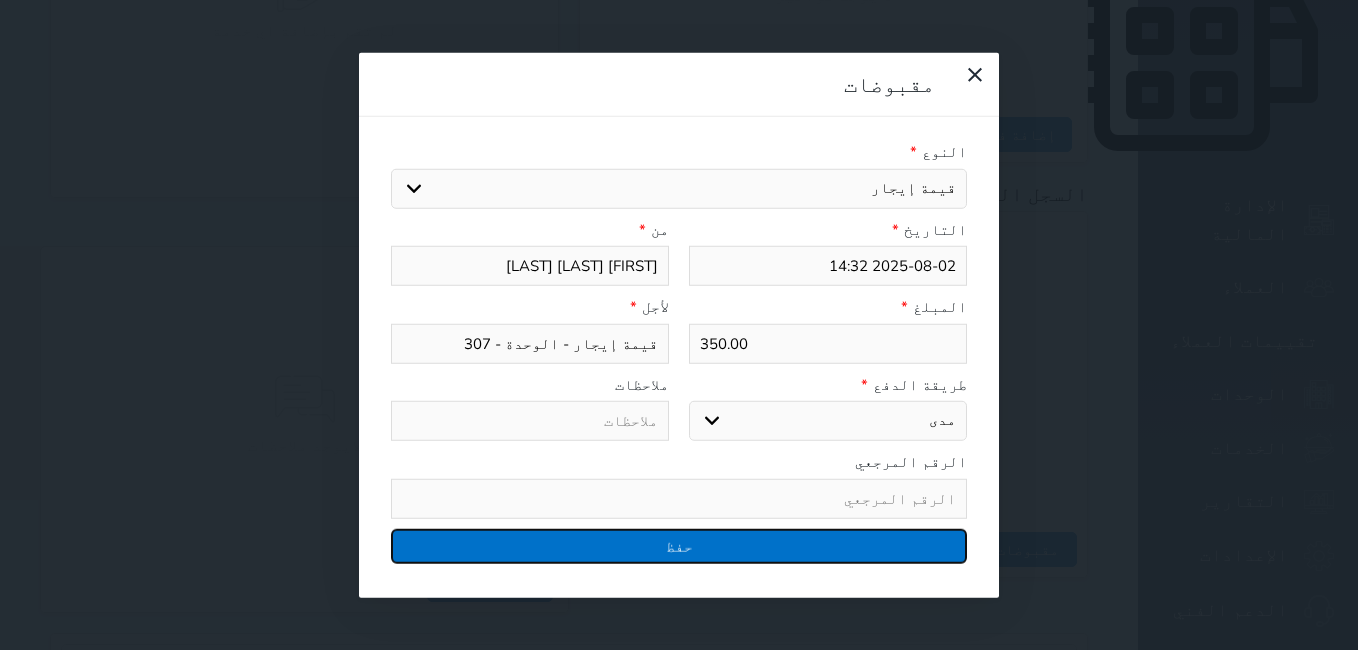 click on "حفظ" at bounding box center (679, 545) 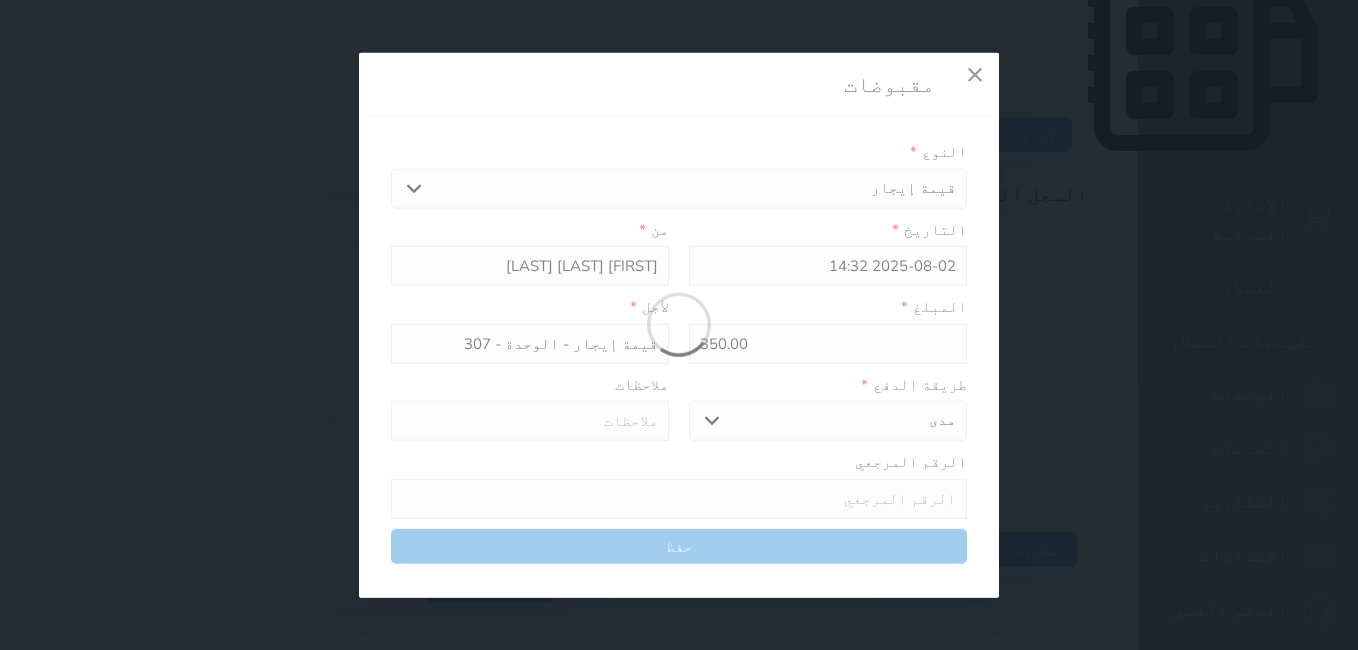 select 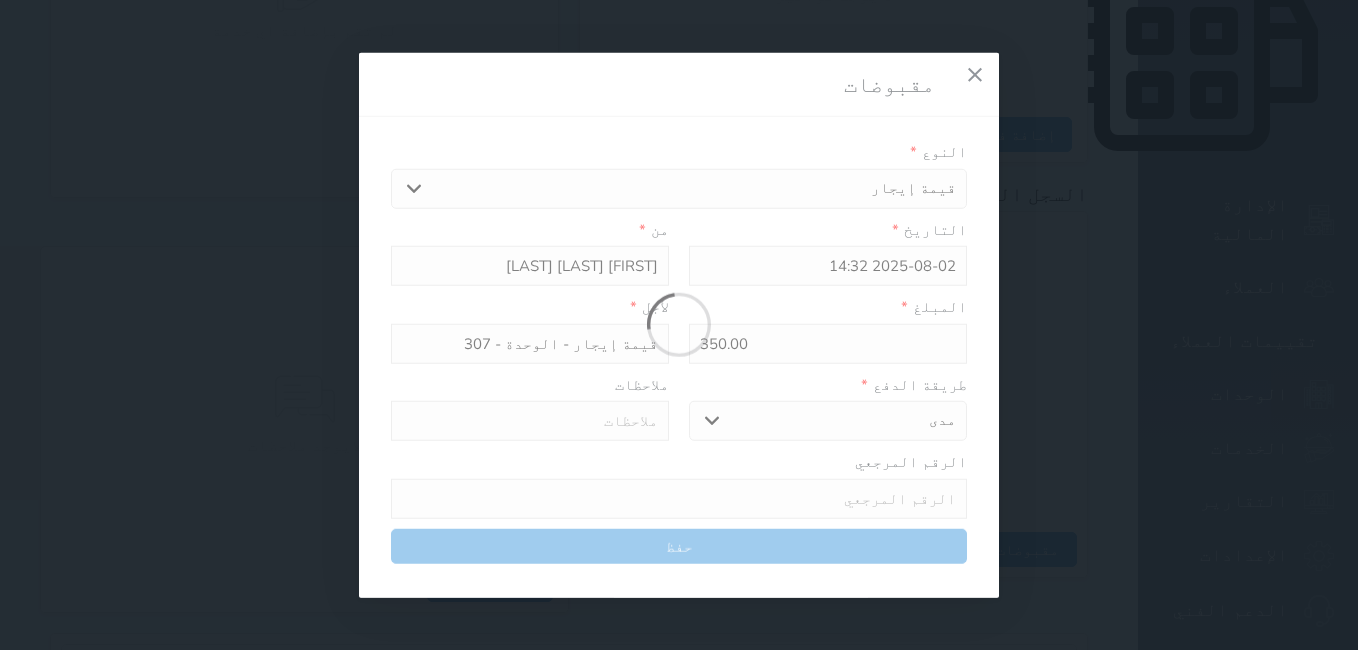 type 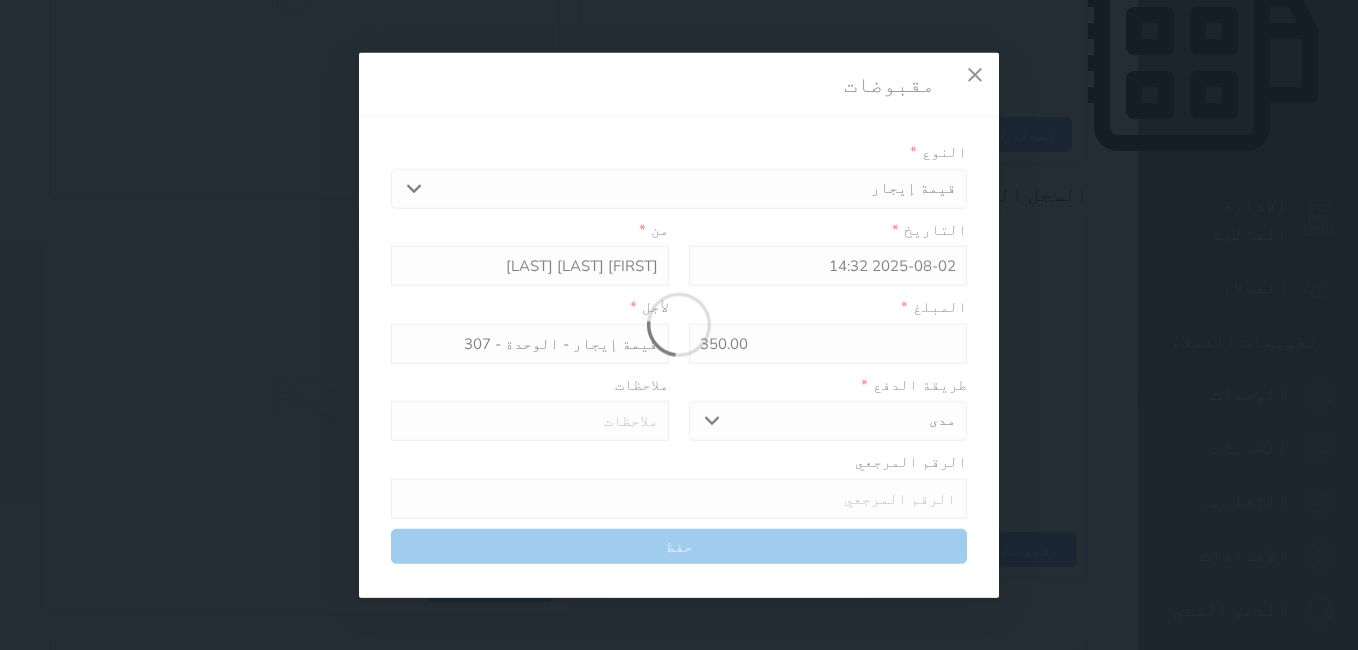 type on "0" 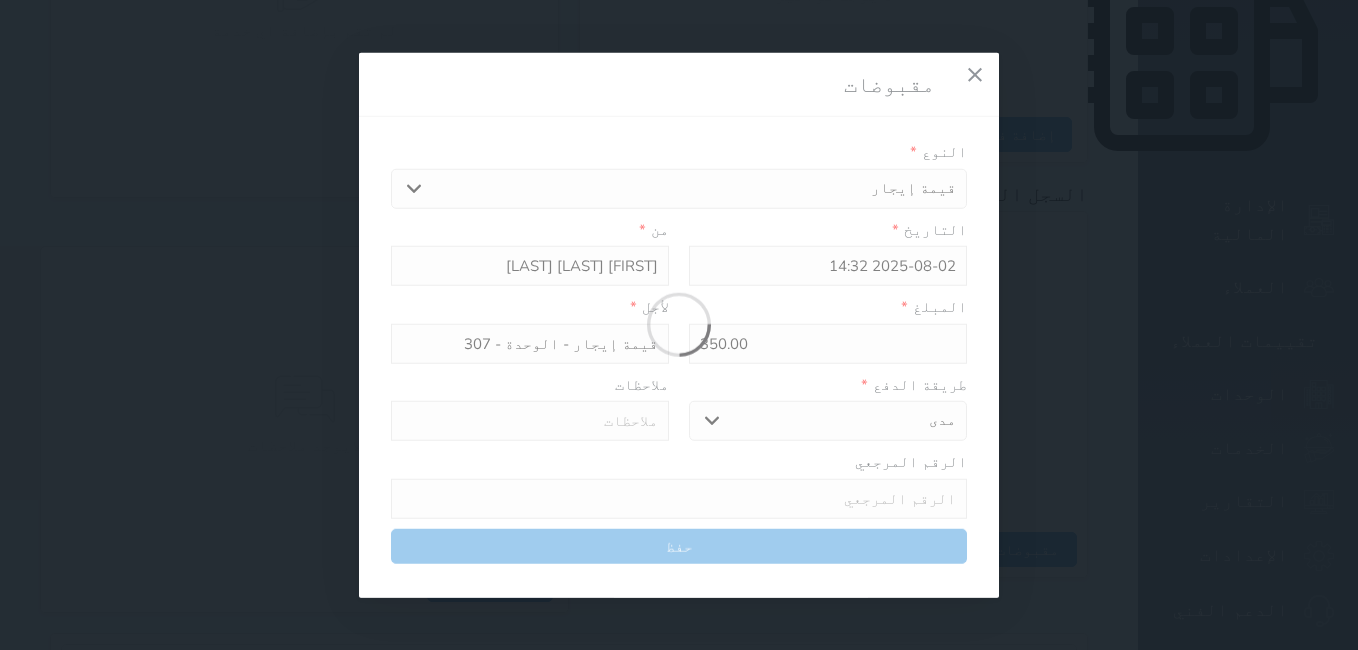 select 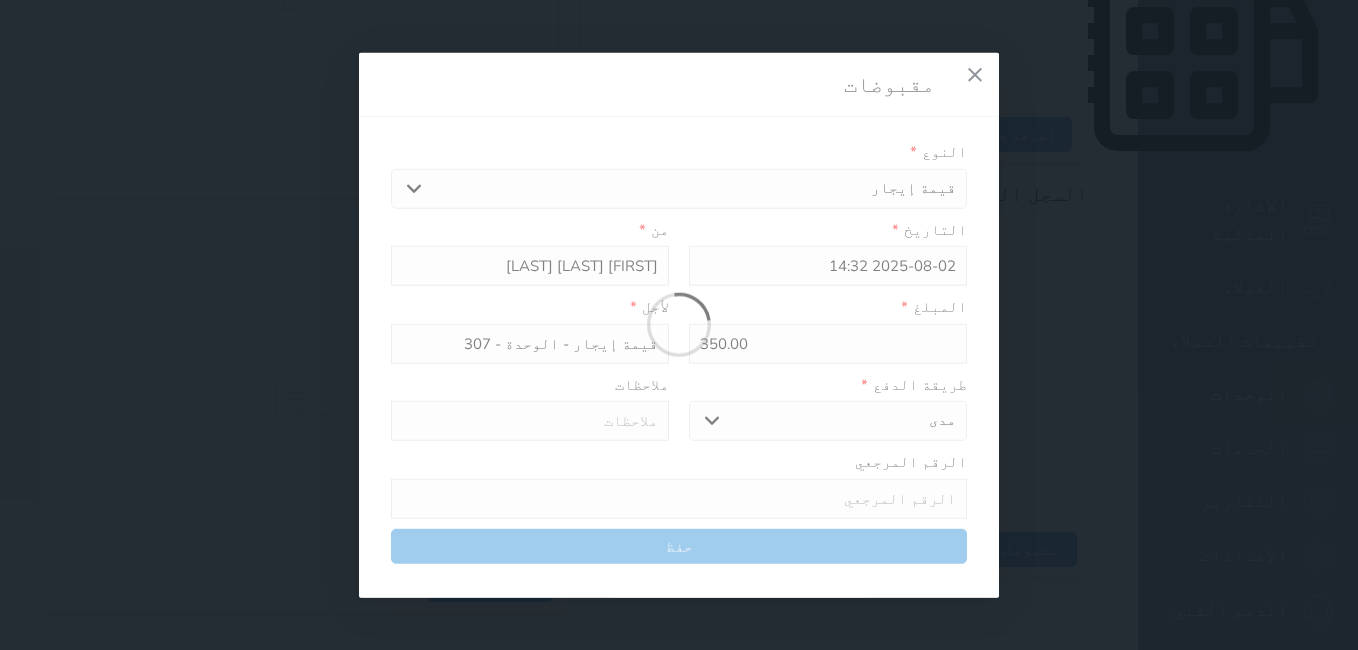 type on "0" 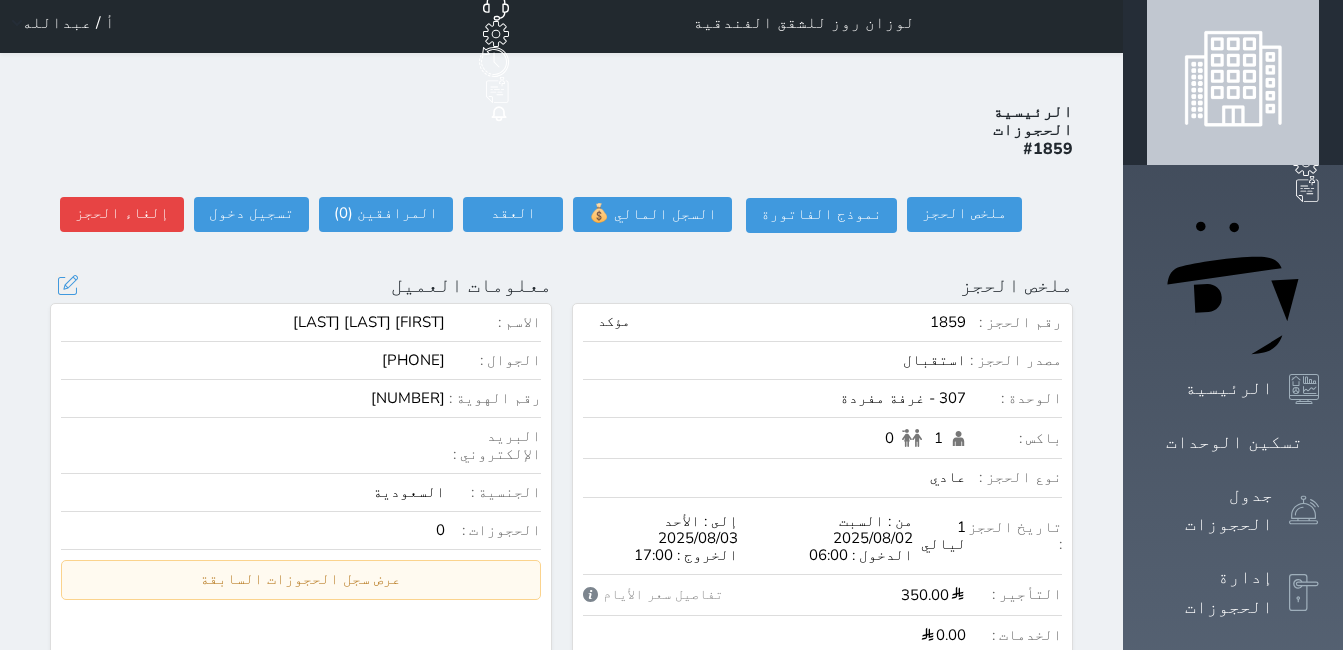 scroll, scrollTop: 0, scrollLeft: 0, axis: both 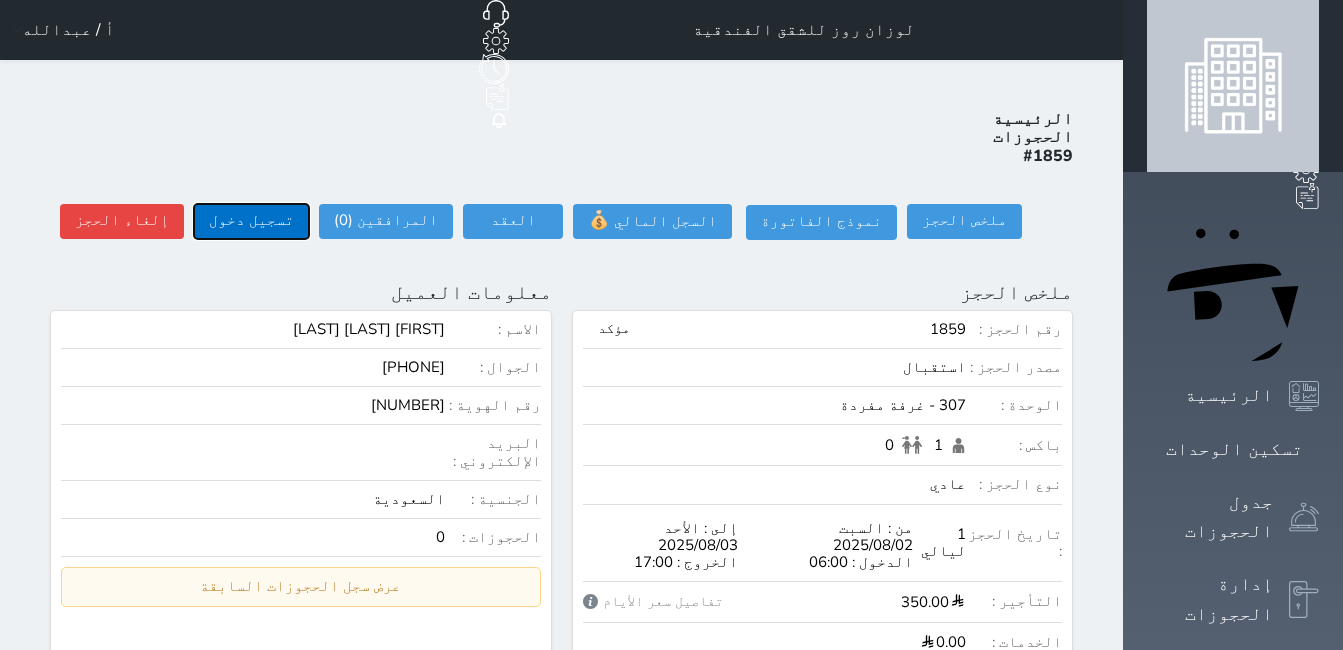 click on "تسجيل دخول" at bounding box center (251, 221) 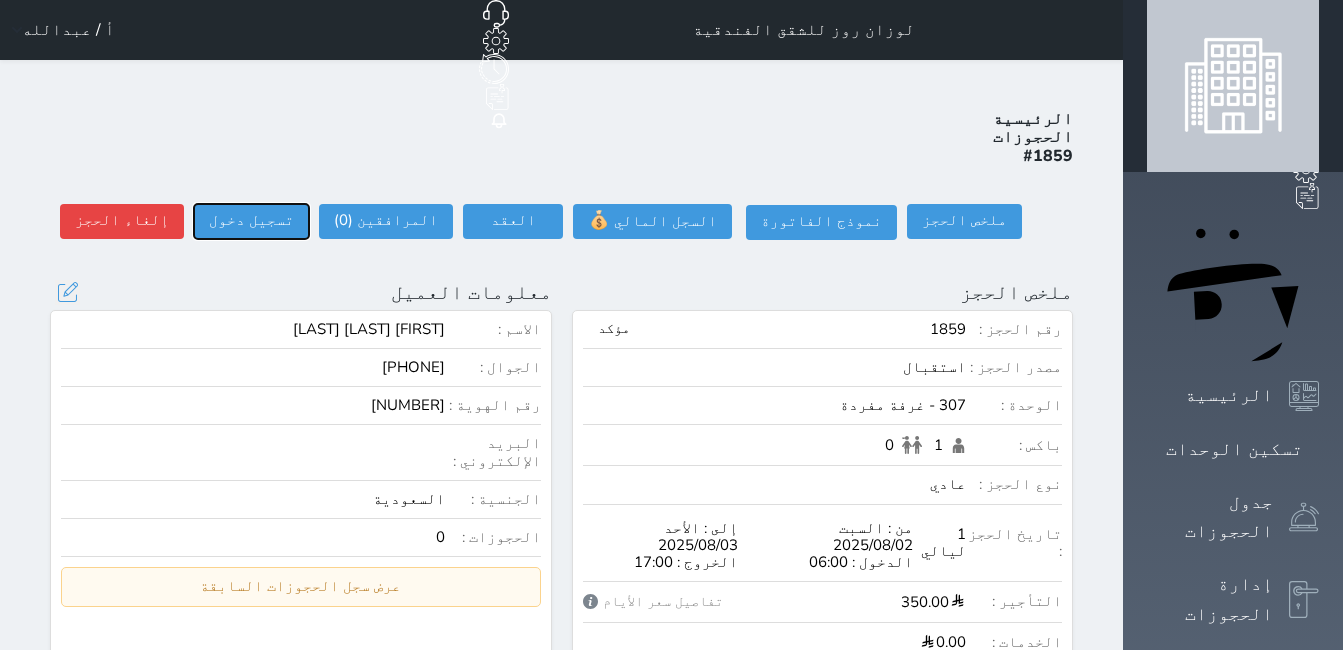 type on "14:42" 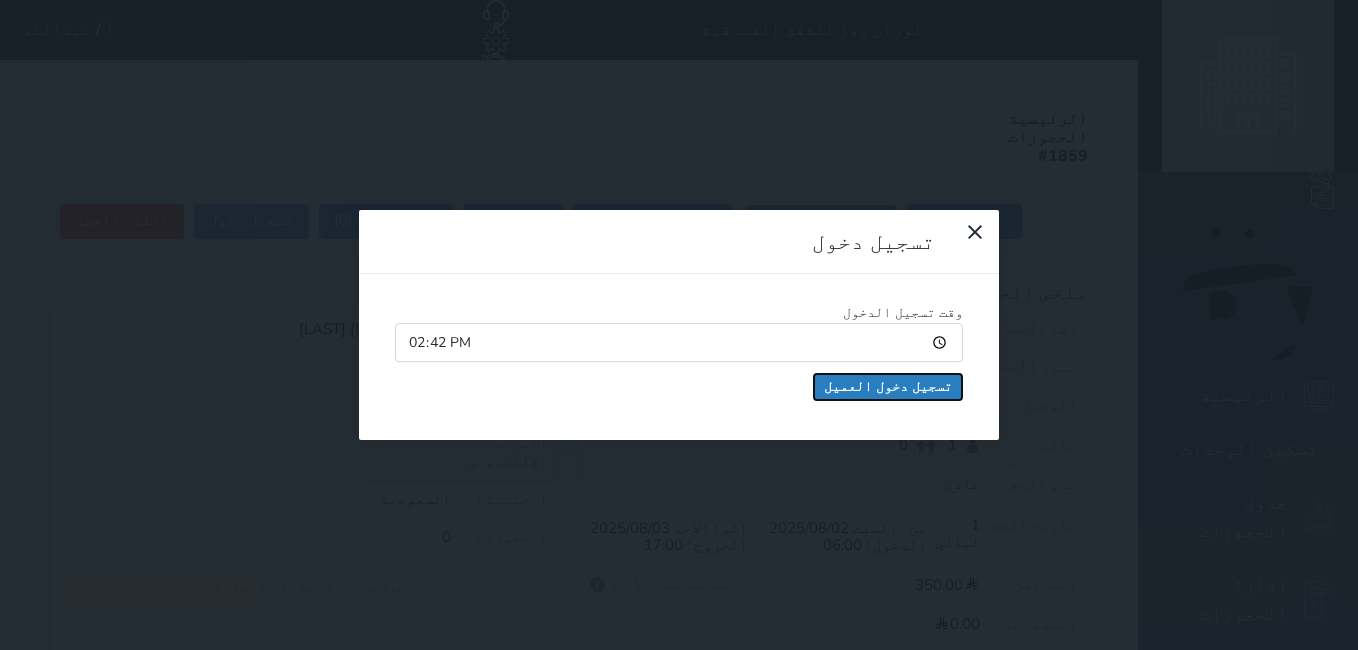 click on "تسجيل دخول العميل" at bounding box center (888, 387) 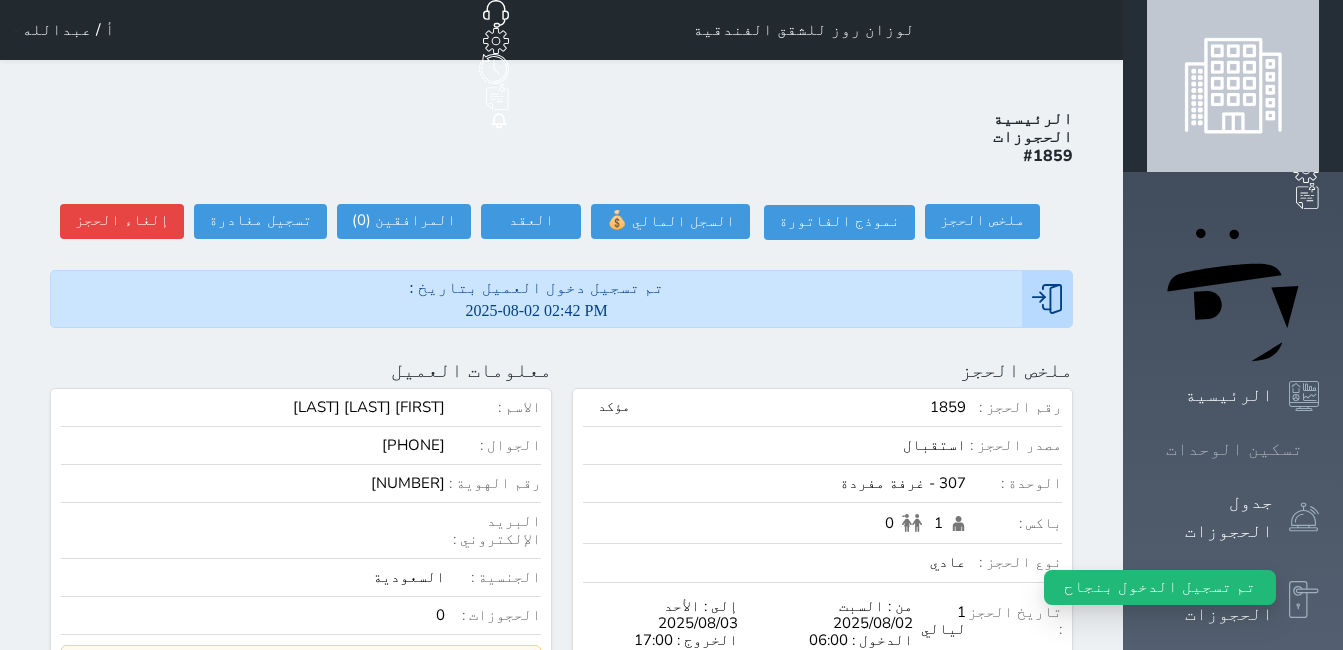click 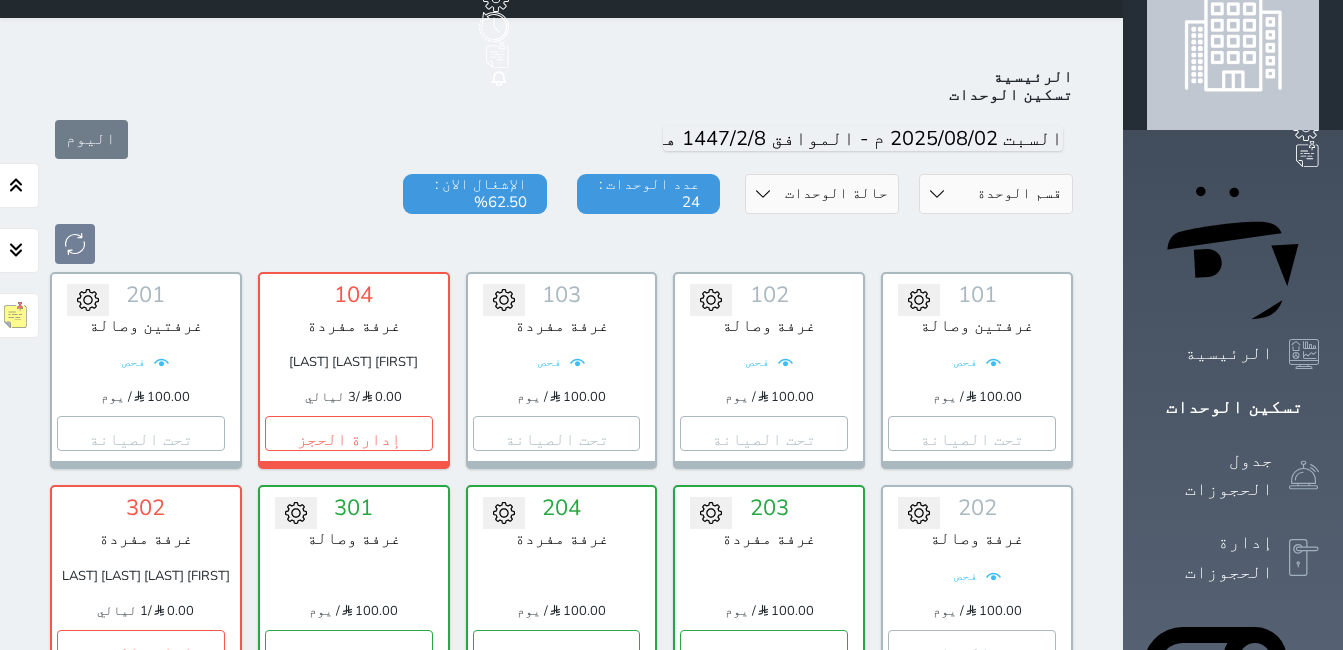 scroll, scrollTop: 0, scrollLeft: 0, axis: both 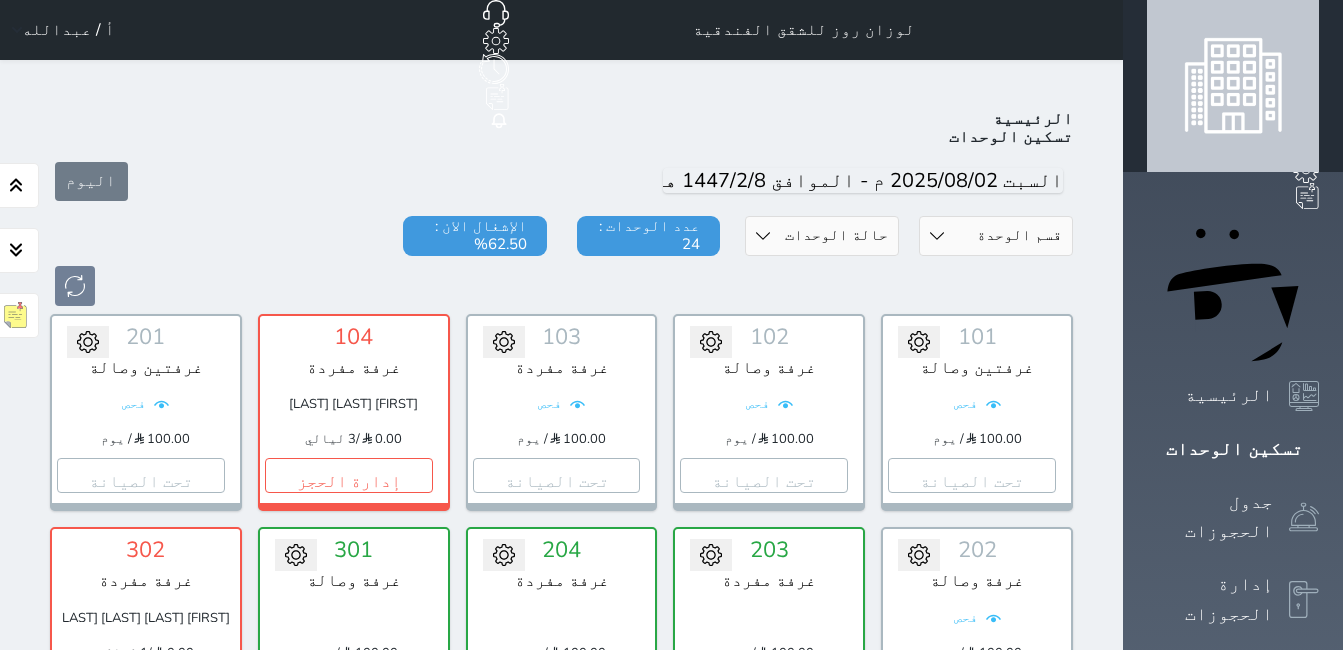 click on "أ / عبدالله" at bounding box center (68, 30) 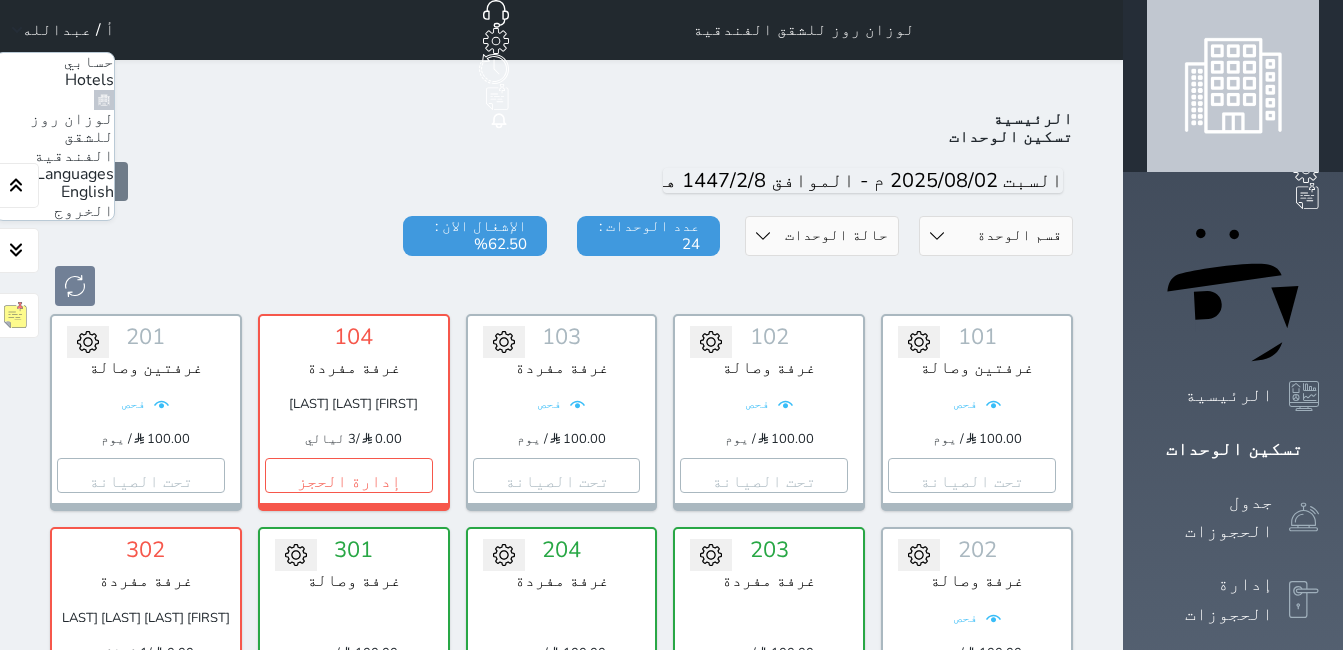 click on "الخروج" at bounding box center (84, 211) 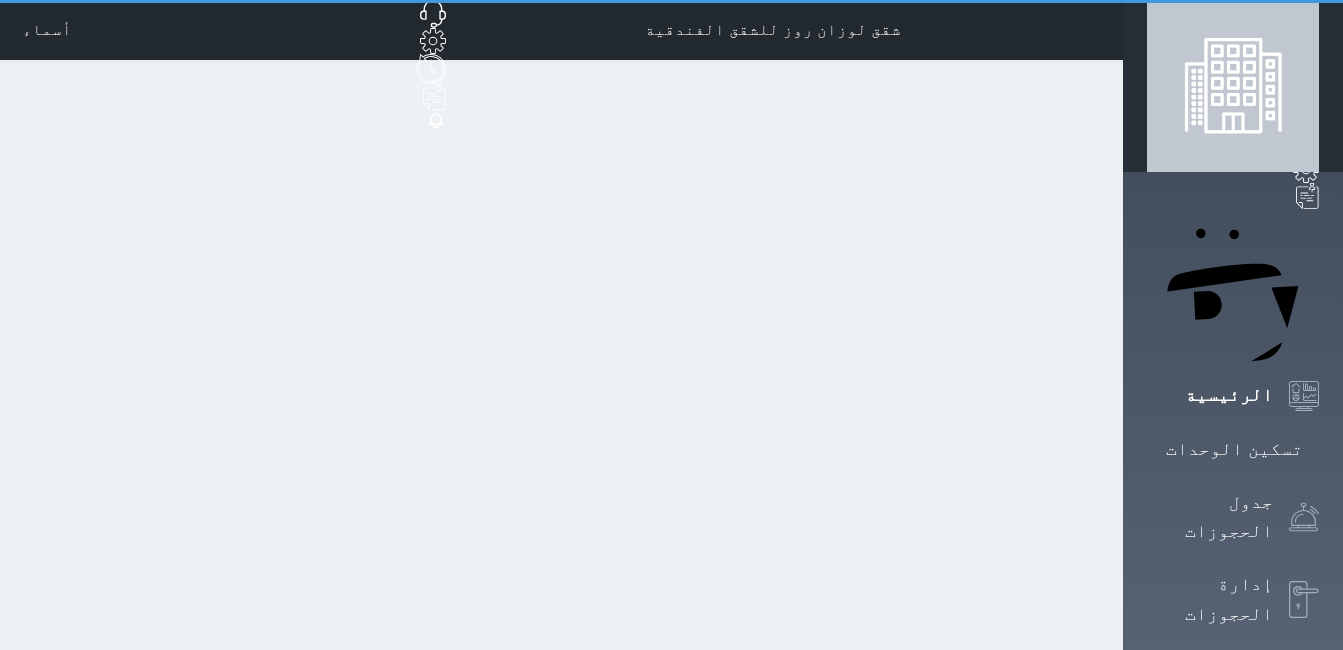 scroll, scrollTop: 0, scrollLeft: 0, axis: both 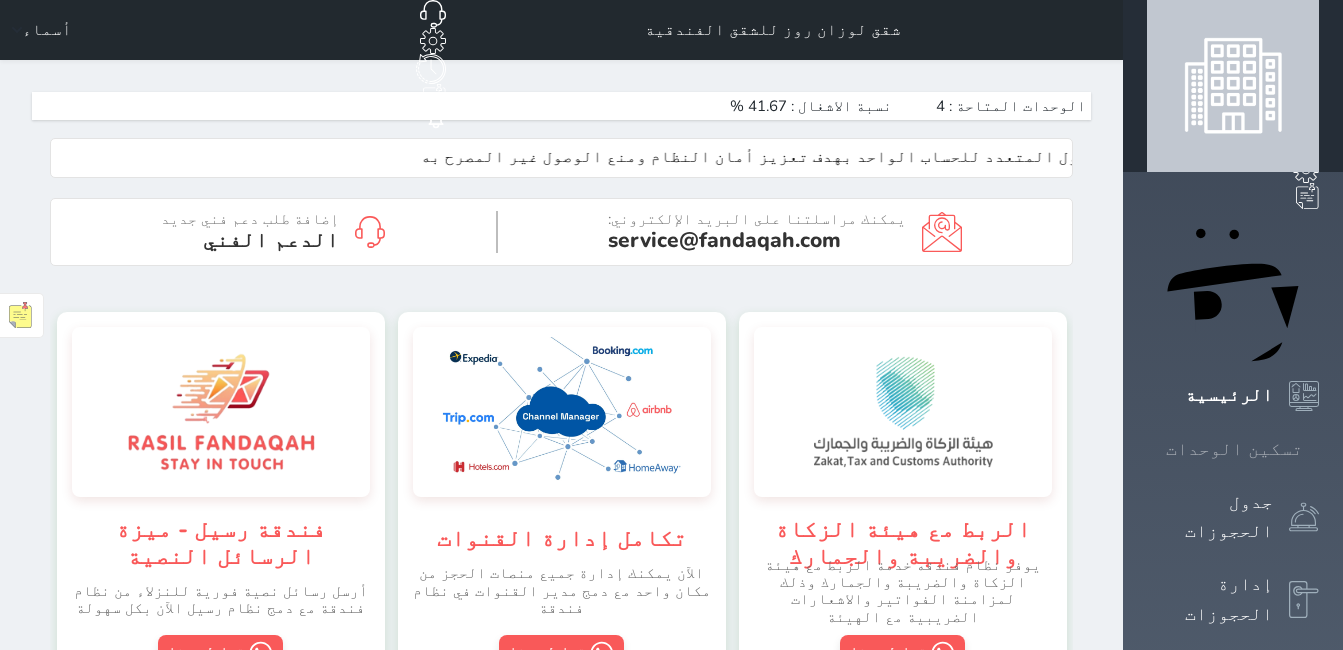 click on "تسكين الوحدات" at bounding box center (1234, 449) 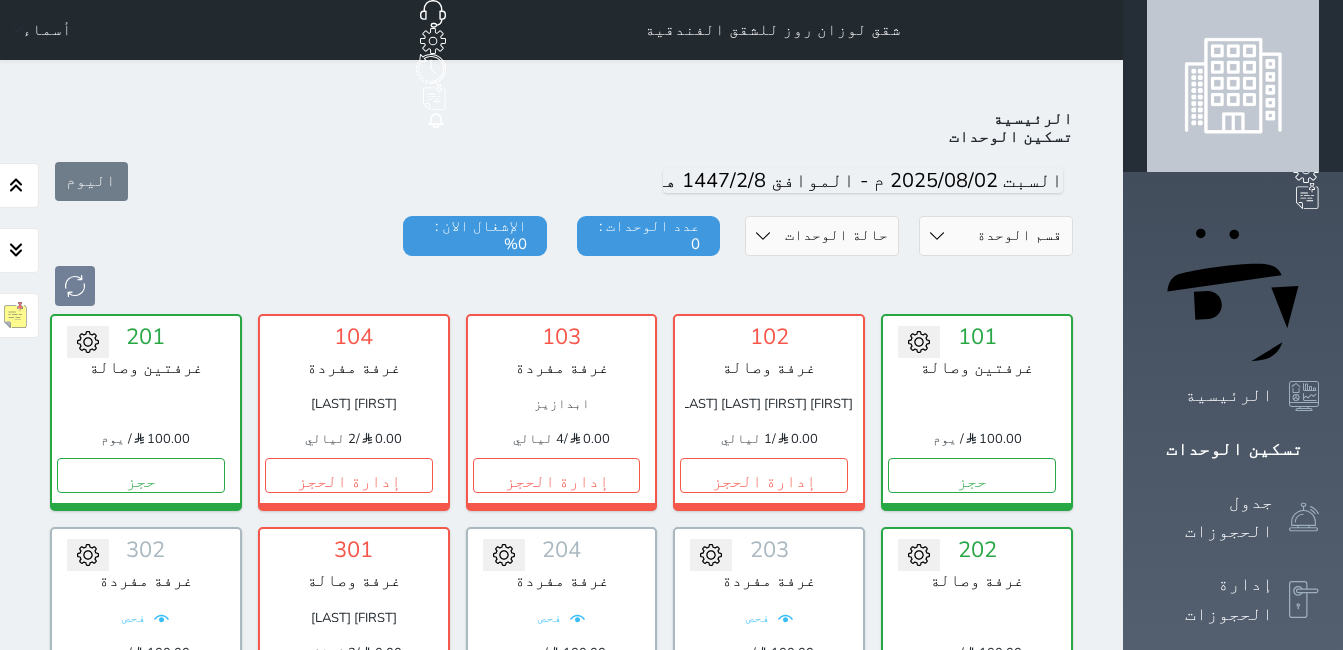 scroll, scrollTop: 78, scrollLeft: 0, axis: vertical 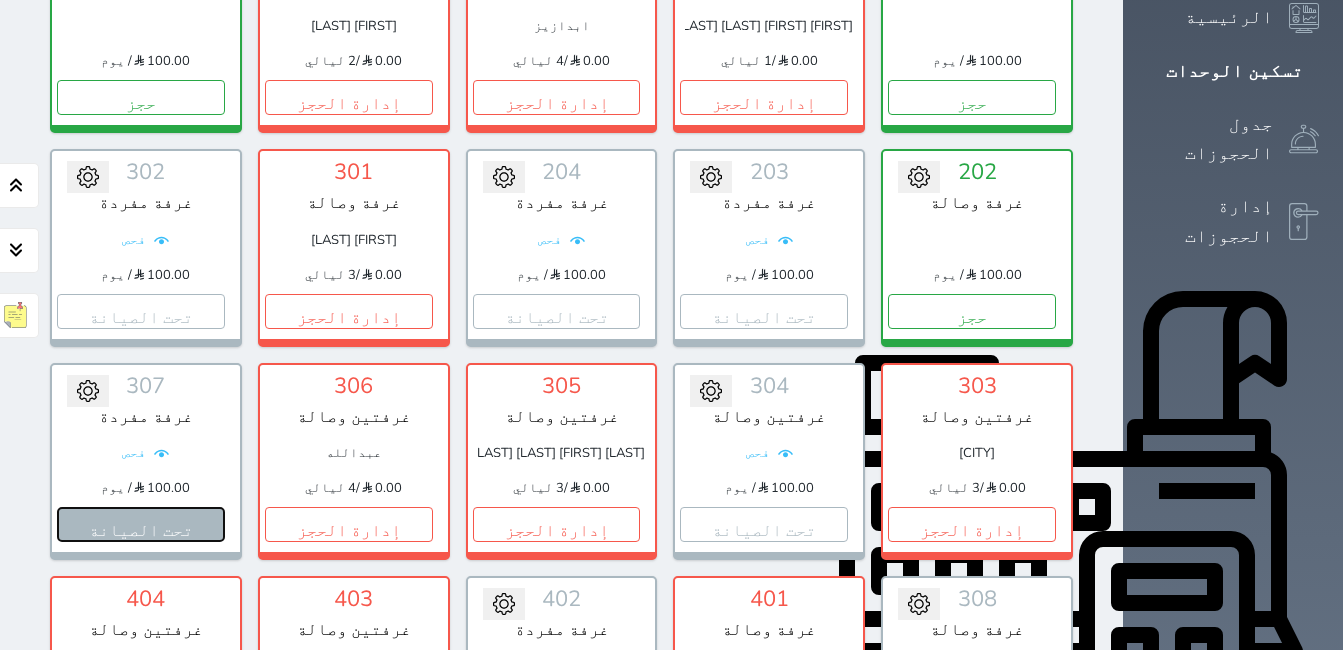 click on "تحت الصيانة" at bounding box center [141, 524] 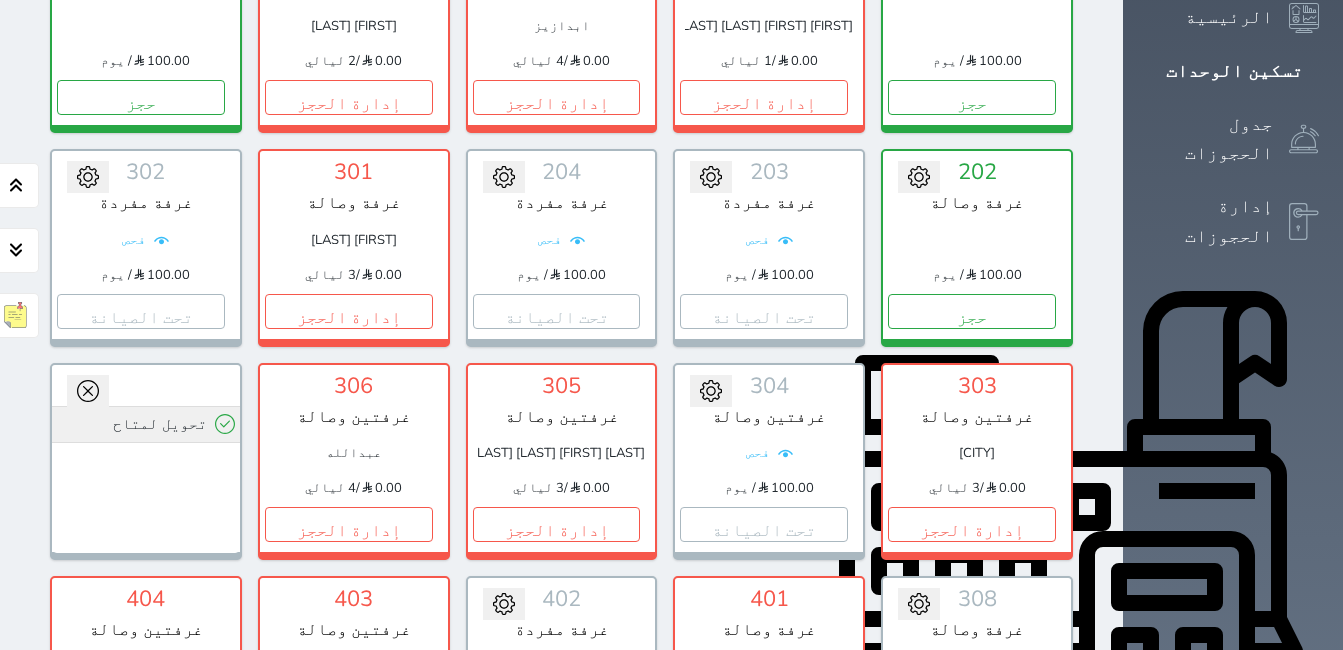 click on "تحويل لمتاح" at bounding box center [146, 424] 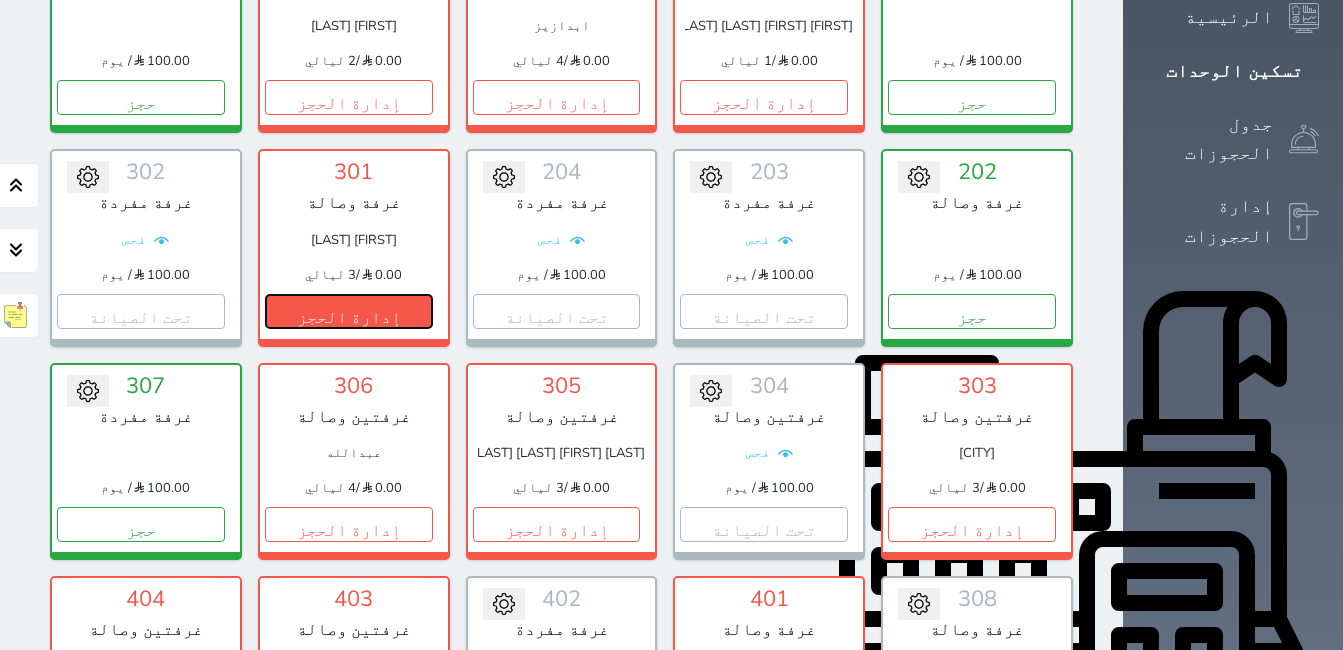 click on "إدارة الحجز" at bounding box center (349, 311) 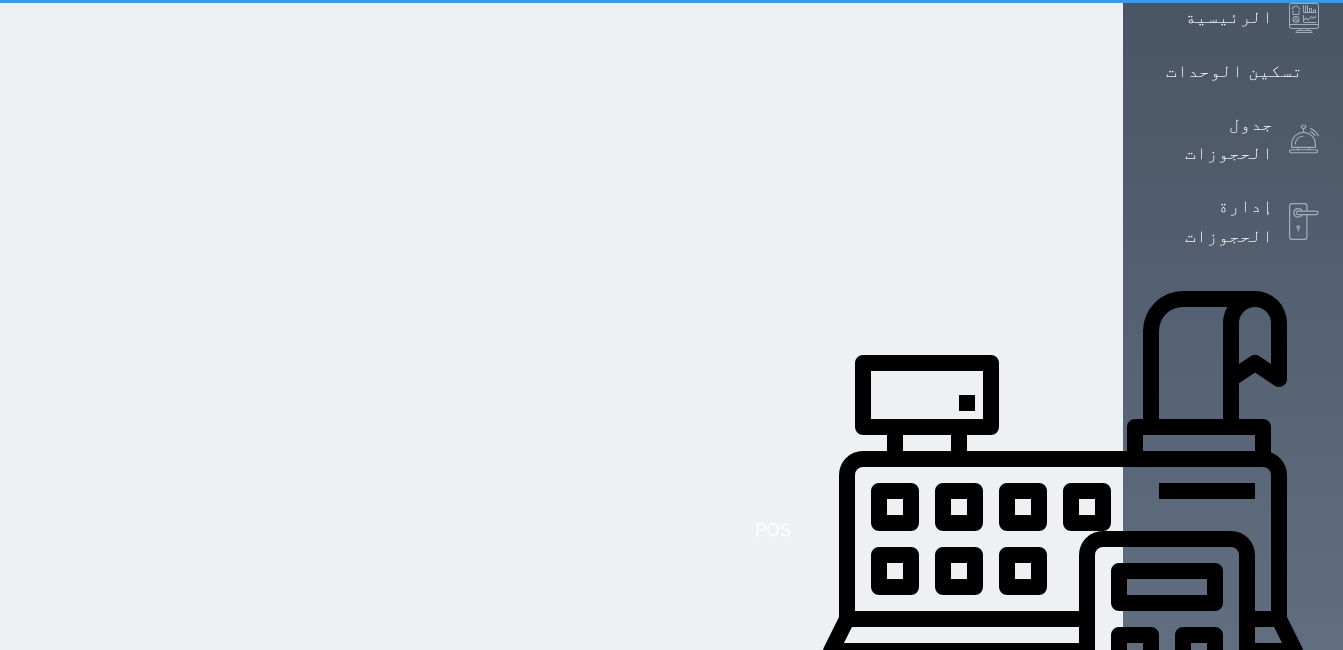 scroll, scrollTop: 0, scrollLeft: 0, axis: both 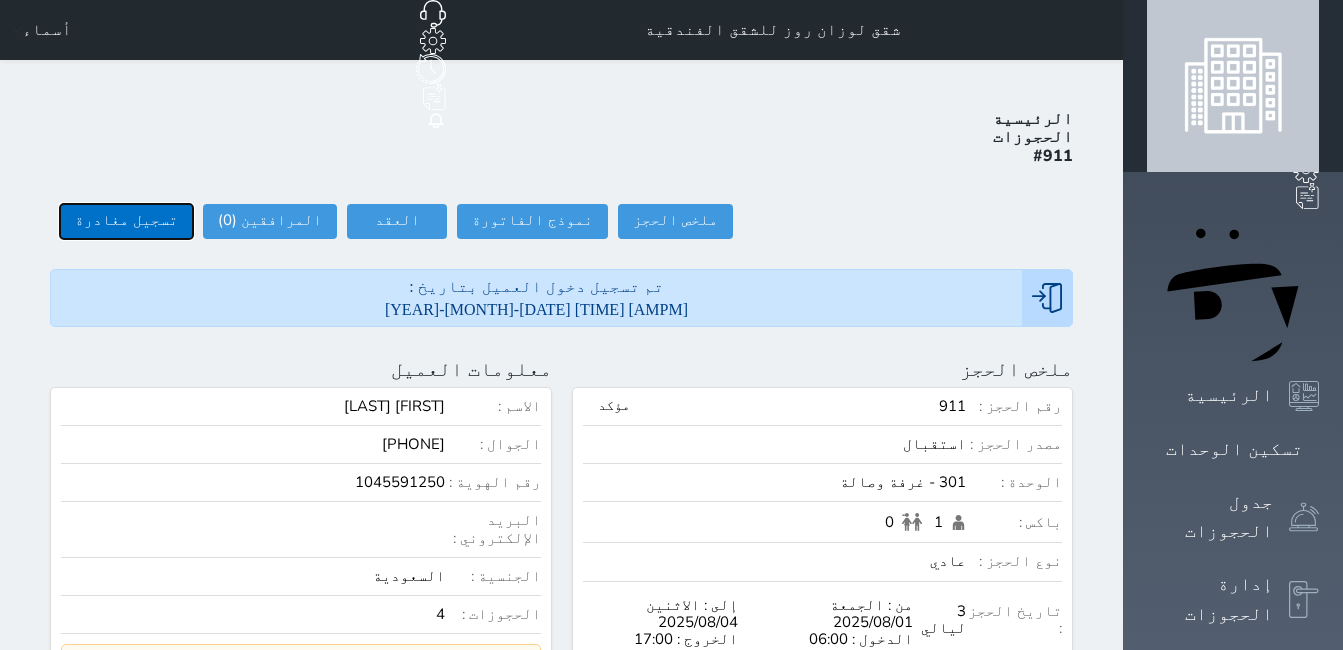 click on "تسجيل مغادرة" at bounding box center (126, 221) 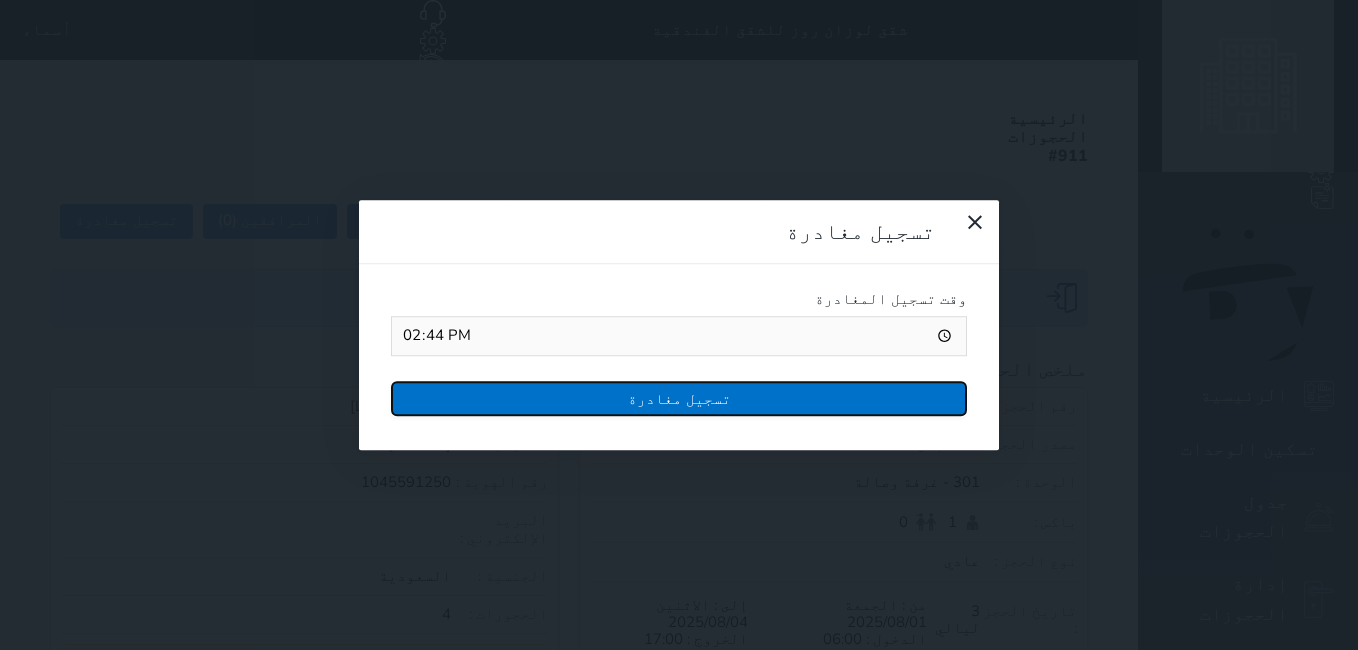click on "تسجيل مغادرة" at bounding box center [679, 398] 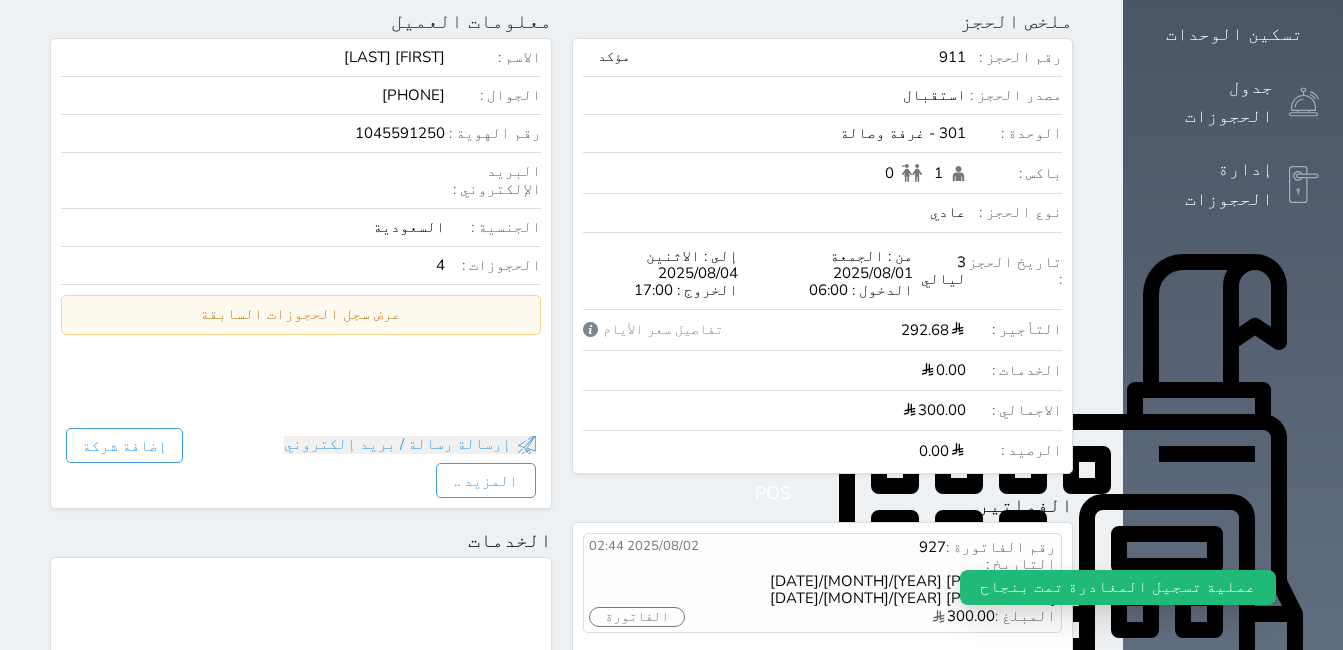 scroll, scrollTop: 100, scrollLeft: 0, axis: vertical 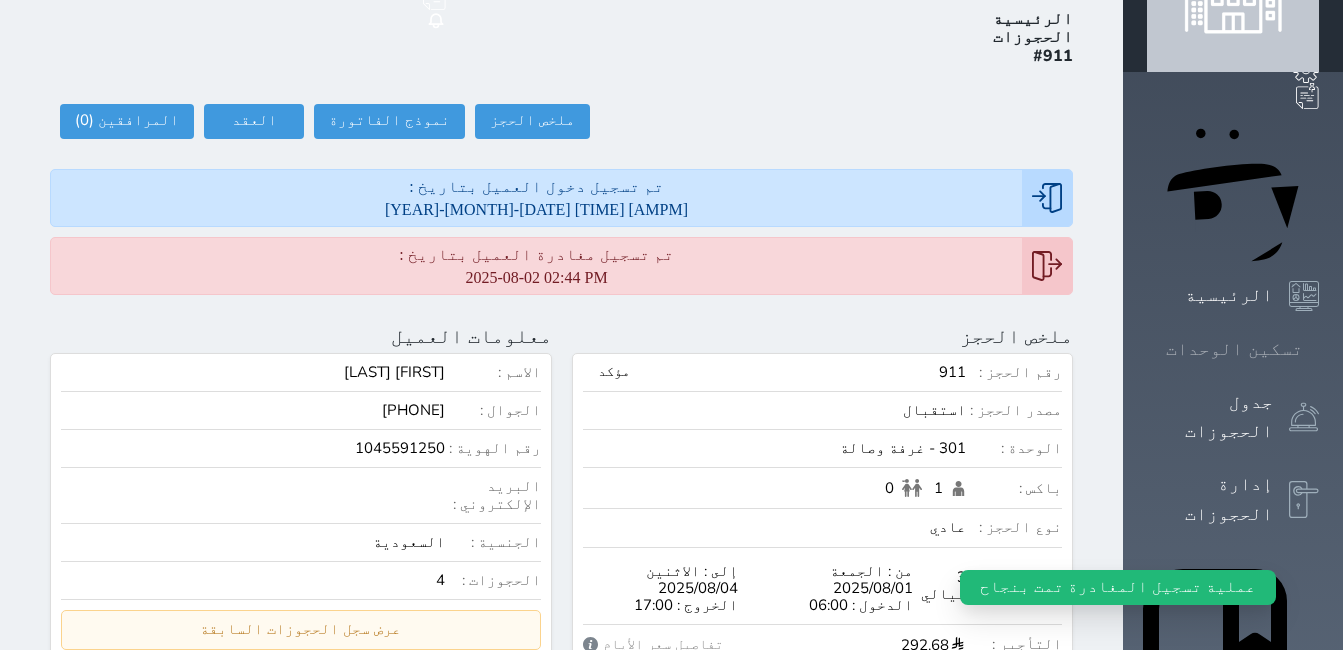 click on "تسكين الوحدات" at bounding box center (1234, 349) 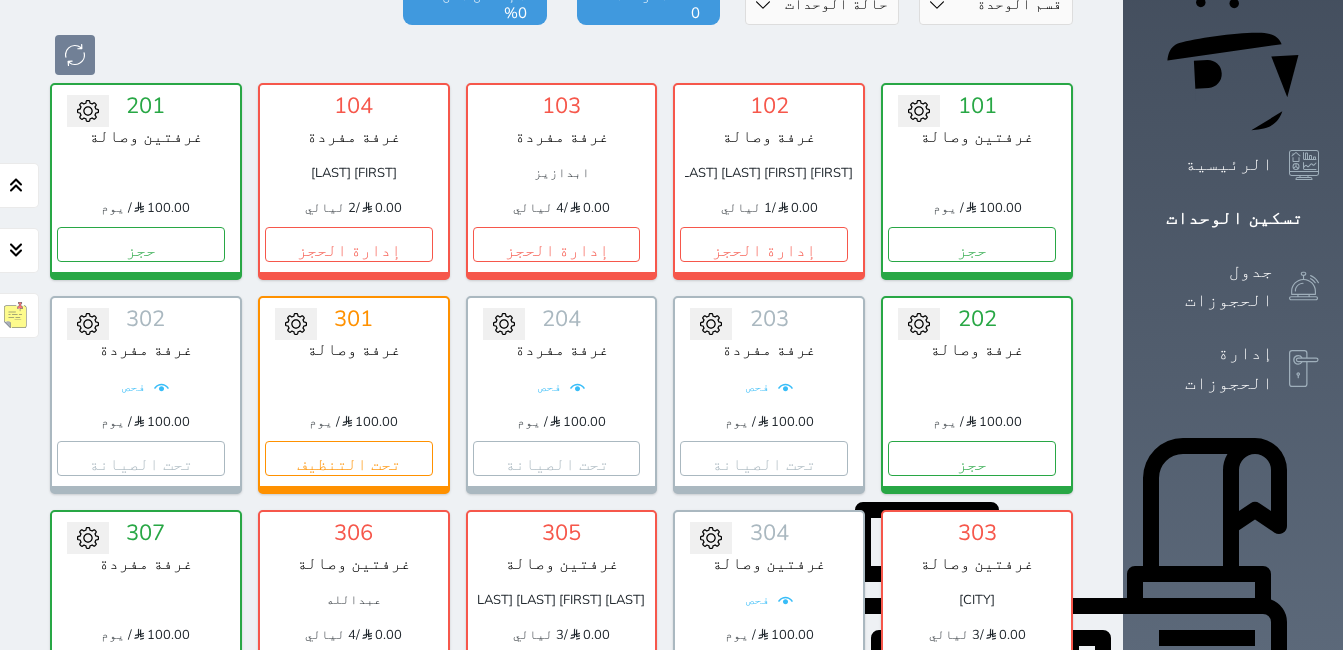 scroll, scrollTop: 278, scrollLeft: 0, axis: vertical 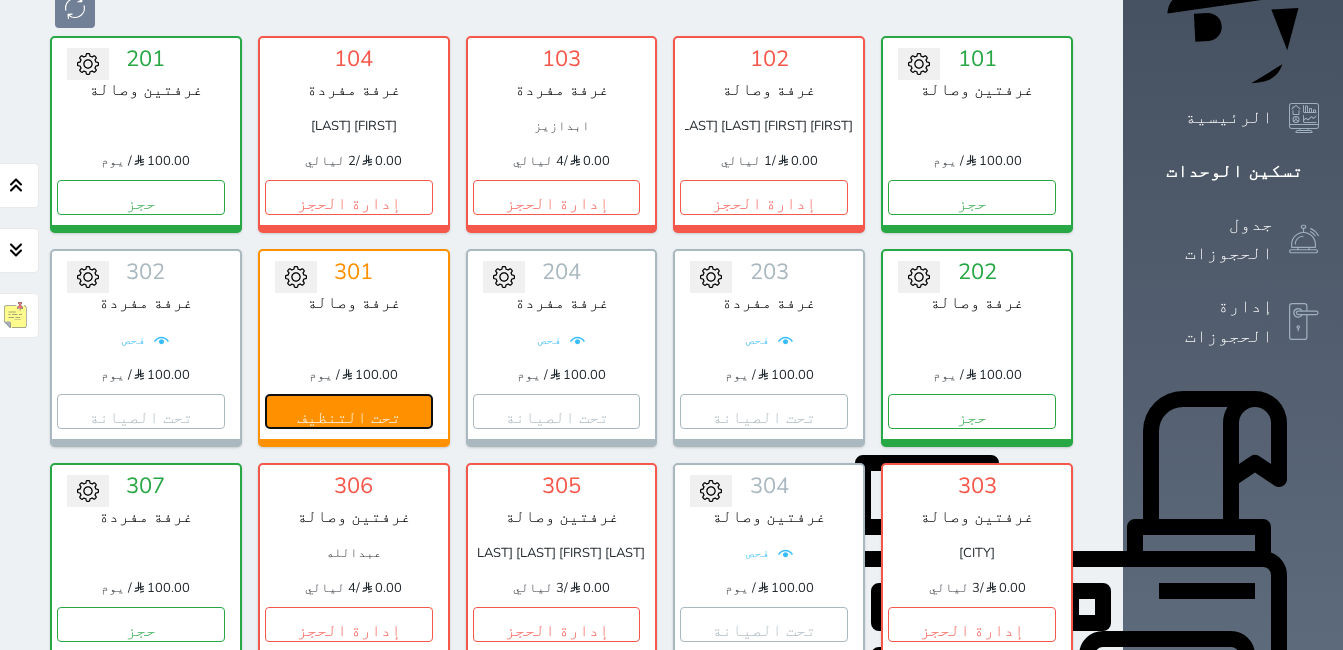 click on "تحت التنظيف" at bounding box center (349, 411) 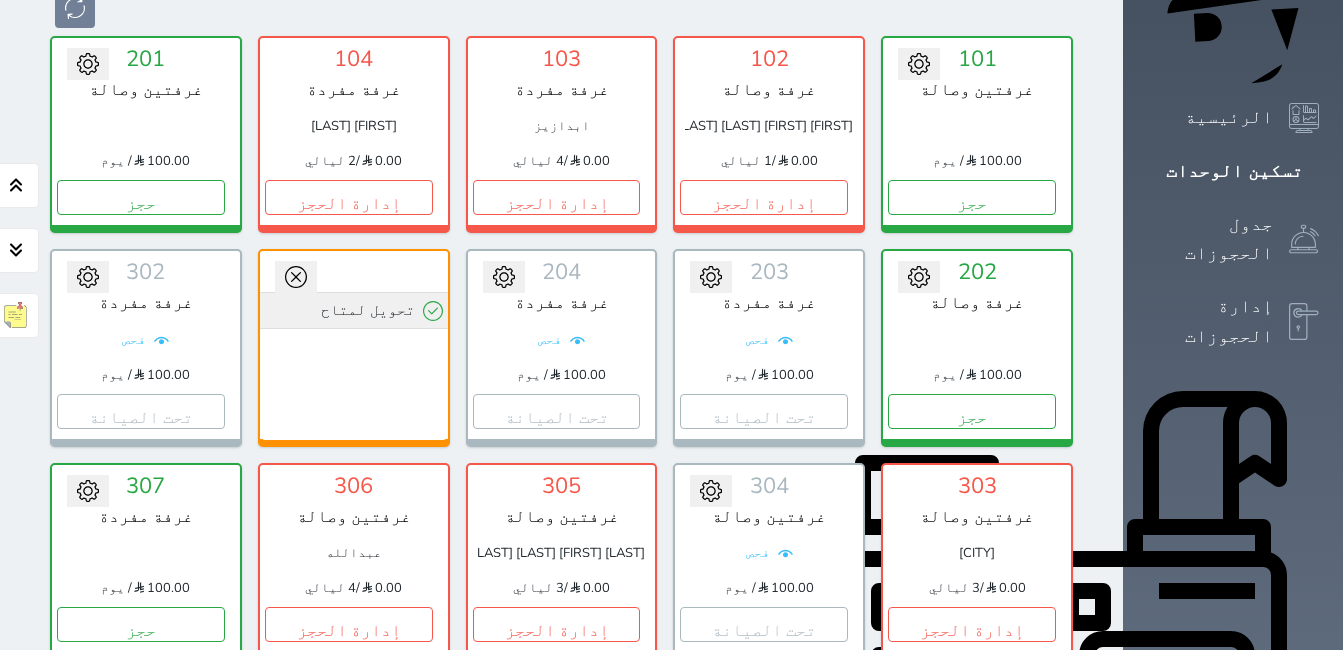 click on "تحويل لمتاح" at bounding box center (354, 310) 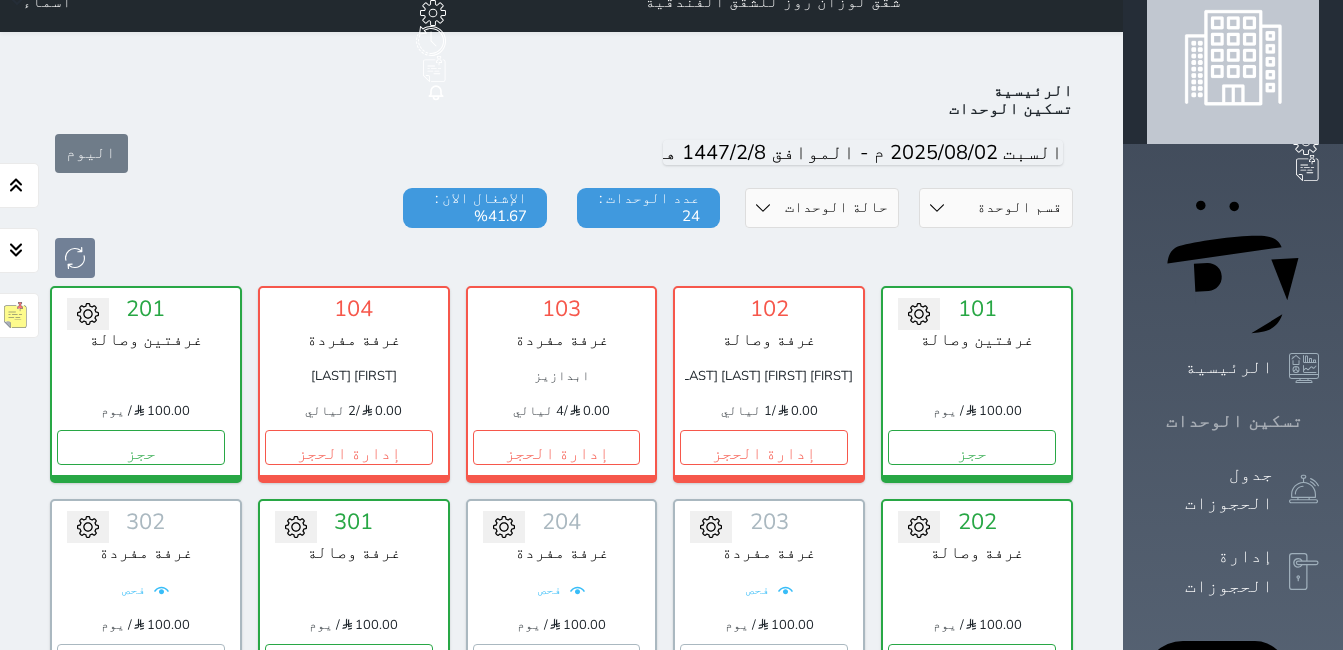 scroll, scrollTop: 0, scrollLeft: 0, axis: both 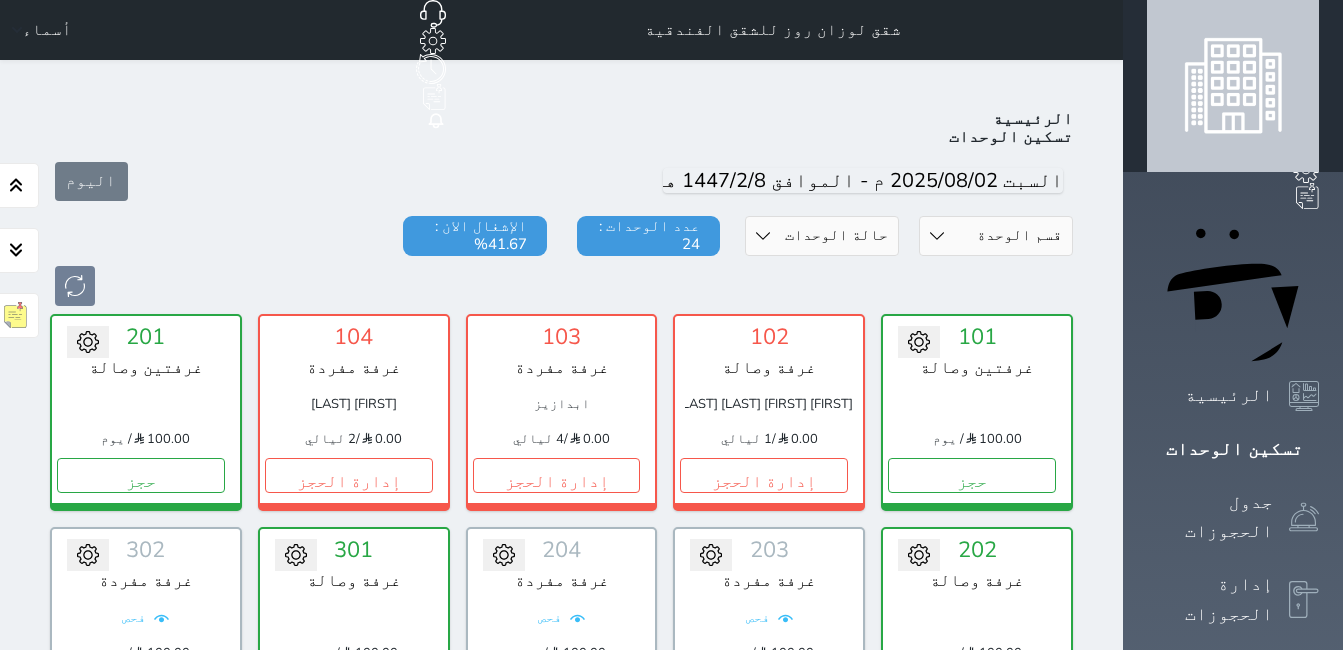 click on "أسماء" at bounding box center [38, 30] 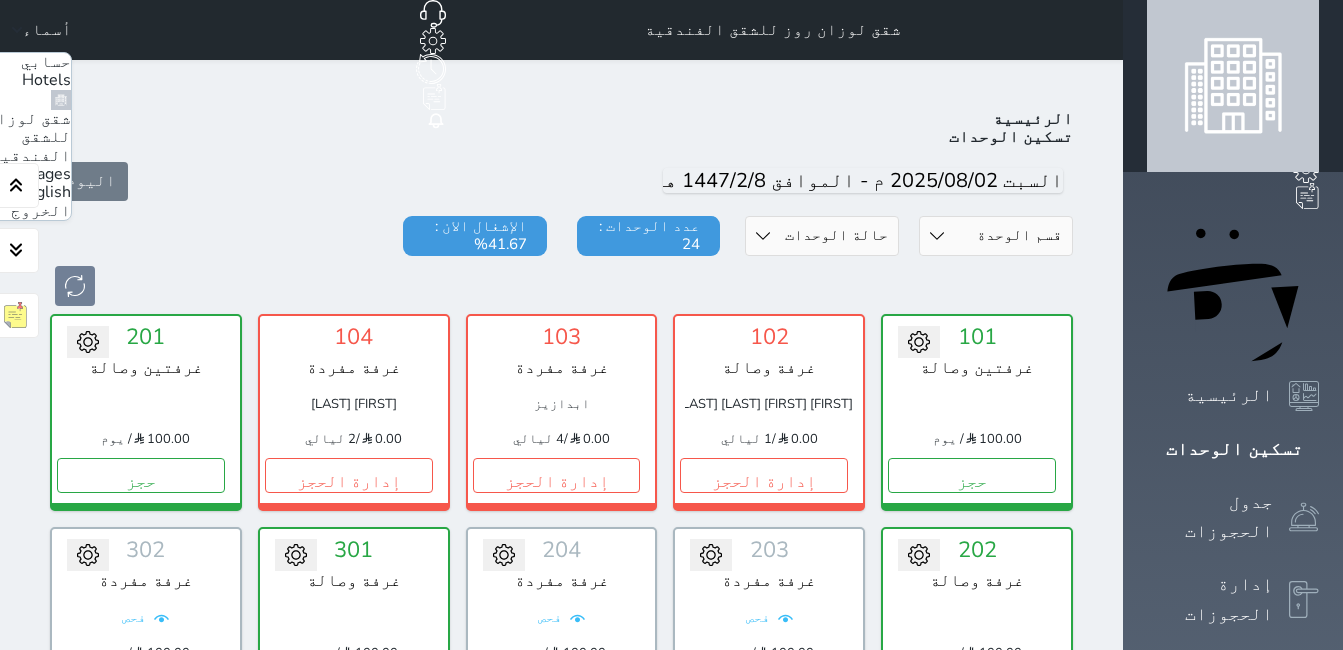 click on "اليوم" at bounding box center (561, 181) 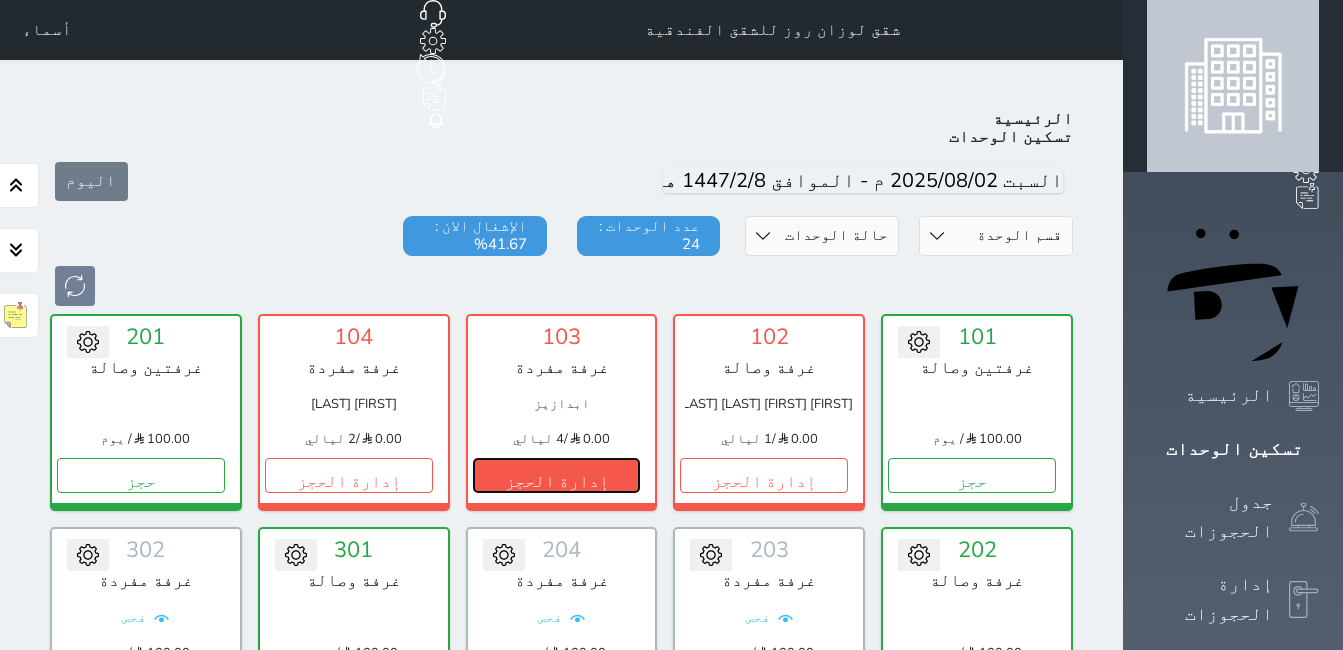click on "إدارة الحجز" at bounding box center [557, 475] 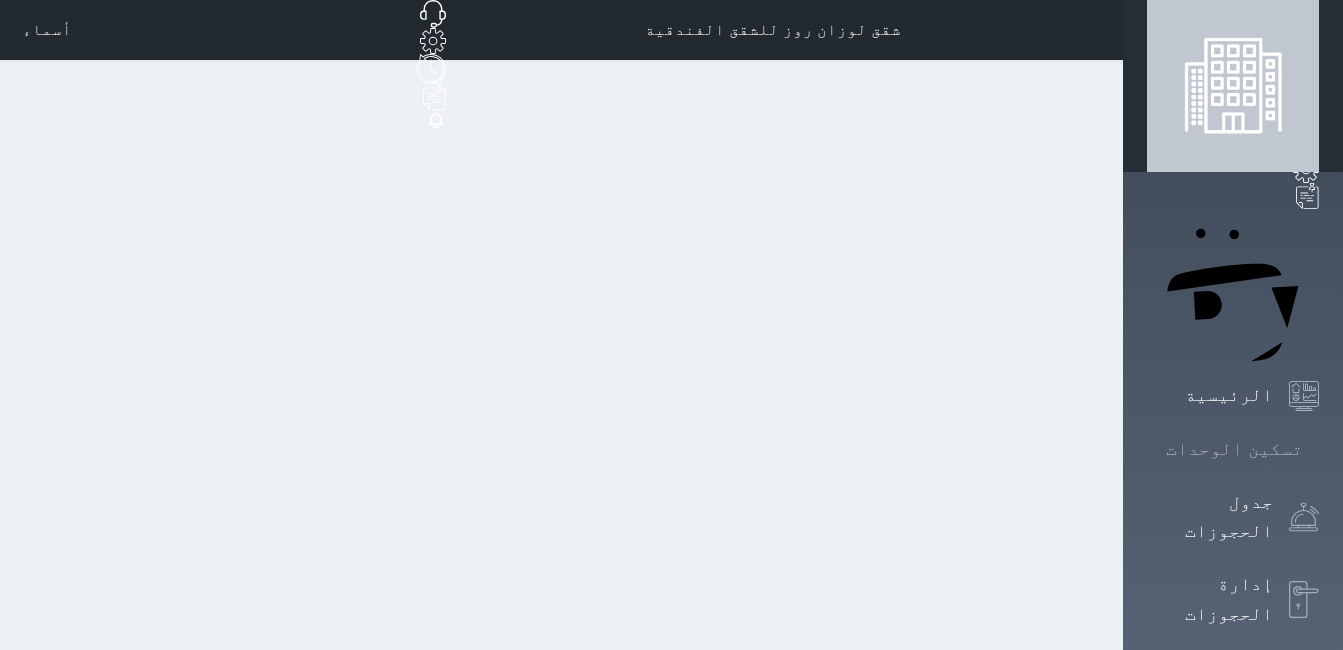 click on "تسكين الوحدات" at bounding box center (1234, 449) 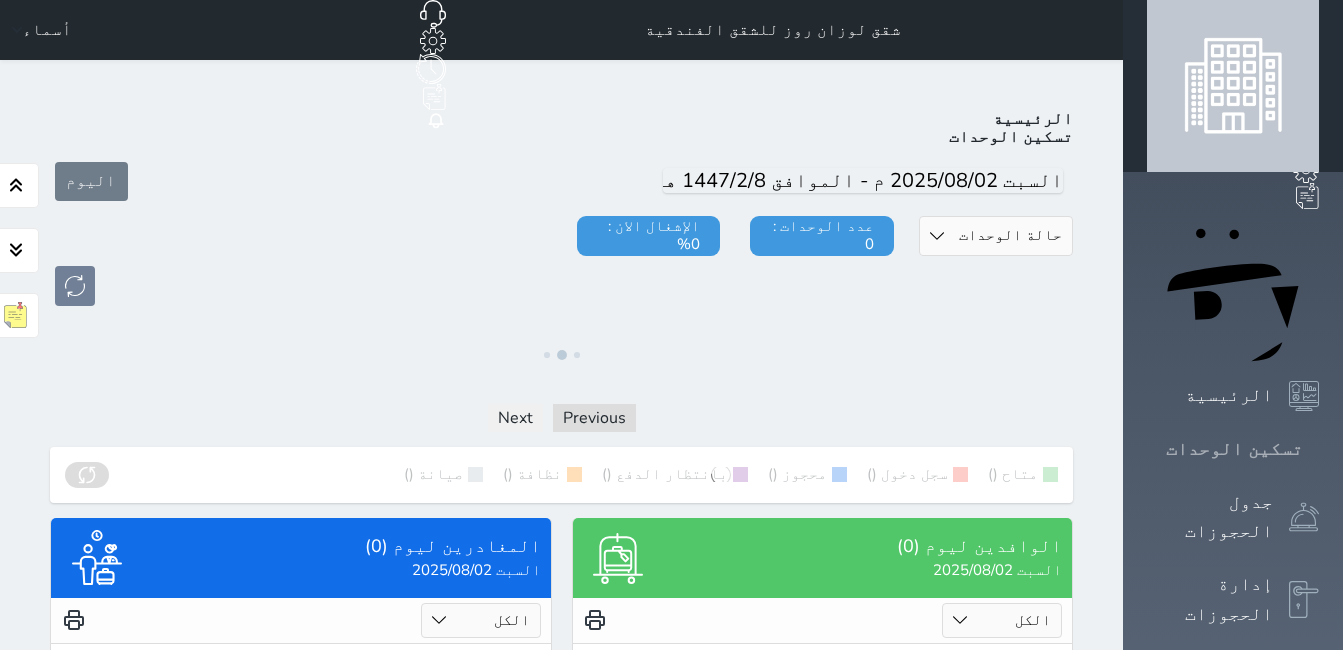 click on "تسكين الوحدات" at bounding box center [1234, 449] 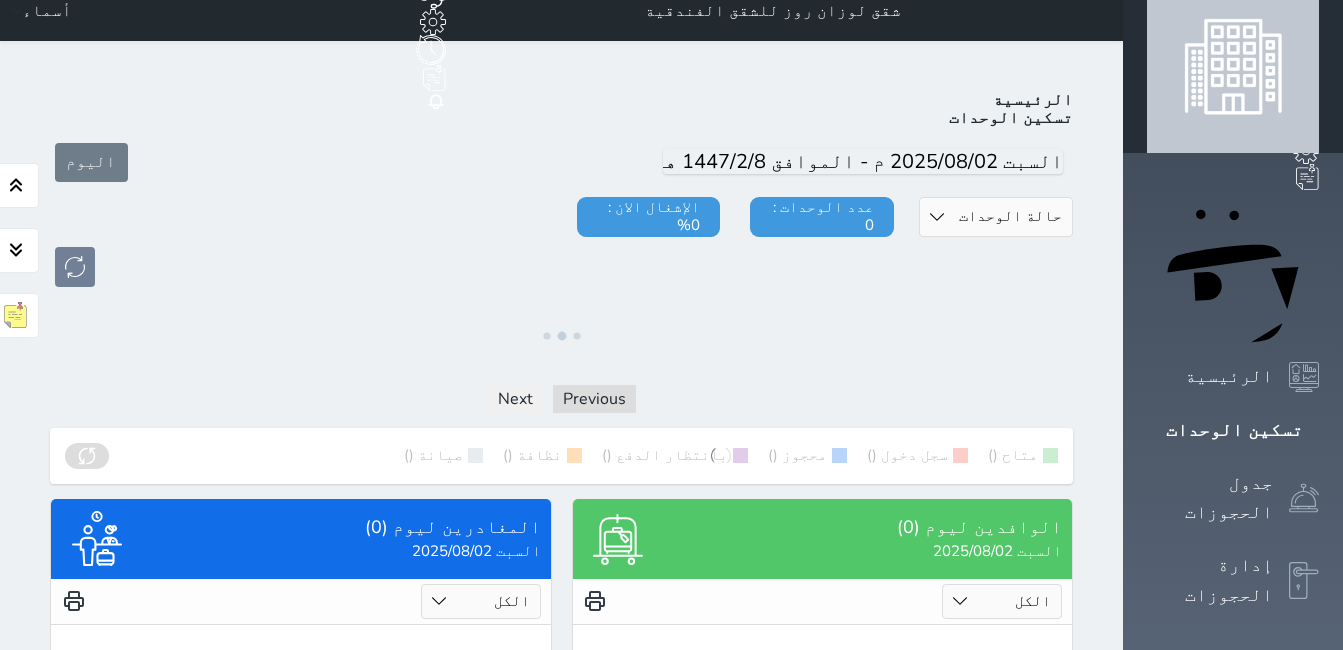 scroll, scrollTop: 0, scrollLeft: 0, axis: both 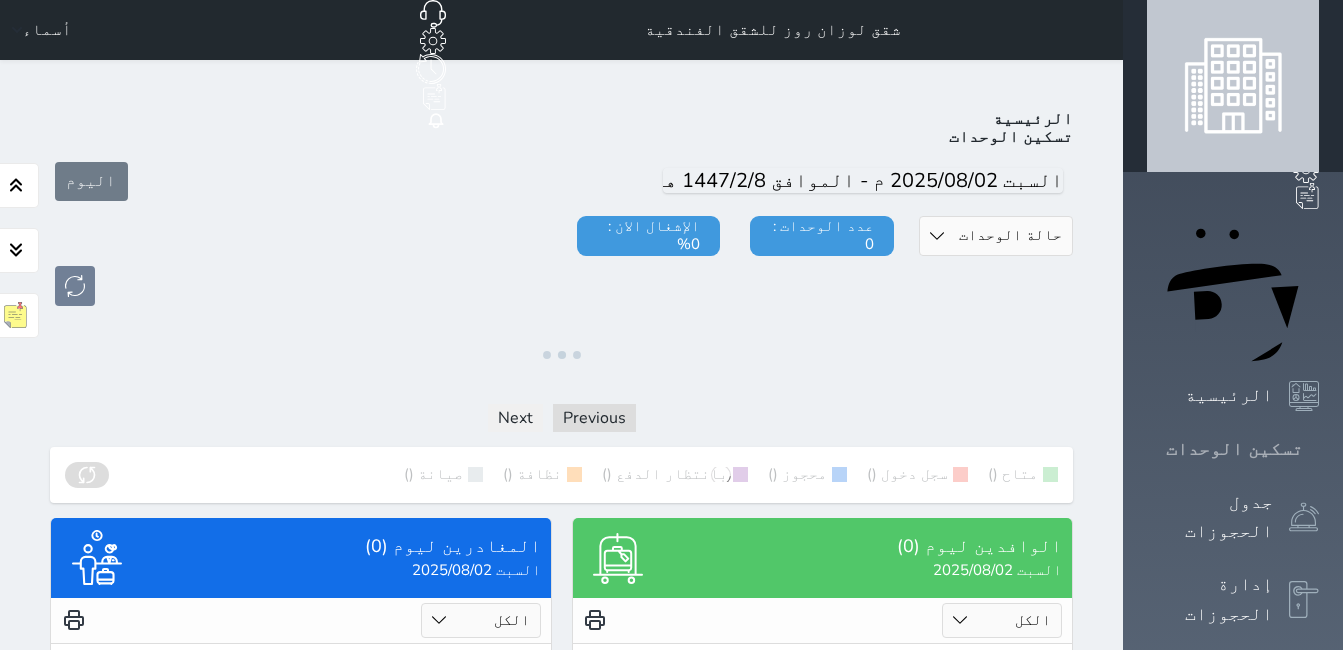 click 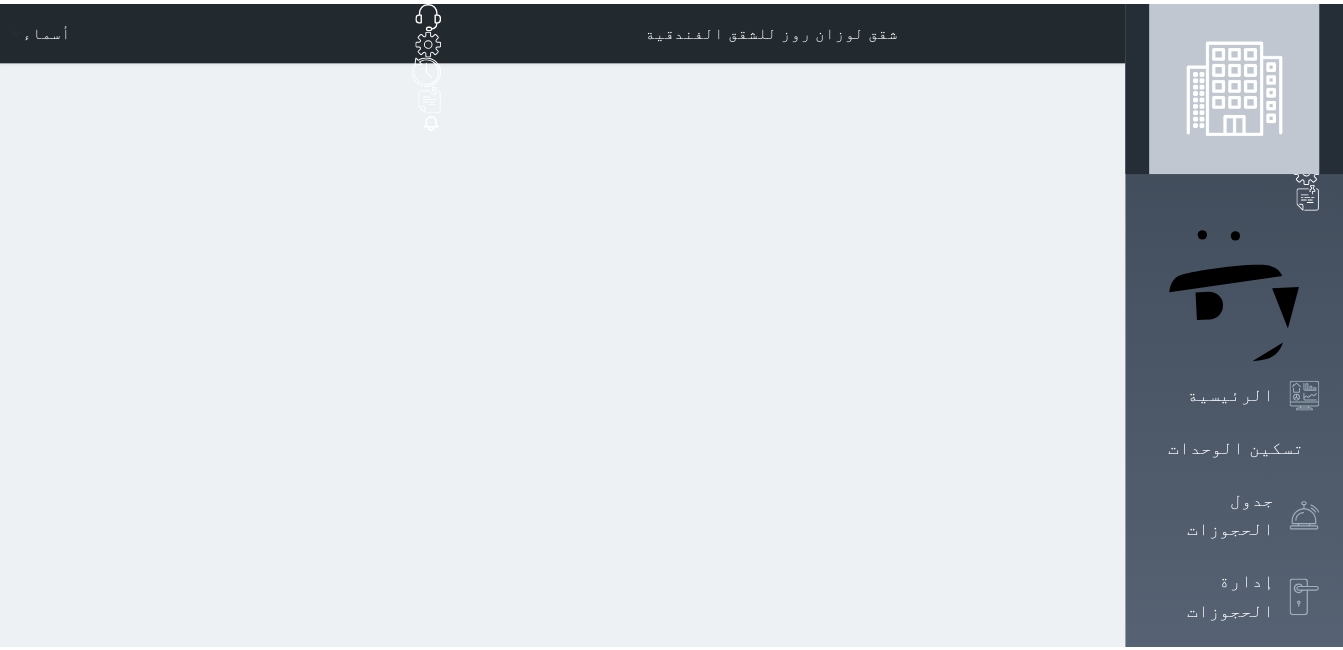 scroll, scrollTop: 0, scrollLeft: 0, axis: both 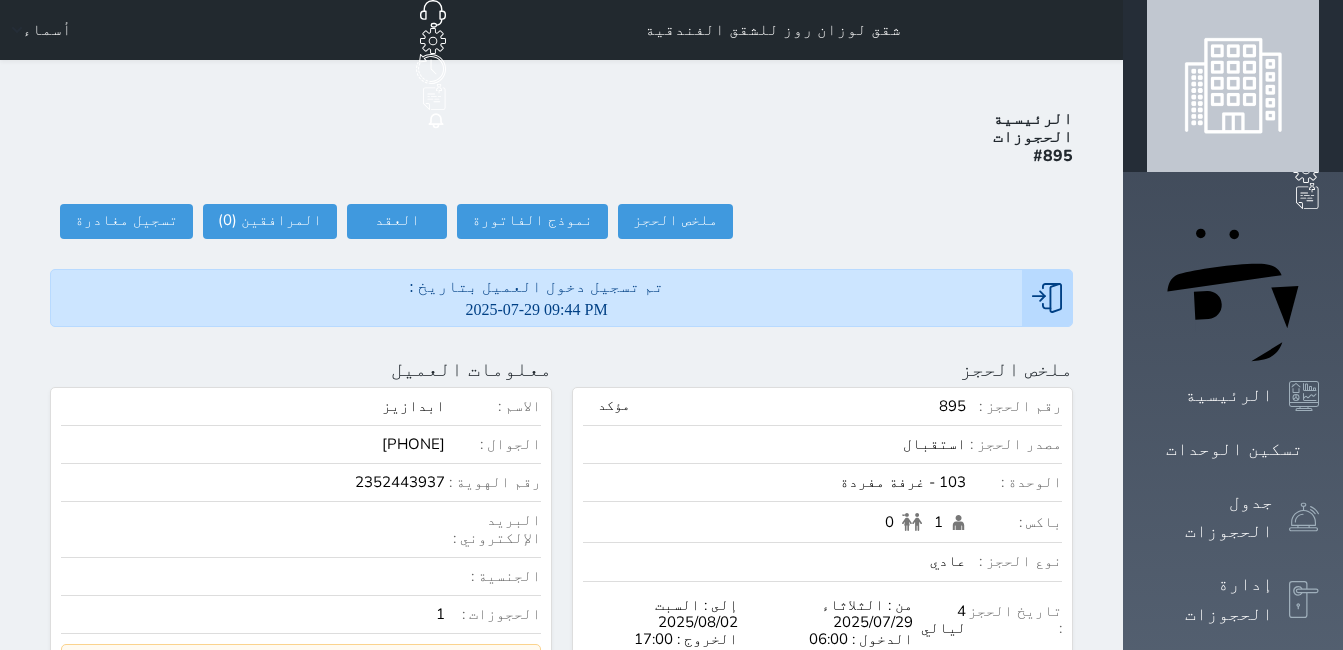 select 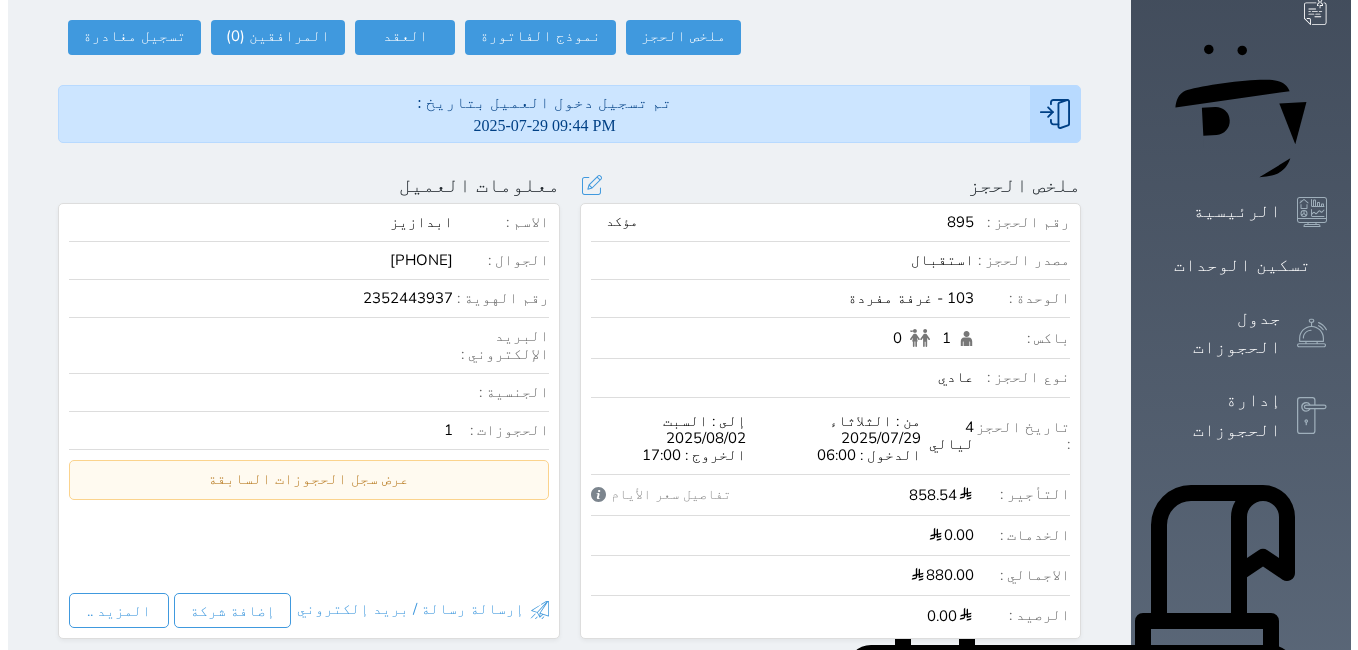 scroll, scrollTop: 200, scrollLeft: 0, axis: vertical 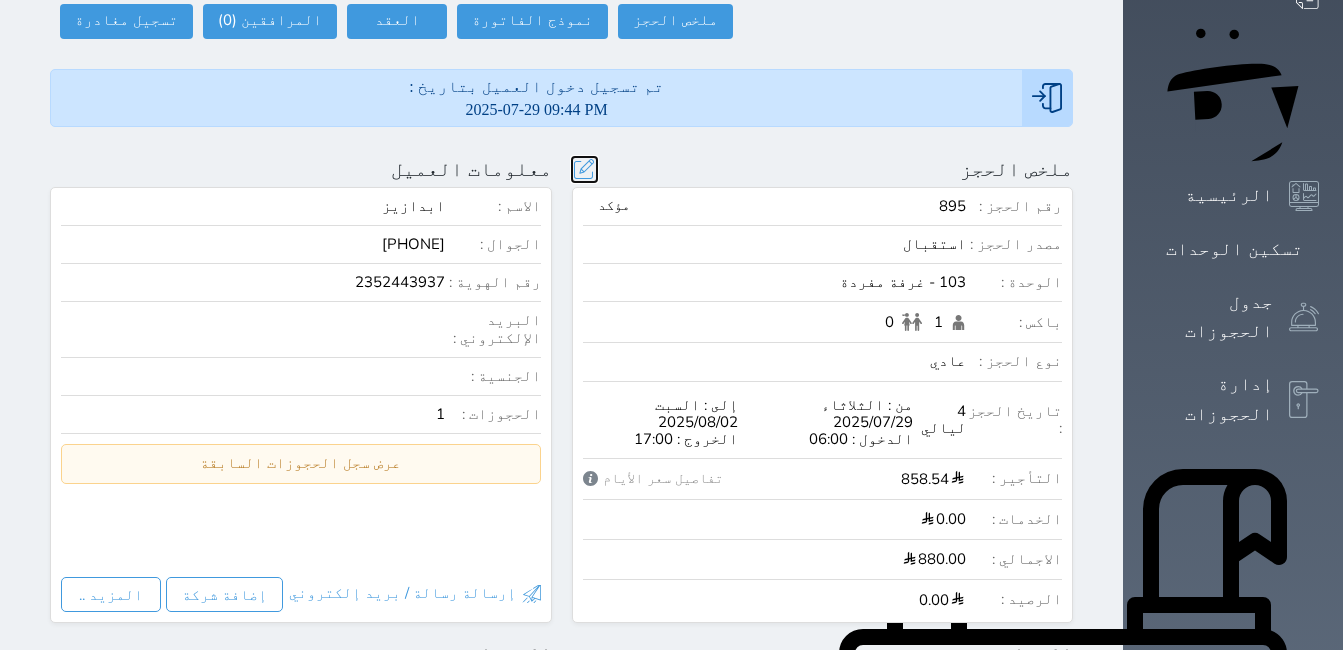 click at bounding box center (584, 169) 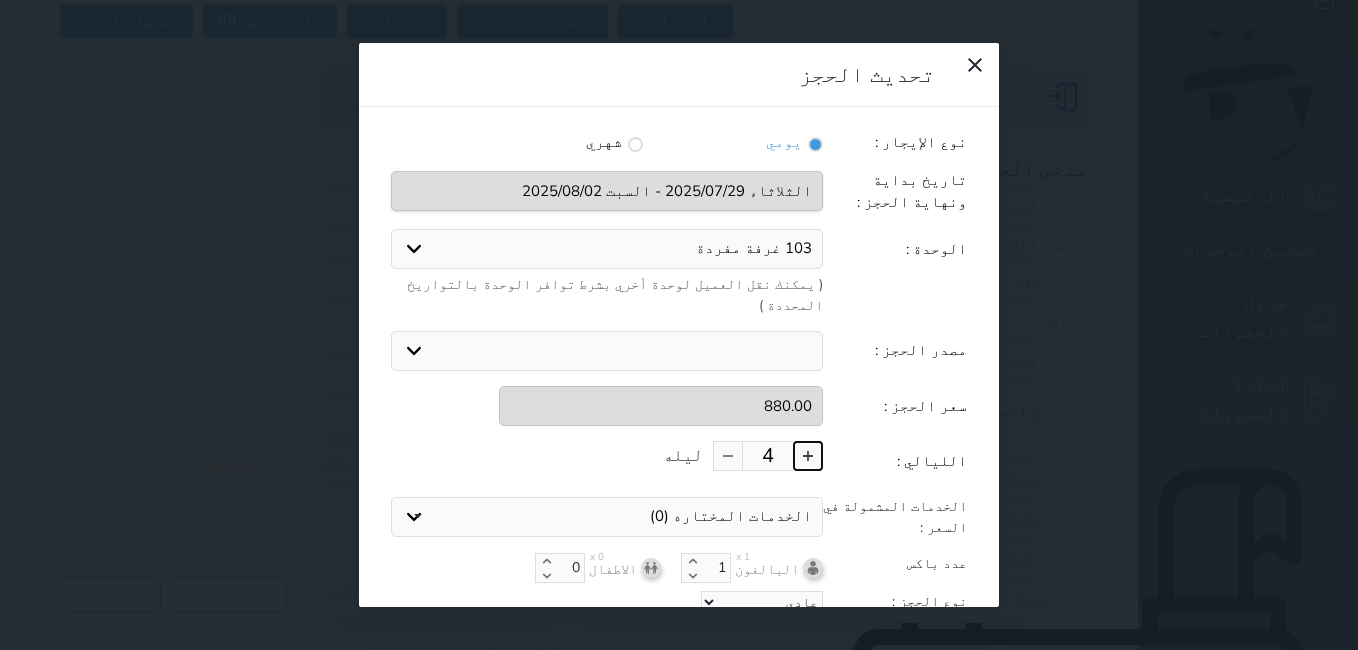 click at bounding box center (808, 456) 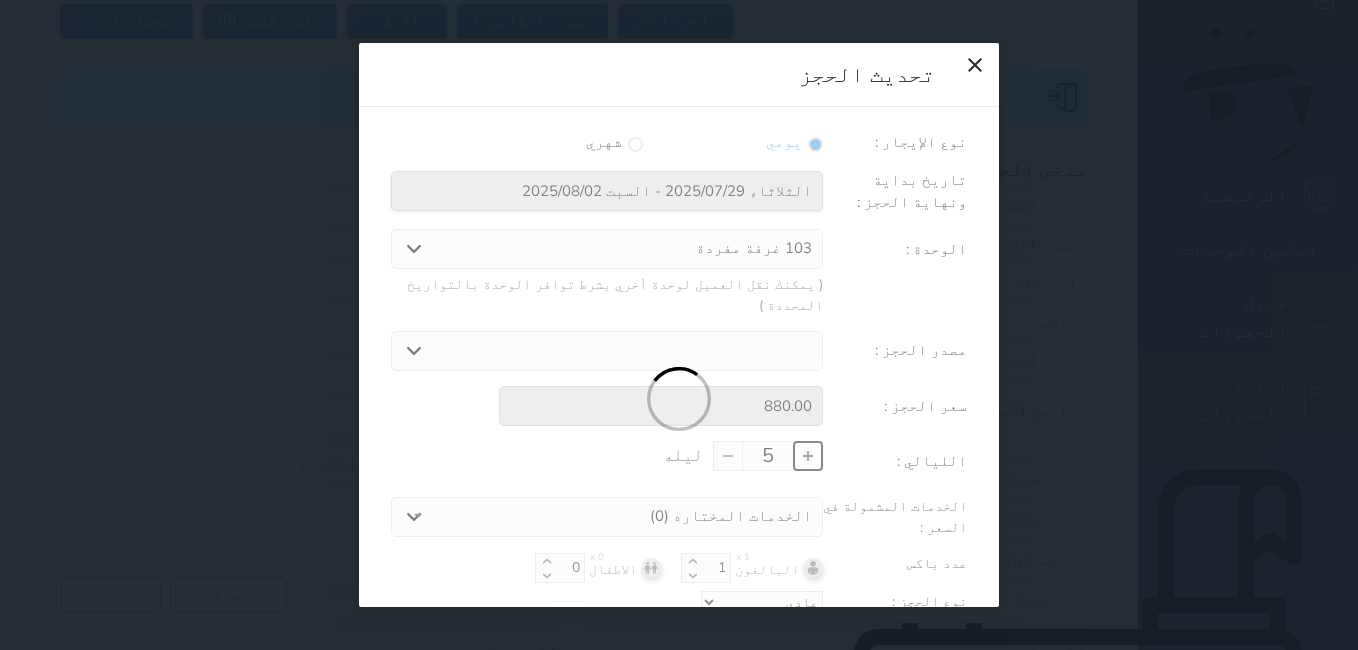 scroll, scrollTop: 45, scrollLeft: 0, axis: vertical 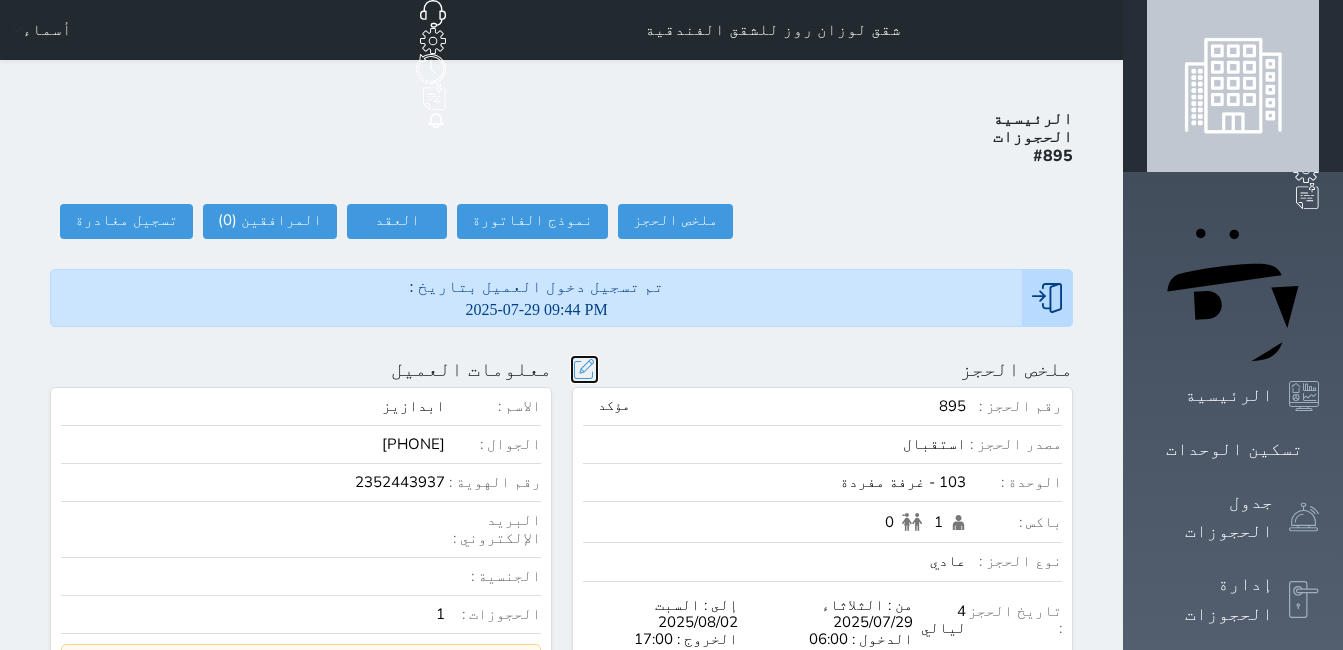 click at bounding box center (584, 369) 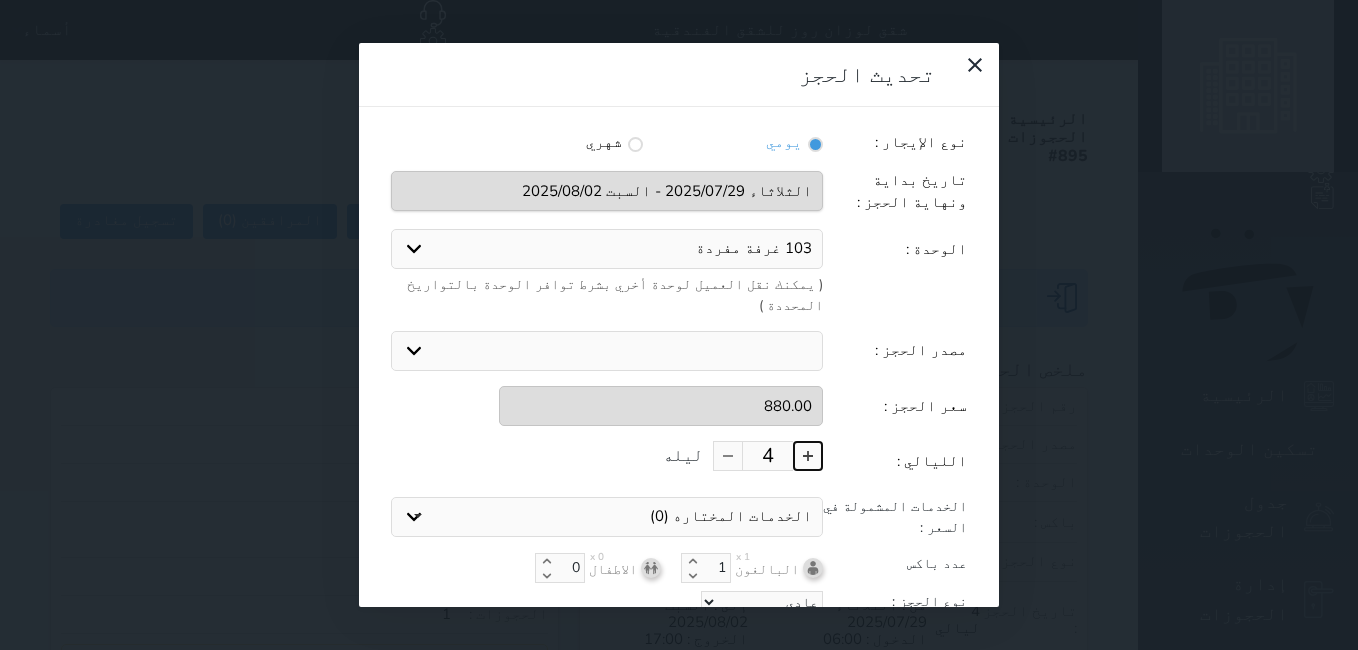 click at bounding box center (808, 456) 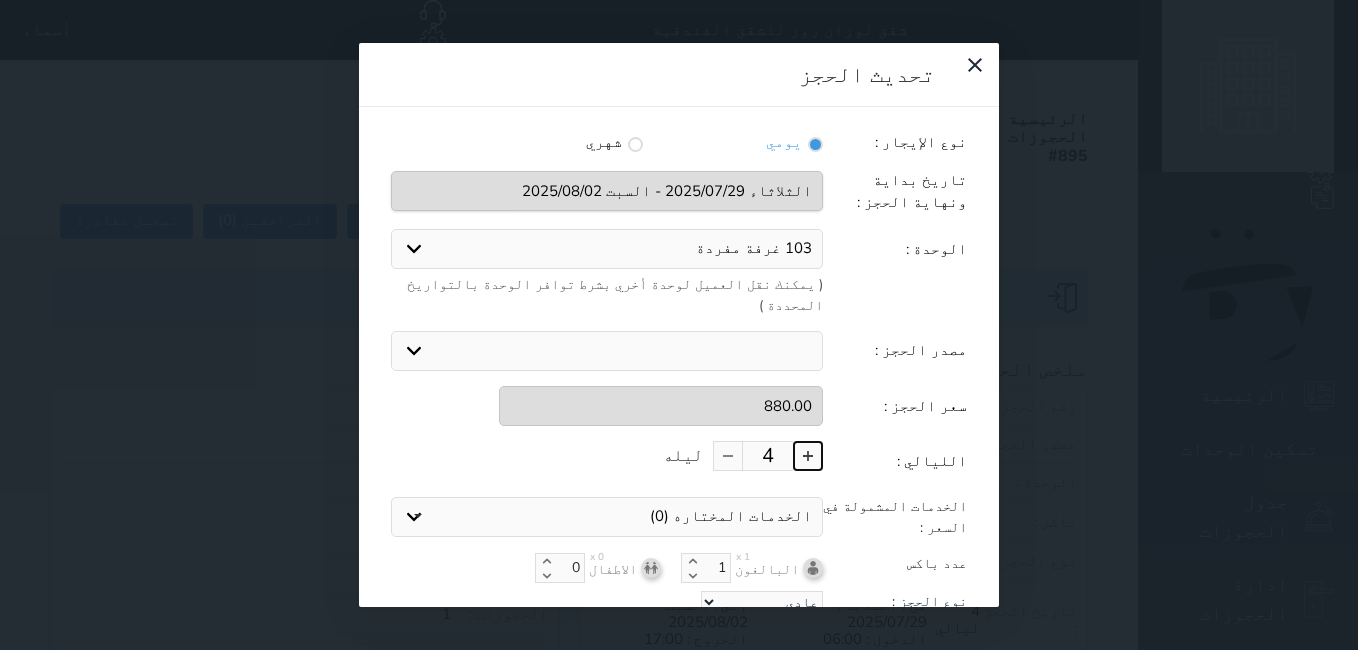 type on "5" 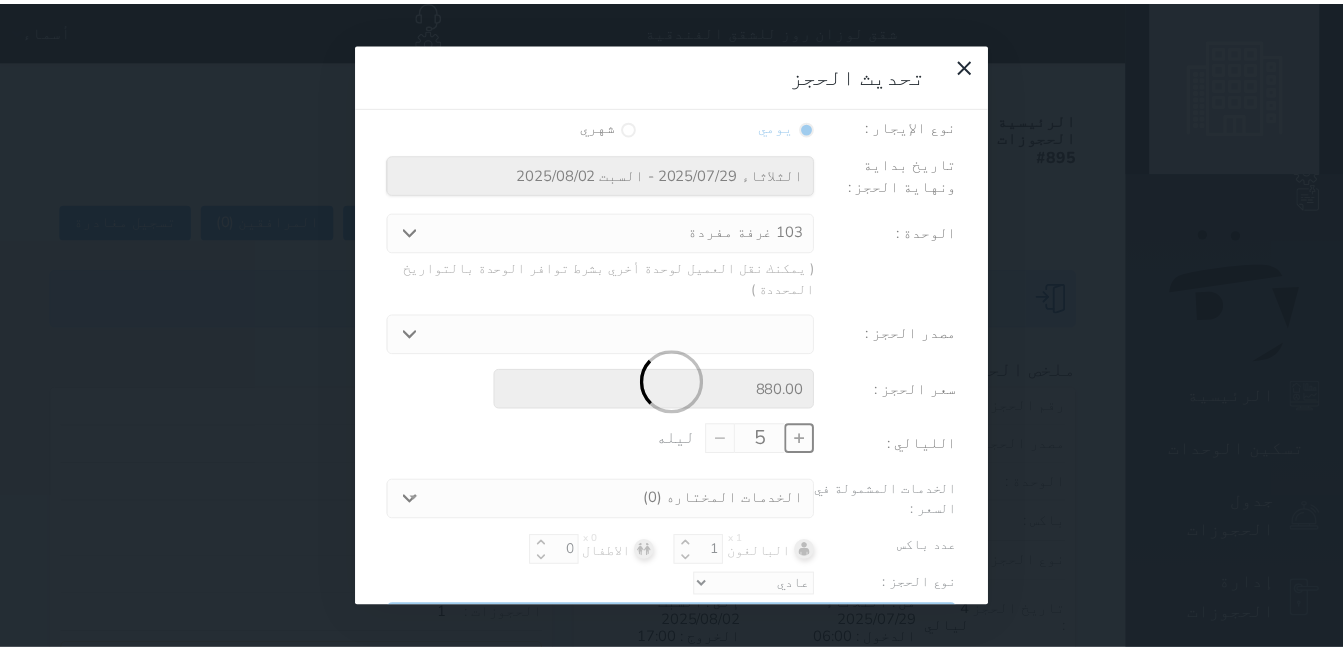 scroll, scrollTop: 45, scrollLeft: 0, axis: vertical 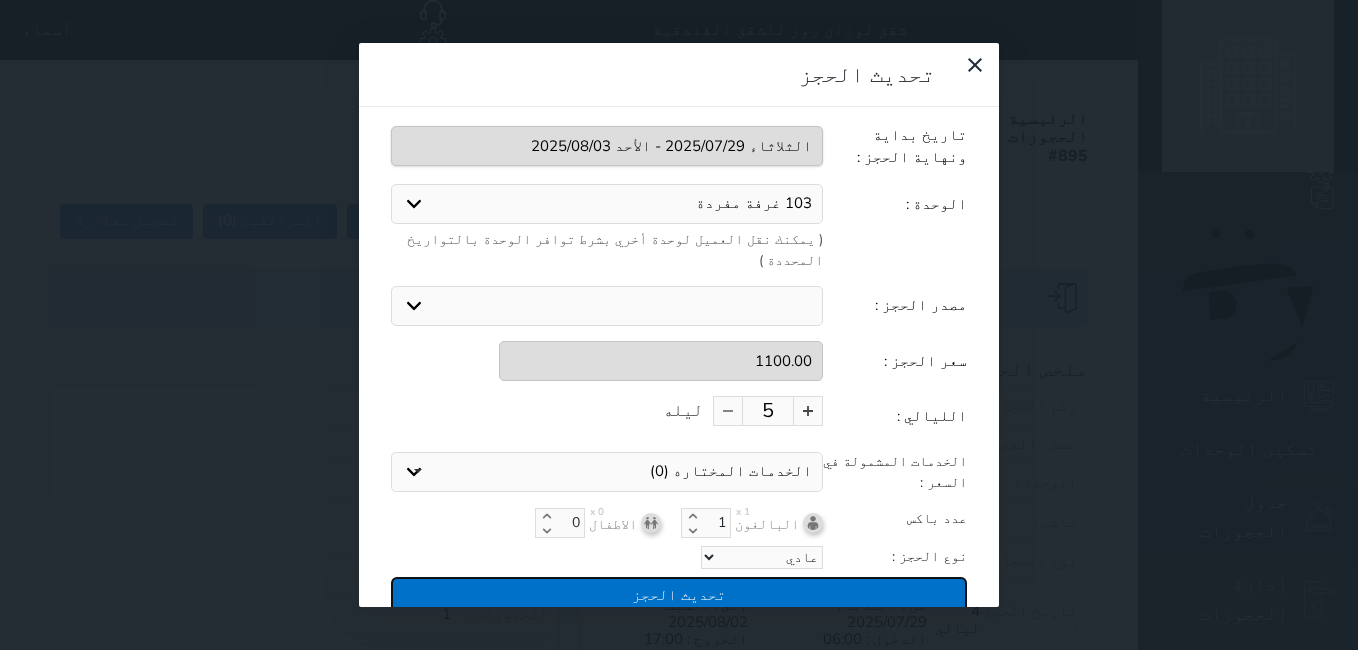 click on "تحديث الحجز" at bounding box center [679, 594] 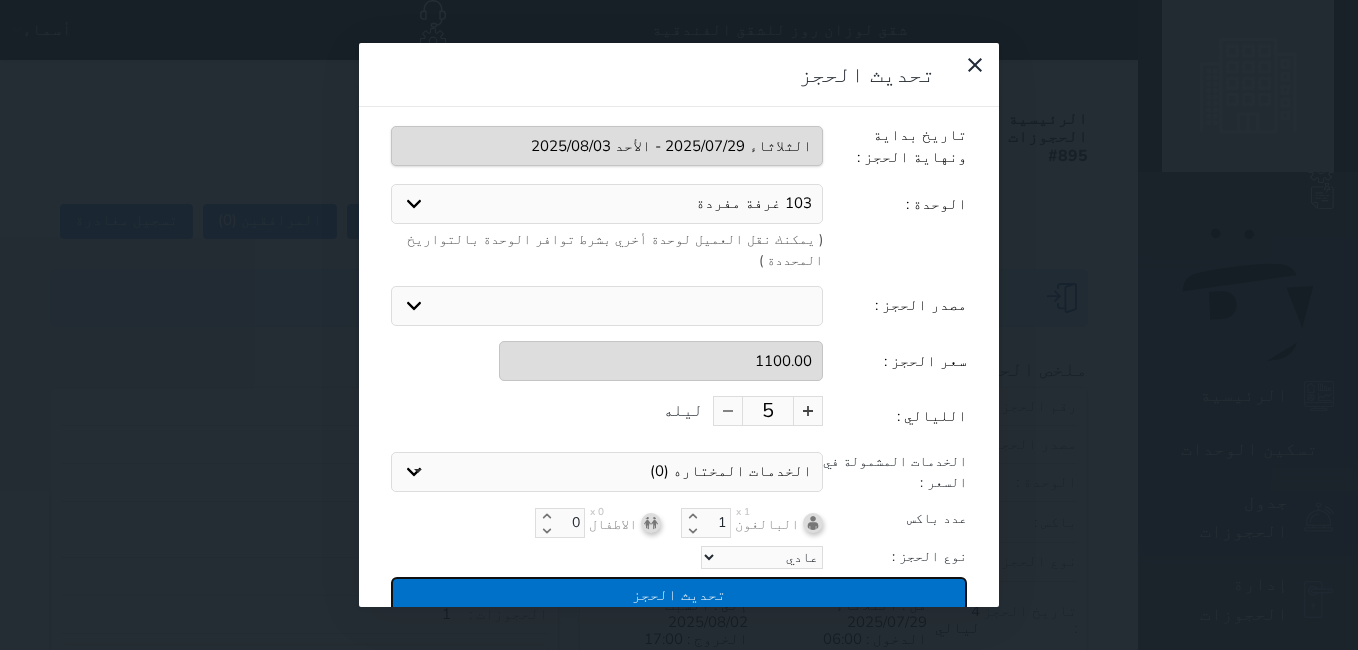 type on "1100" 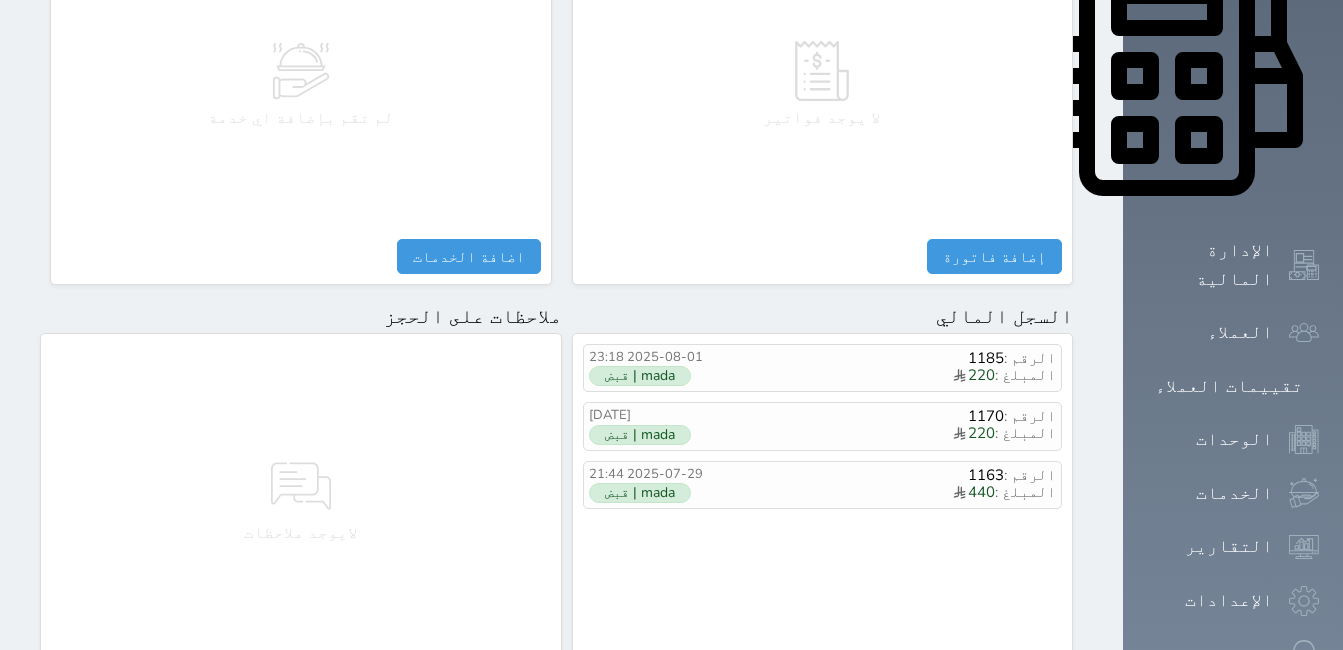 scroll, scrollTop: 1100, scrollLeft: 0, axis: vertical 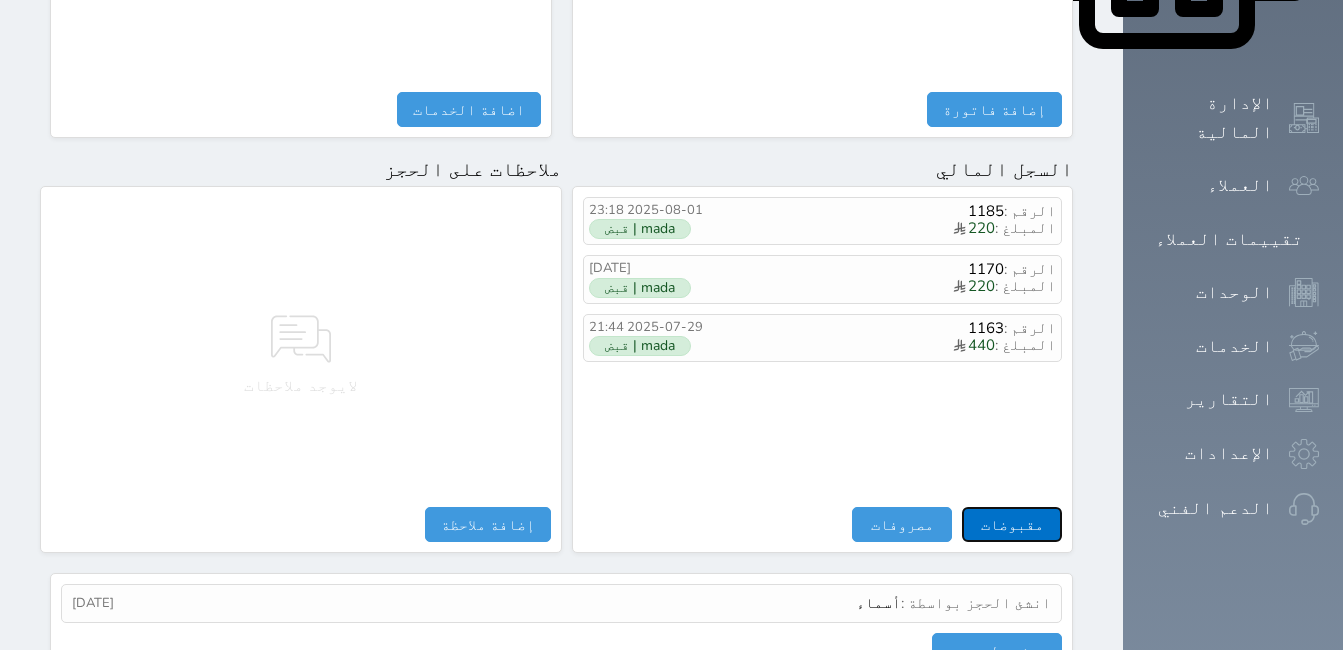click on "مقبوضات" at bounding box center [1012, 524] 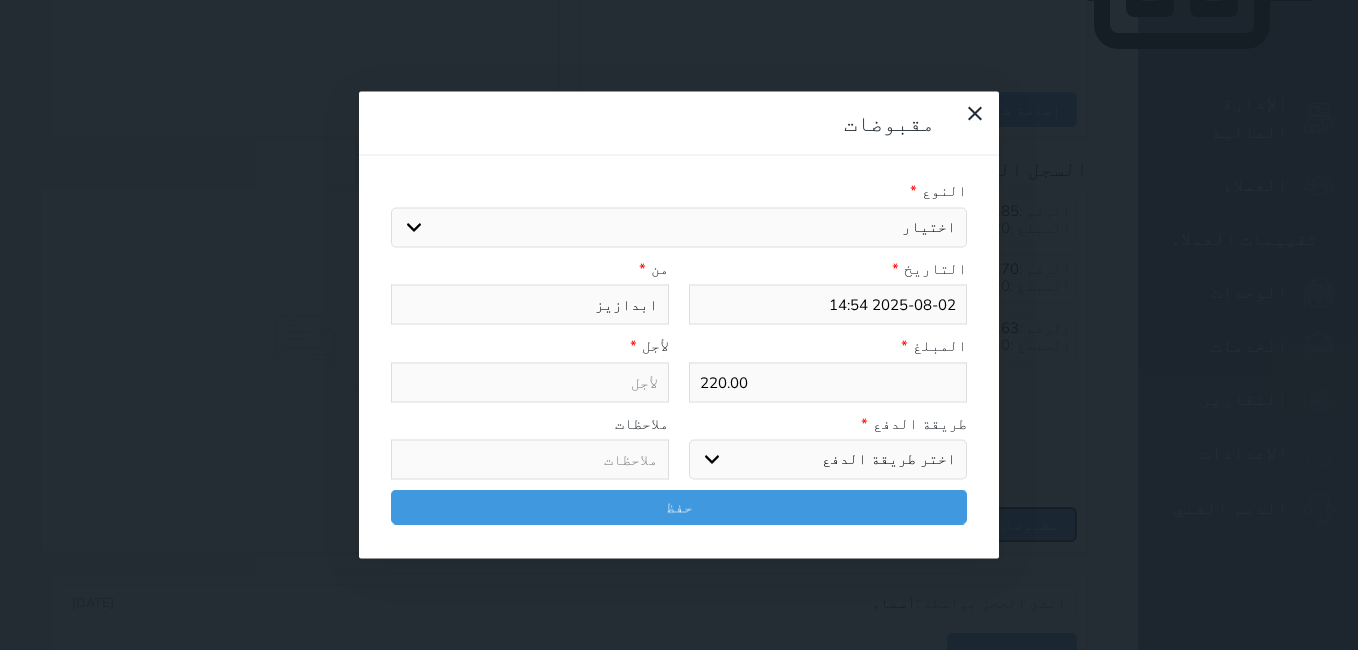 select 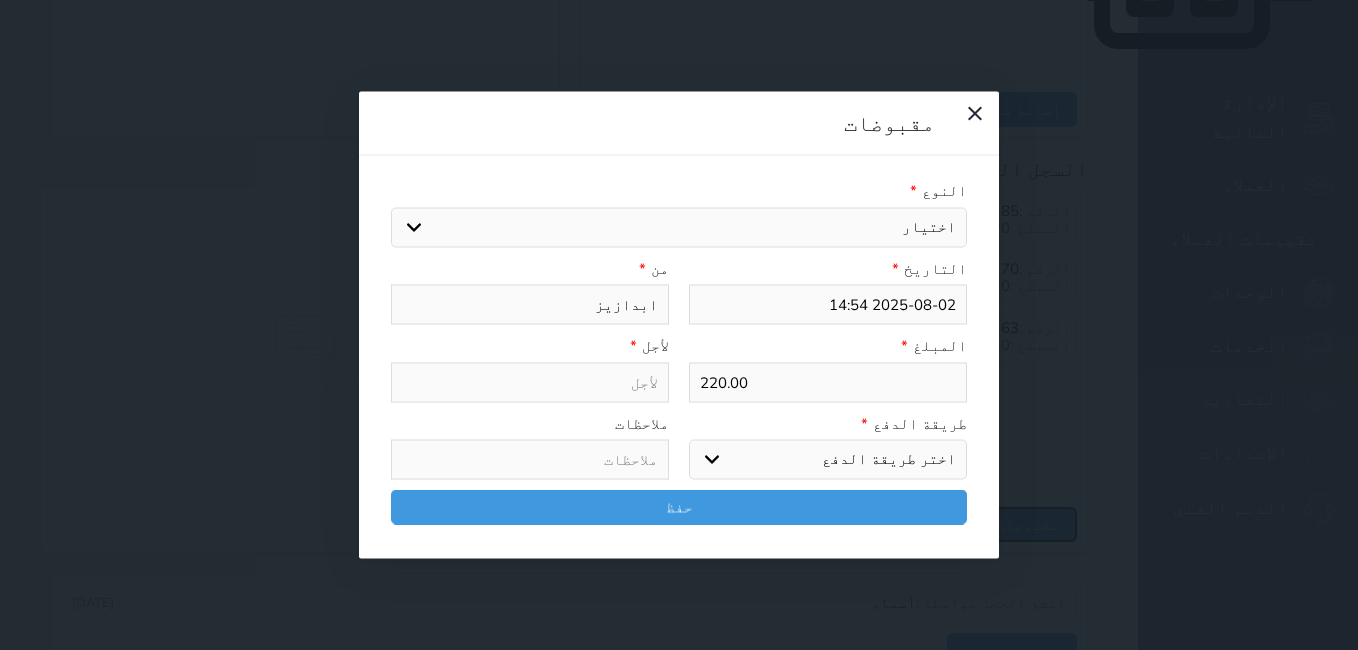 select 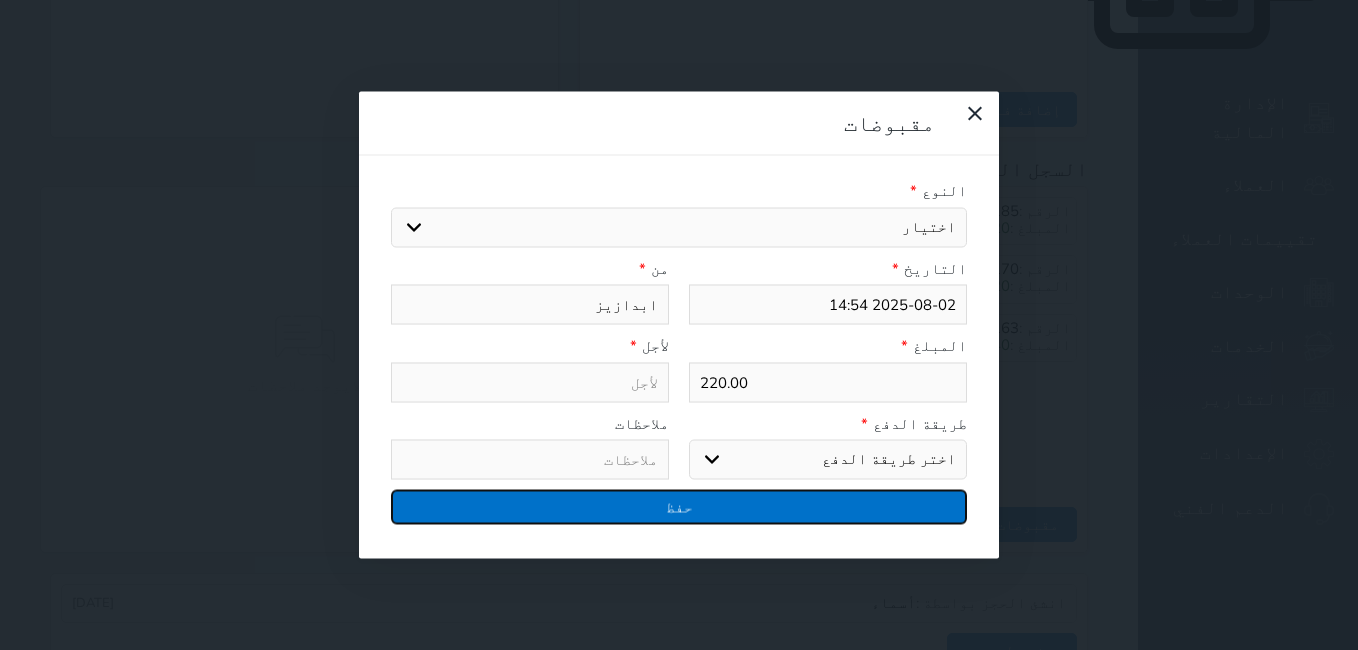 click on "حفظ" at bounding box center (679, 507) 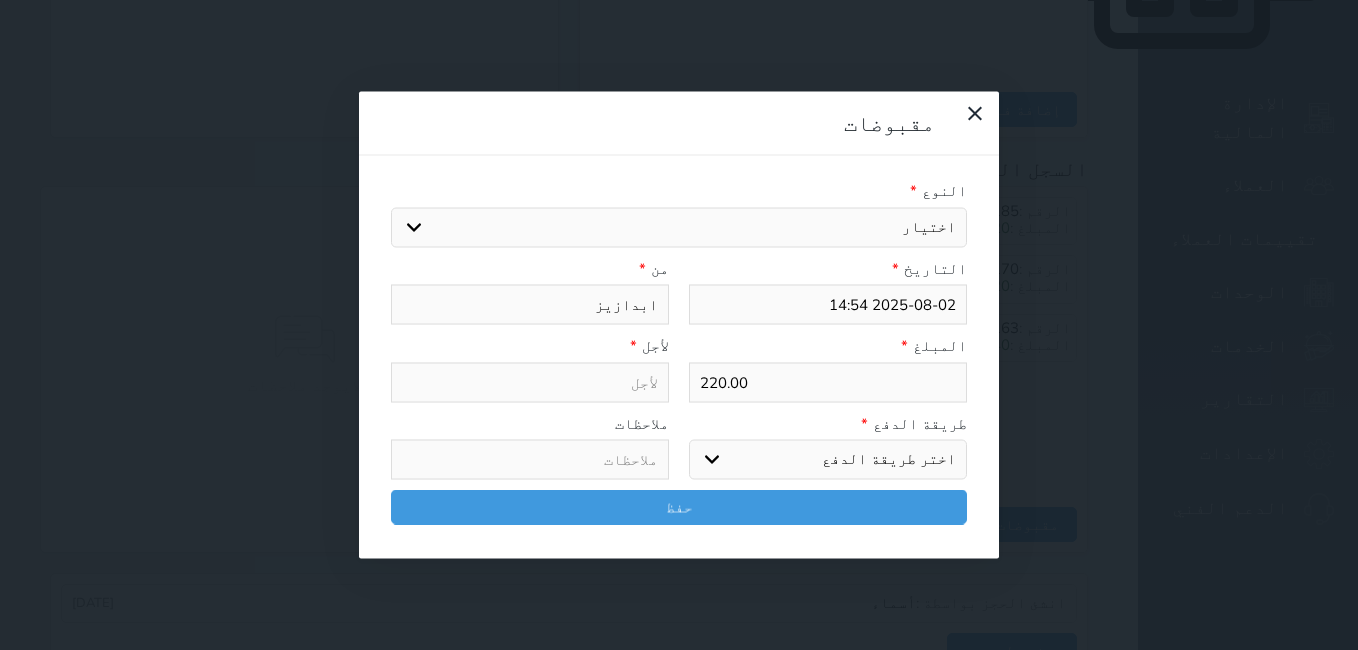 drag, startPoint x: 874, startPoint y: 356, endPoint x: 874, endPoint y: 390, distance: 34 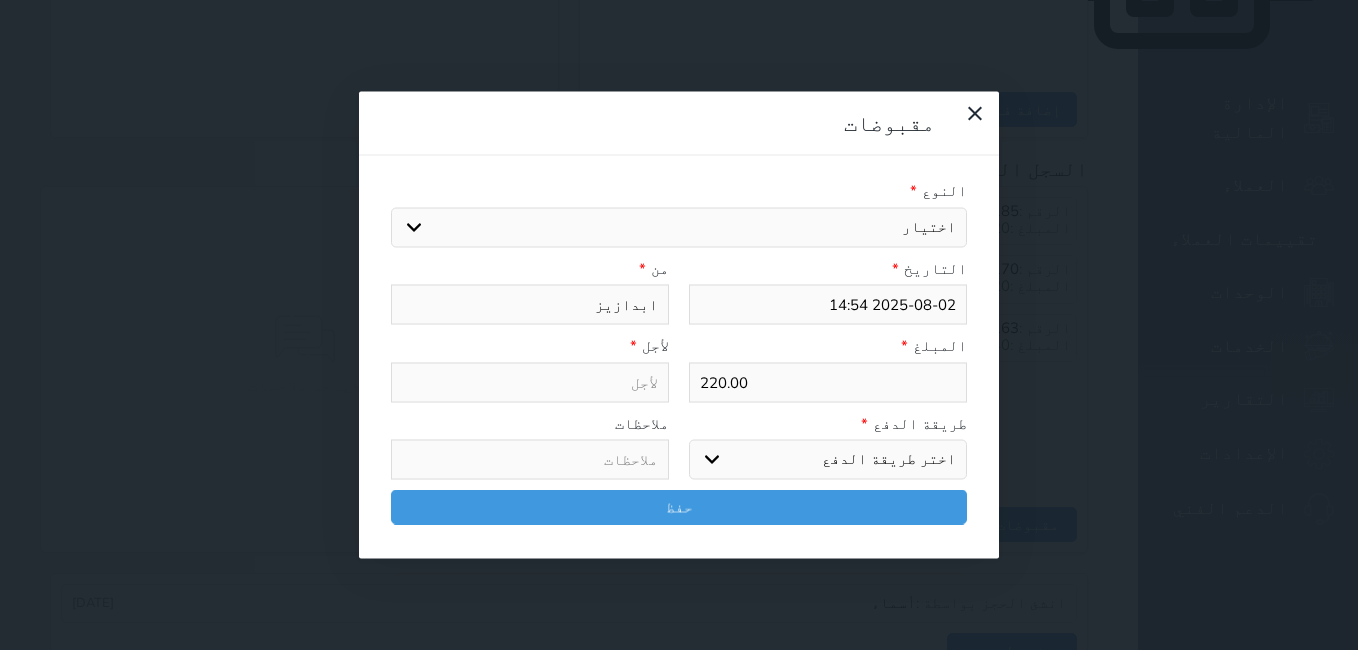 click on "اختر طريقة الدفع   دفع نقدى   تحويل بنكى   مدى   بطاقة ائتمان   آجل" at bounding box center [828, 460] 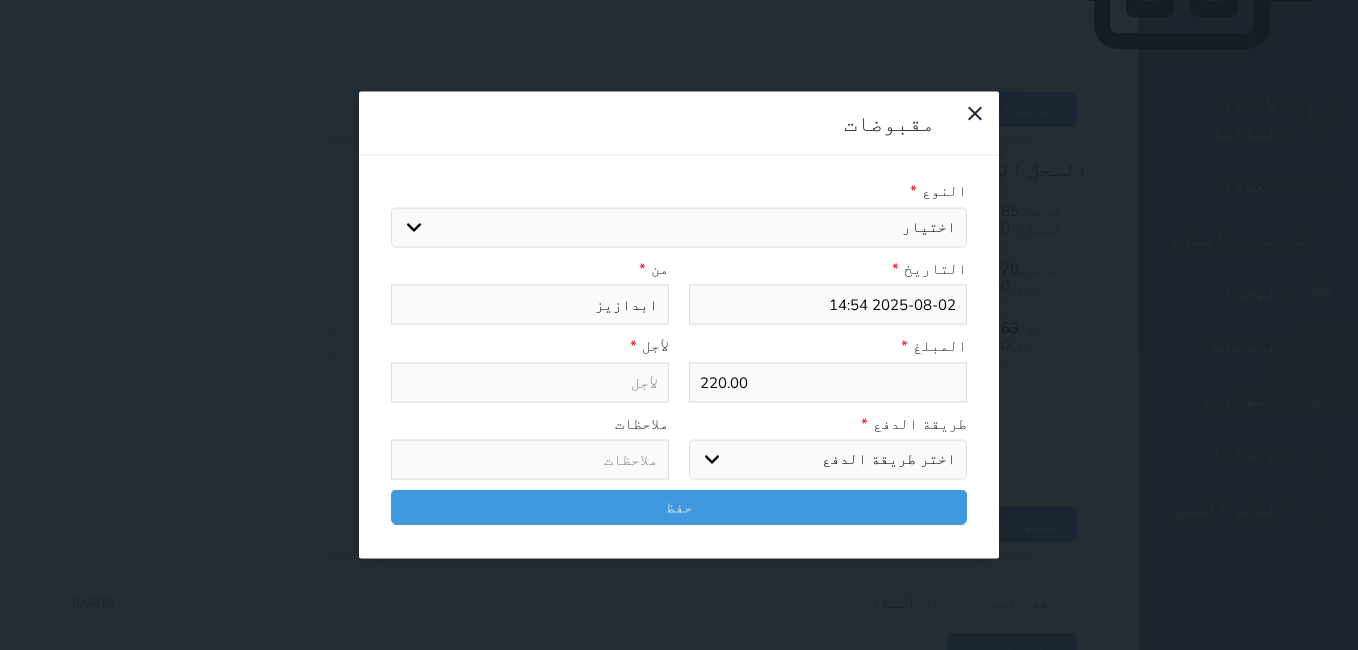 select on "mada" 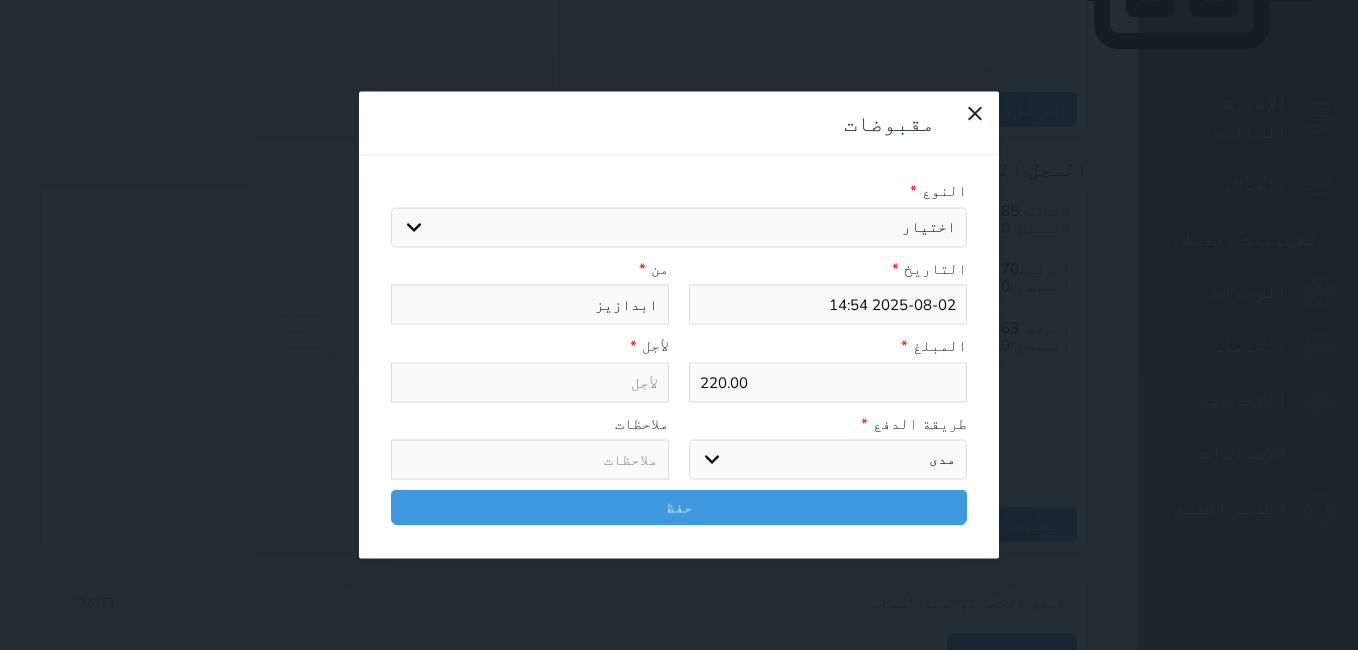 click on "اختر طريقة الدفع   دفع نقدى   تحويل بنكى   مدى   بطاقة ائتمان   آجل" at bounding box center (828, 460) 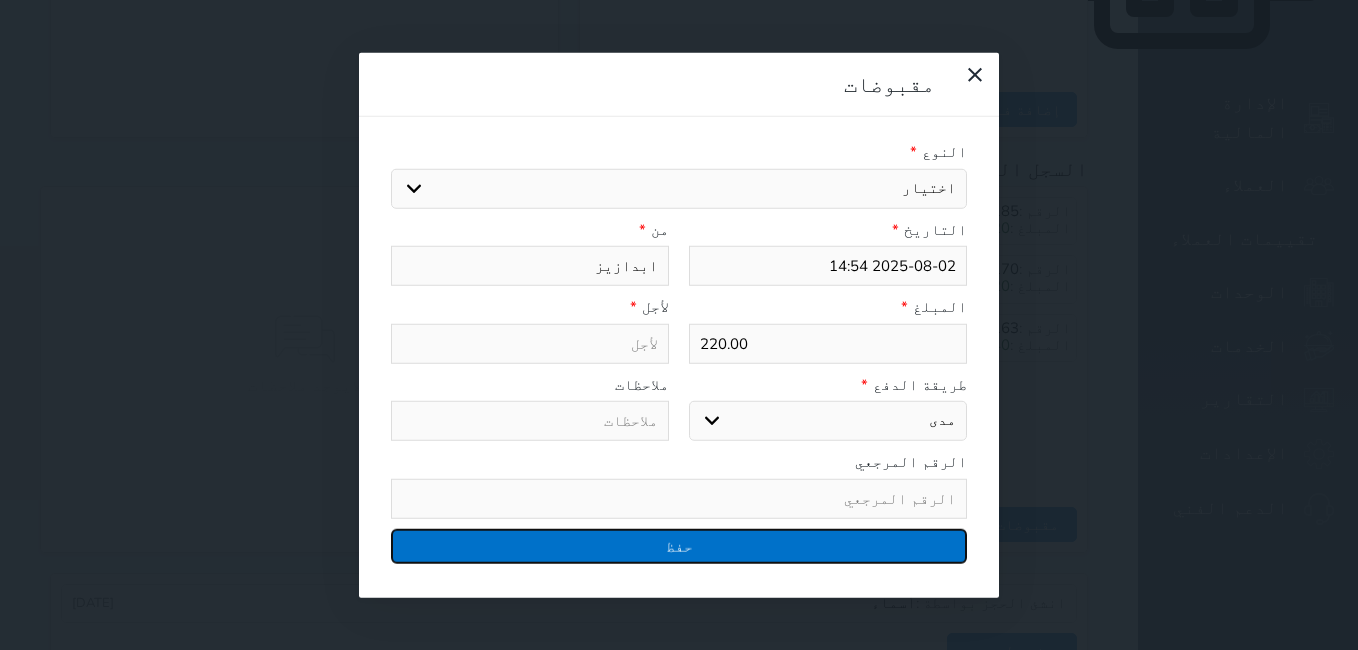 click on "حفظ" at bounding box center (679, 545) 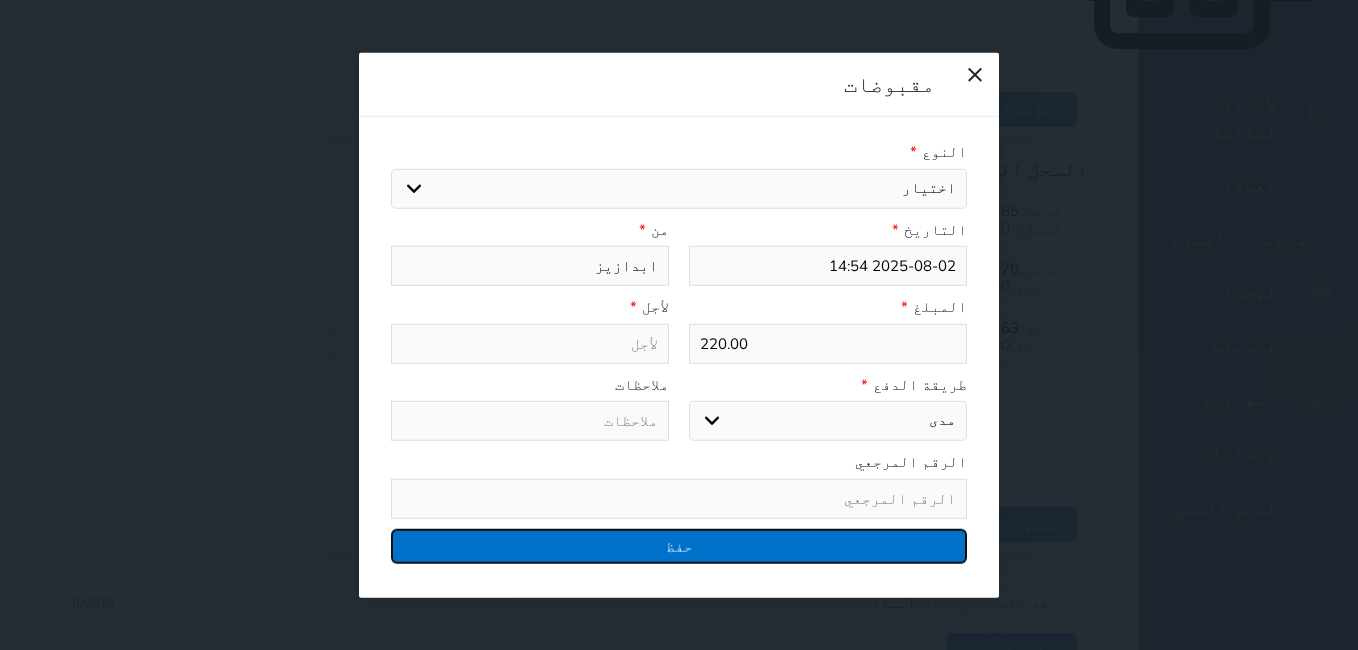 click on "حفظ" at bounding box center [679, 545] 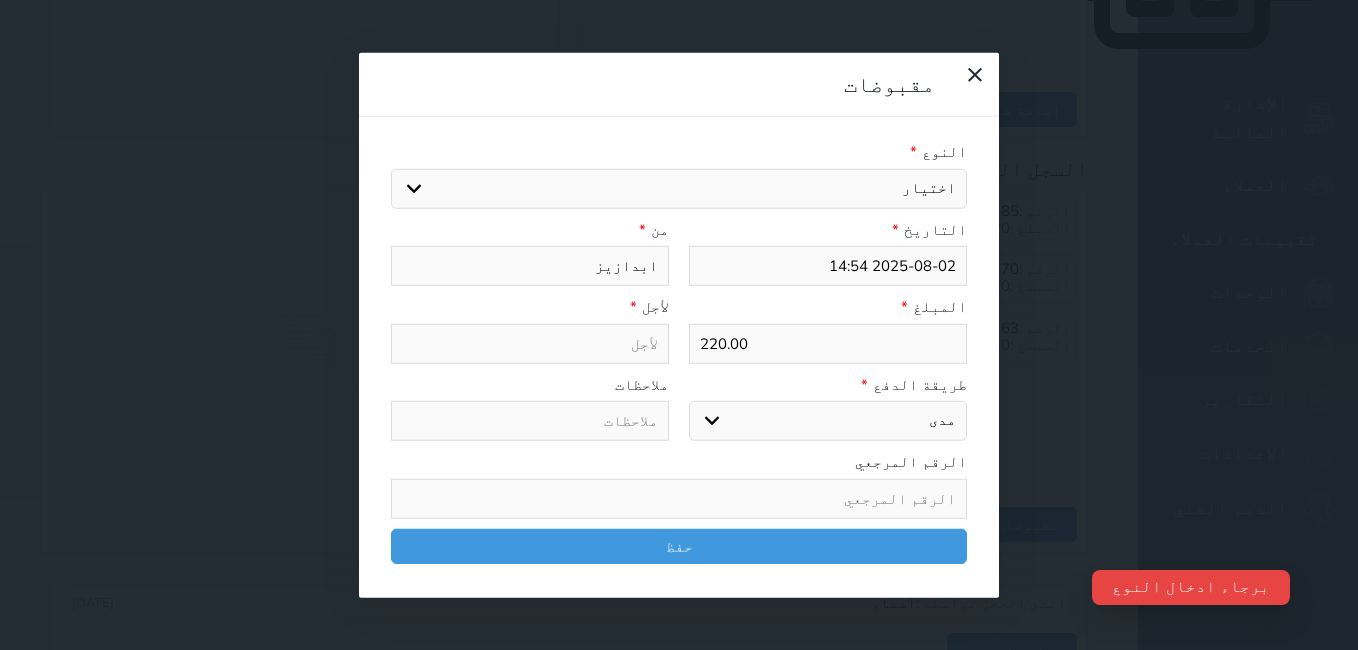 click on "مقبوضات                 النوع  *    اختيار   مقبوضات عامة قيمة إيجار فواتير تامين عربون لا ينطبق آخر مغسلة واي فاي - الإنترنت مواقف السيارات طعام الأغذية والمشروبات مشروبات المشروبات الباردة المشروبات الساخنة الإفطار غداء عشاء مخبز و كعك حمام سباحة الصالة الرياضية سبا و خدمات الجمال اختيار وإسقاط (خدمات النقل) ميني بار كابل - تلفزيون سرير إضافي تصفيف الشعر التسوق خدمات الجولات السياحية المنظمة خدمات الدليل السياحي   التاريخ *   2025-08-02 14:54   من *   ابدازيز   المبلغ *   220.00   لأجل *     طريقة الدفع *   اختر طريقة الدفع   دفع نقدى   تحويل بنكى   مدى   بطاقة ائتمان   آجل   ملاحظات" at bounding box center [679, 325] 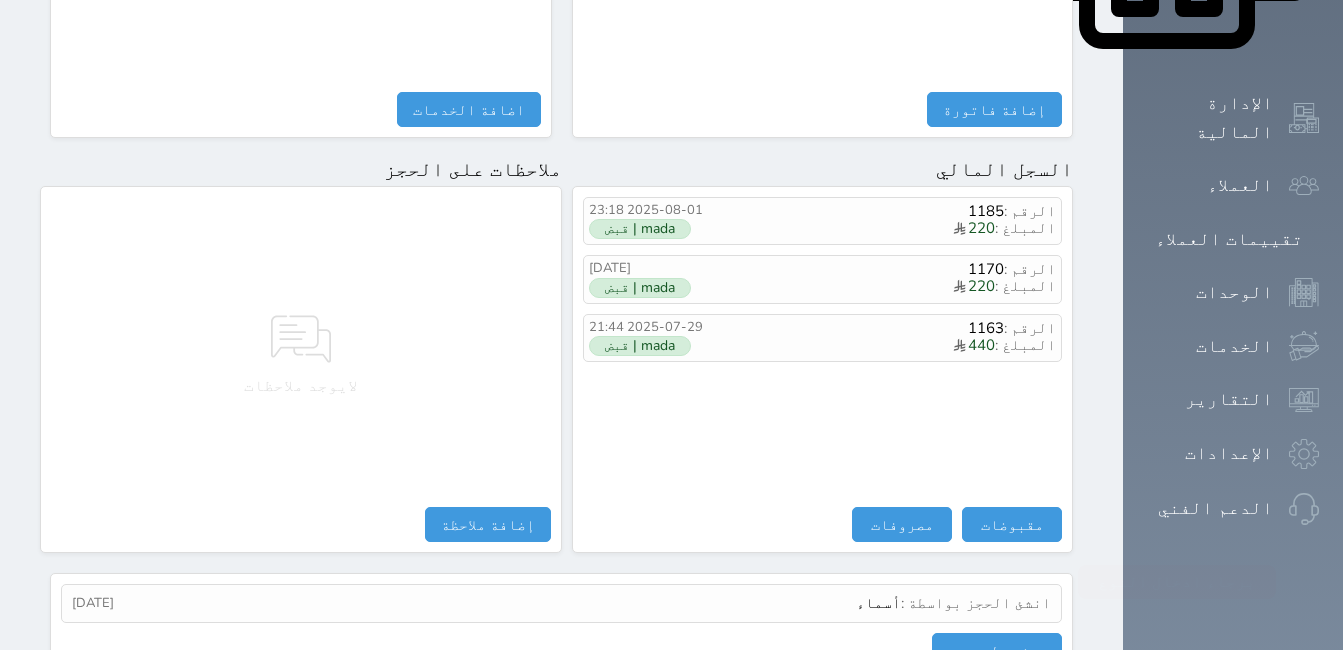 scroll, scrollTop: 1130, scrollLeft: 0, axis: vertical 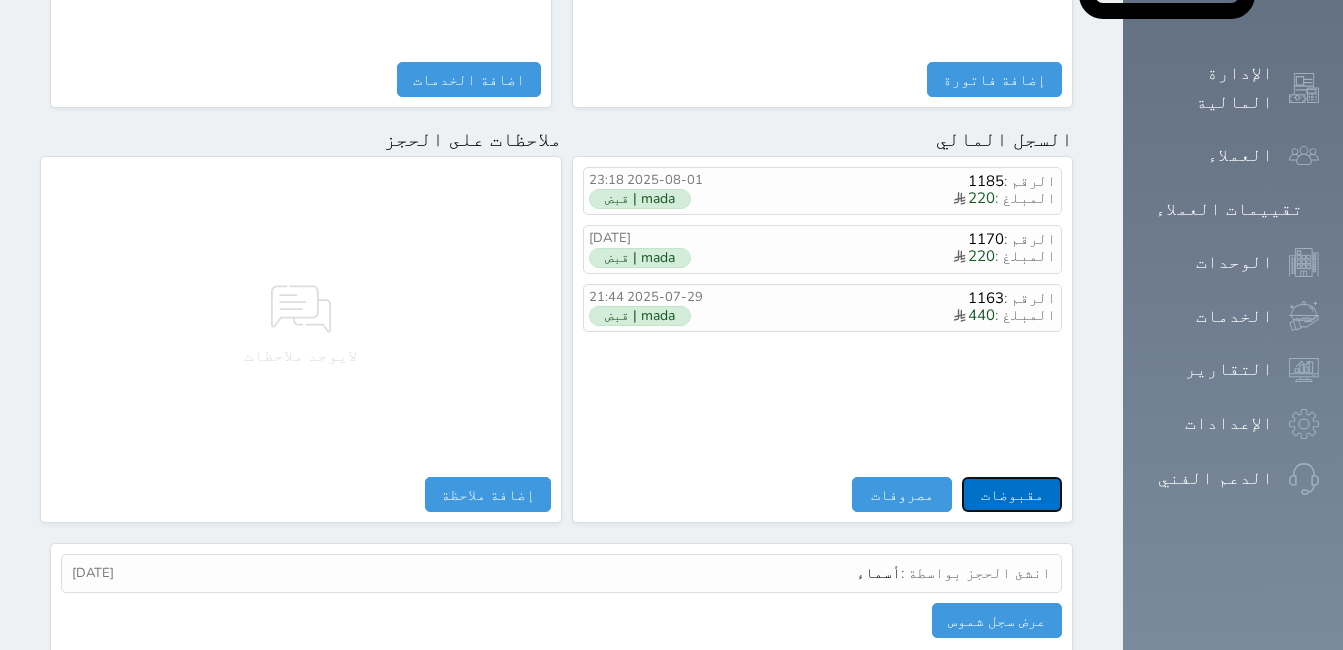 click on "مقبوضات" at bounding box center [1012, 494] 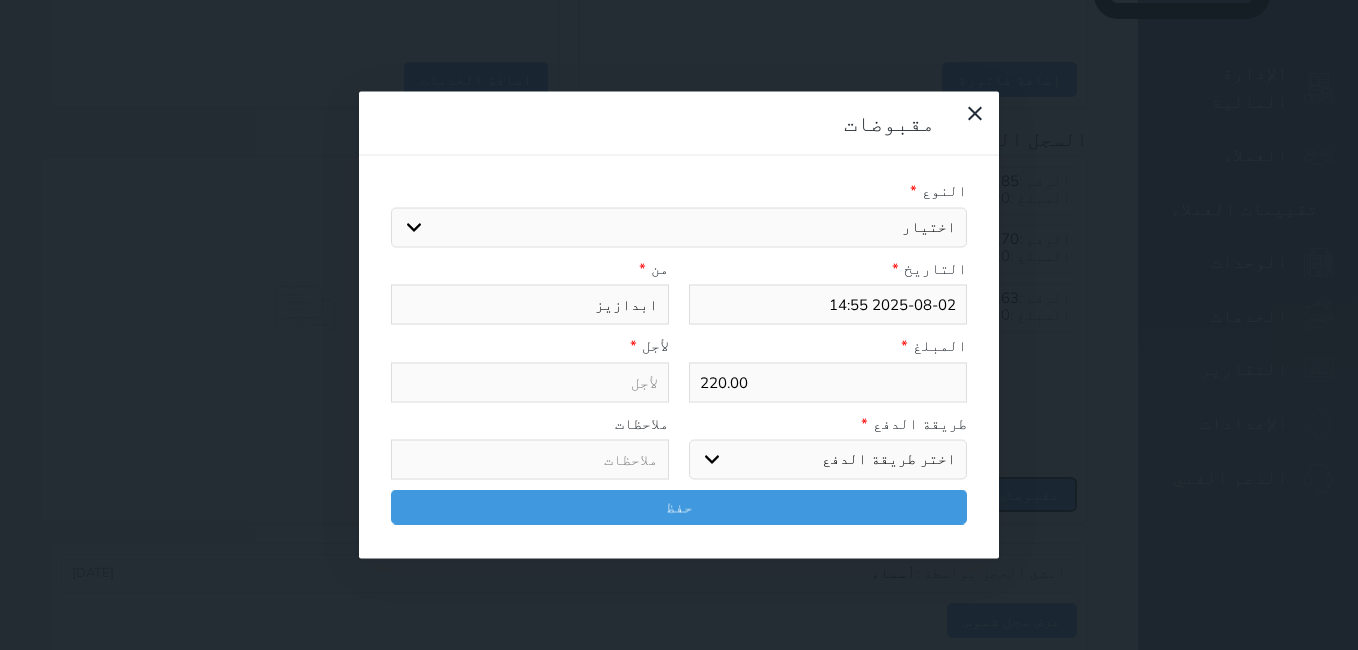 select 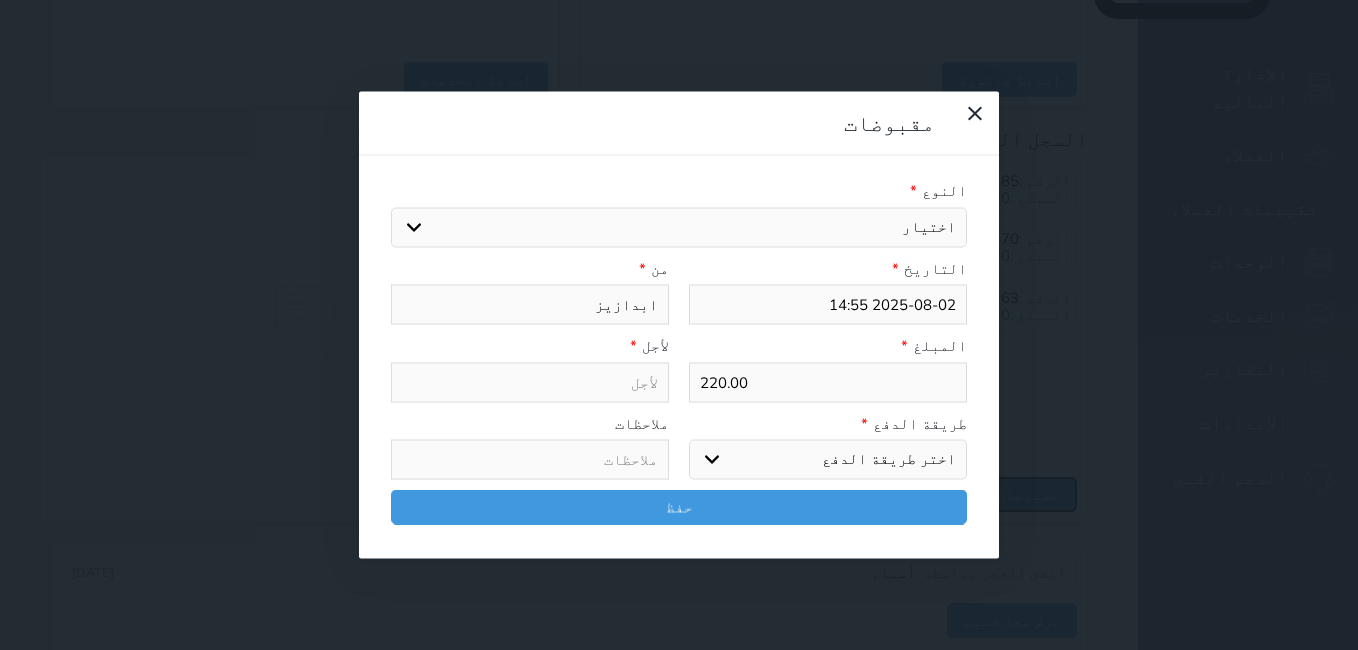 select 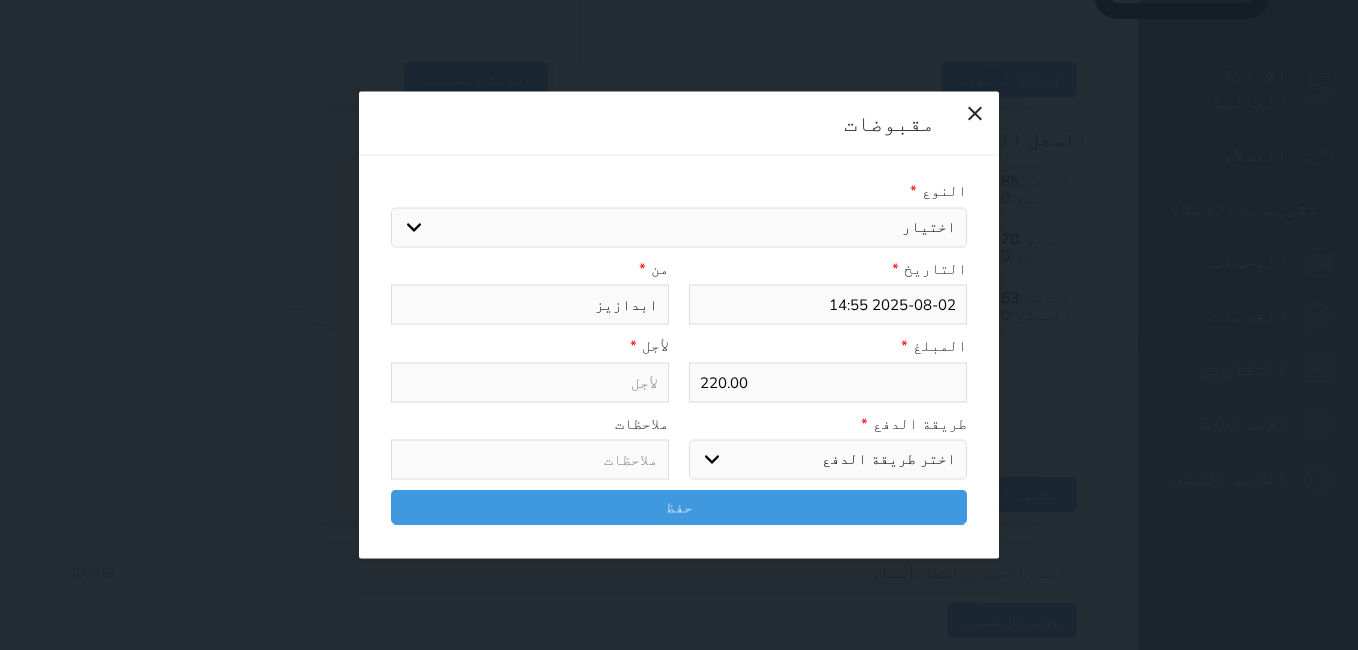 click on "اختيار   مقبوضات عامة قيمة إيجار فواتير تامين عربون لا ينطبق آخر مغسلة واي فاي - الإنترنت مواقف السيارات طعام الأغذية والمشروبات مشروبات المشروبات الباردة المشروبات الساخنة الإفطار غداء عشاء مخبز و كعك حمام سباحة الصالة الرياضية سبا و خدمات الجمال اختيار وإسقاط (خدمات النقل) ميني بار كابل - تلفزيون سرير إضافي تصفيف الشعر التسوق خدمات الجولات السياحية المنظمة خدمات الدليل السياحي" at bounding box center (679, 227) 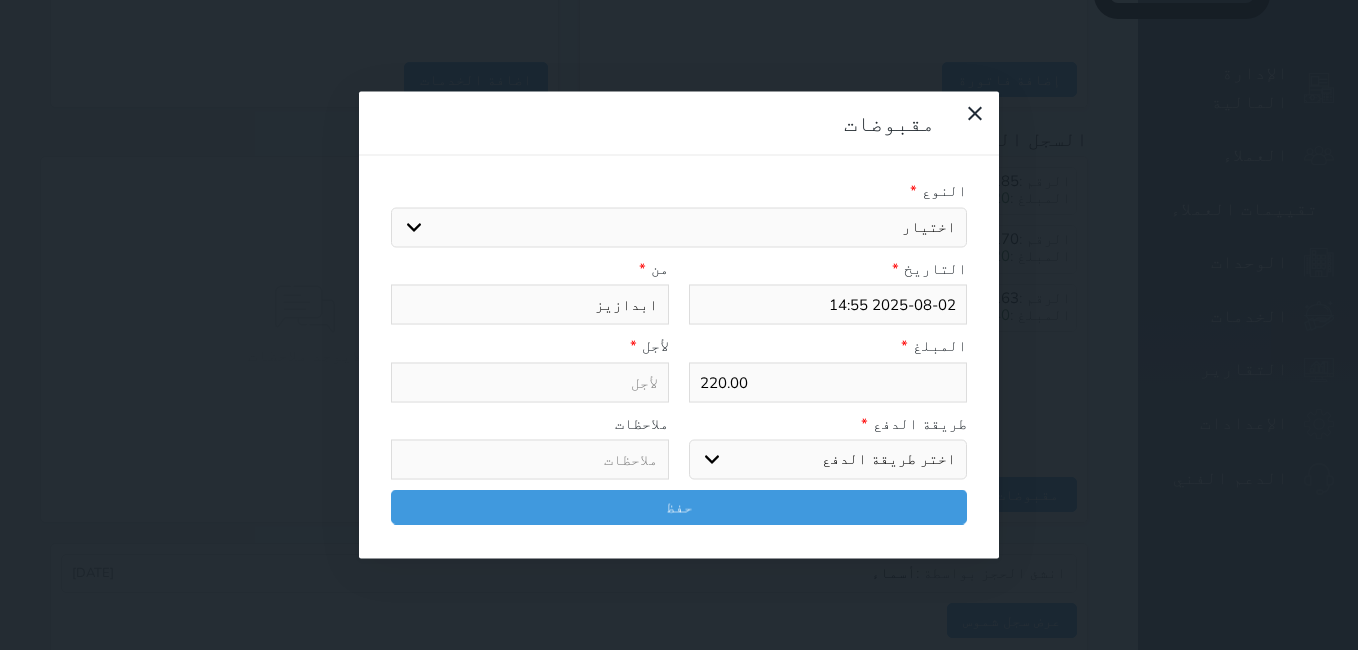 select on "143740" 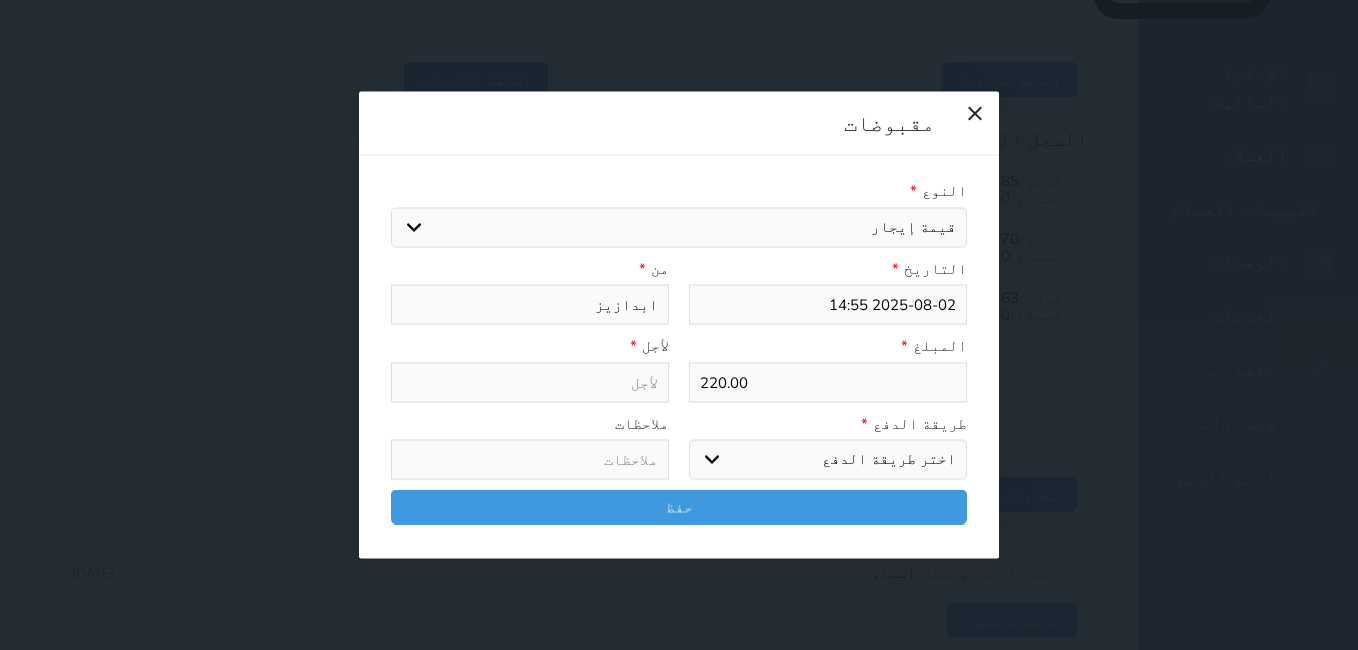 click on "اختيار   مقبوضات عامة قيمة إيجار فواتير تامين عربون لا ينطبق آخر مغسلة واي فاي - الإنترنت مواقف السيارات طعام الأغذية والمشروبات مشروبات المشروبات الباردة المشروبات الساخنة الإفطار غداء عشاء مخبز و كعك حمام سباحة الصالة الرياضية سبا و خدمات الجمال اختيار وإسقاط (خدمات النقل) ميني بار كابل - تلفزيون سرير إضافي تصفيف الشعر التسوق خدمات الجولات السياحية المنظمة خدمات الدليل السياحي" at bounding box center [679, 227] 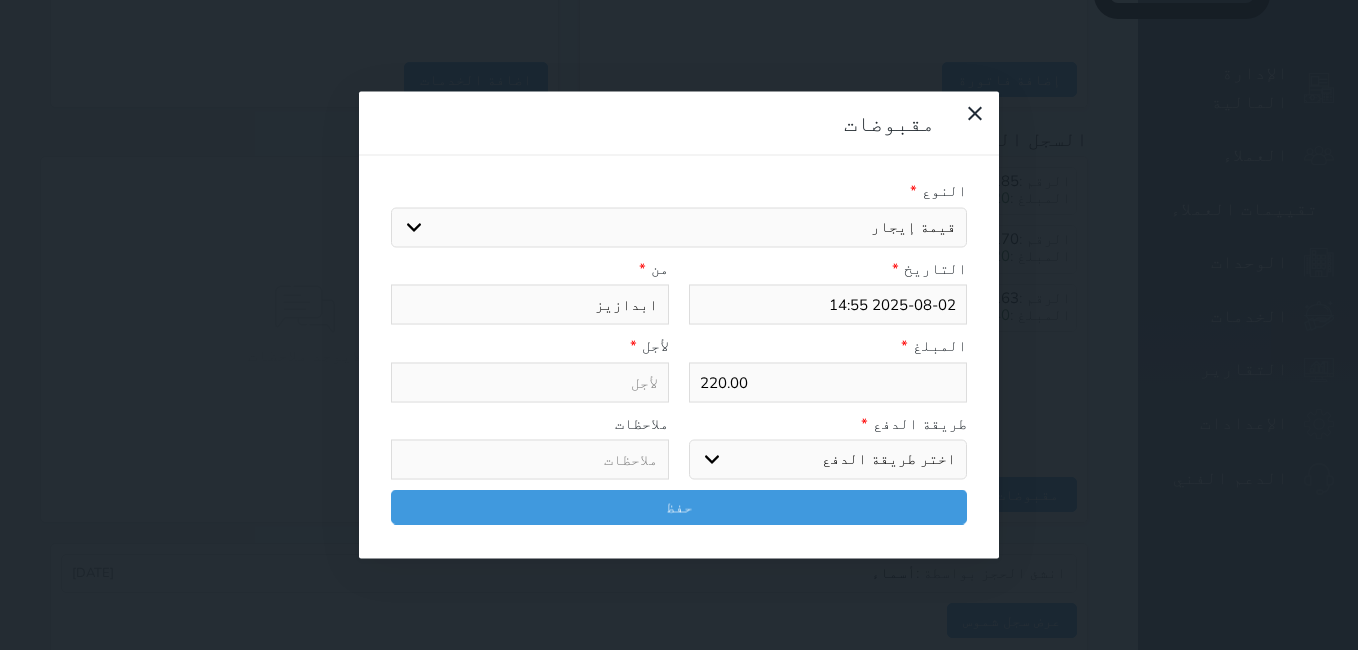 click on "اختر طريقة الدفع   دفع نقدى   تحويل بنكى   مدى   بطاقة ائتمان   آجل" at bounding box center [828, 460] 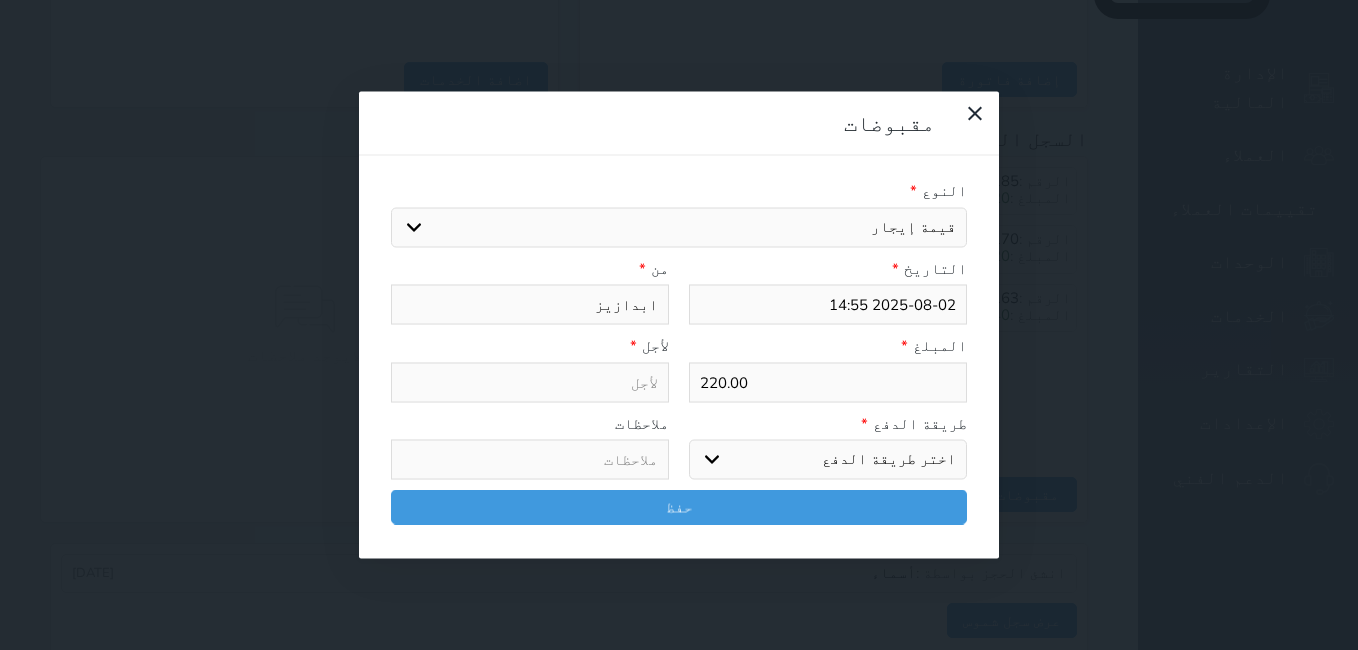 select on "mada" 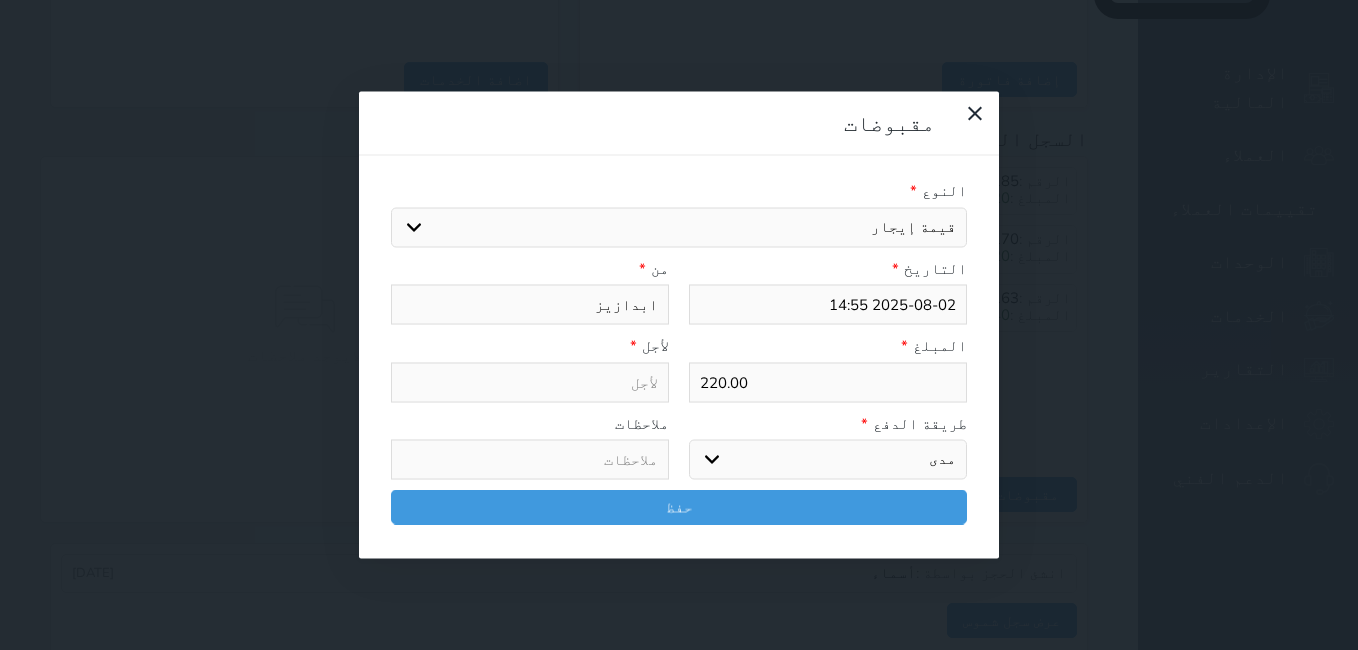 click on "اختر طريقة الدفع   دفع نقدى   تحويل بنكى   مدى   بطاقة ائتمان   آجل" at bounding box center [828, 460] 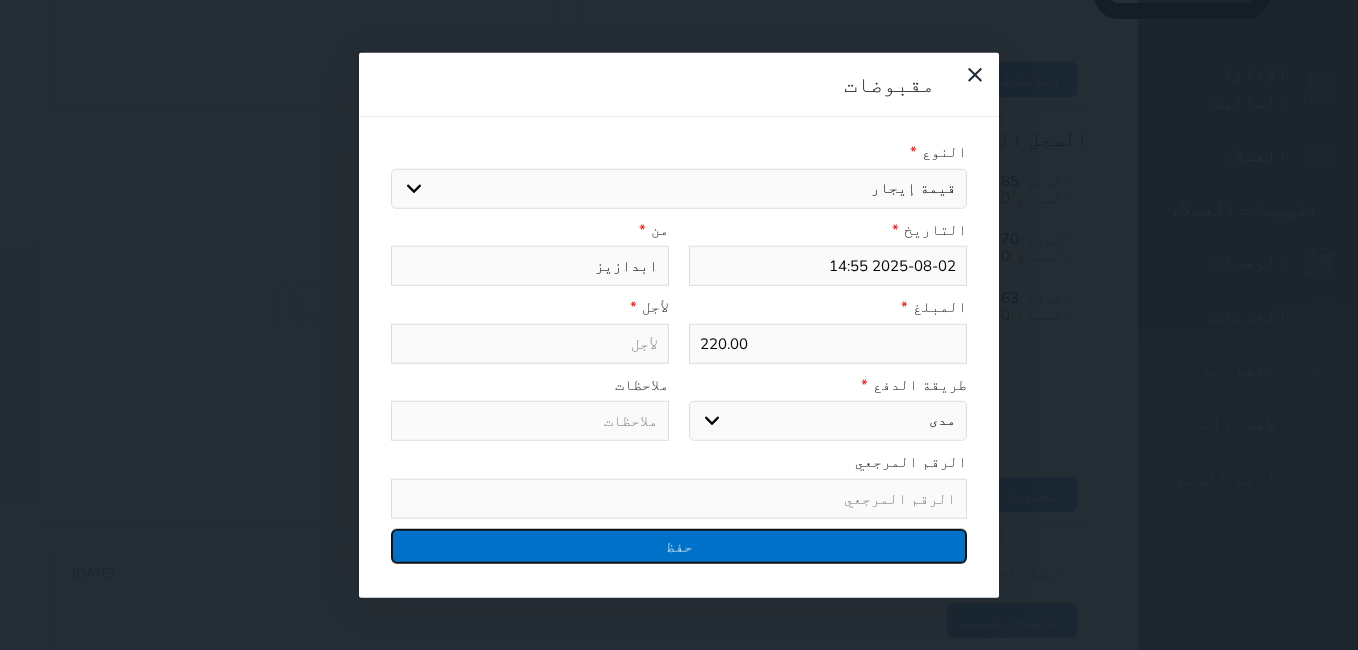 click on "حفظ" at bounding box center [679, 545] 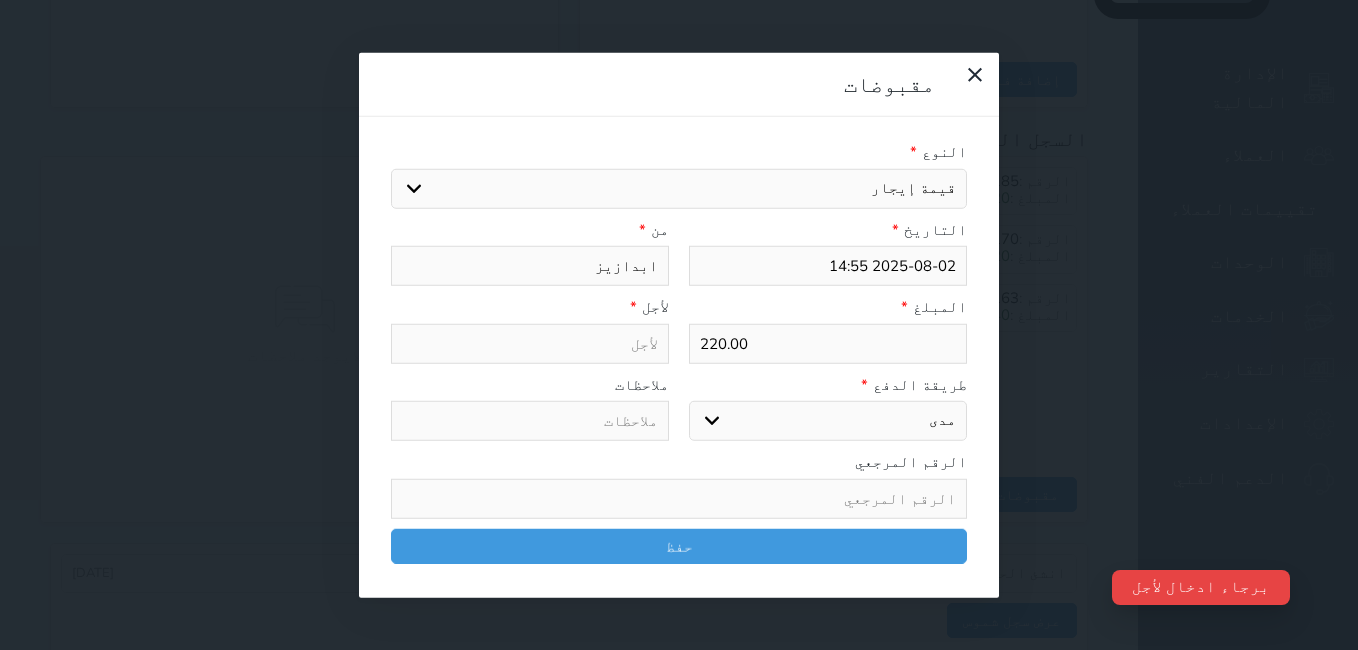 drag, startPoint x: 919, startPoint y: 366, endPoint x: 930, endPoint y: 390, distance: 26.400757 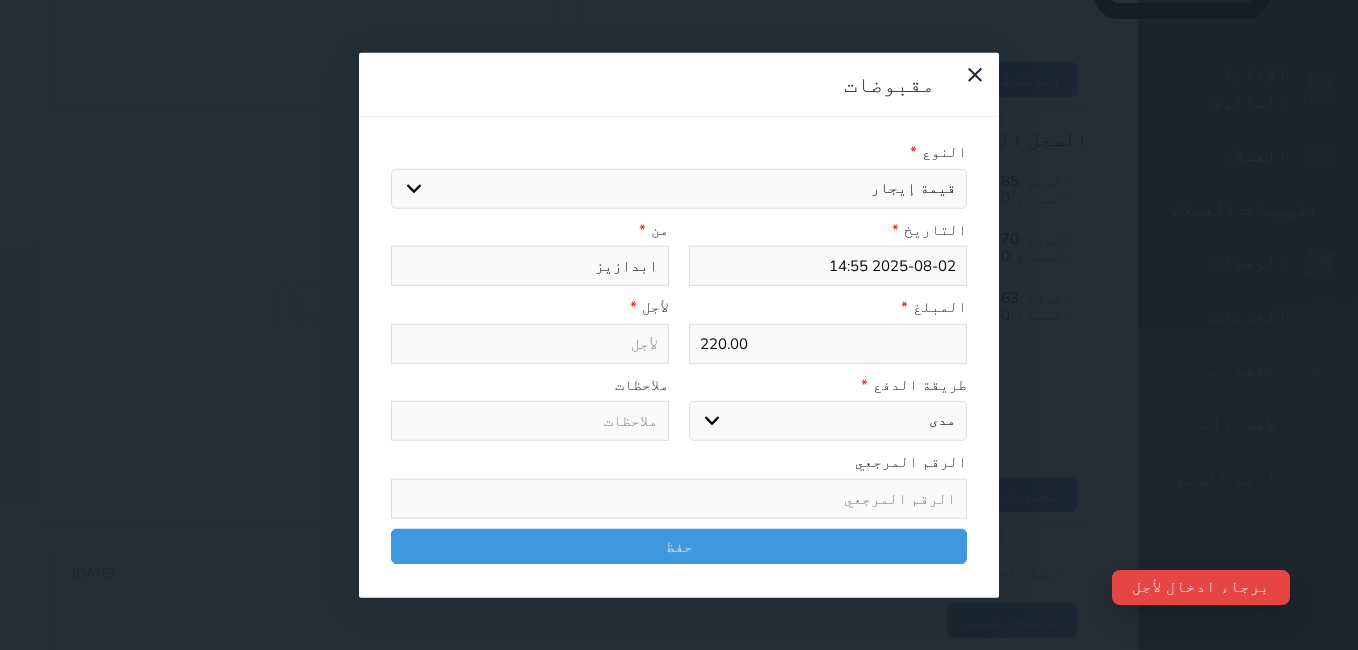 click on "اختر طريقة الدفع   دفع نقدى   تحويل بنكى   مدى   بطاقة ائتمان   آجل" at bounding box center (828, 421) 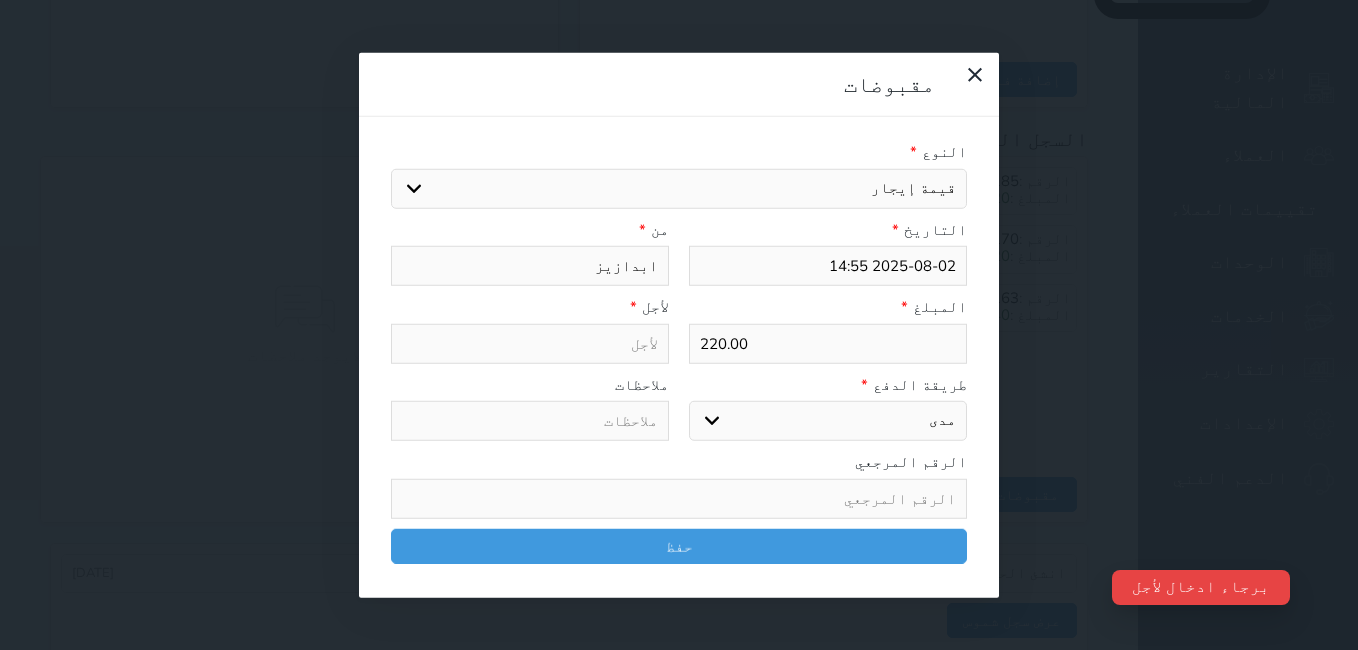 click on "اختر طريقة الدفع   دفع نقدى   تحويل بنكى   مدى   بطاقة ائتمان   آجل" at bounding box center (828, 421) 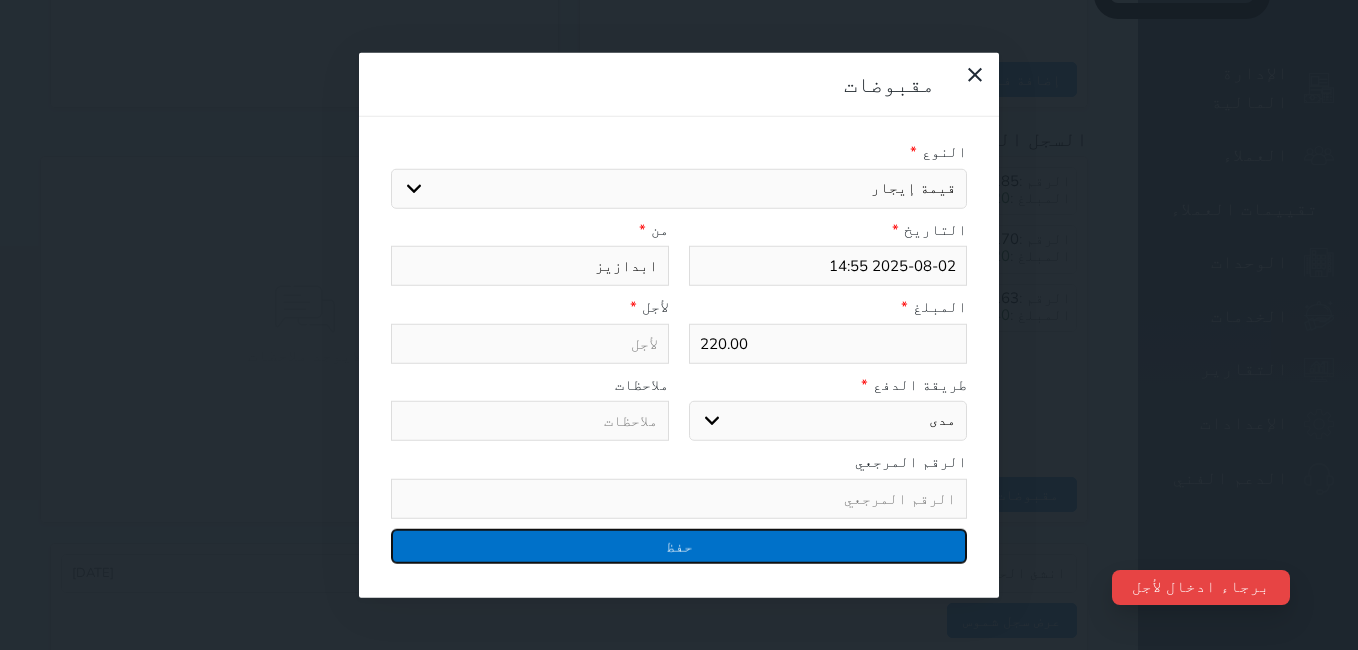 click on "حفظ" at bounding box center [679, 545] 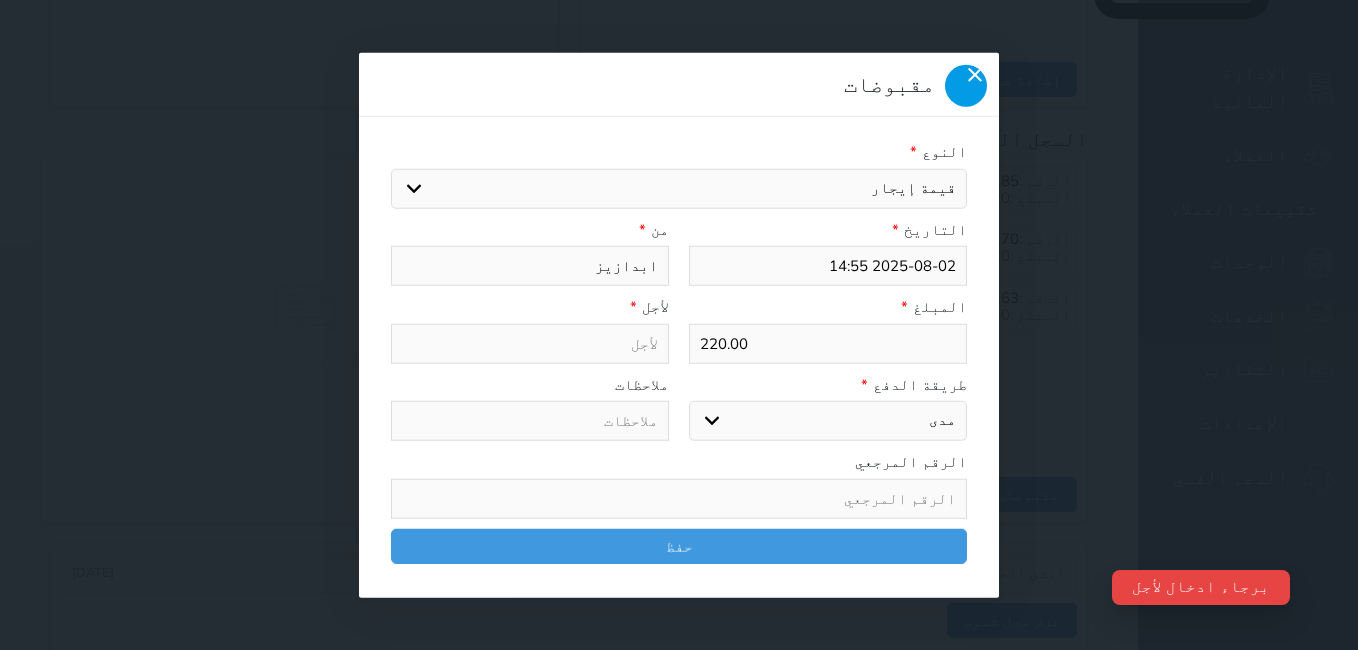 click at bounding box center (966, 86) 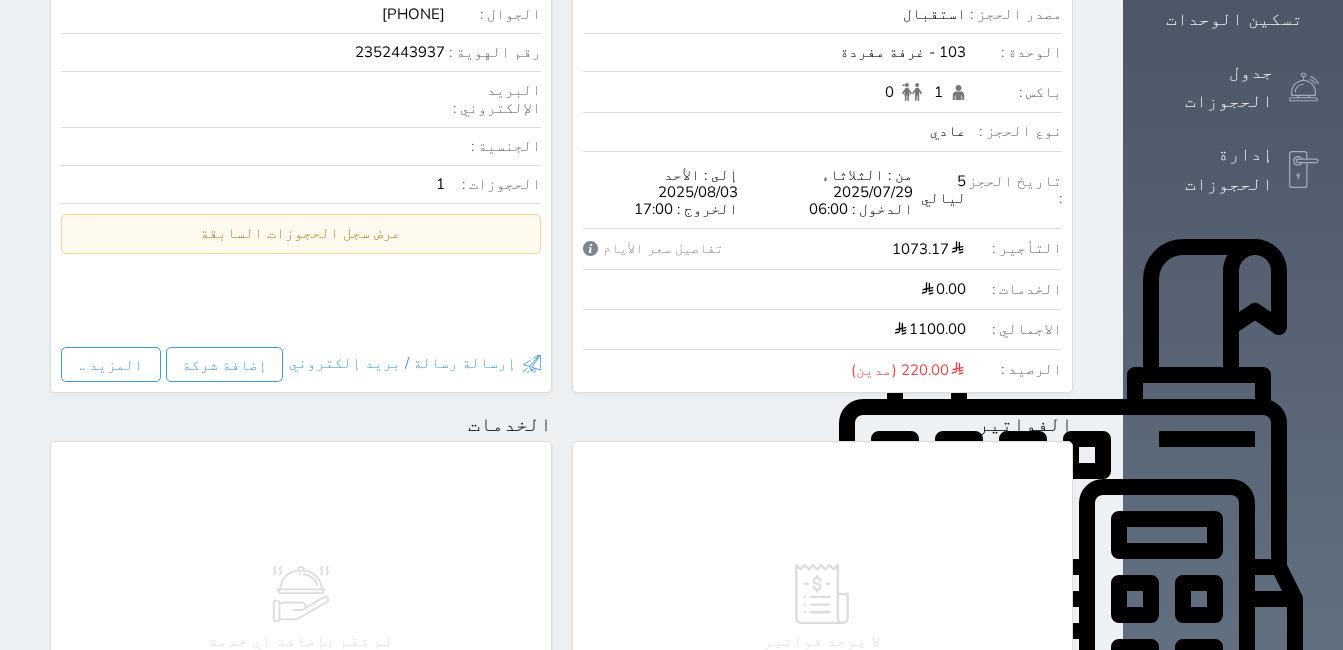 scroll, scrollTop: 130, scrollLeft: 0, axis: vertical 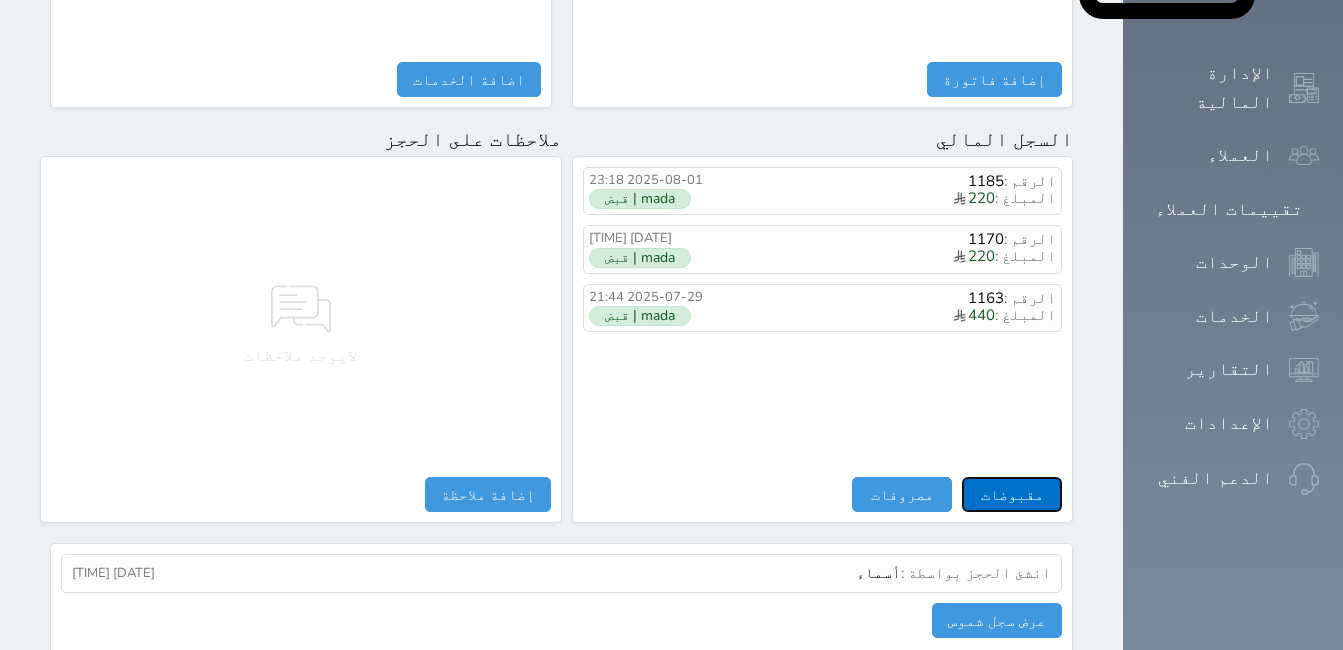 click on "مقبوضات" at bounding box center (1012, 494) 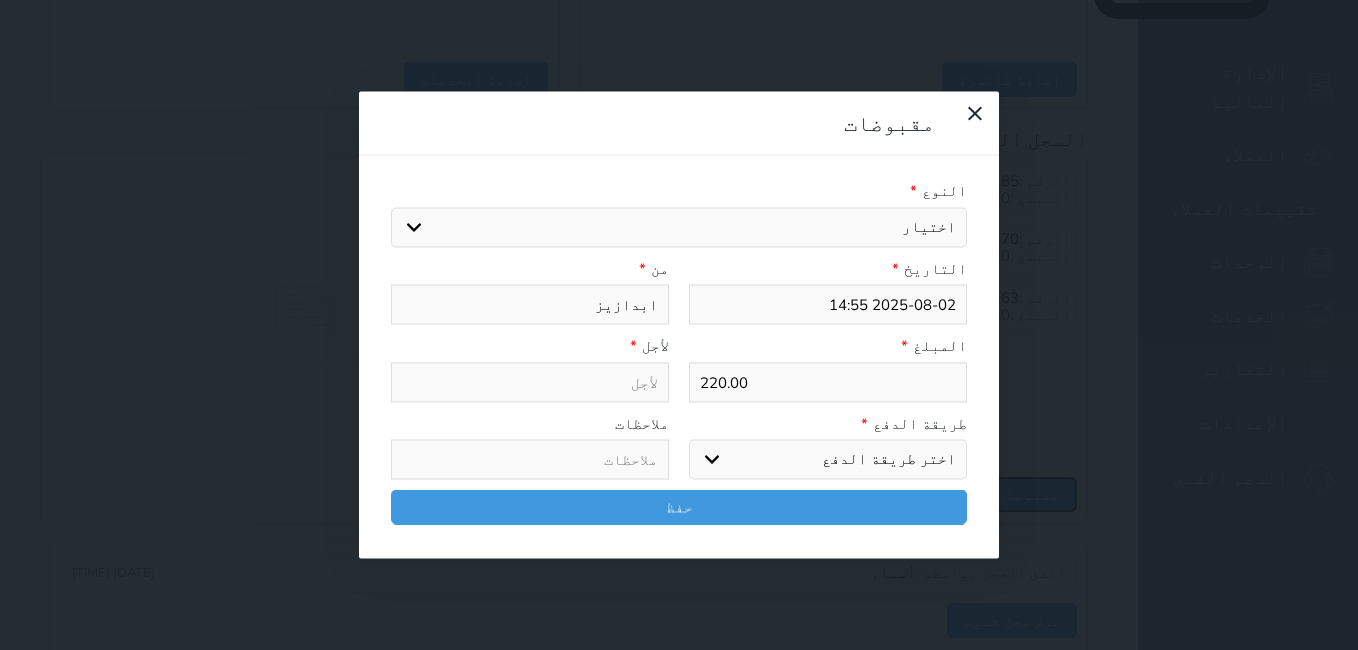 select 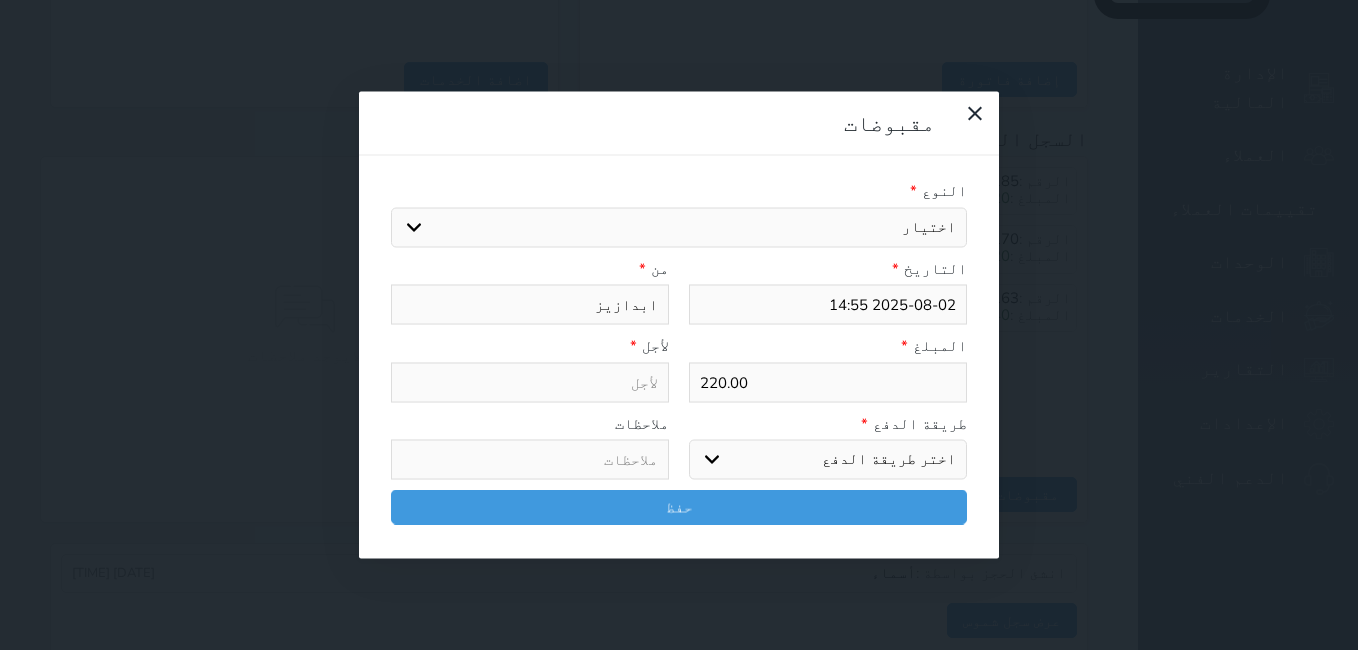 click on "اختيار   مقبوضات عامة قيمة إيجار فواتير تامين عربون لا ينطبق آخر مغسلة واي فاي - الإنترنت مواقف السيارات طعام الأغذية والمشروبات مشروبات المشروبات الباردة المشروبات الساخنة الإفطار غداء عشاء مخبز و كعك حمام سباحة الصالة الرياضية سبا و خدمات الجمال اختيار وإسقاط (خدمات النقل) ميني بار كابل - تلفزيون سرير إضافي تصفيف الشعر التسوق خدمات الجولات السياحية المنظمة خدمات الدليل السياحي" at bounding box center [679, 227] 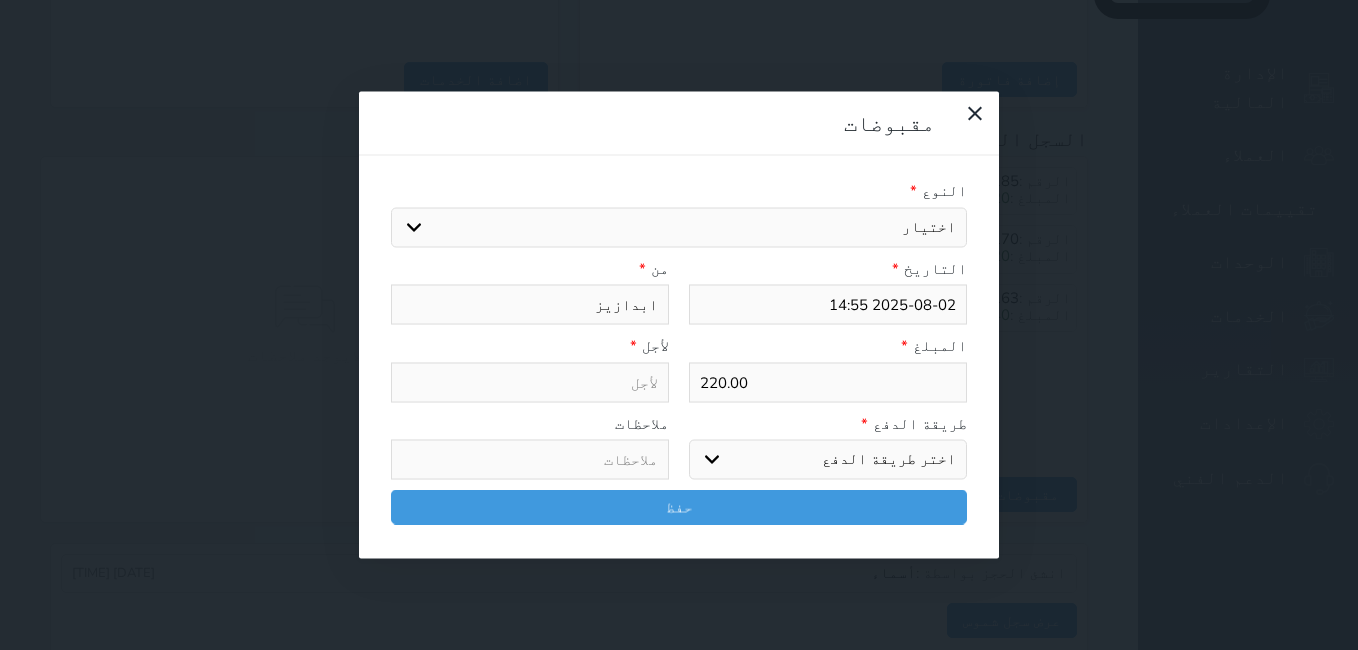 select on "143740" 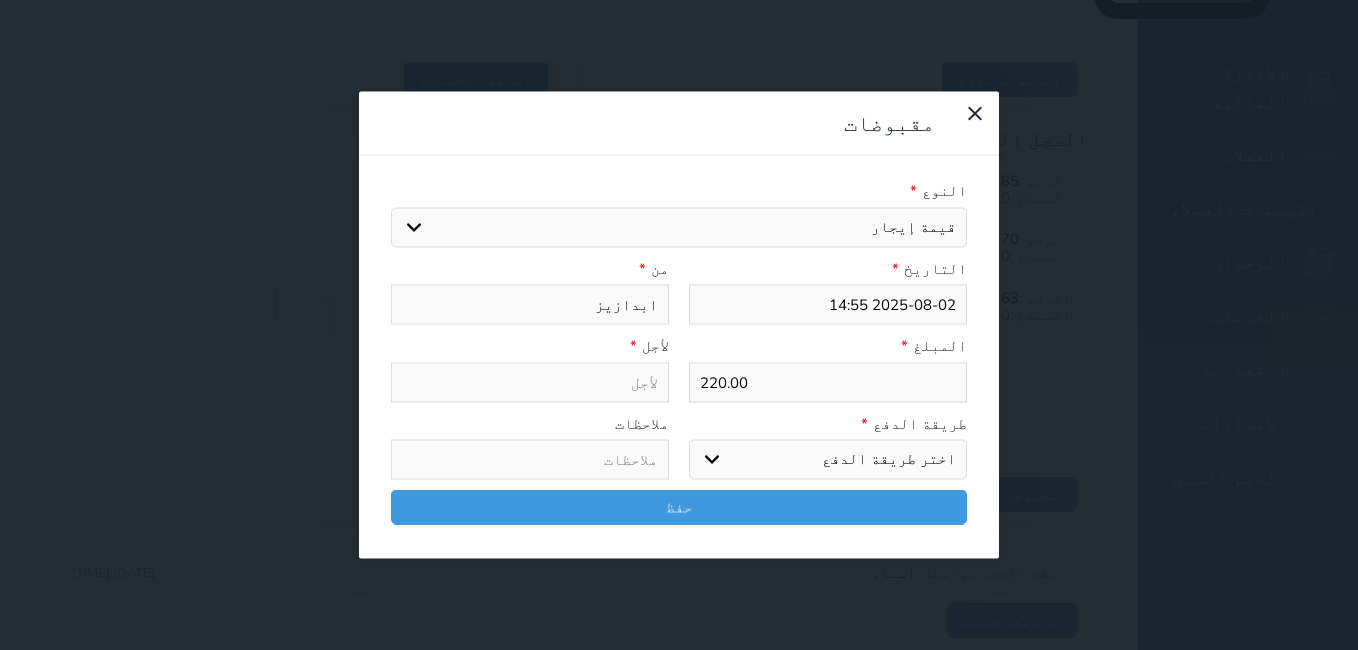 click on "اختيار   مقبوضات عامة قيمة إيجار فواتير تامين عربون لا ينطبق آخر مغسلة واي فاي - الإنترنت مواقف السيارات طعام الأغذية والمشروبات مشروبات المشروبات الباردة المشروبات الساخنة الإفطار غداء عشاء مخبز و كعك حمام سباحة الصالة الرياضية سبا و خدمات الجمال اختيار وإسقاط (خدمات النقل) ميني بار كابل - تلفزيون سرير إضافي تصفيف الشعر التسوق خدمات الجولات السياحية المنظمة خدمات الدليل السياحي" at bounding box center (679, 227) 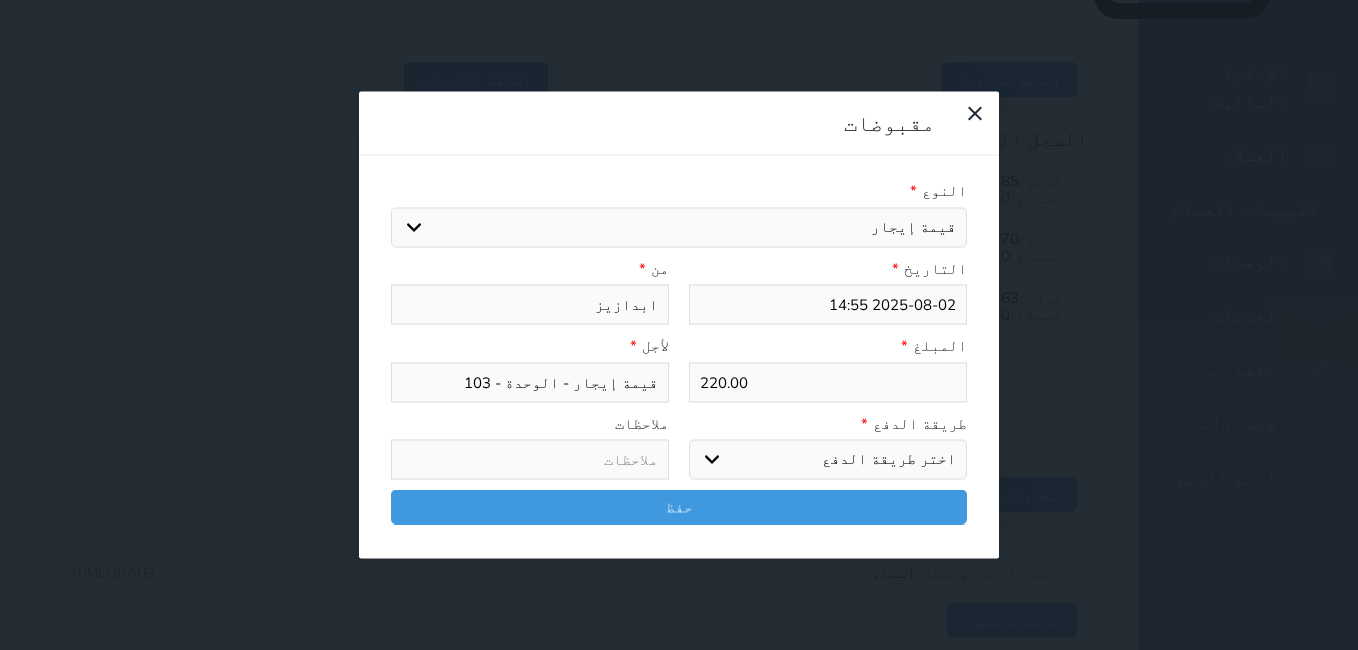 click on "اختر طريقة الدفع   دفع نقدى   تحويل بنكى   مدى   بطاقة ائتمان   آجل" at bounding box center (828, 460) 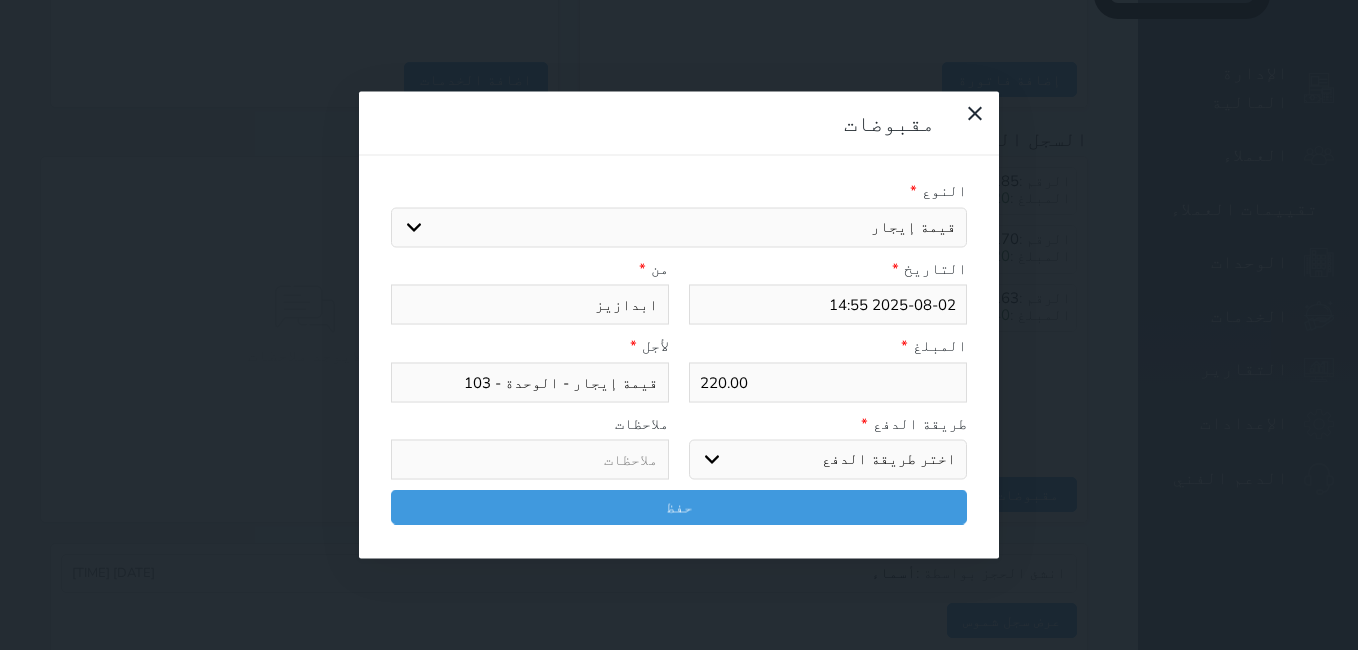 select on "mada" 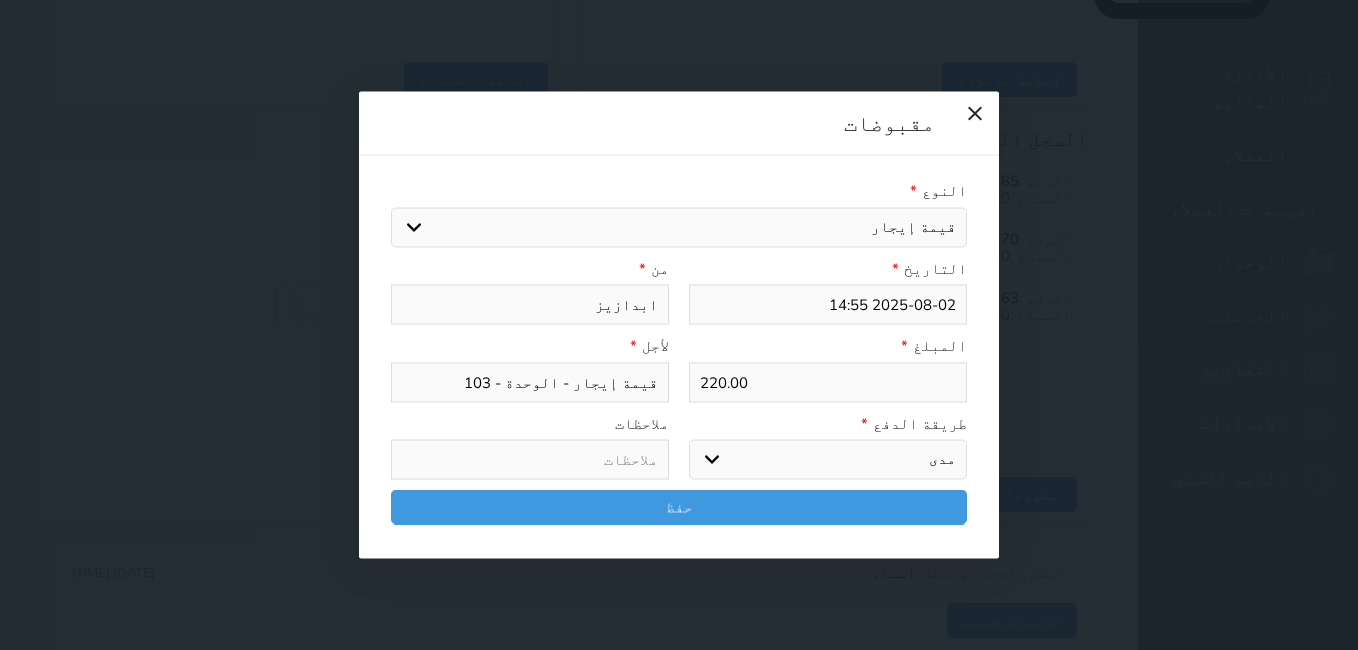 click on "اختر طريقة الدفع   دفع نقدى   تحويل بنكى   مدى   بطاقة ائتمان   آجل" at bounding box center [828, 460] 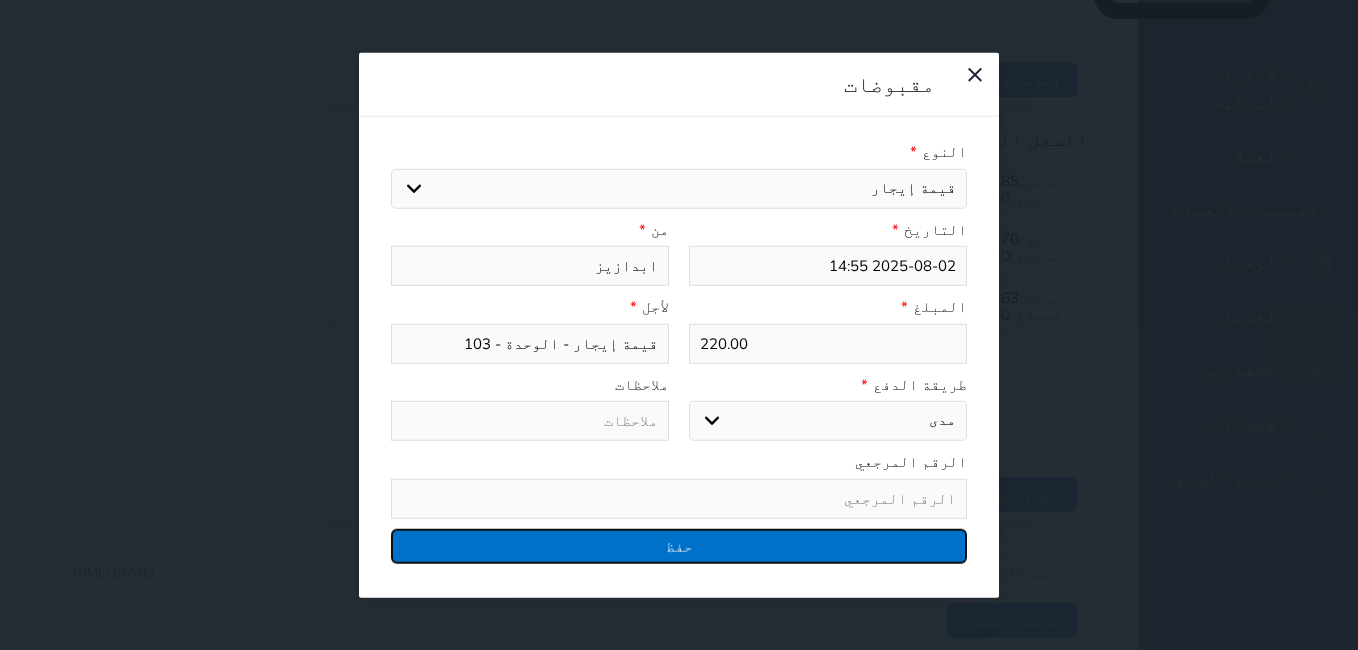 click on "حفظ" at bounding box center [679, 545] 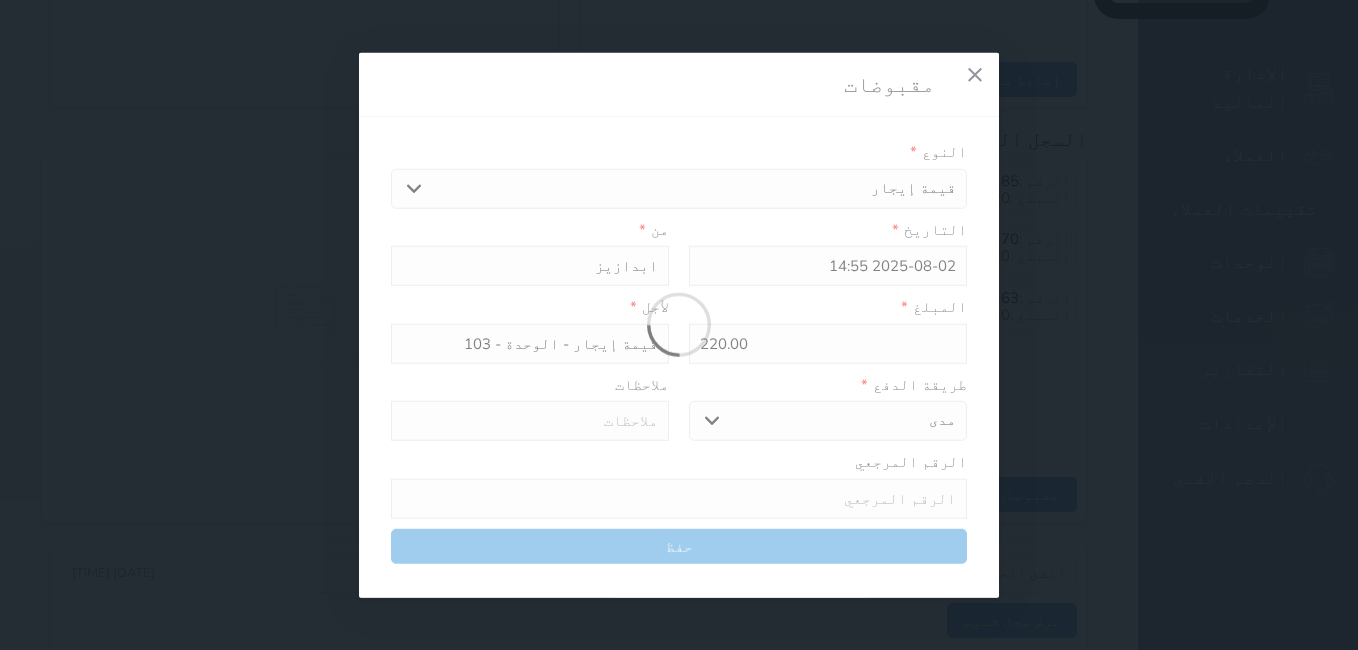 select 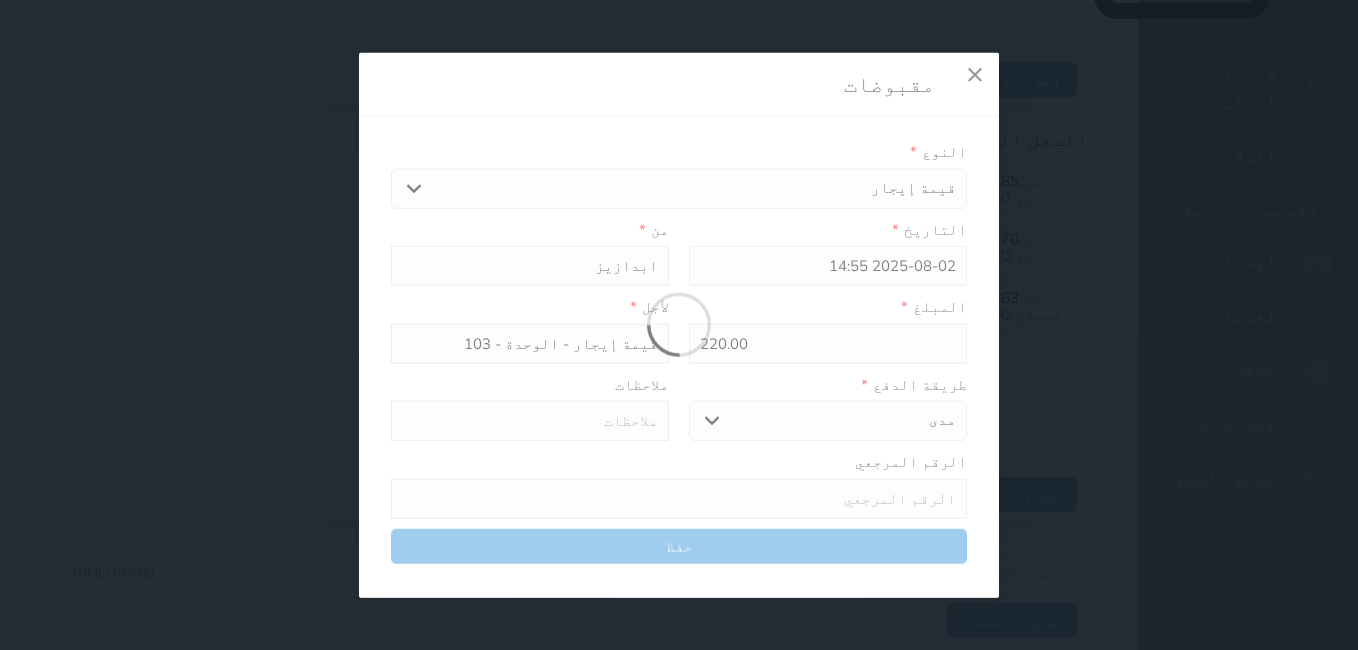 type 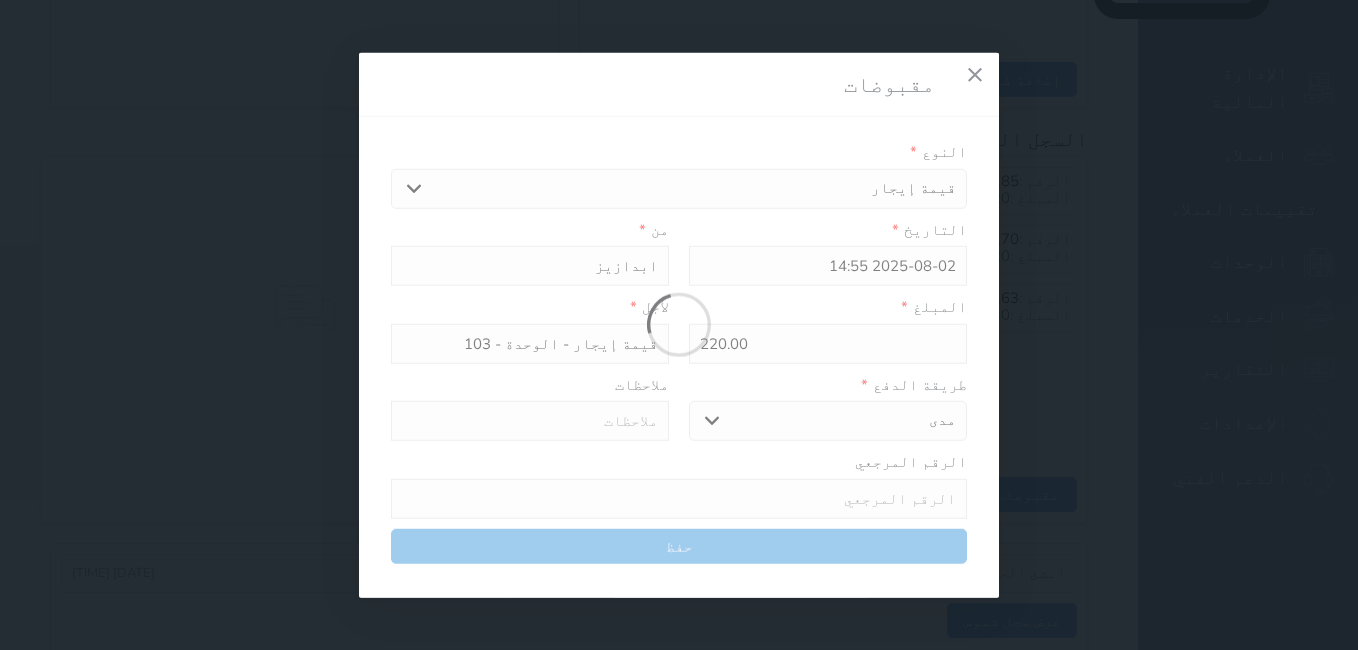 type on "0" 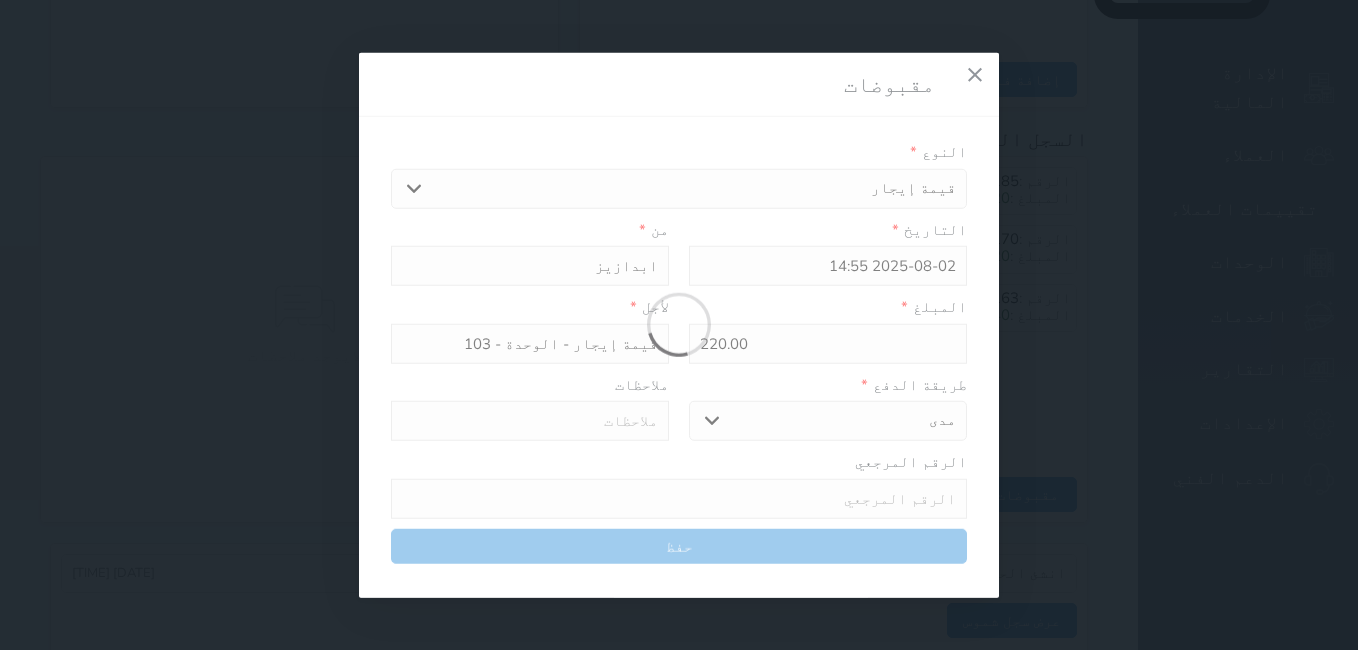 select 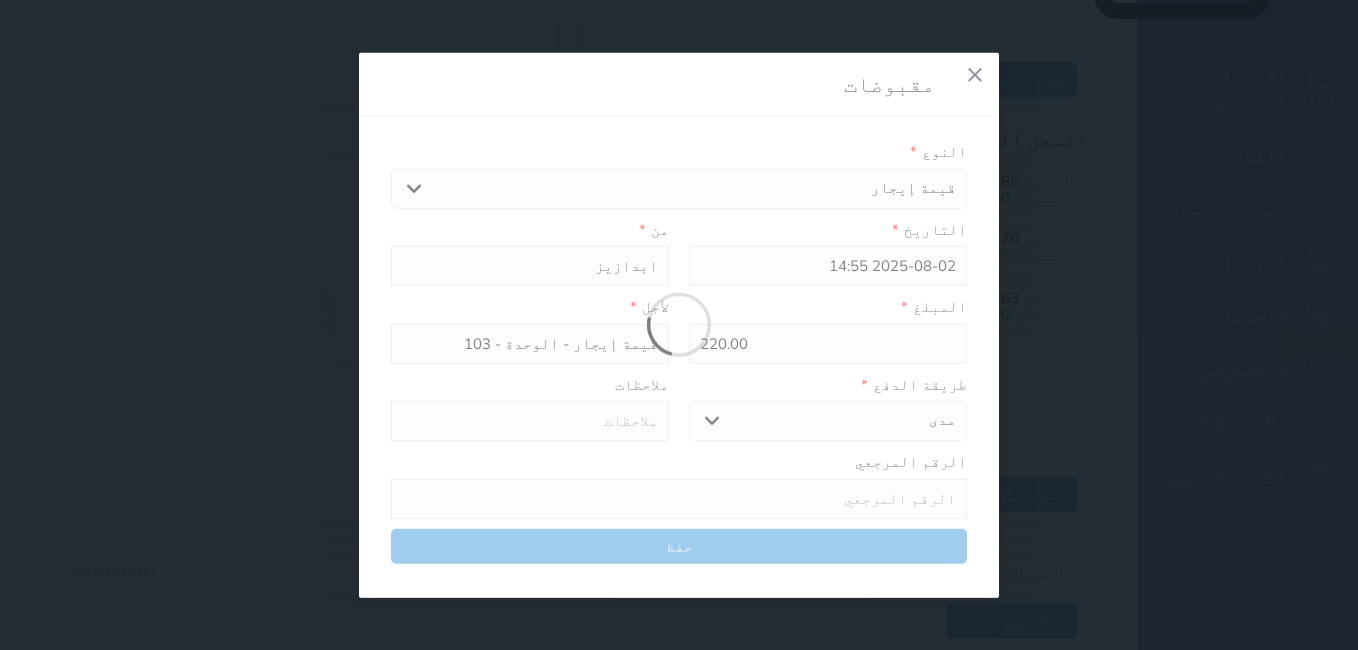 type on "0" 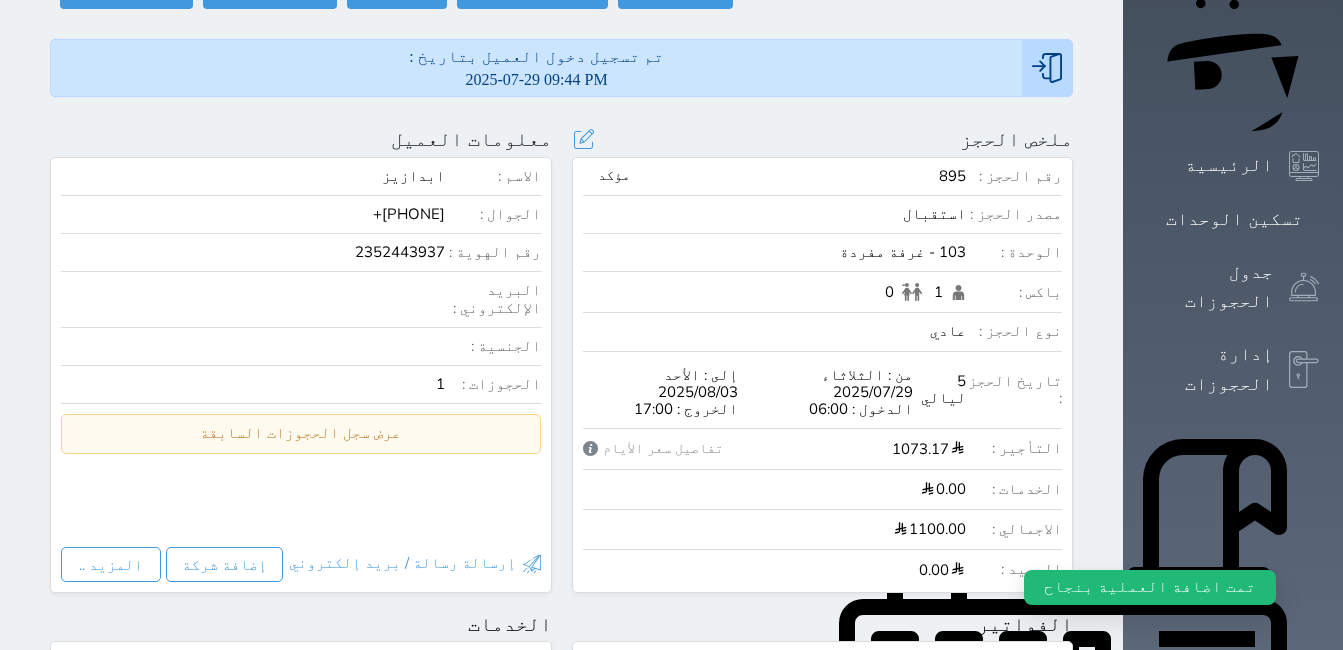 scroll, scrollTop: 0, scrollLeft: 0, axis: both 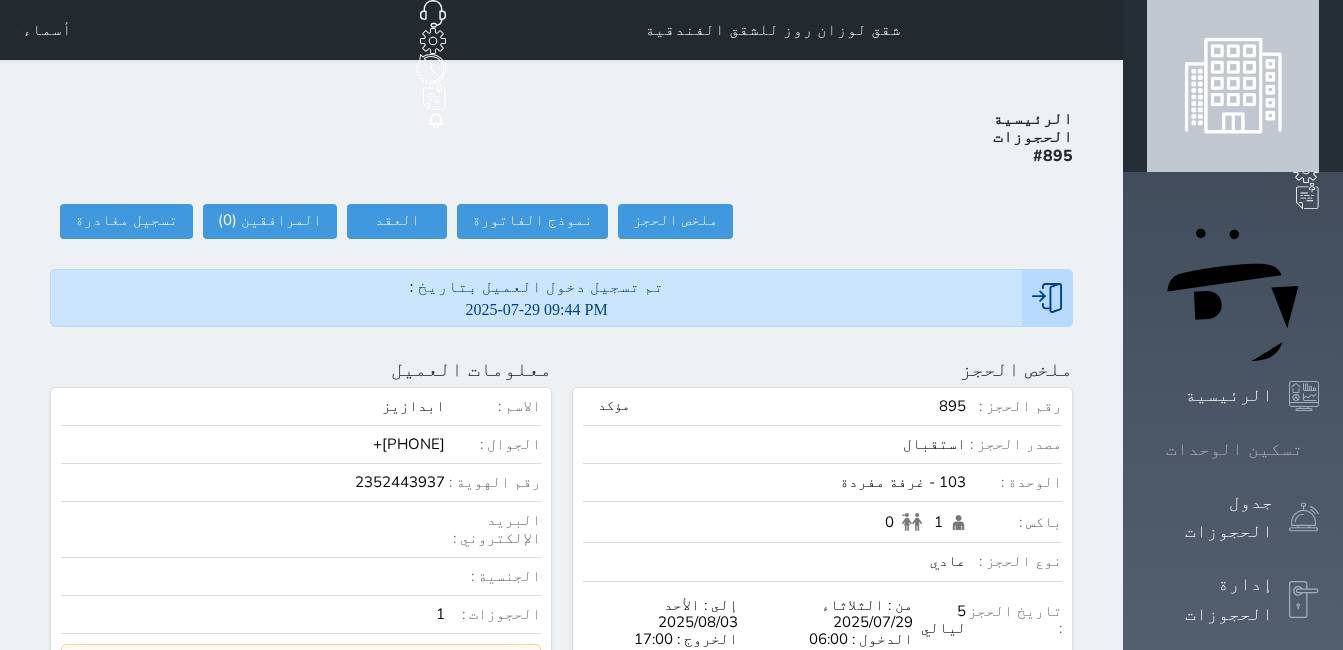 click on "تسكين الوحدات" at bounding box center (1233, 449) 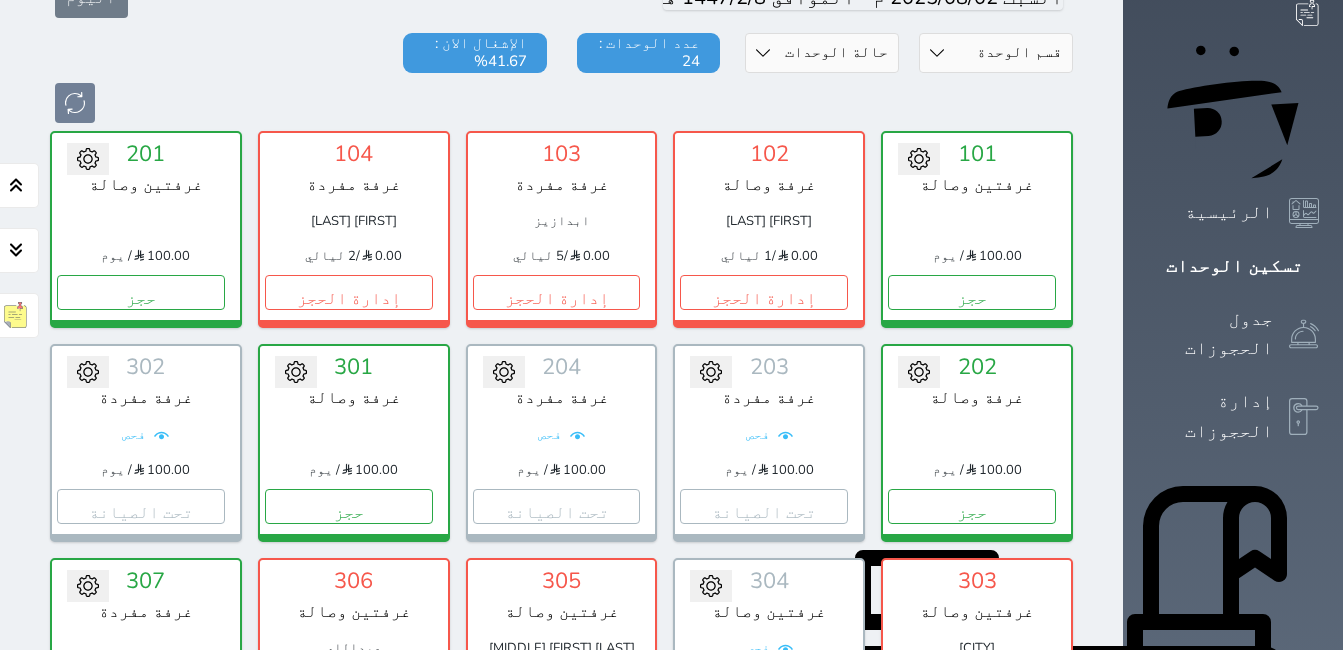 scroll, scrollTop: 78, scrollLeft: 0, axis: vertical 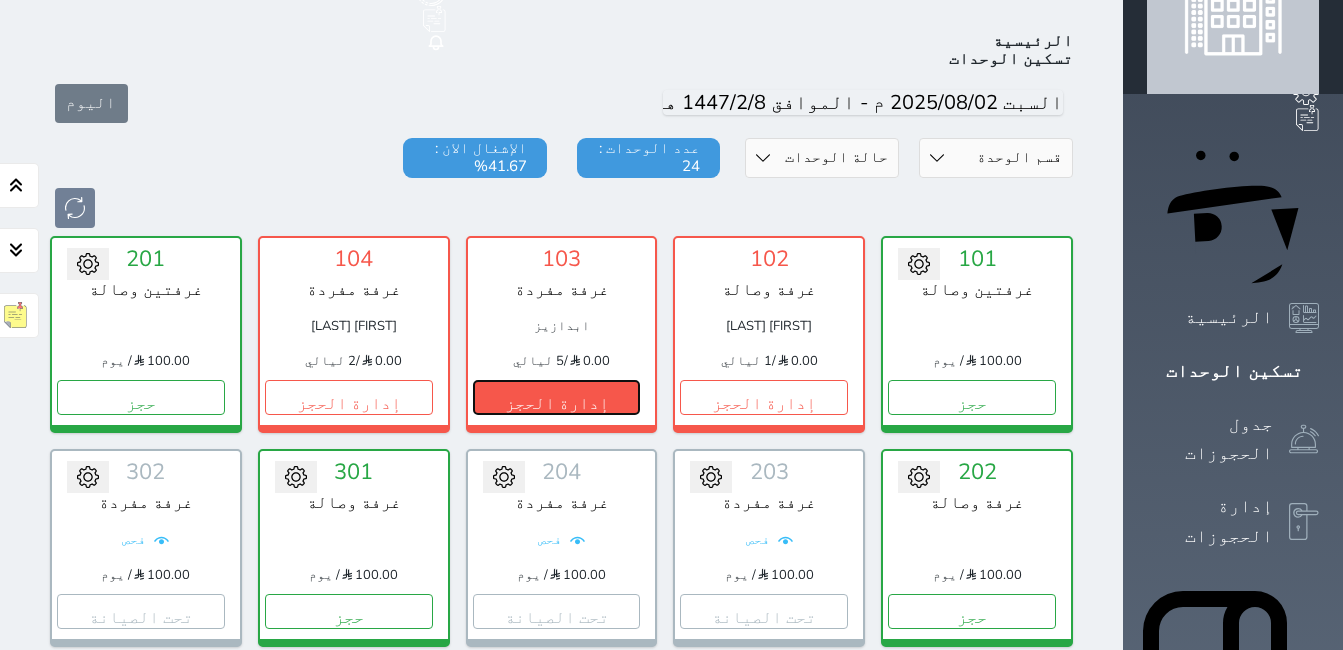 click on "إدارة الحجز" at bounding box center (557, 397) 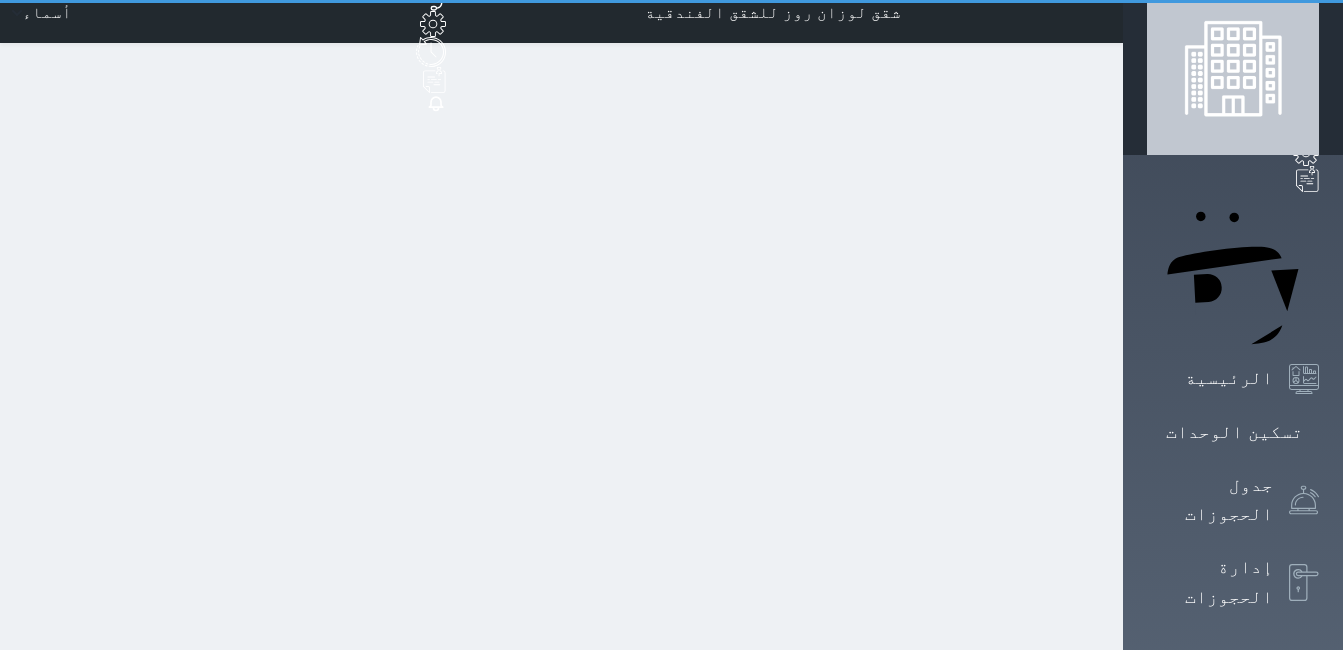 scroll, scrollTop: 0, scrollLeft: 0, axis: both 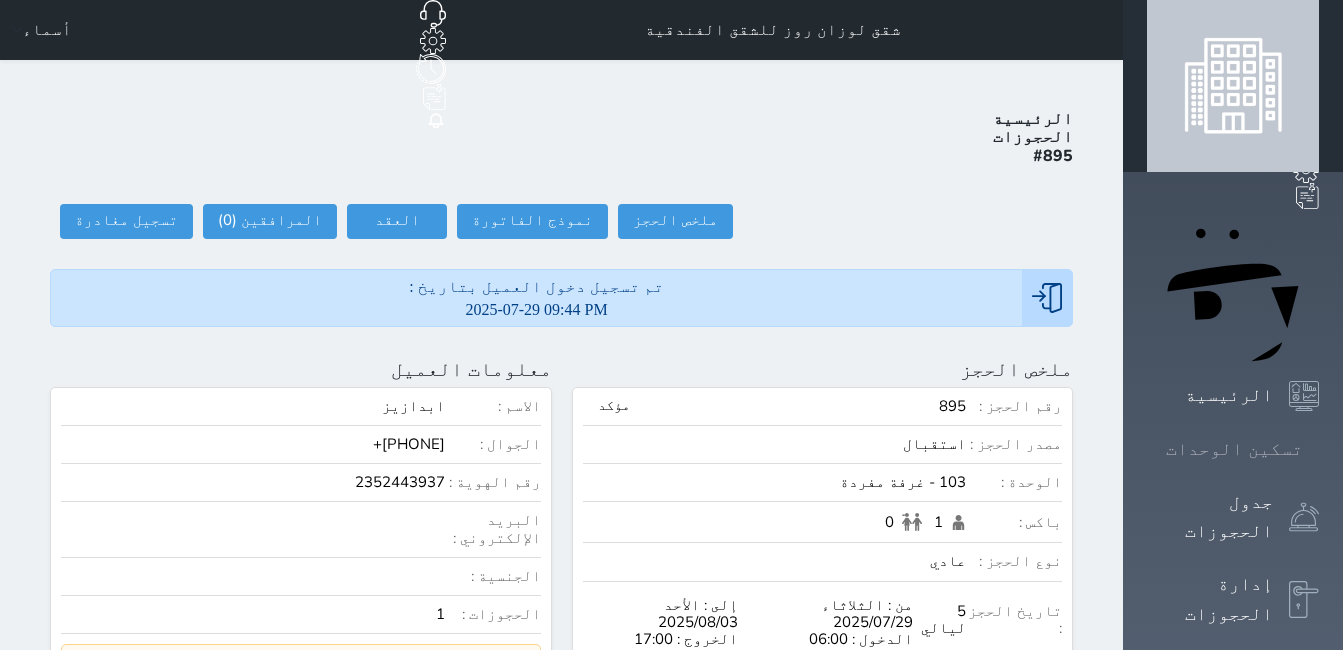 click on "تسكين الوحدات" at bounding box center [1233, 449] 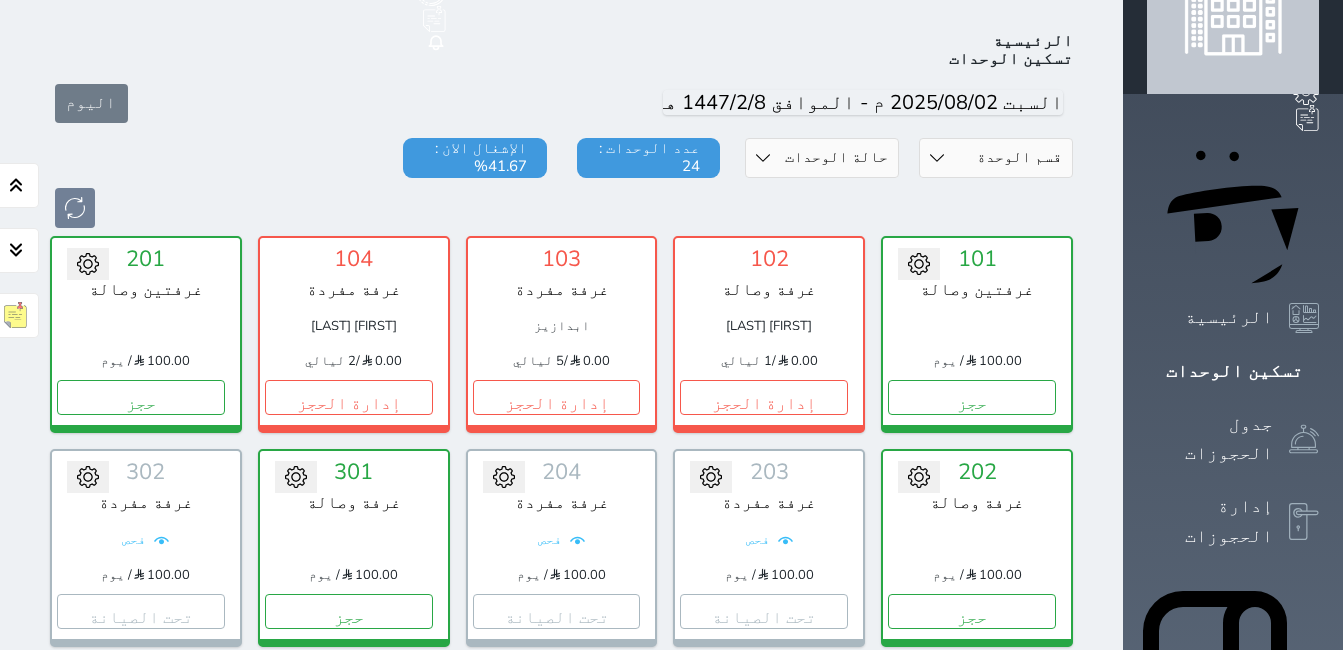 scroll, scrollTop: 0, scrollLeft: 0, axis: both 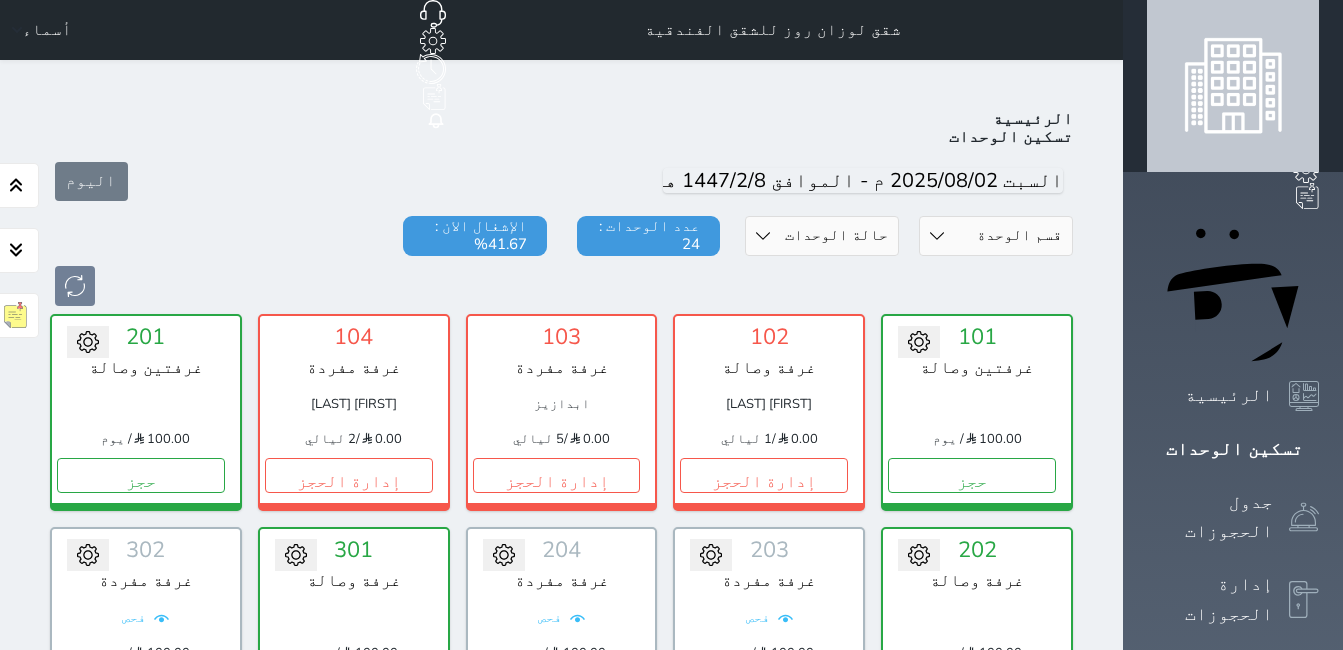 click on "أسماء" at bounding box center [47, 30] 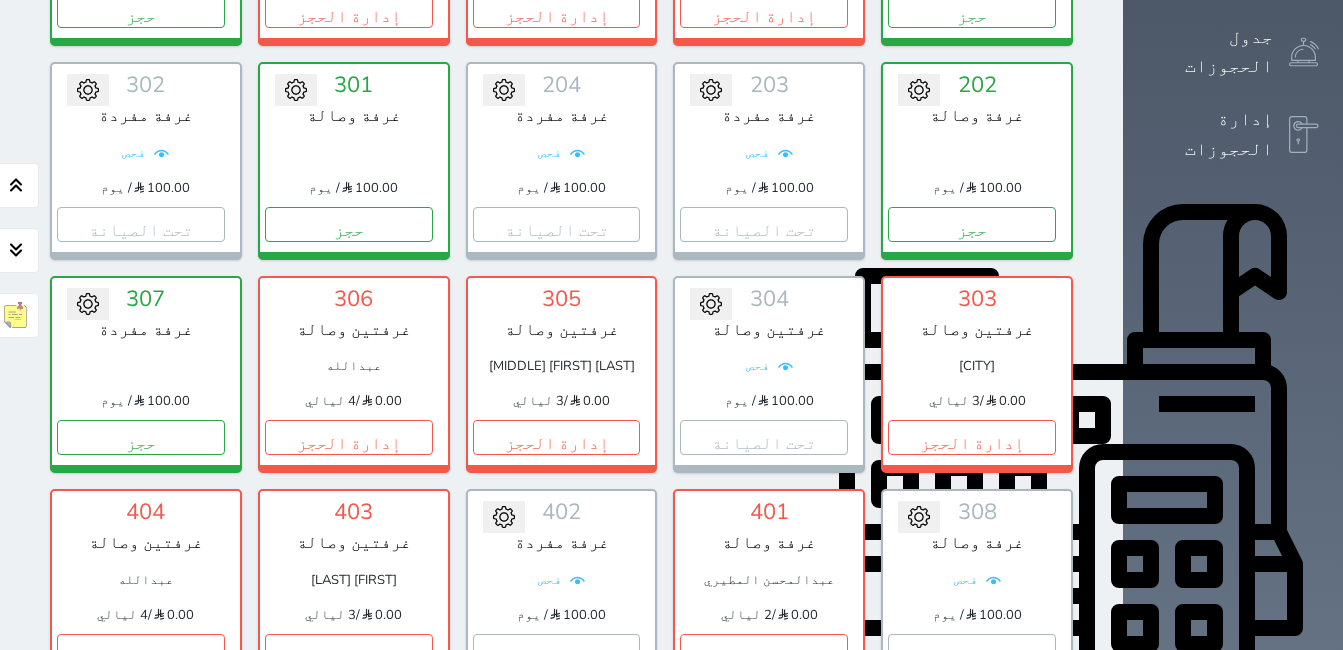 scroll, scrollTop: 500, scrollLeft: 0, axis: vertical 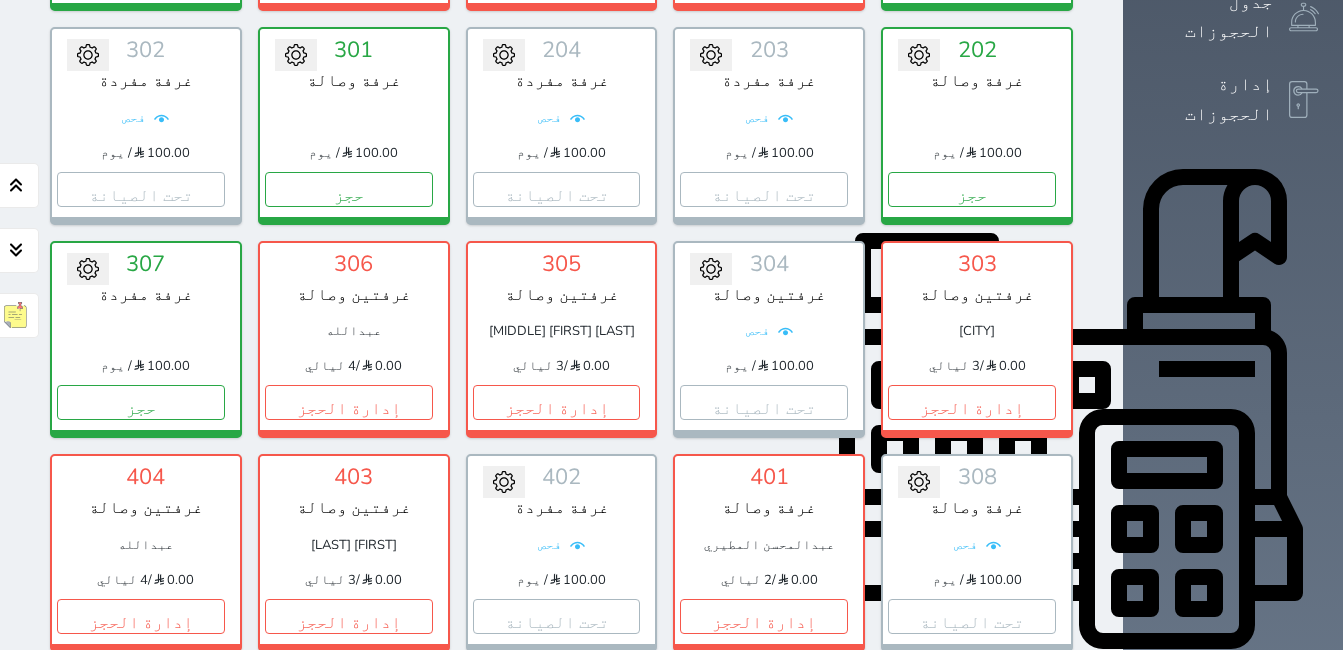 click on "إدارة الحجز" at bounding box center (557, 829) 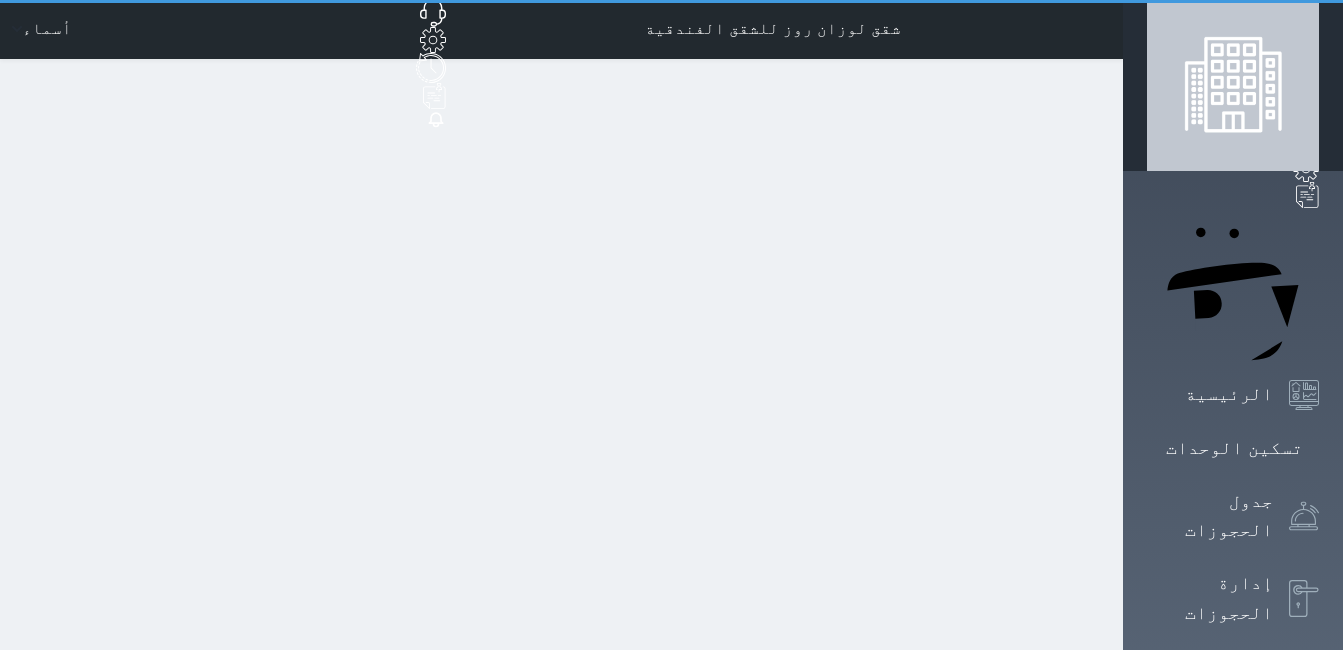 scroll, scrollTop: 0, scrollLeft: 0, axis: both 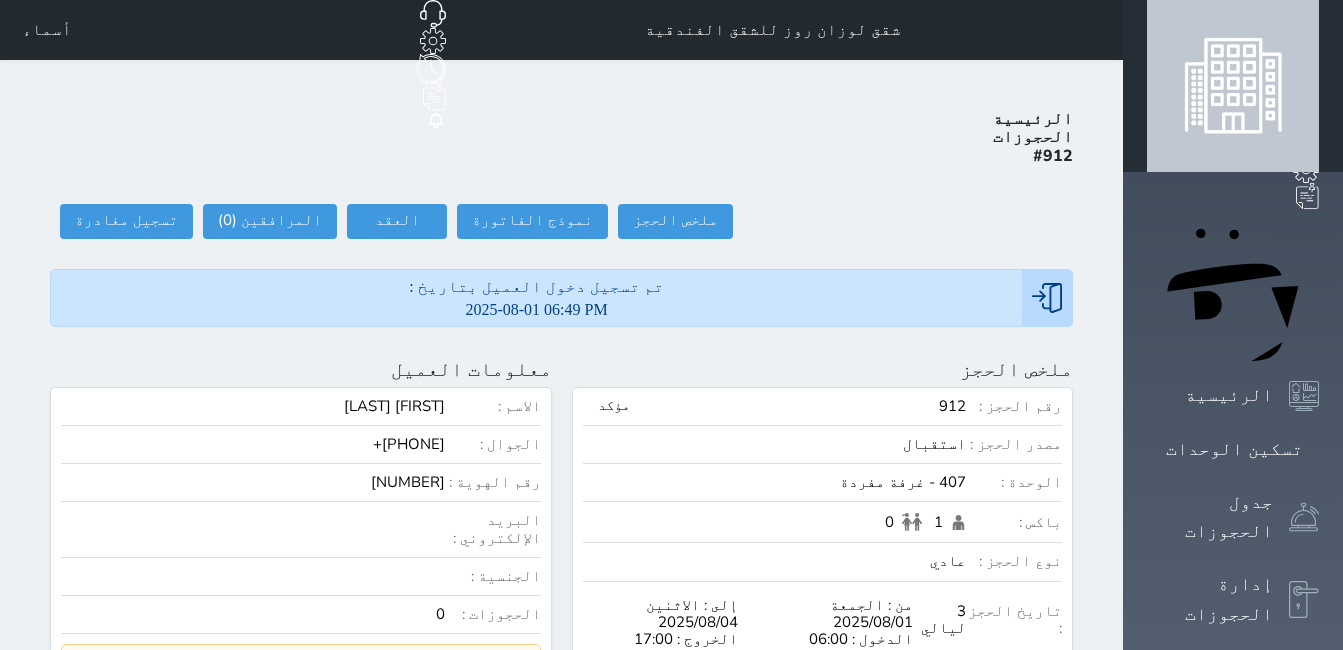click on "أسماء" at bounding box center [47, 30] 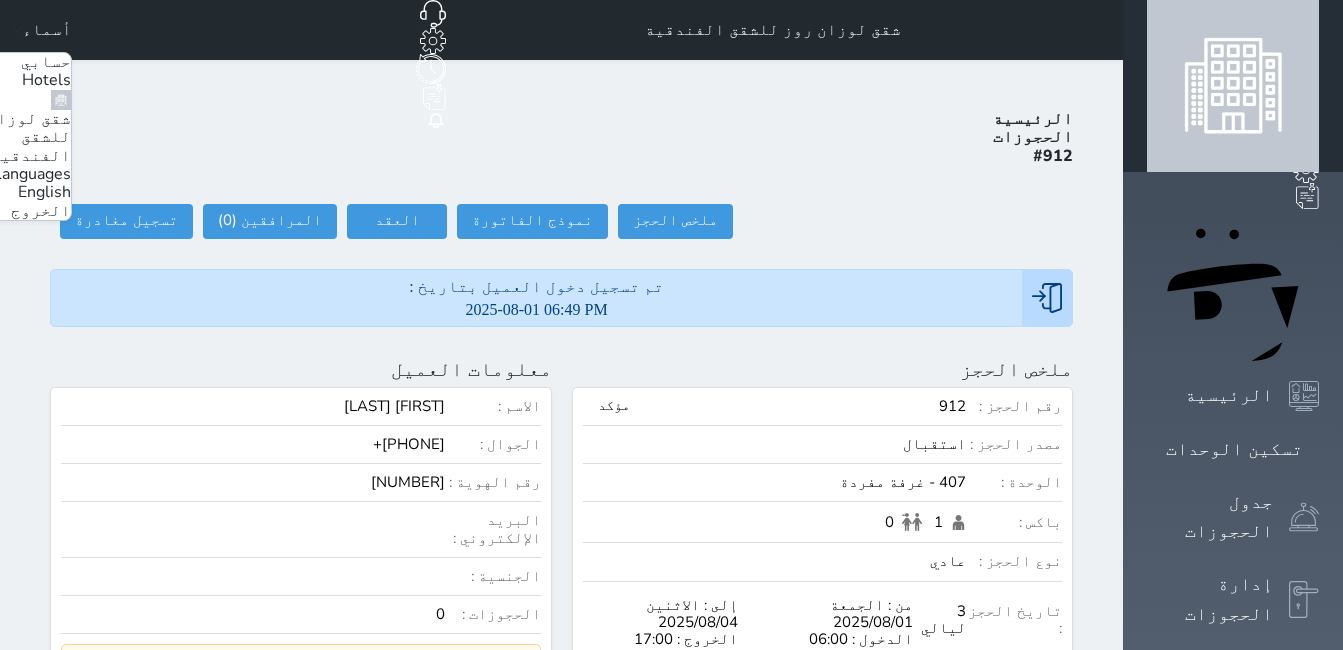 click on "الرئيسية   الحجوزات   #912         ملخص الحجز         ملخص الحجز #912                           نموذج الفاتورة           العقد         العقد #912                                   العقود الموقعه #912
العقود الموقعه (0)
#   تاريخ التوقيع   الاجرائات       المرافقين (0)         المرافقين                 البحث عن المرافقين :        الاسم       رقم الهوية       البريد الإلكتروني       الجوال           تغيير العميل              الاسم *     الجنس    اختر الجنس   ذكر انثى   تاريخ الميلاد *         تاريخ الميلاد الهجرى         صلة القرابة
اختر صلة القرابة   ابن ابنه زوجة اخ اخت اب ام زوج أخرى   نوع العميل *   اختر نوع   مواطن مواطن خليجي زائر" at bounding box center [561, 978] 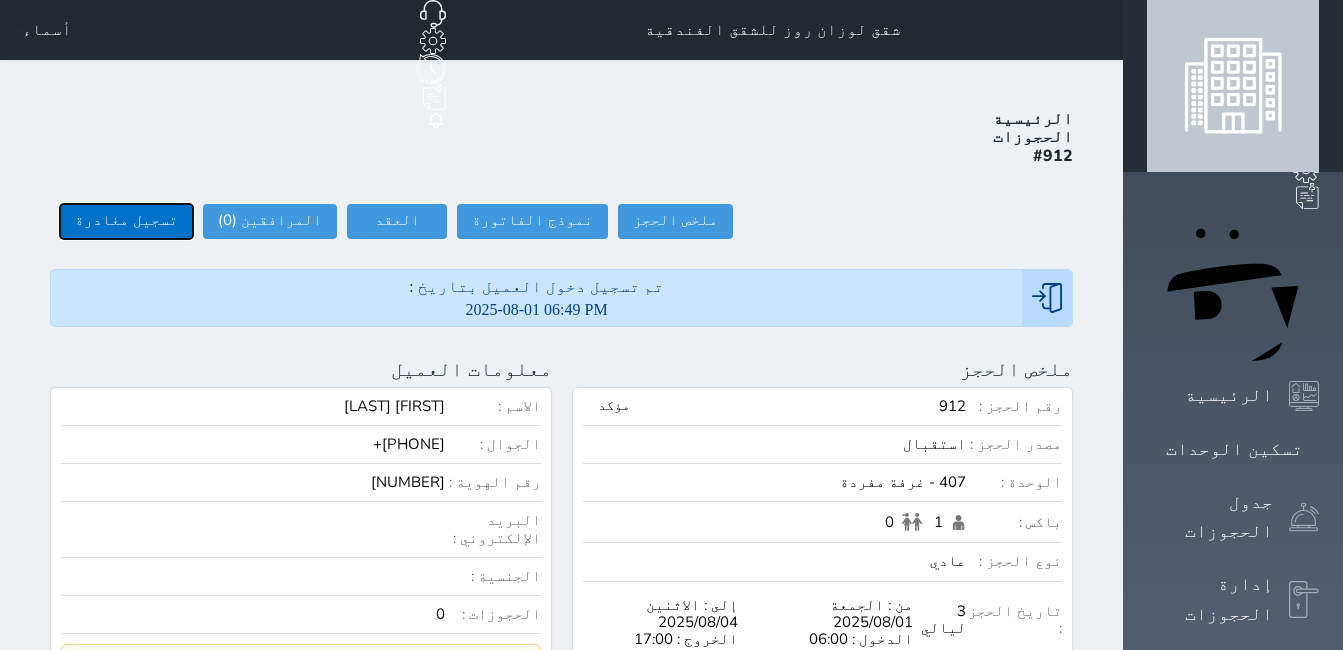 click on "تسجيل مغادرة" at bounding box center [126, 221] 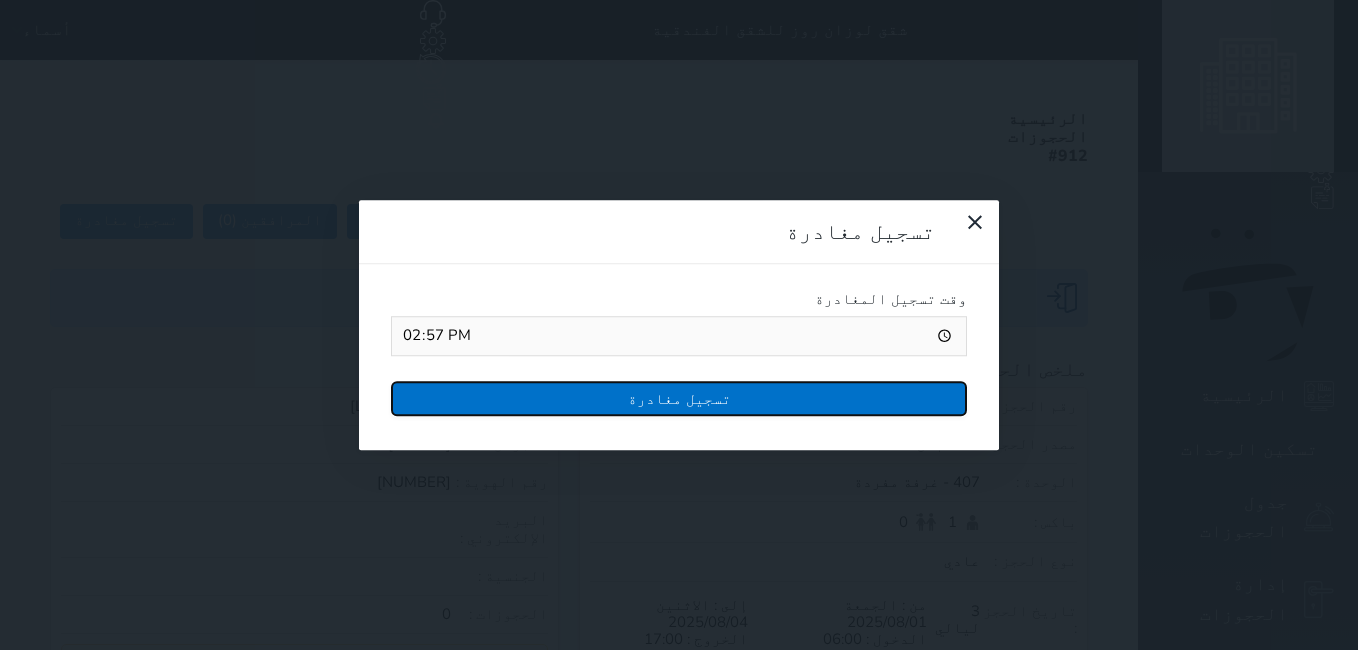click on "تسجيل مغادرة" at bounding box center [679, 398] 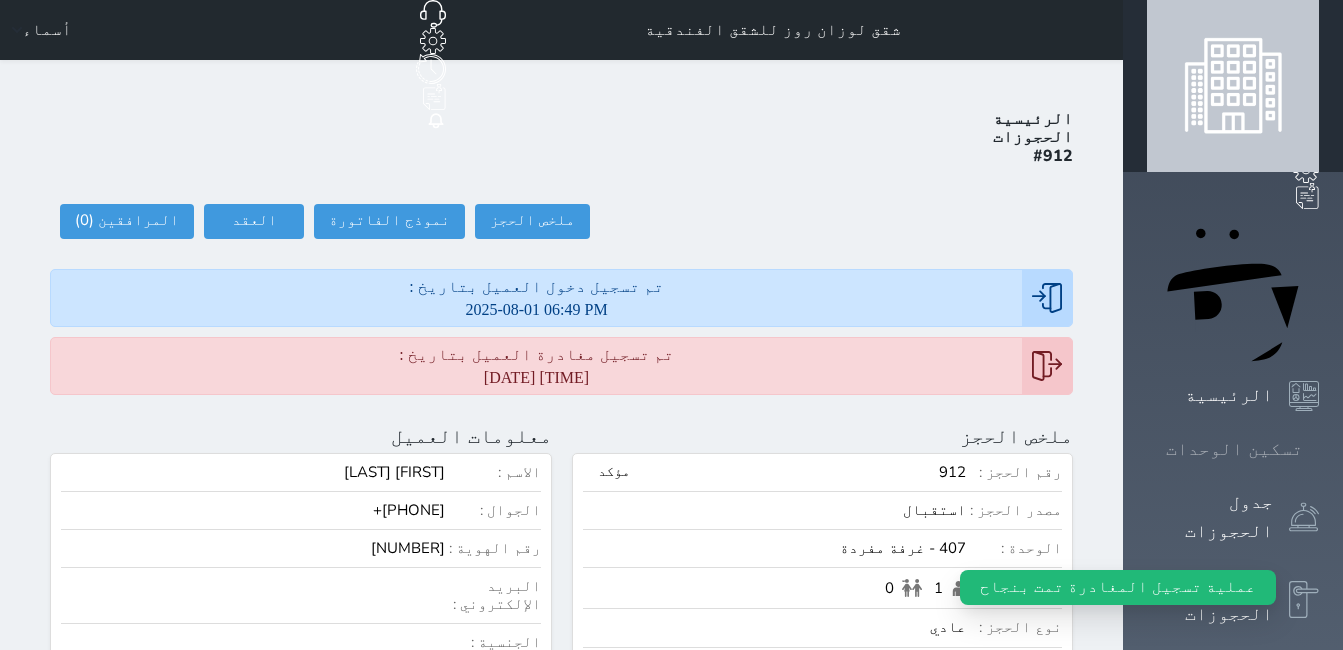 click on "تسكين الوحدات" at bounding box center (1233, 449) 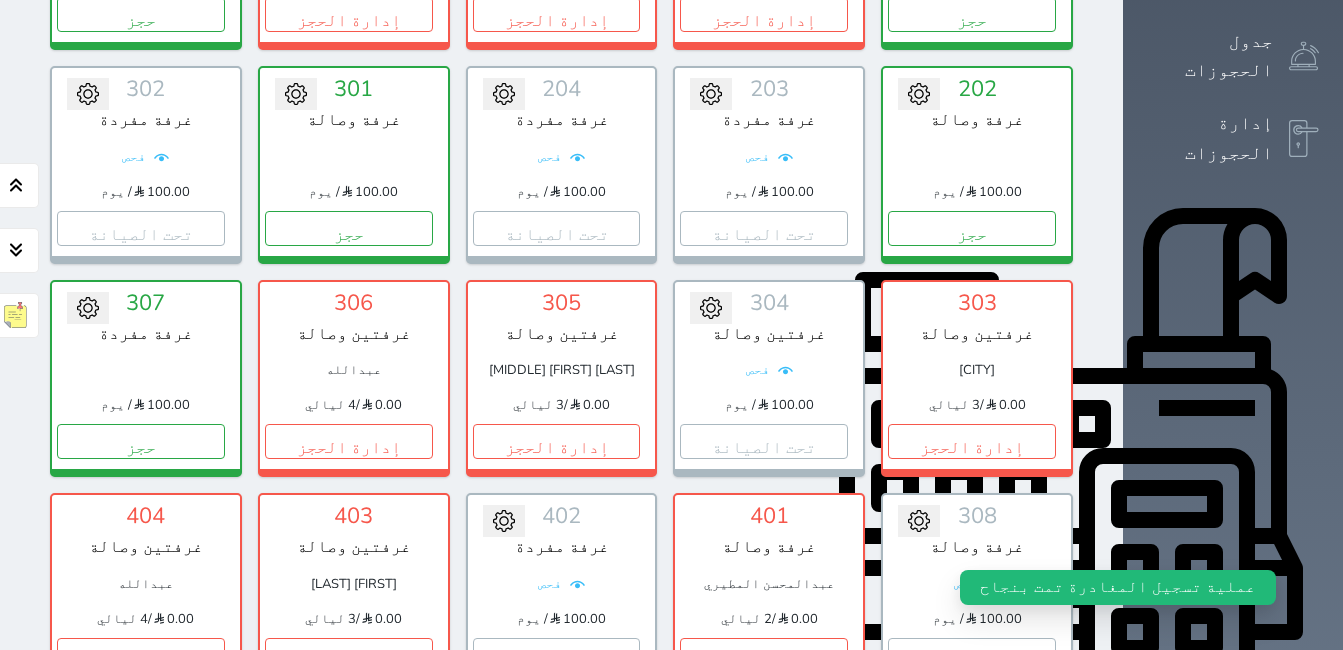 scroll, scrollTop: 478, scrollLeft: 0, axis: vertical 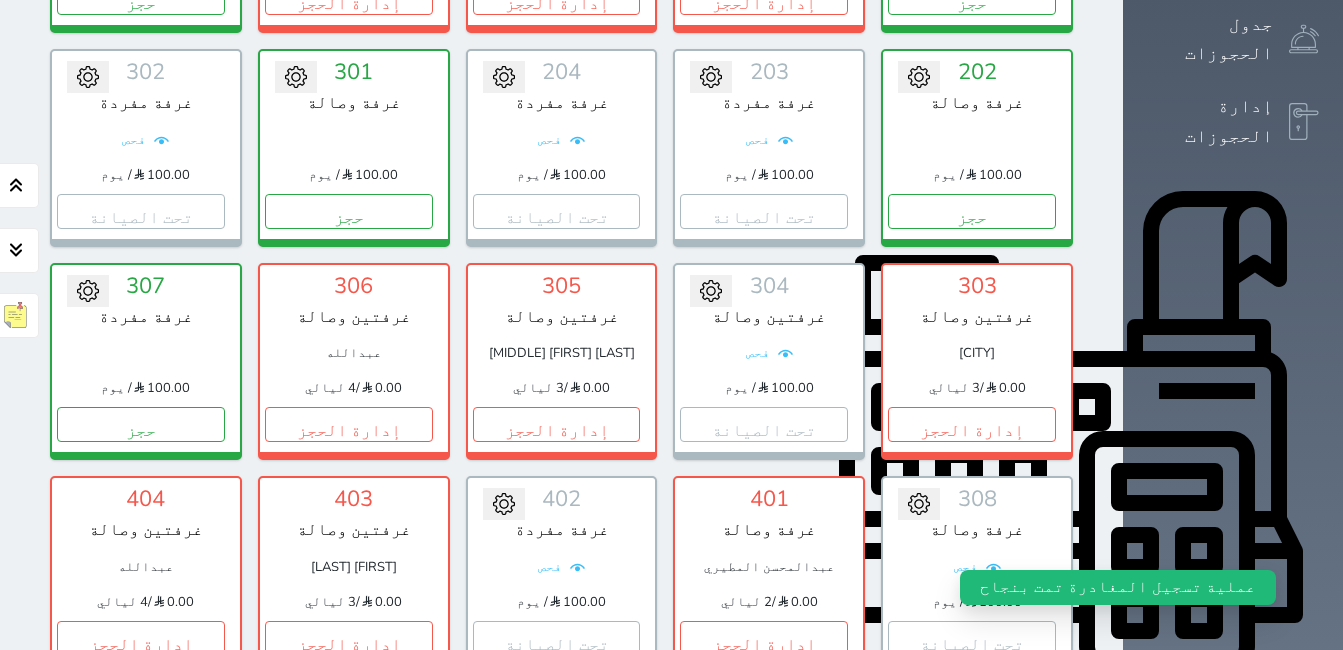 click 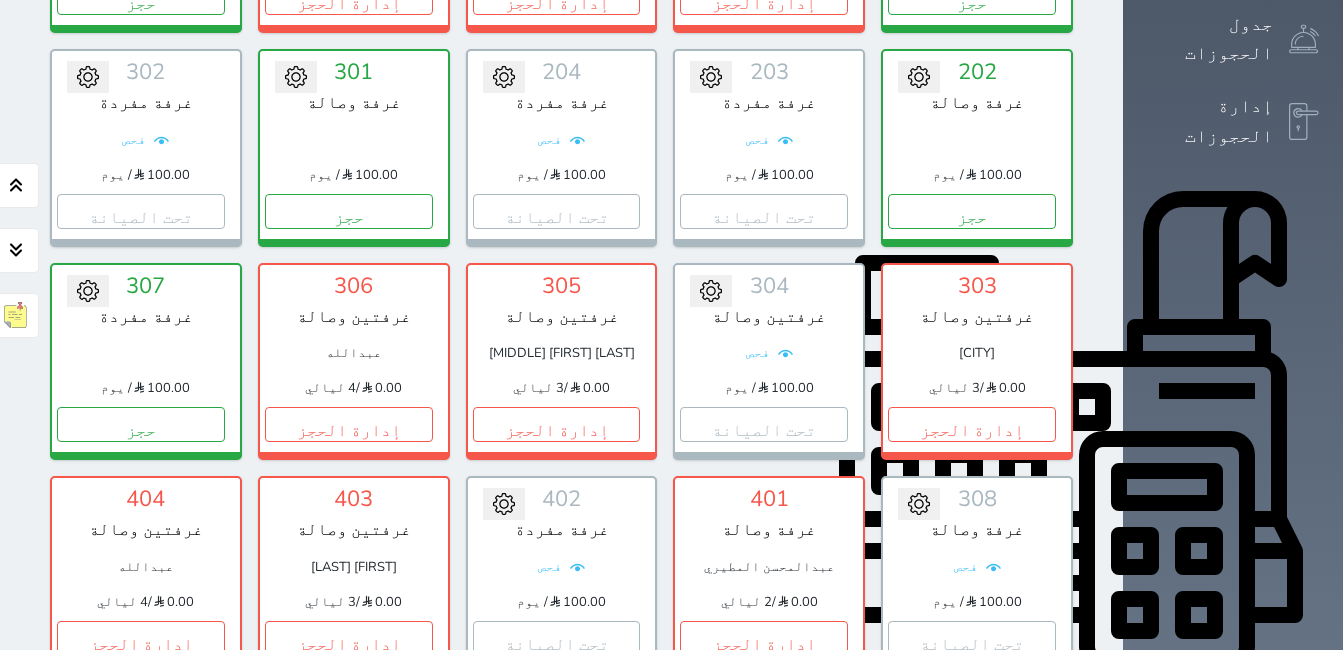 click on "تحويل لمتاح" at bounding box center [562, 751] 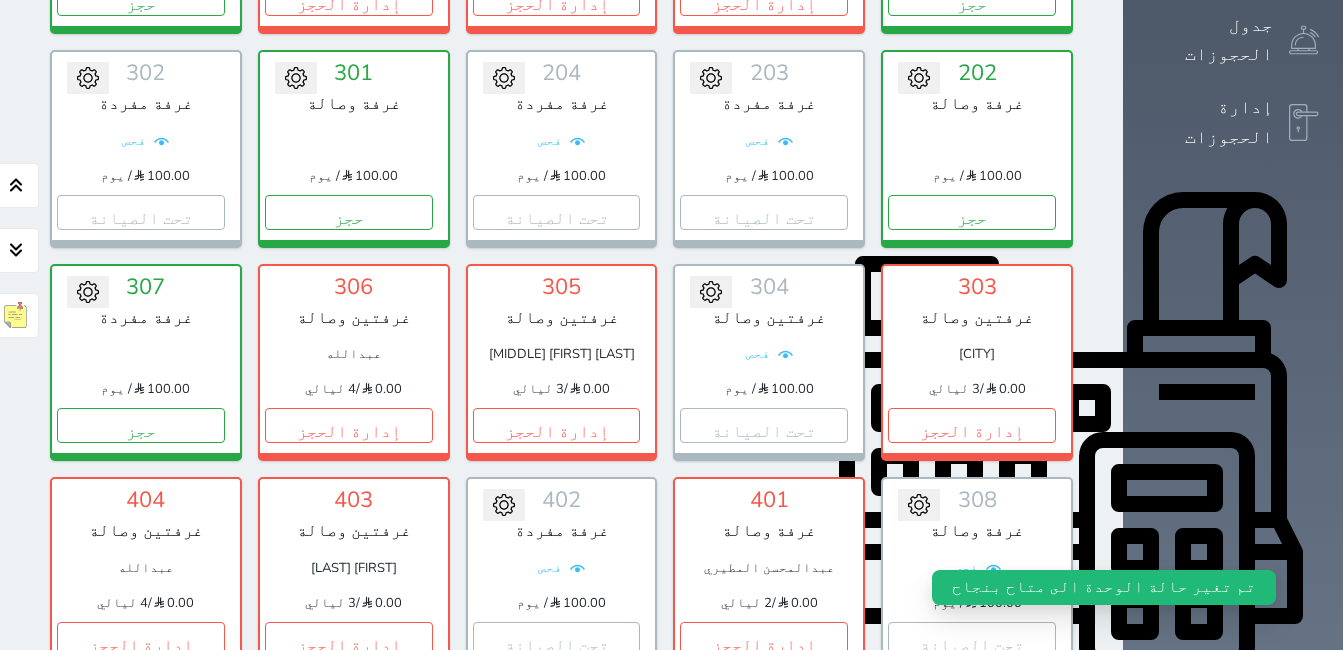 scroll, scrollTop: 478, scrollLeft: 0, axis: vertical 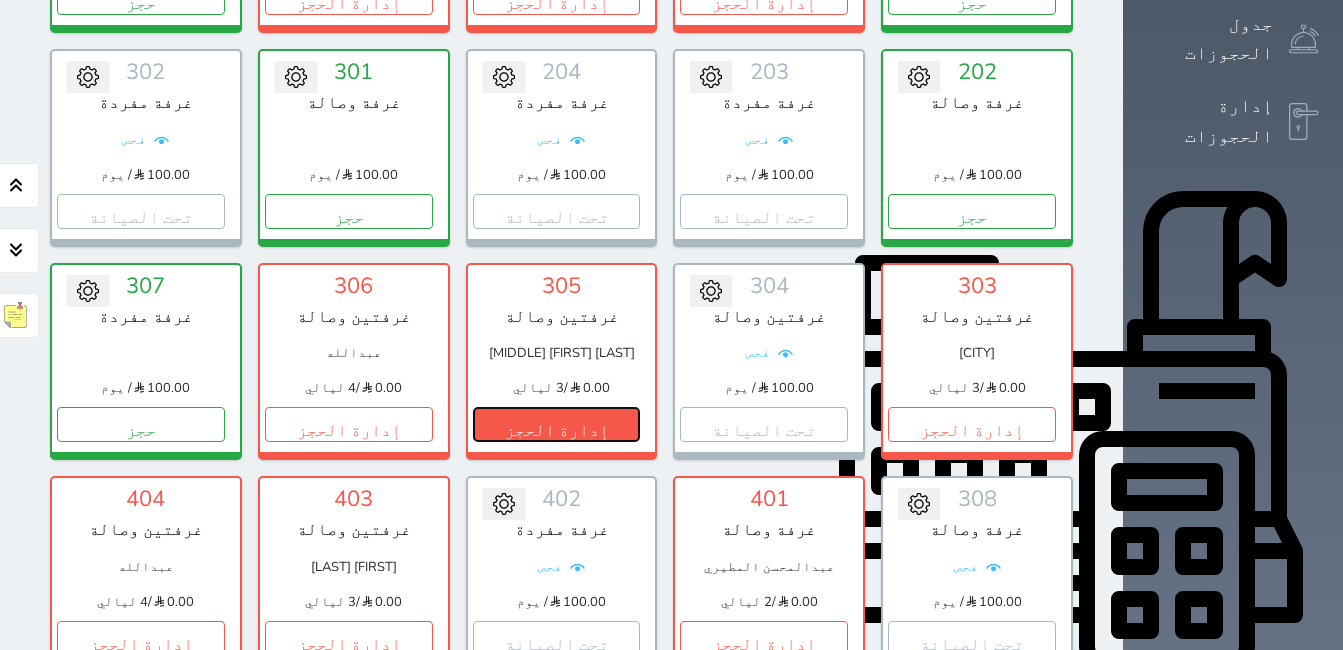 click on "إدارة الحجز" at bounding box center (557, 424) 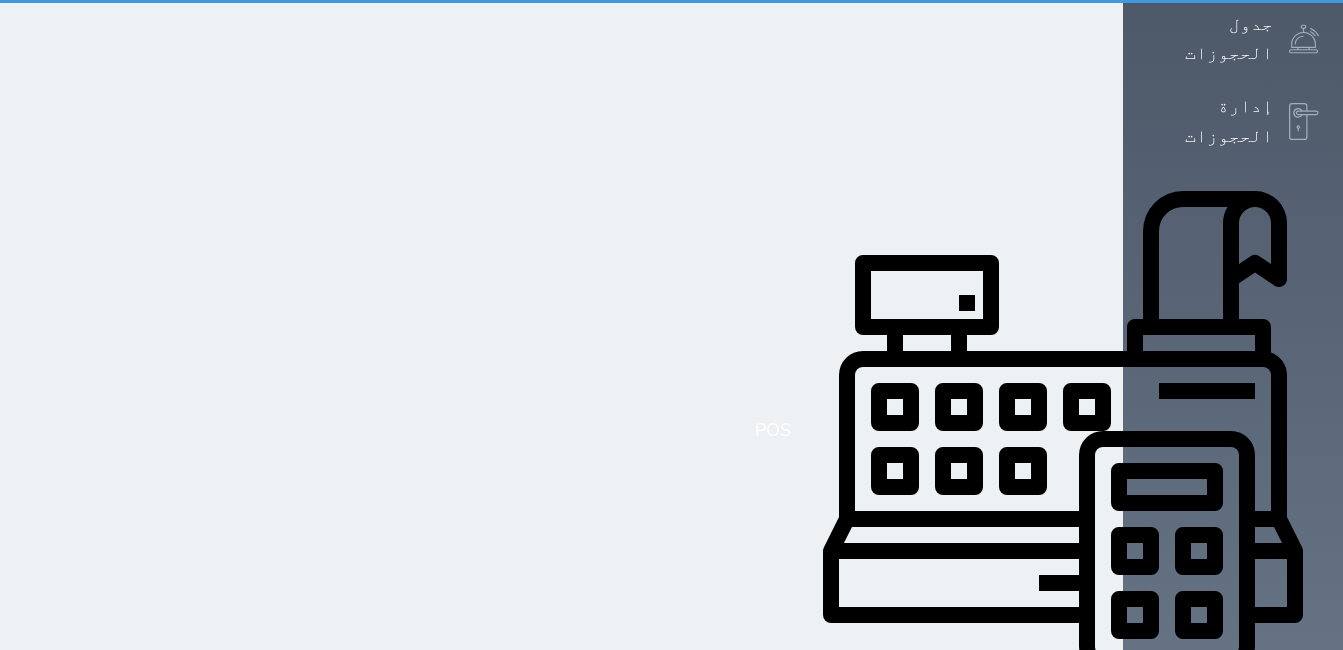 scroll, scrollTop: 0, scrollLeft: 0, axis: both 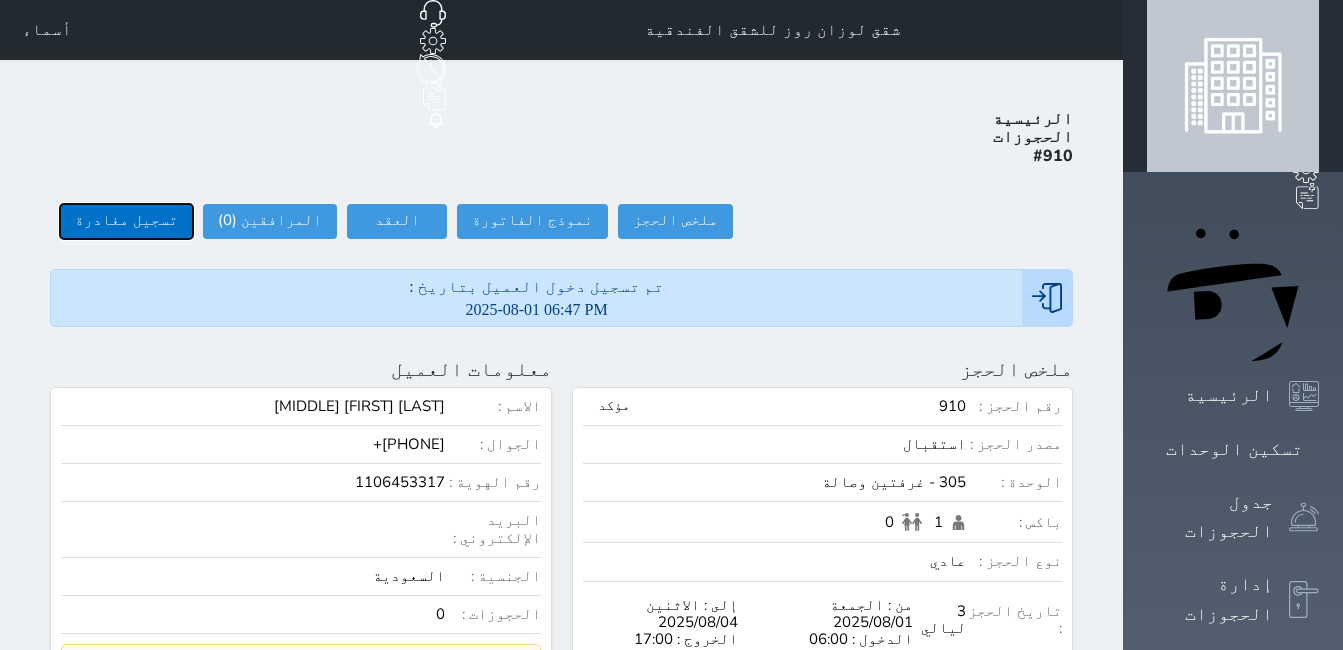 click on "تسجيل مغادرة" at bounding box center [126, 221] 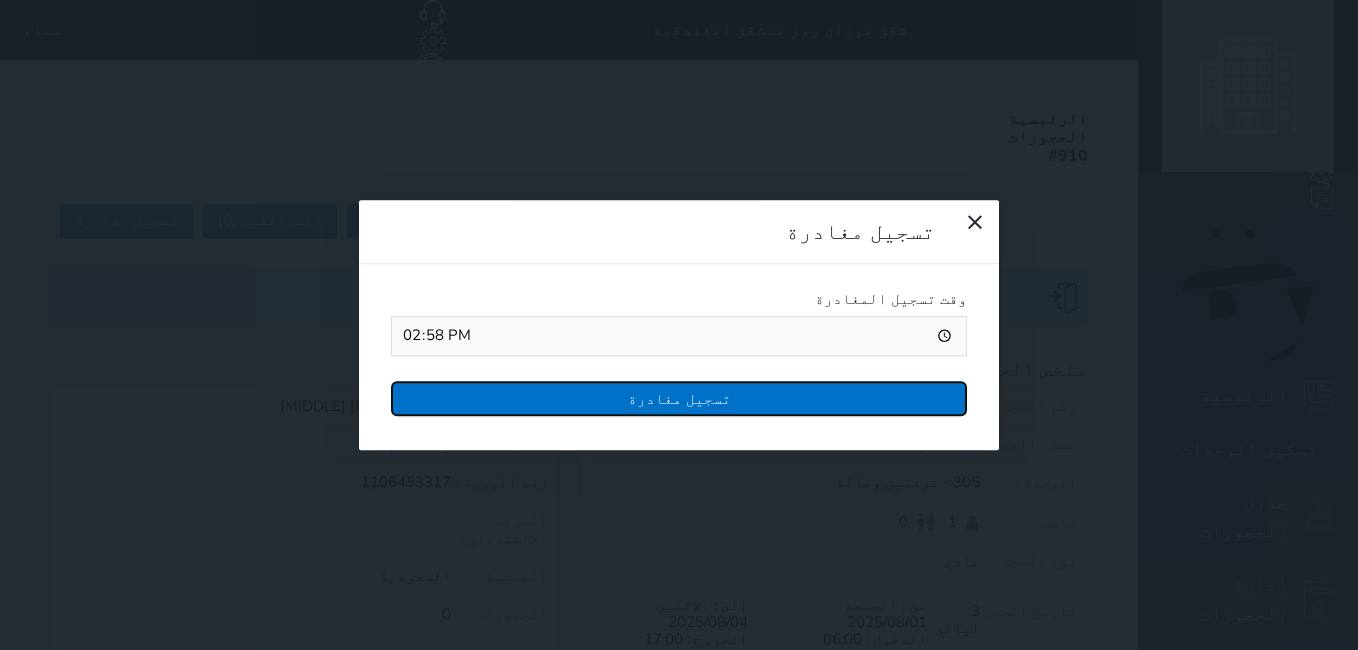 click on "تسجيل مغادرة" at bounding box center [679, 398] 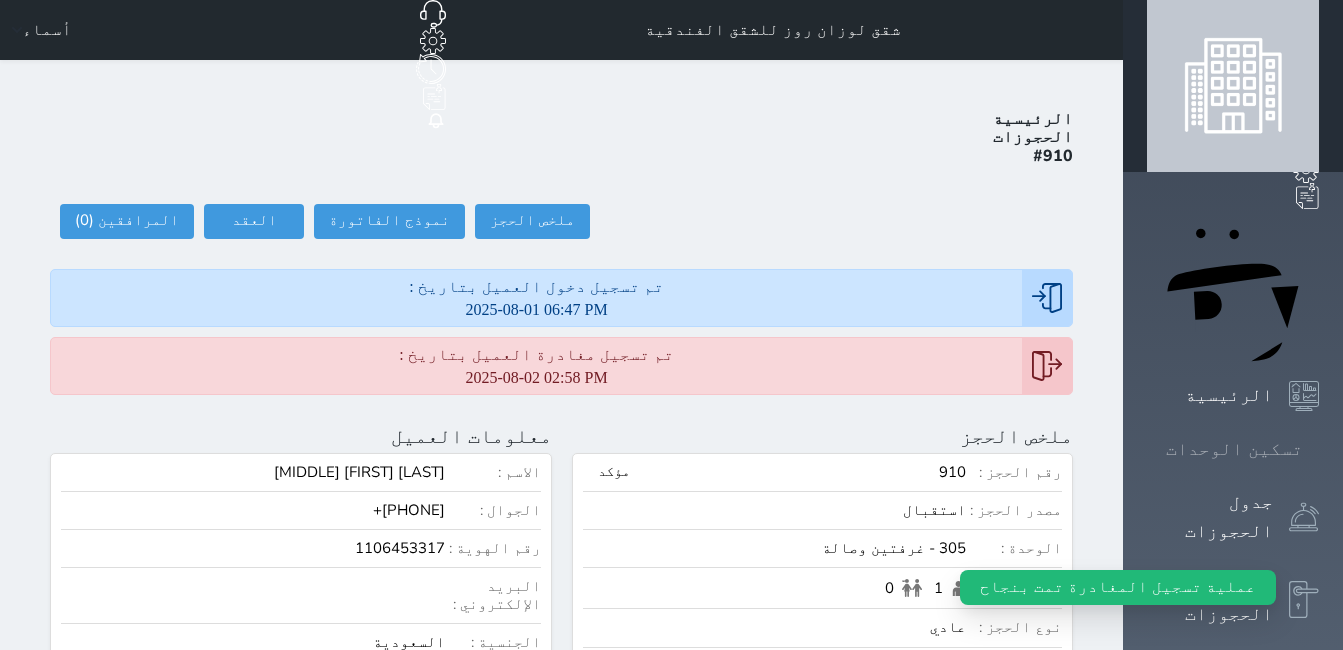 click on "تسكين الوحدات" at bounding box center (1233, 449) 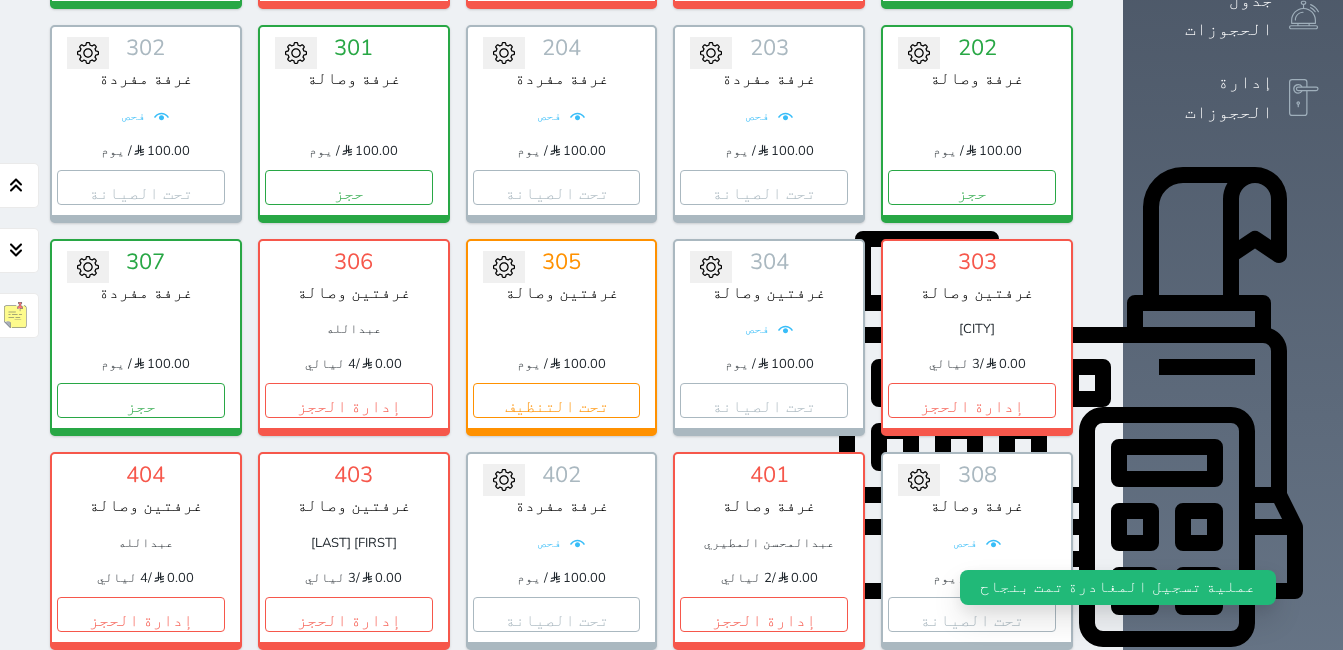 scroll, scrollTop: 578, scrollLeft: 0, axis: vertical 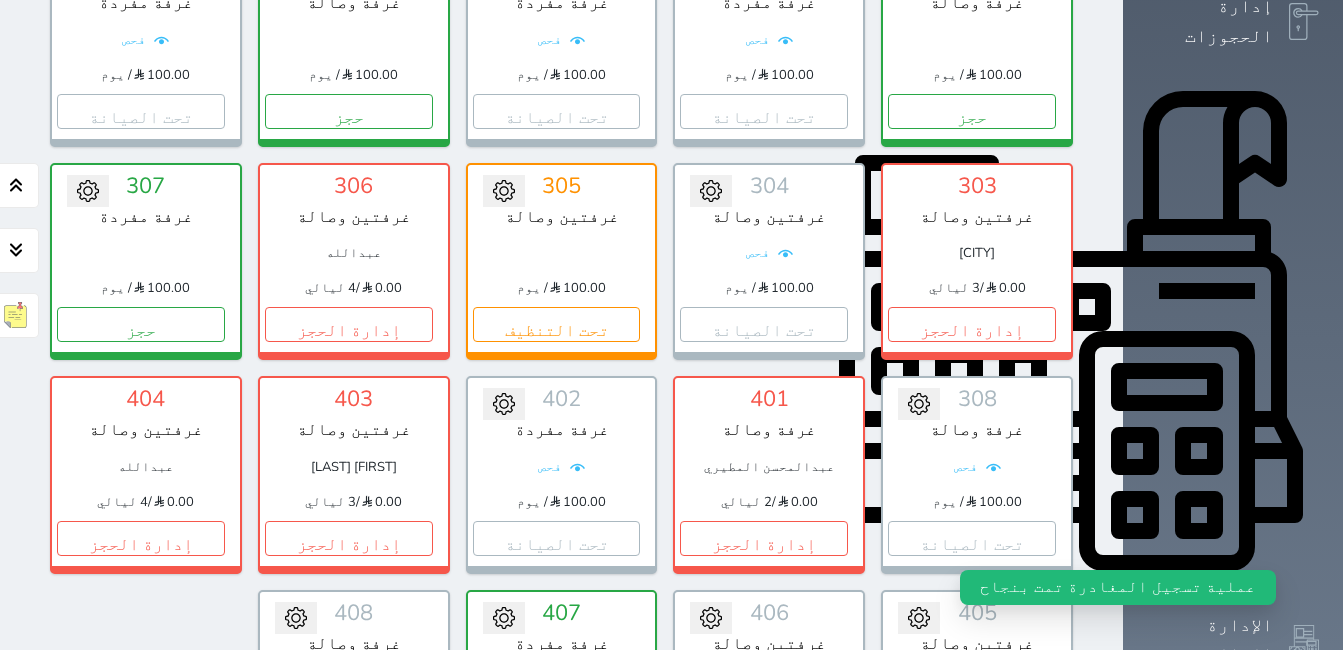 click 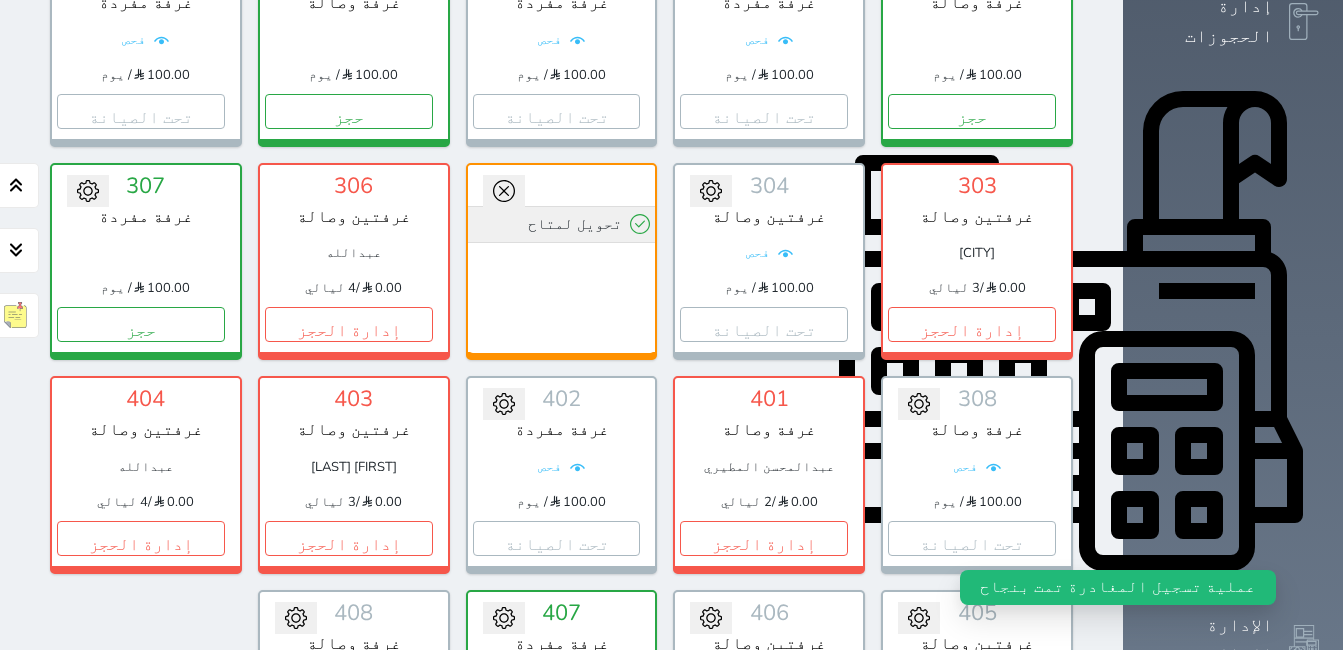 click on "تحويل لمتاح" at bounding box center (562, 224) 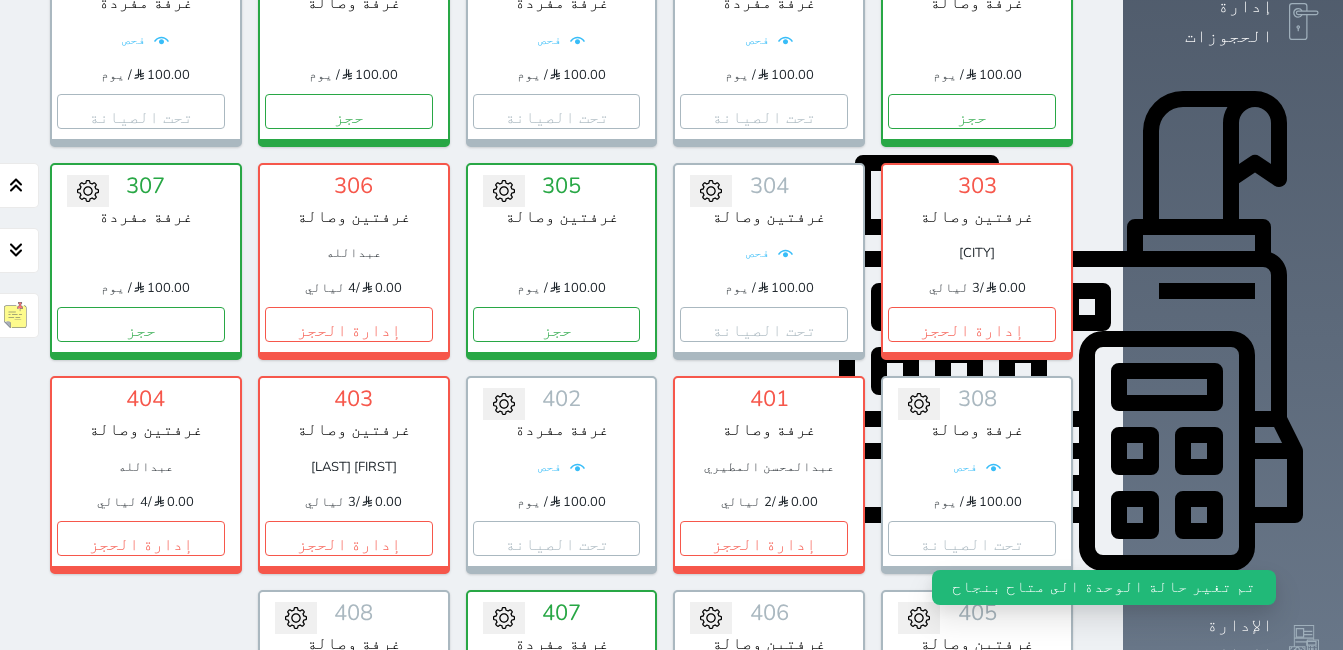 scroll, scrollTop: 478, scrollLeft: 0, axis: vertical 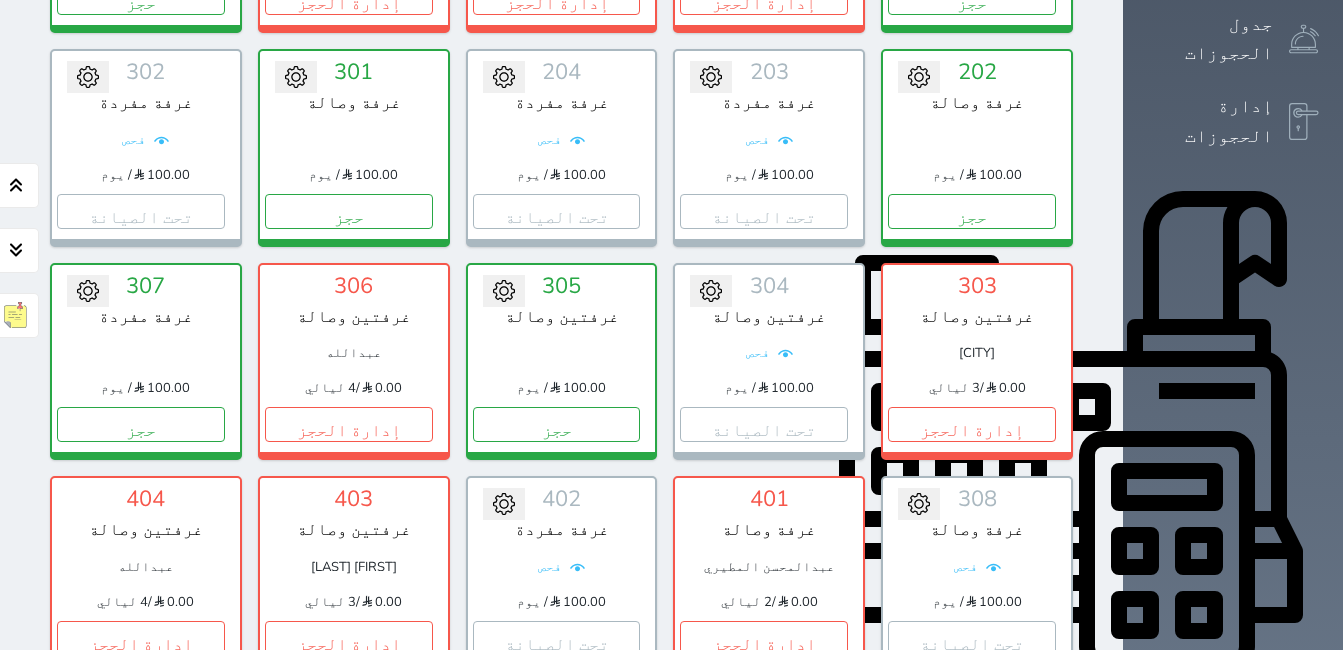 click on "تحت الصيانة" at bounding box center (972, 851) 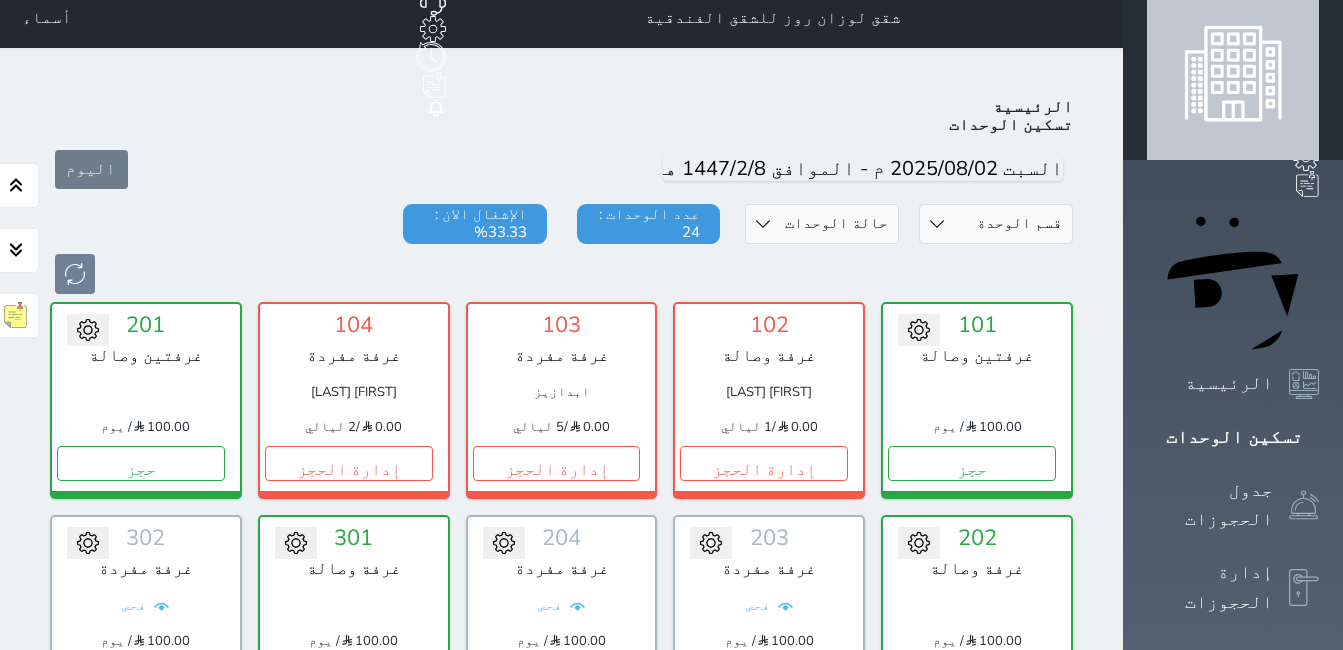 scroll, scrollTop: 0, scrollLeft: 0, axis: both 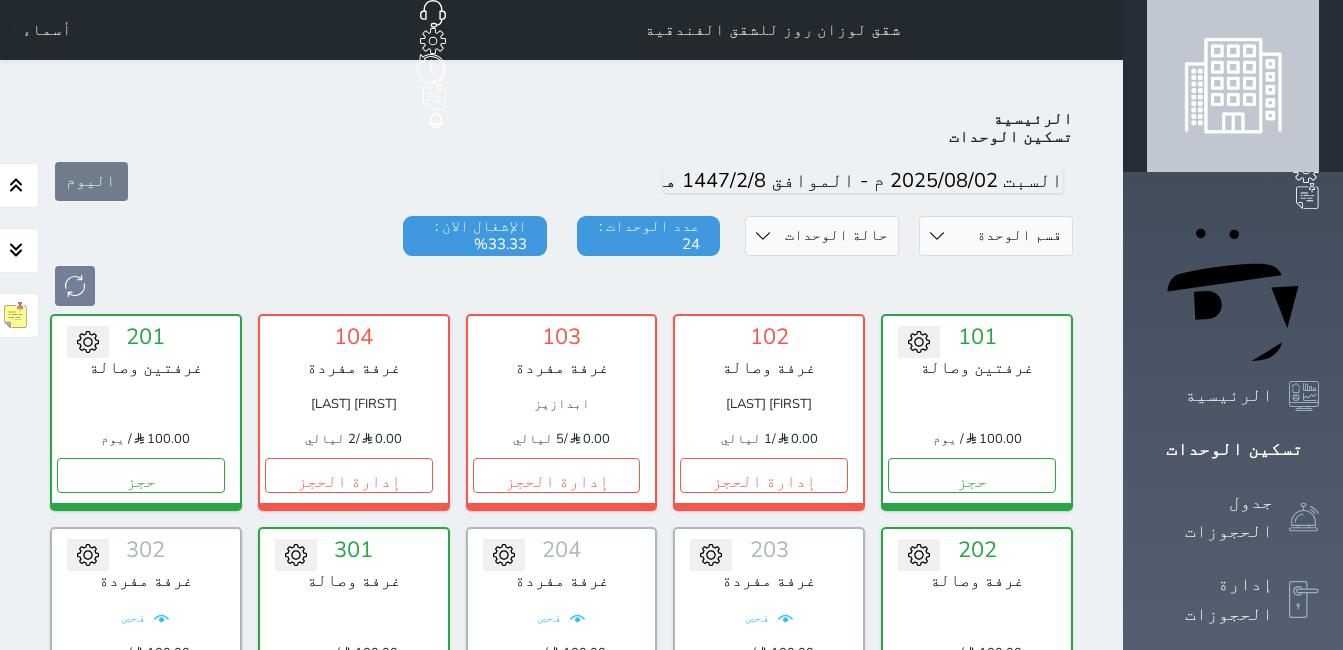 click on "أسماء" at bounding box center (38, 30) 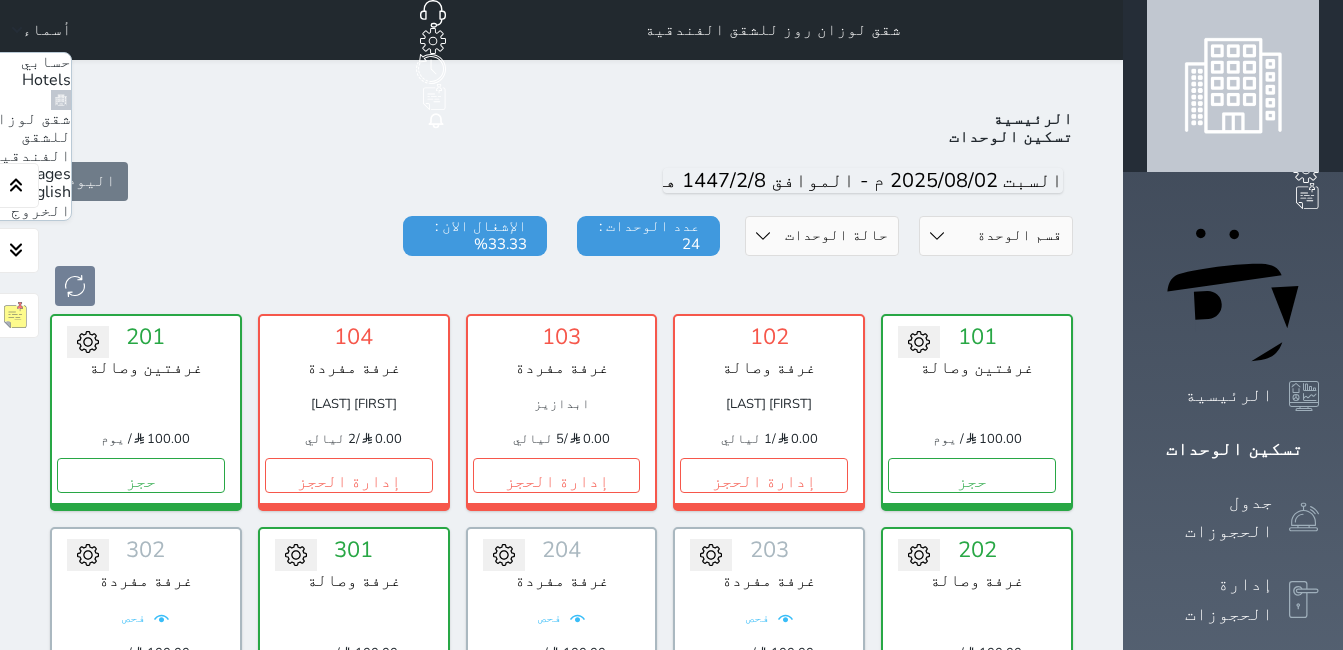 click on "الخروج" at bounding box center [41, 211] 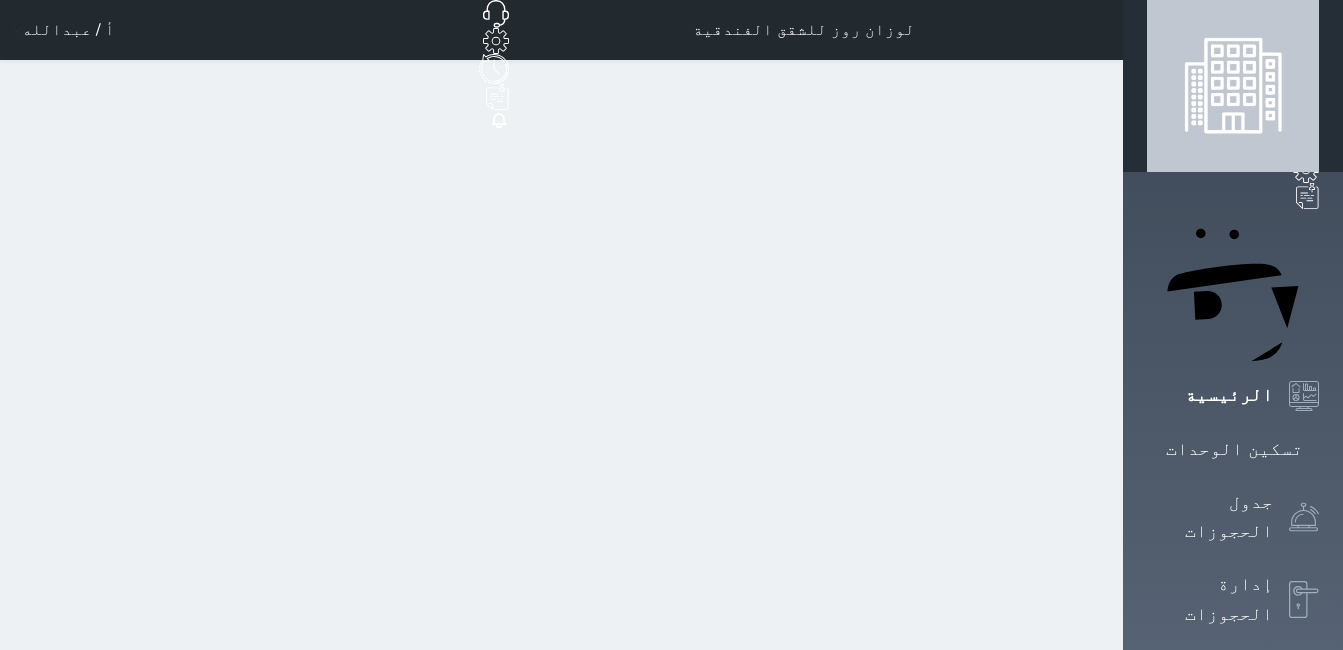 scroll, scrollTop: 0, scrollLeft: 0, axis: both 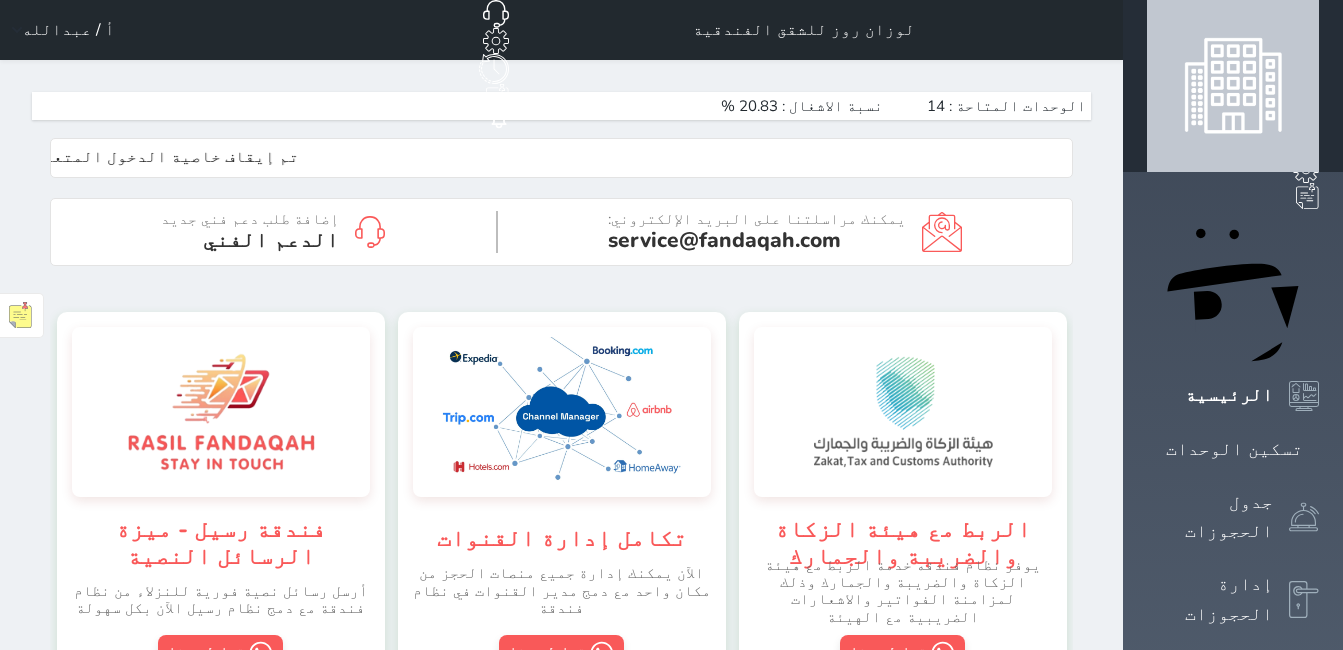 click on "تسكين الوحدات" at bounding box center (1234, 449) 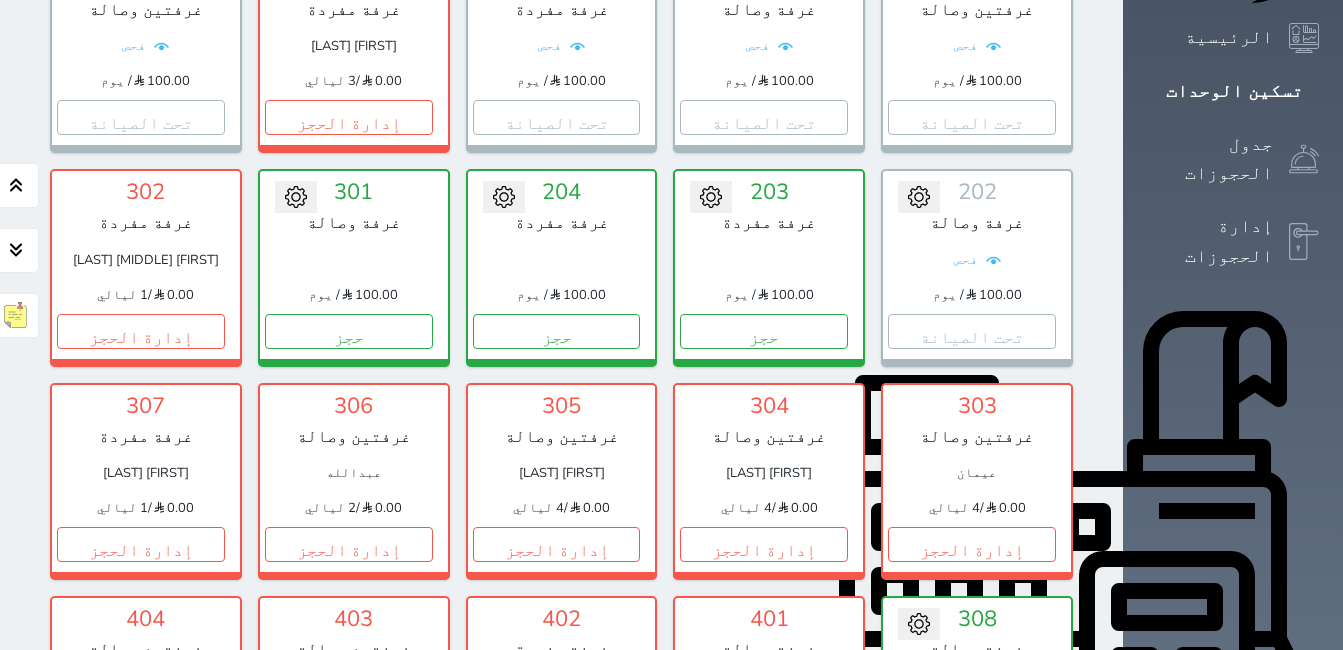 scroll, scrollTop: 378, scrollLeft: 0, axis: vertical 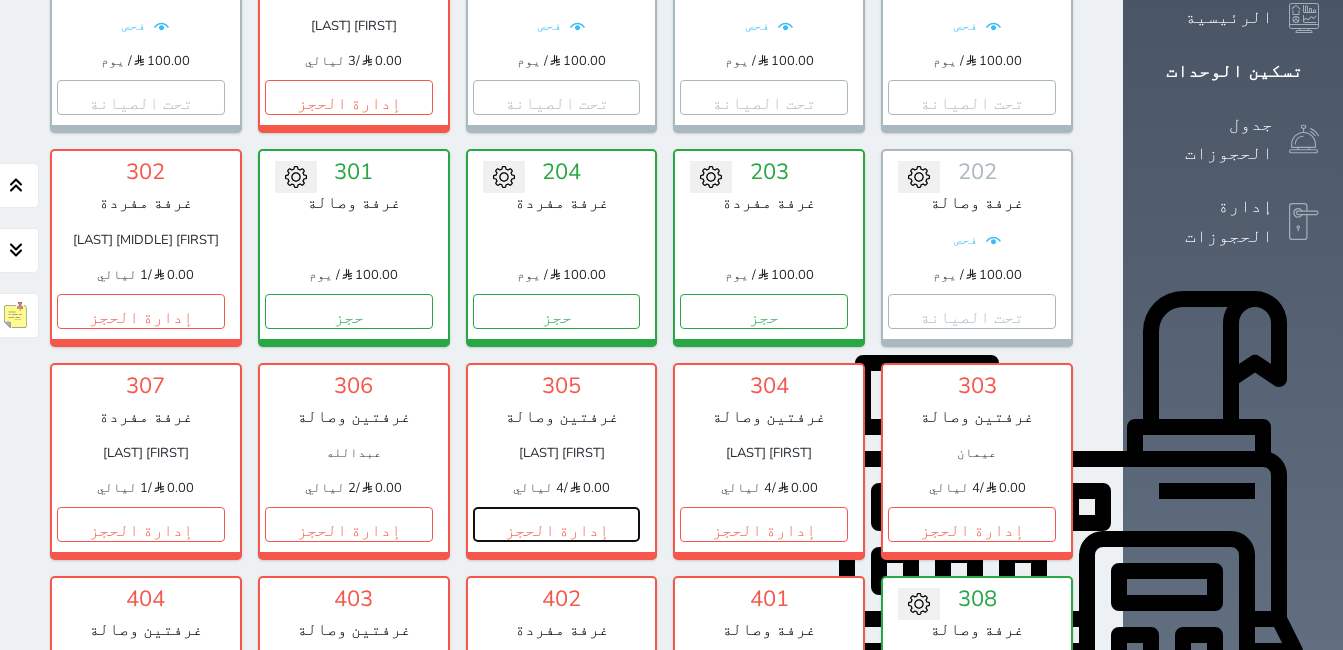 drag, startPoint x: 1069, startPoint y: 479, endPoint x: 1065, endPoint y: 440, distance: 39.20459 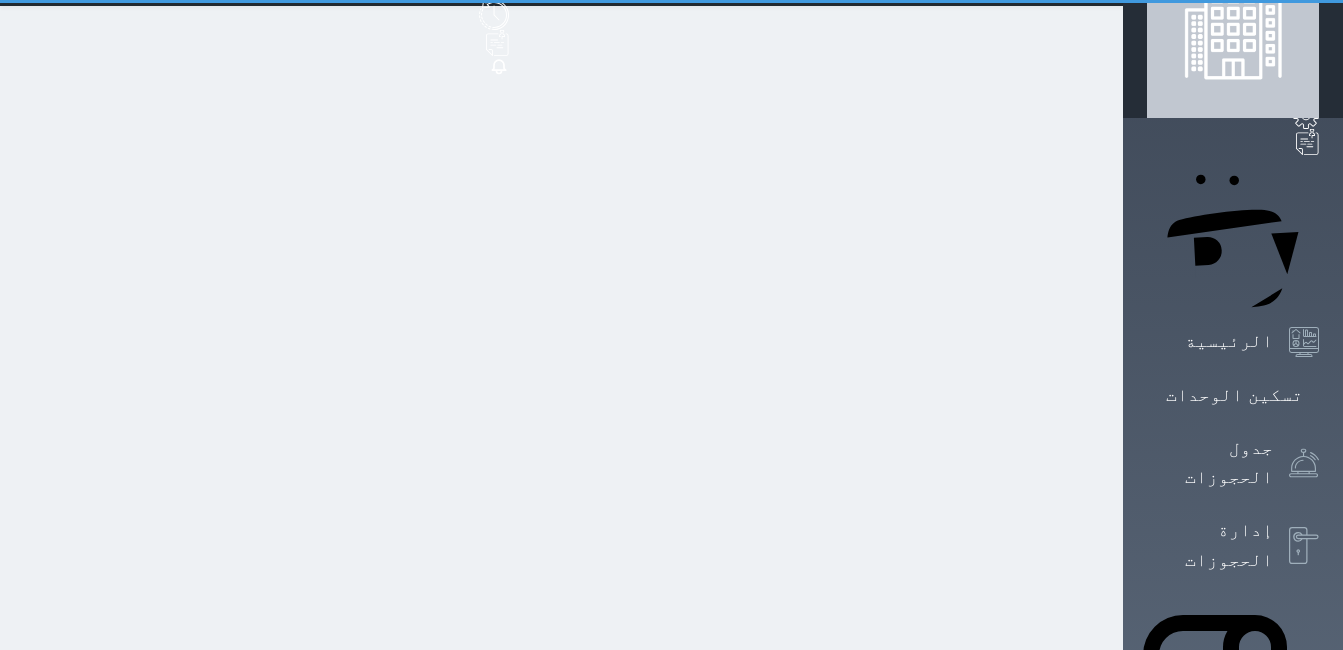scroll, scrollTop: 0, scrollLeft: 0, axis: both 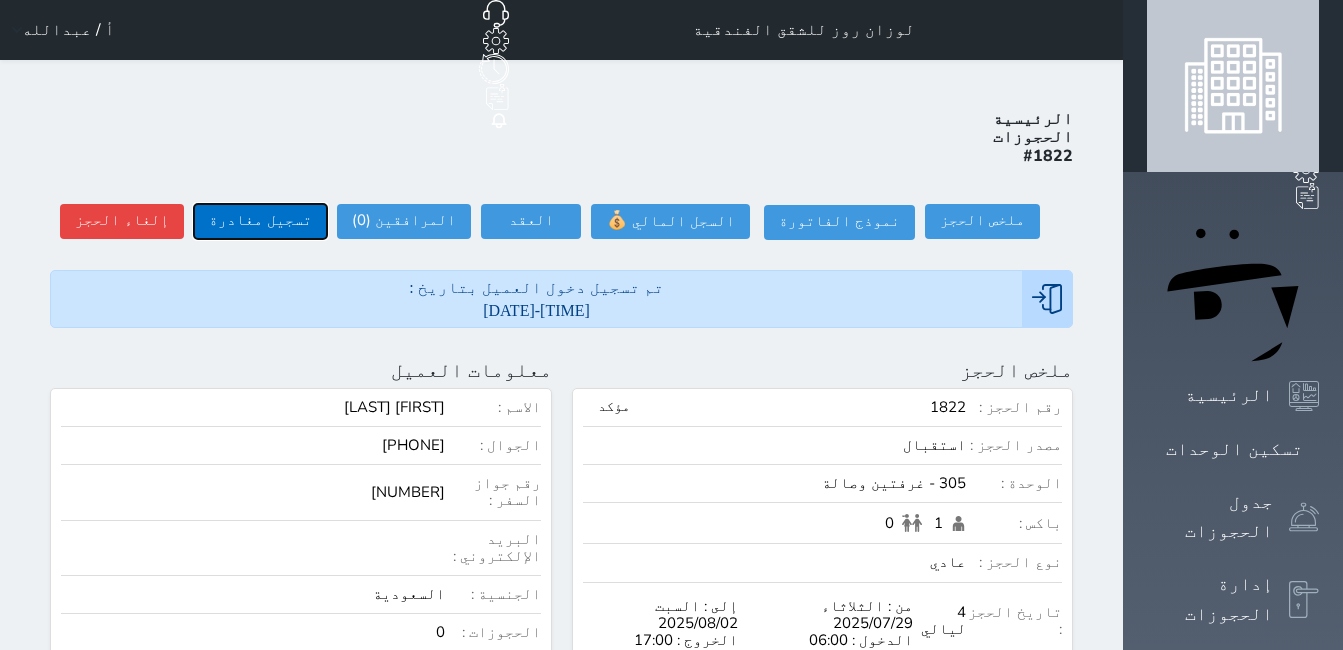 click on "تسجيل مغادرة" at bounding box center (260, 221) 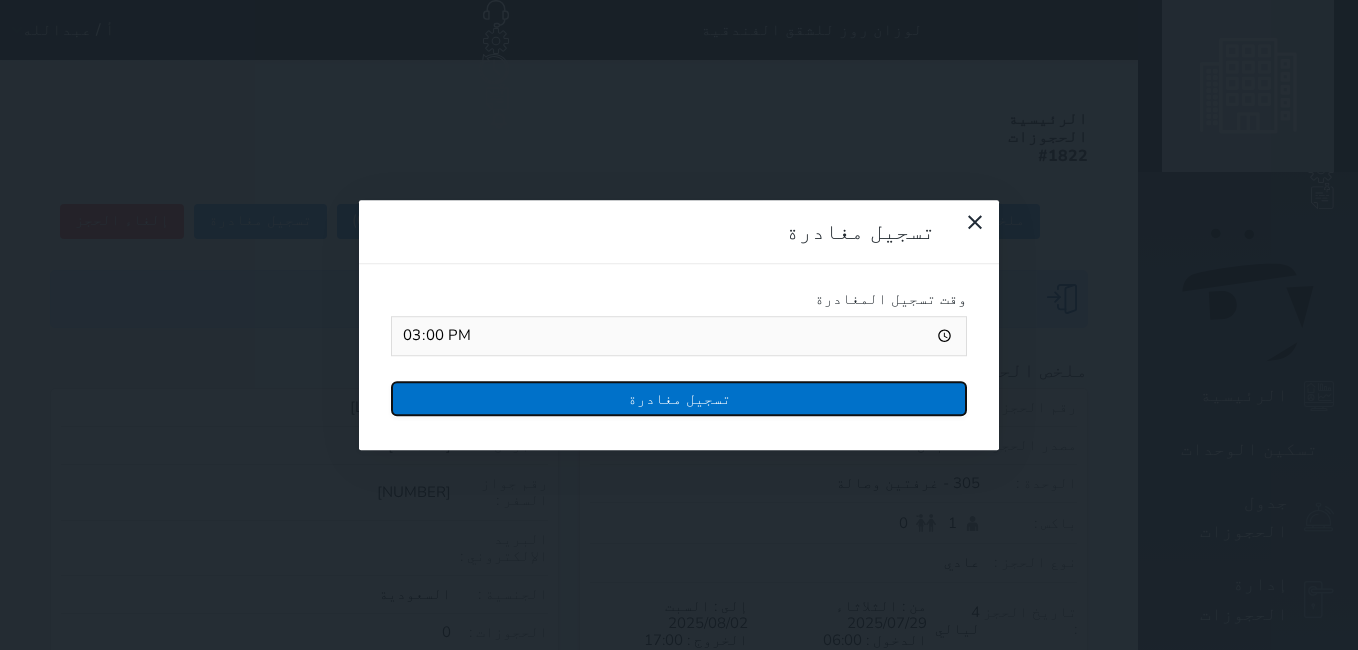 click on "تسجيل مغادرة" at bounding box center [679, 398] 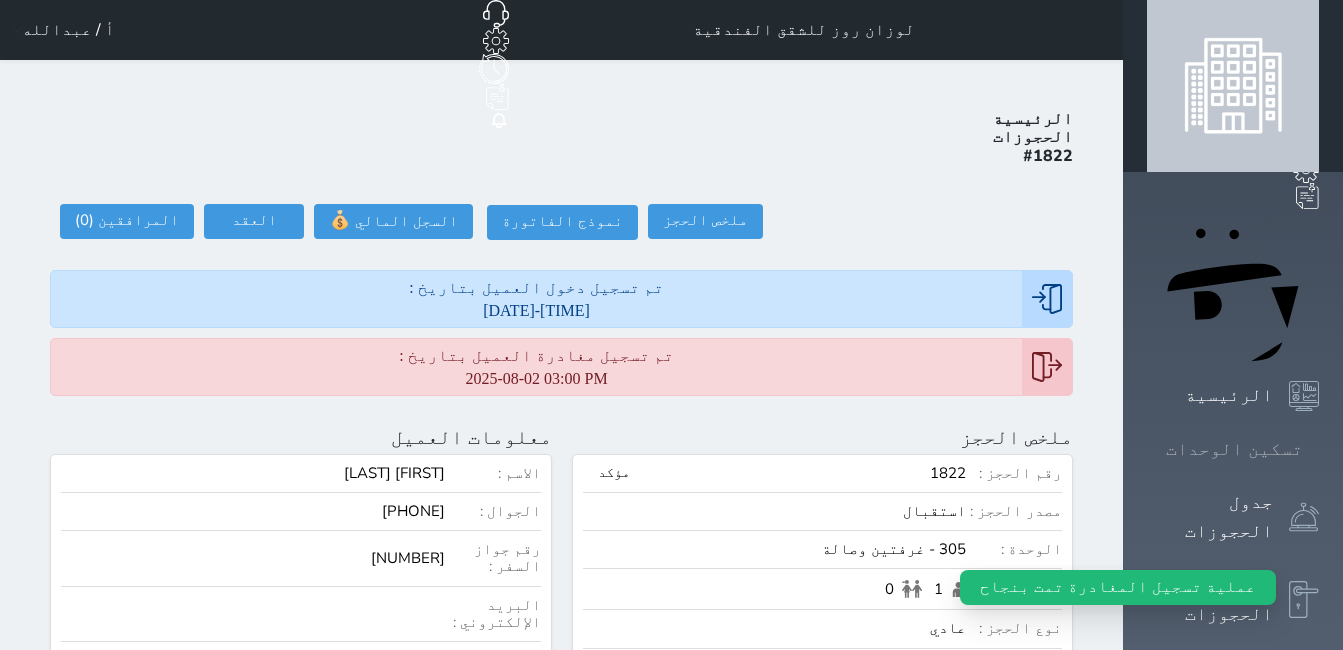 click on "تسكين الوحدات" at bounding box center (1234, 449) 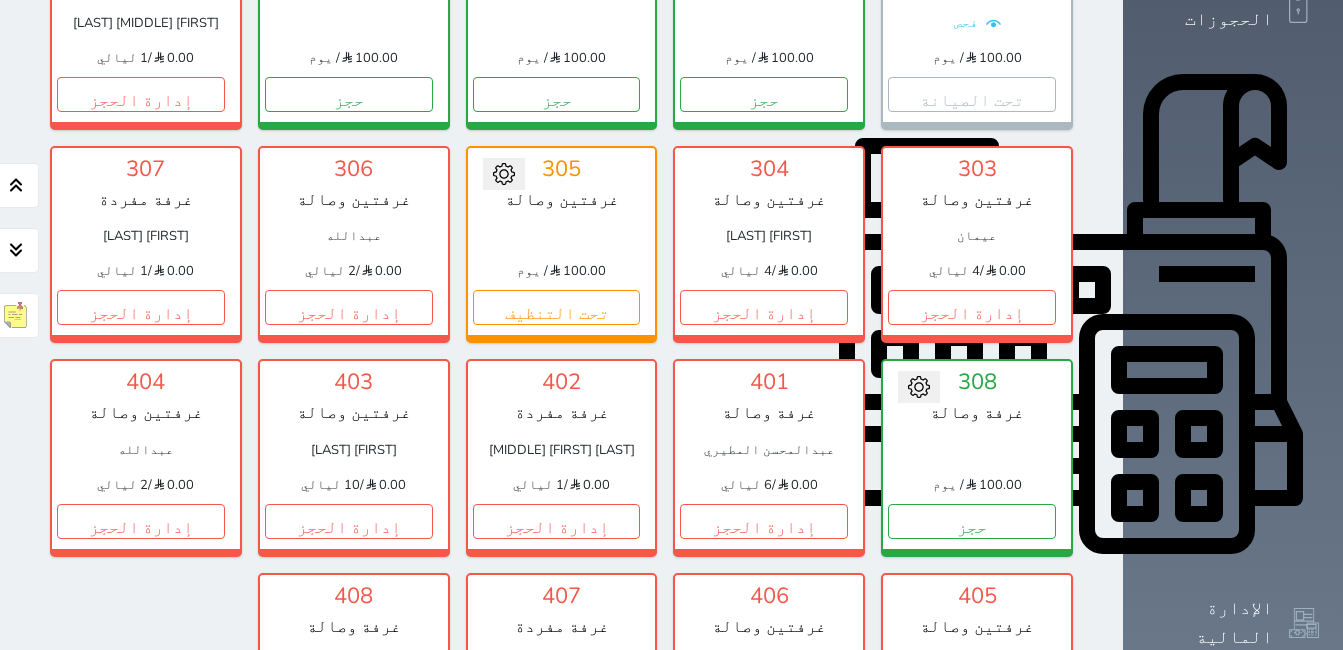 scroll, scrollTop: 678, scrollLeft: 0, axis: vertical 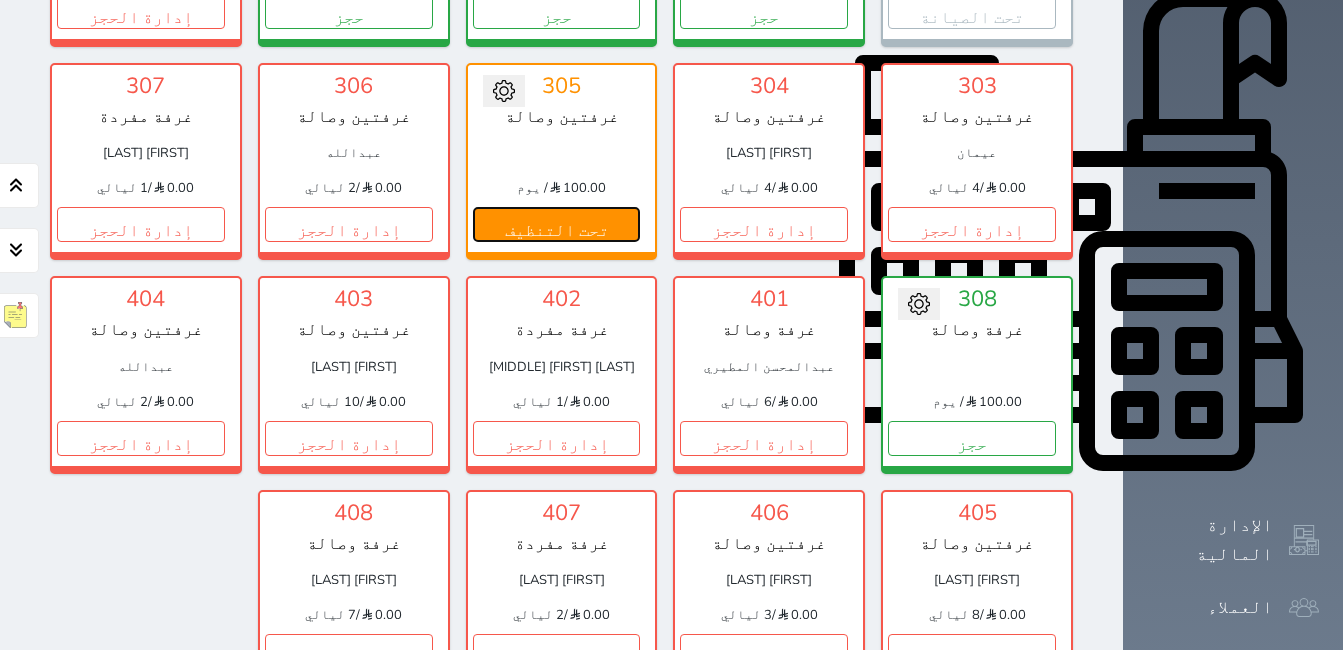 click on "تحت التنظيف" at bounding box center (557, 224) 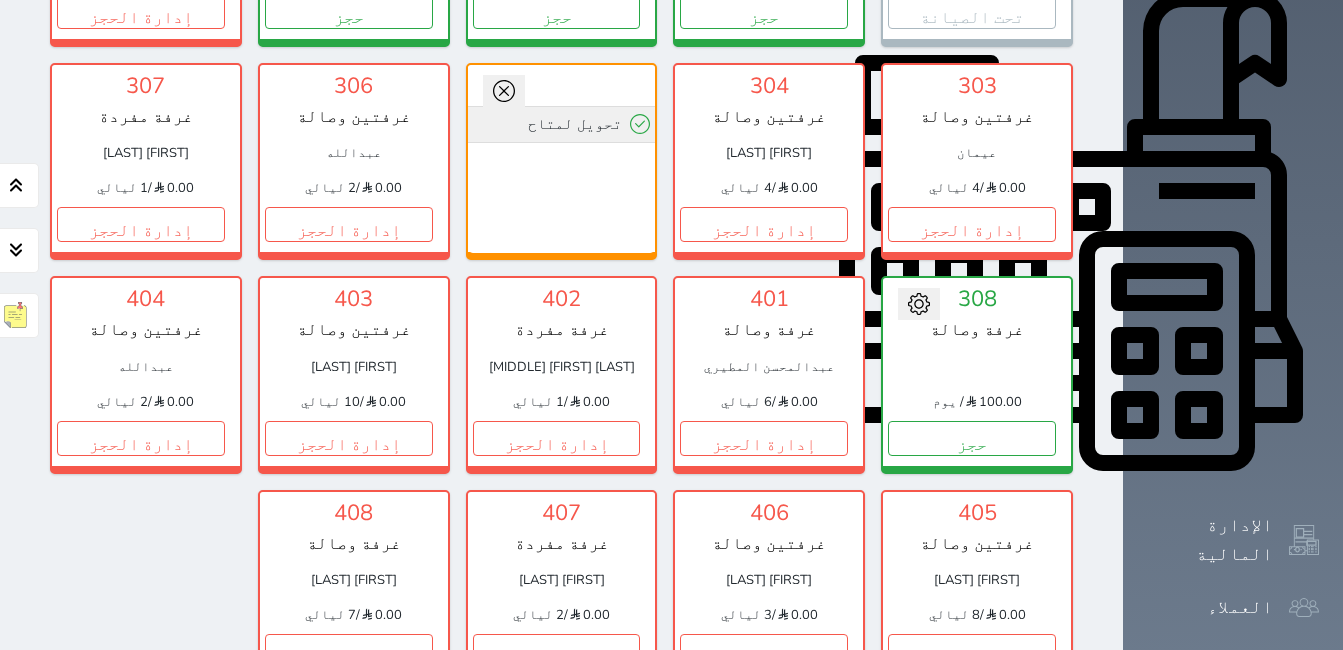 click on "تحويل لمتاح" at bounding box center (562, 124) 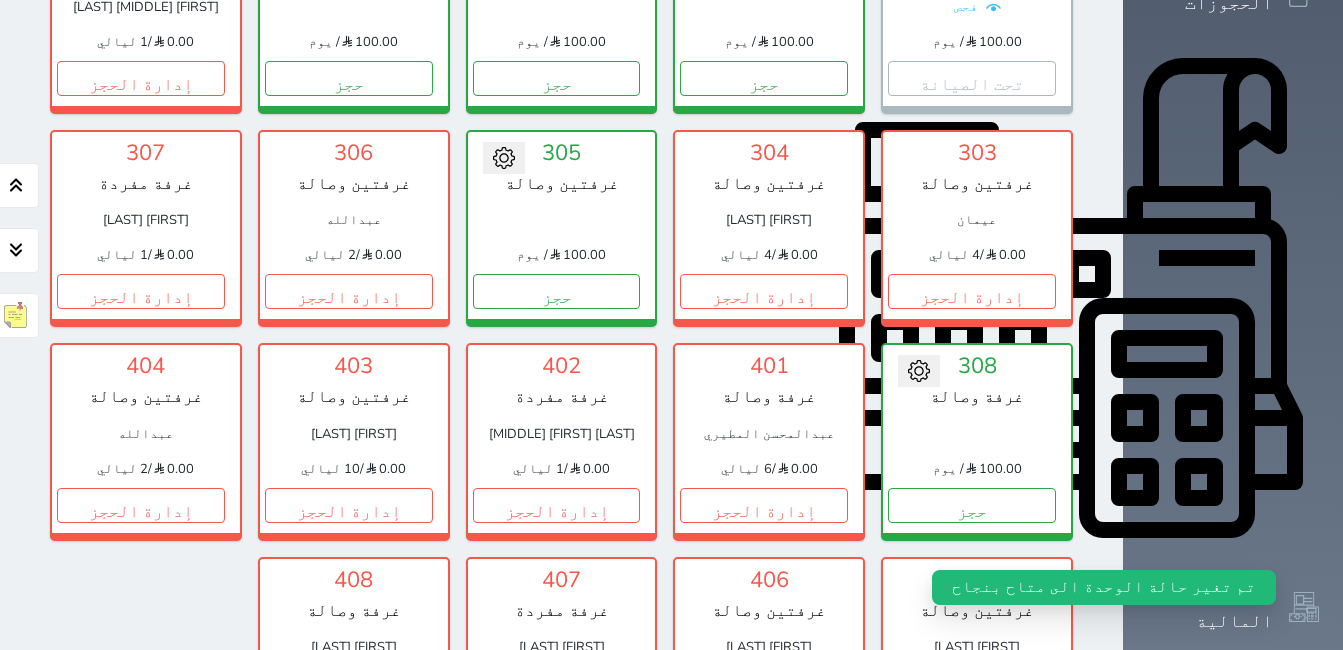 scroll, scrollTop: 578, scrollLeft: 0, axis: vertical 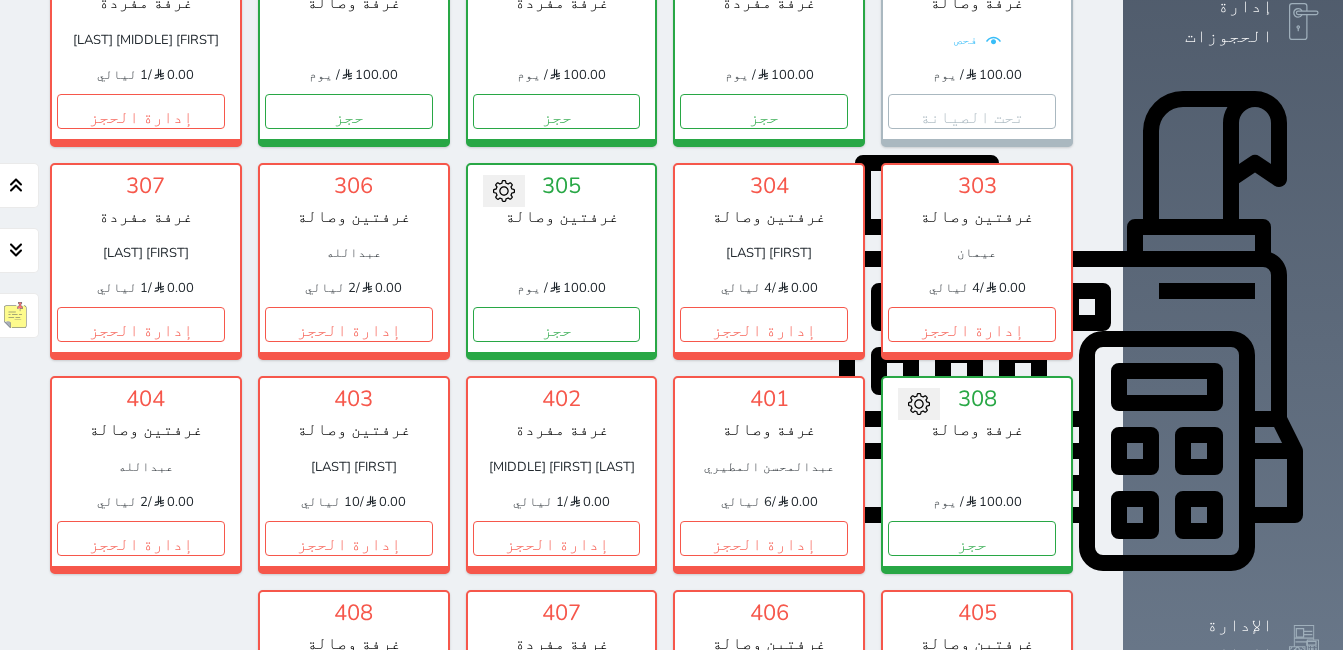 click on "إدارة الحجز" at bounding box center [557, 751] 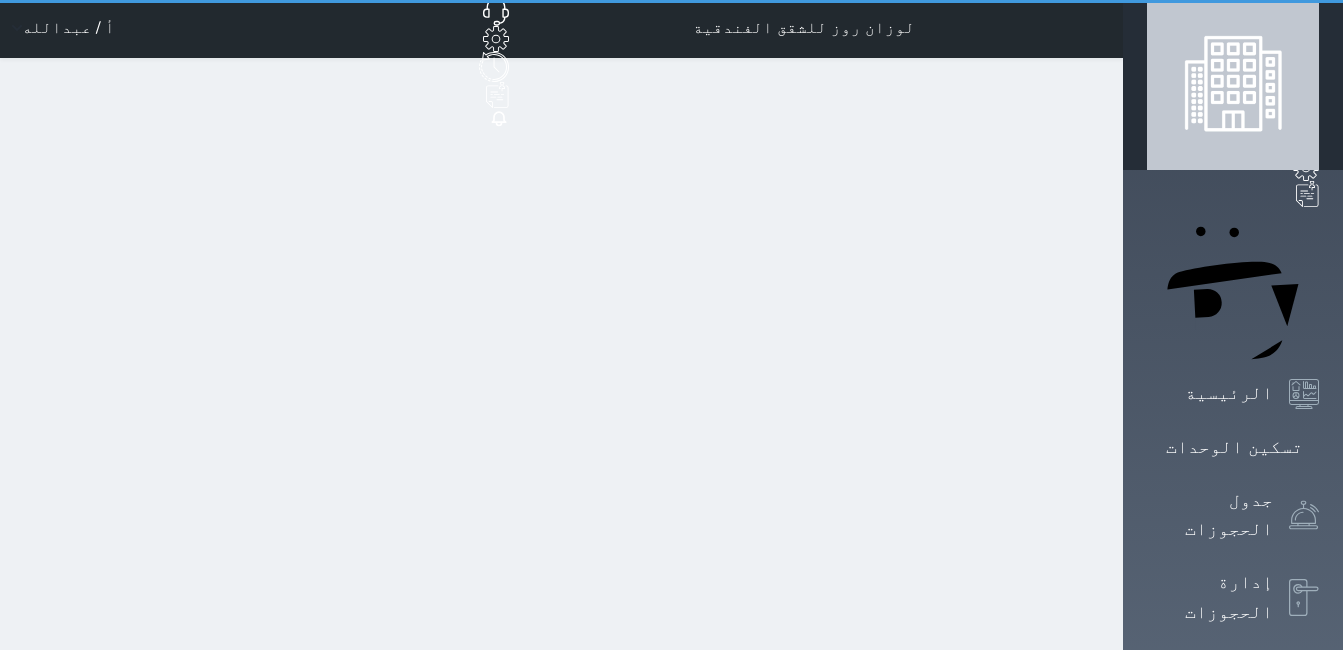 scroll, scrollTop: 0, scrollLeft: 0, axis: both 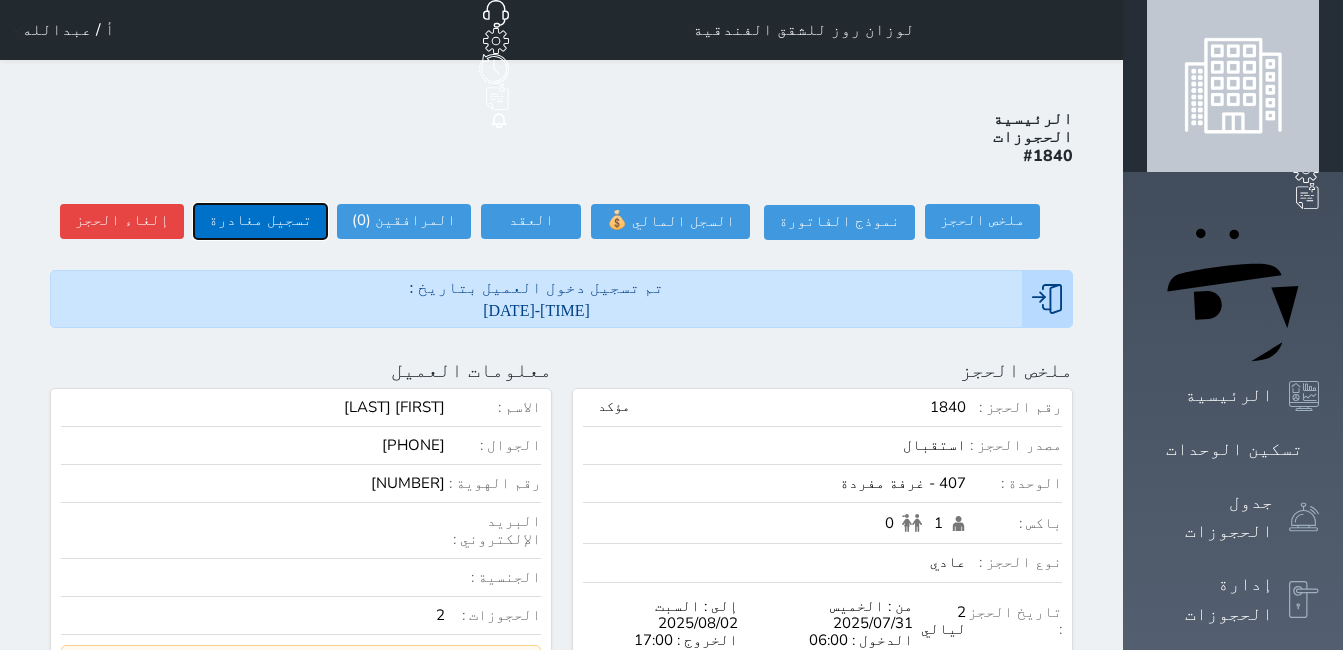 click on "تسجيل مغادرة" at bounding box center [260, 221] 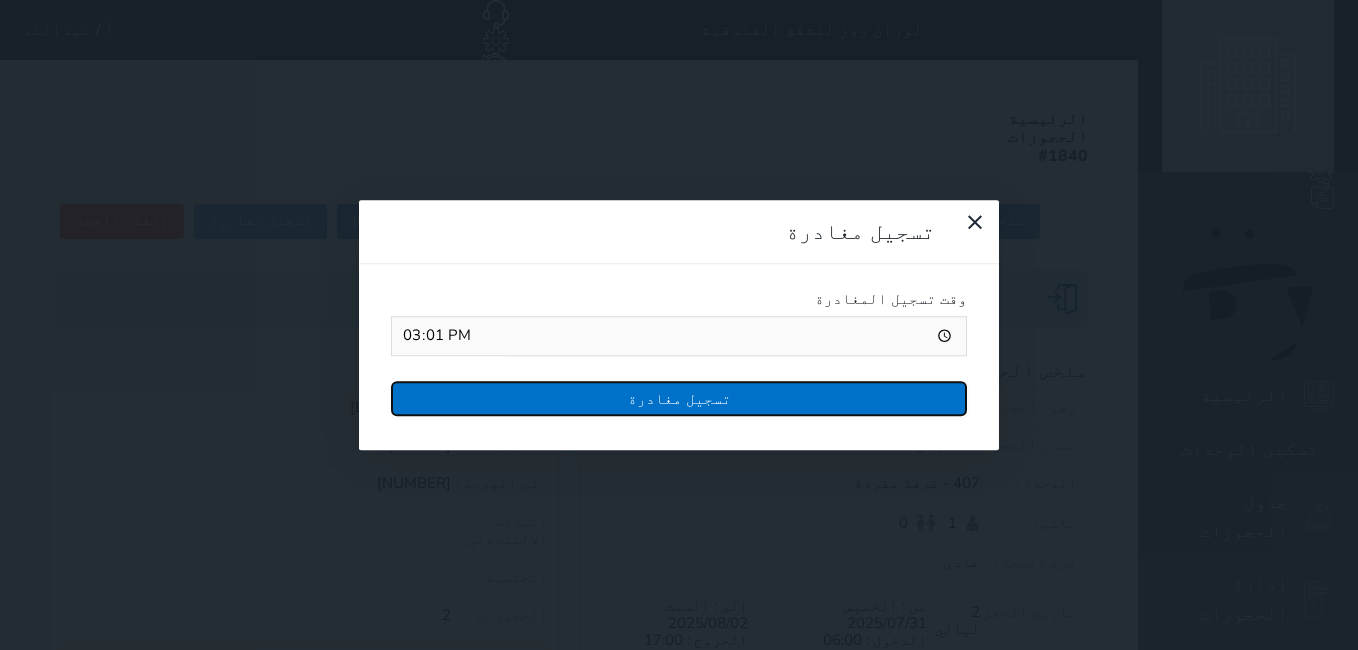 click on "تسجيل مغادرة" at bounding box center [679, 398] 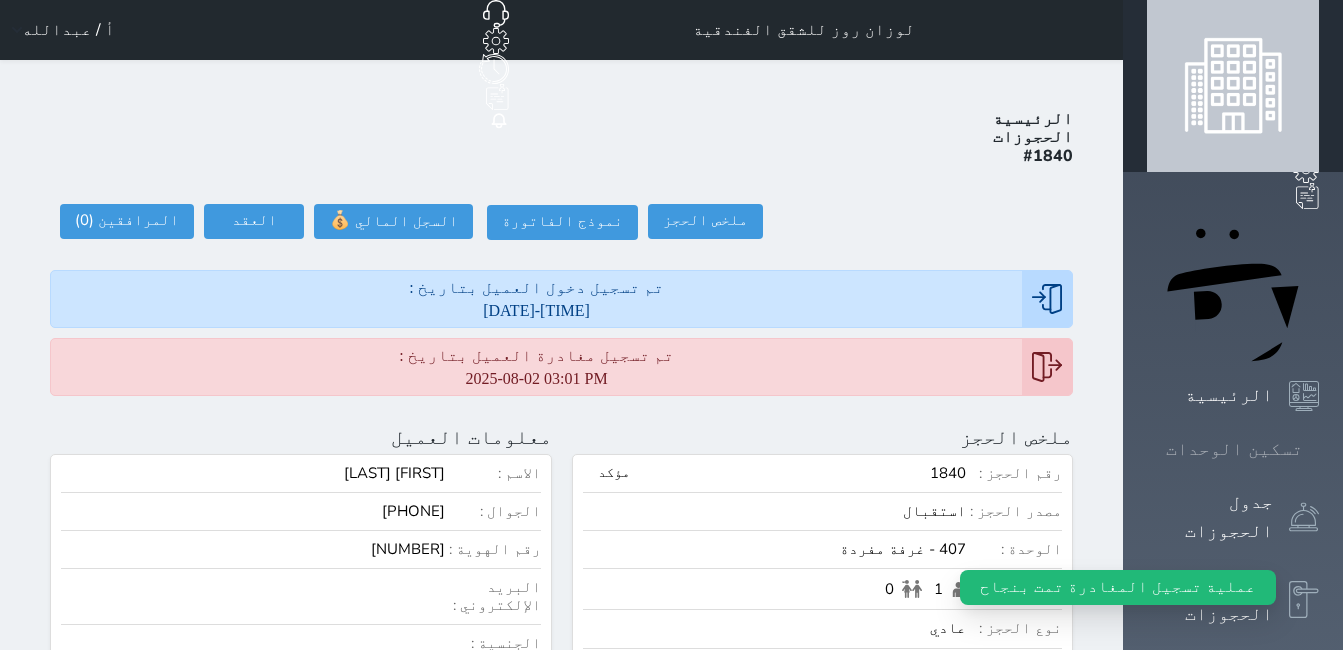 click on "تسكين الوحدات" at bounding box center (1234, 449) 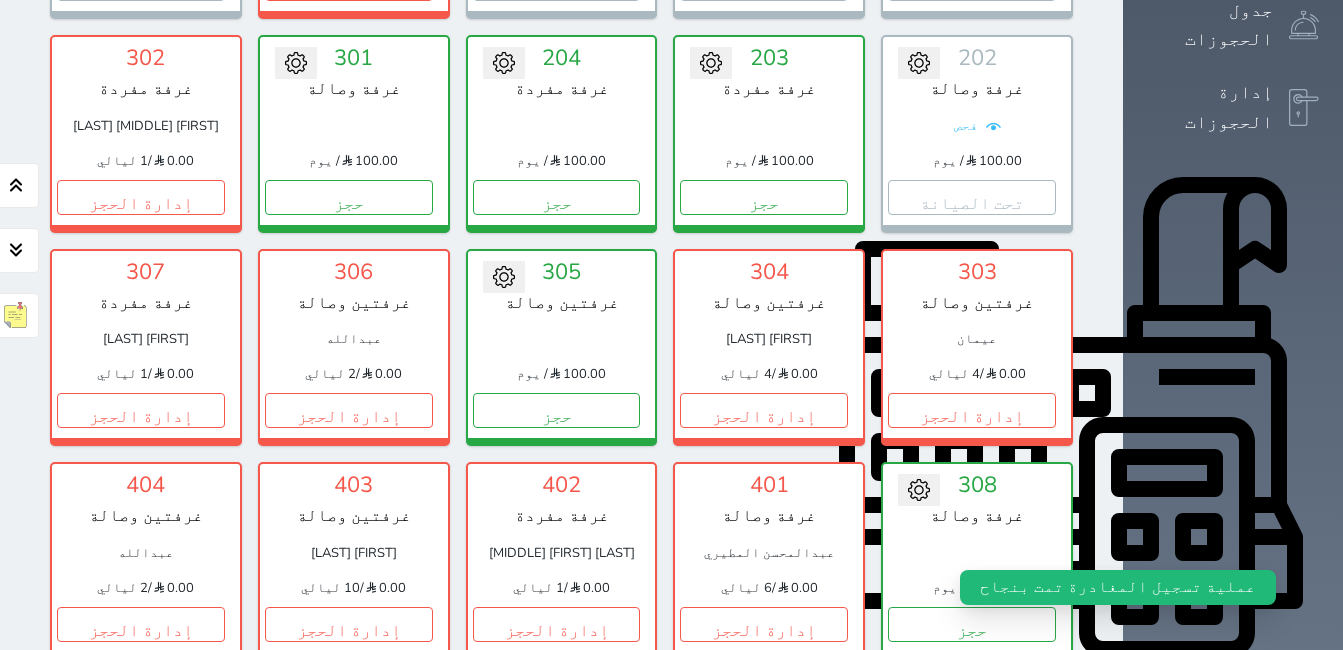 scroll, scrollTop: 578, scrollLeft: 0, axis: vertical 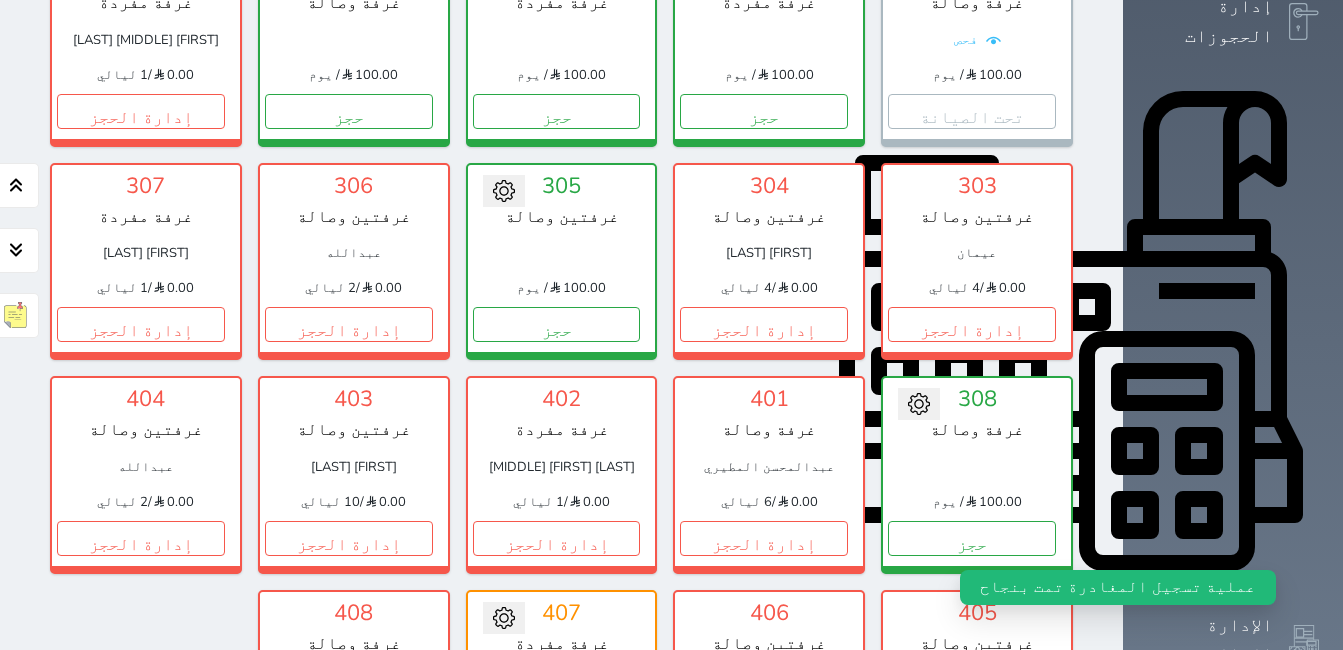 click on "تحت التنظيف" at bounding box center [557, 751] 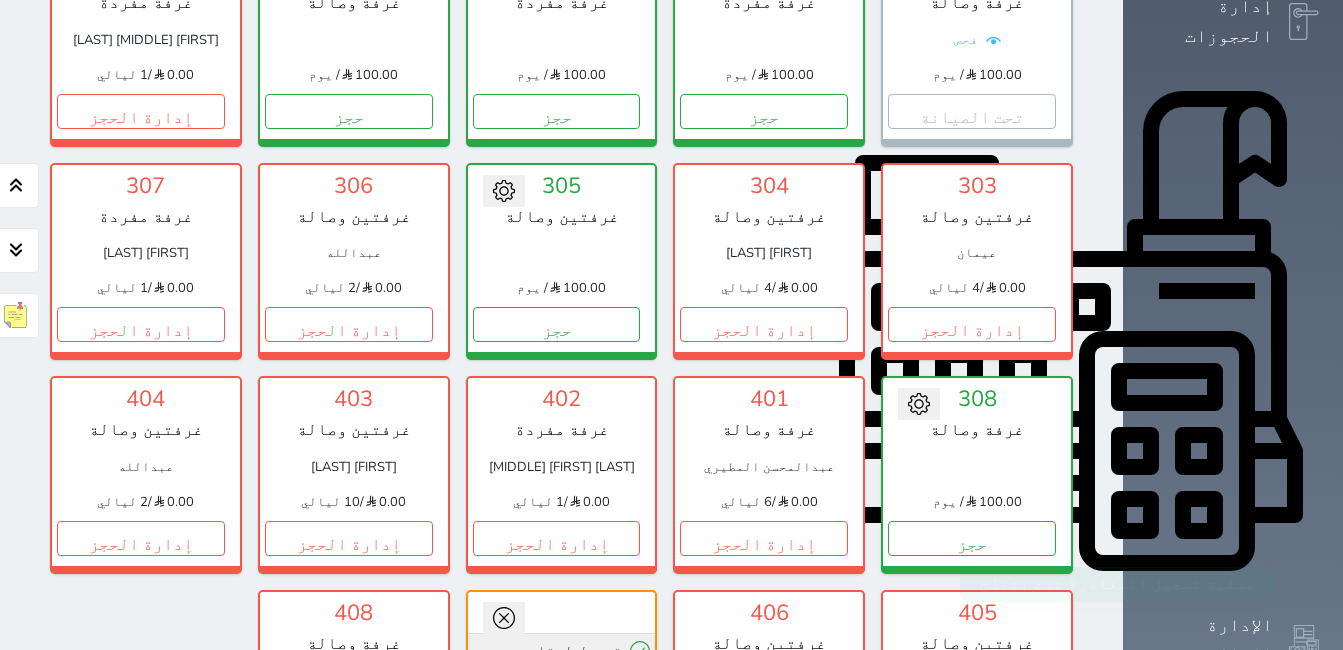 click on "تحويل لمتاح" at bounding box center [562, 651] 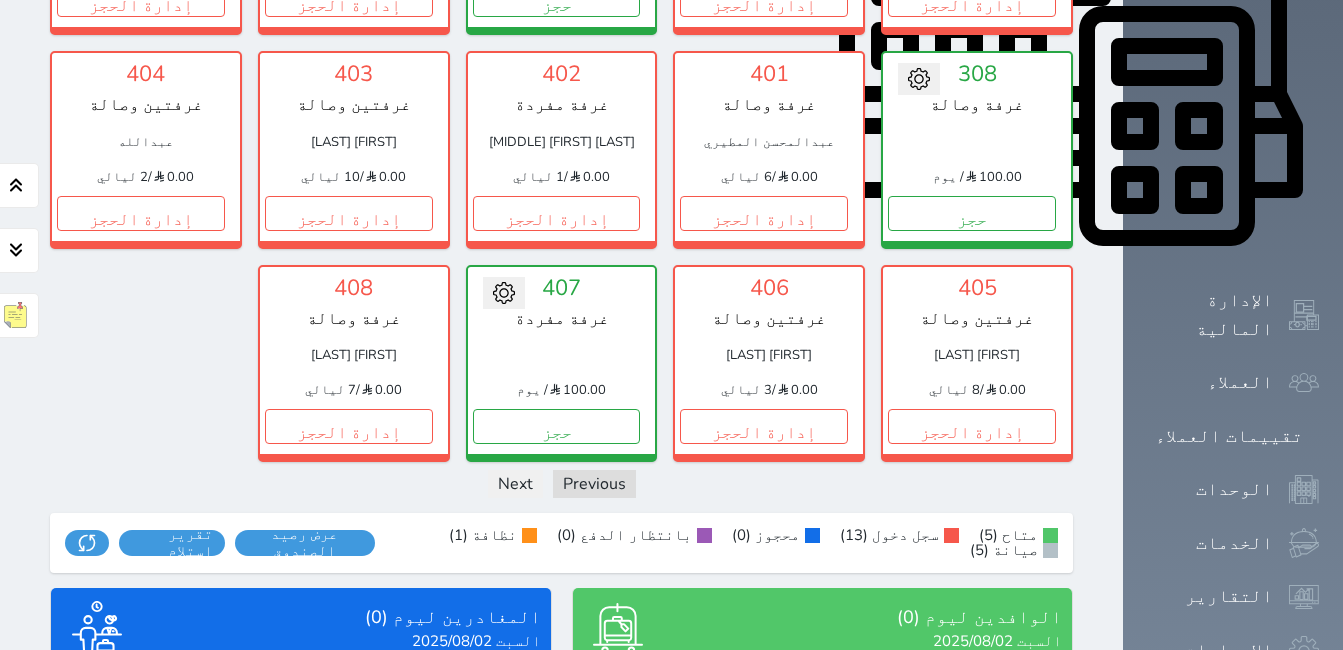 scroll, scrollTop: 904, scrollLeft: 0, axis: vertical 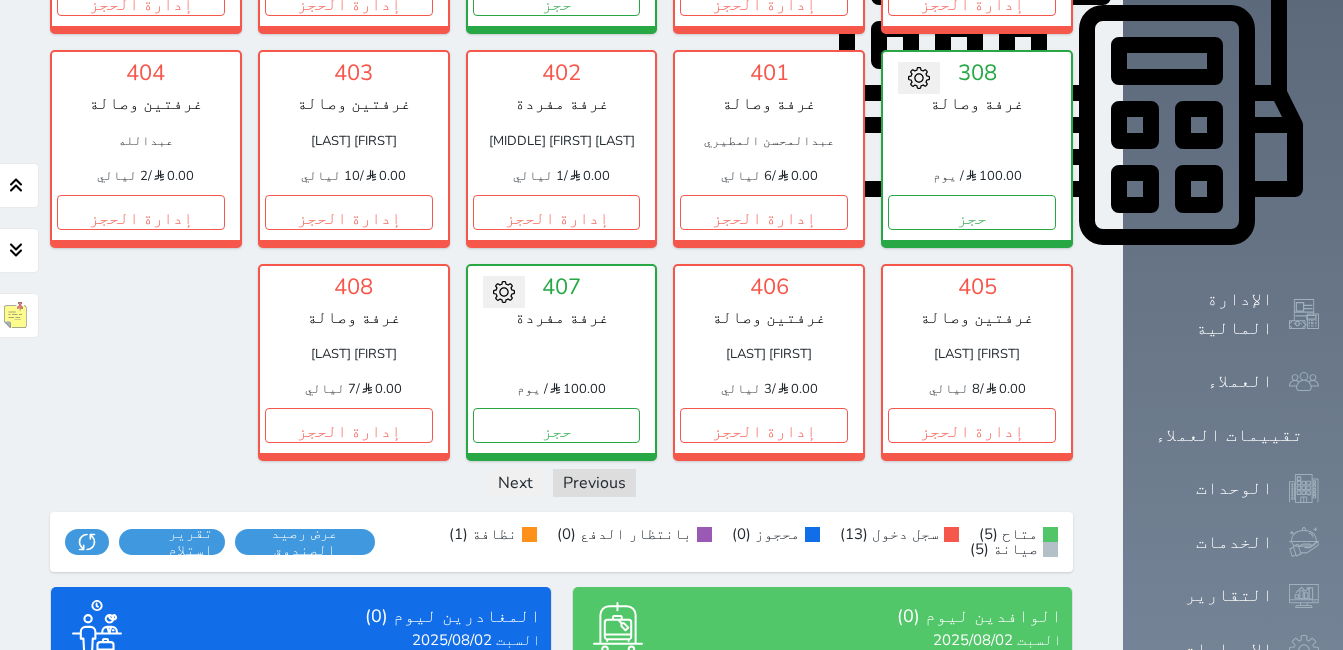 click on "عرض المغادرين" at bounding box center [301, 806] 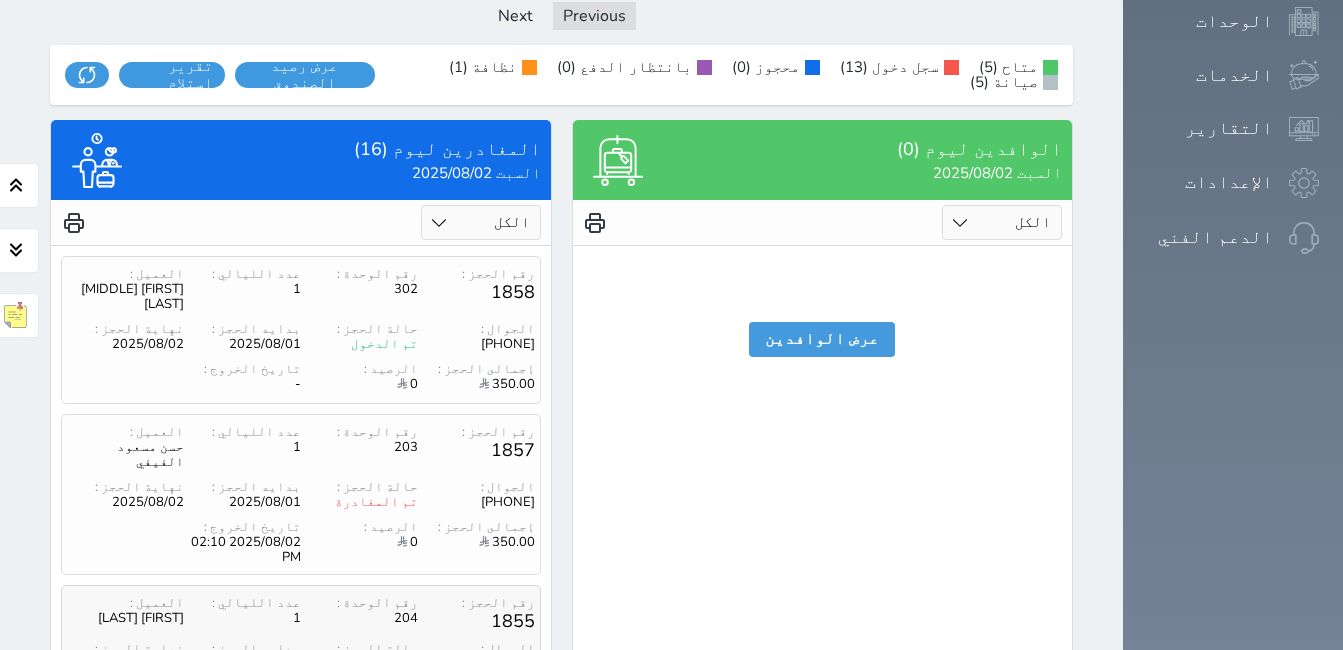 scroll, scrollTop: 1412, scrollLeft: 0, axis: vertical 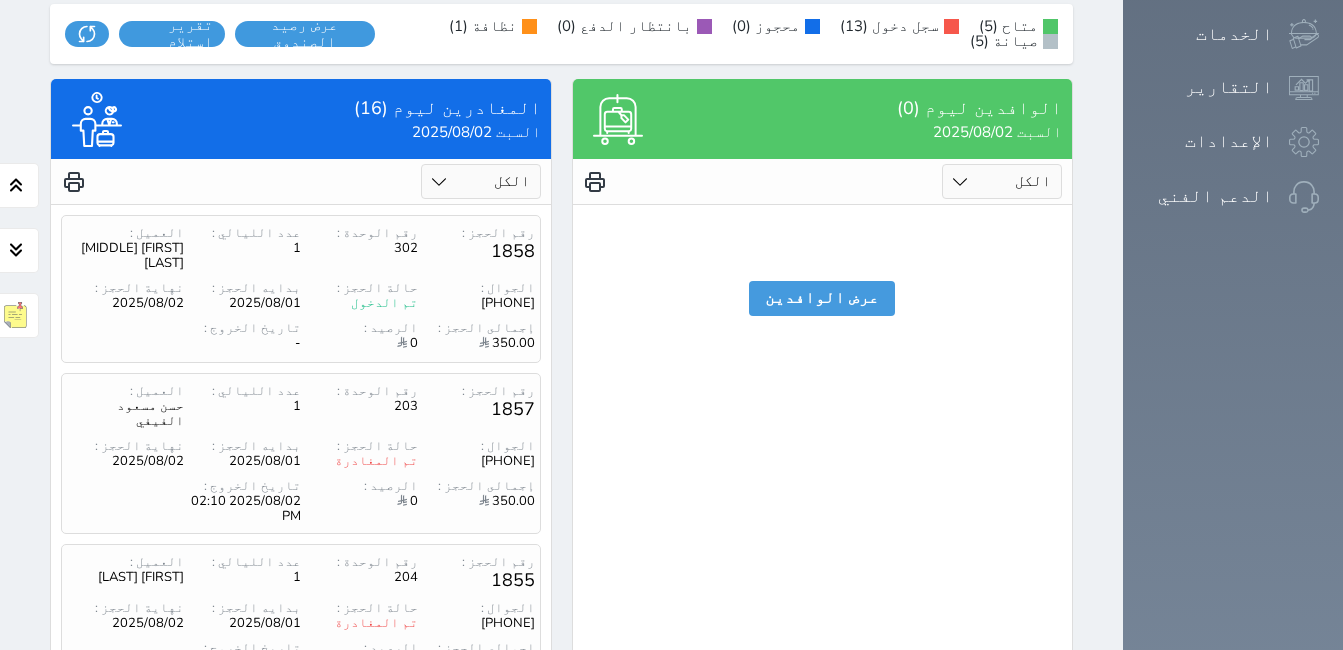 click on "2" at bounding box center [317, 890] 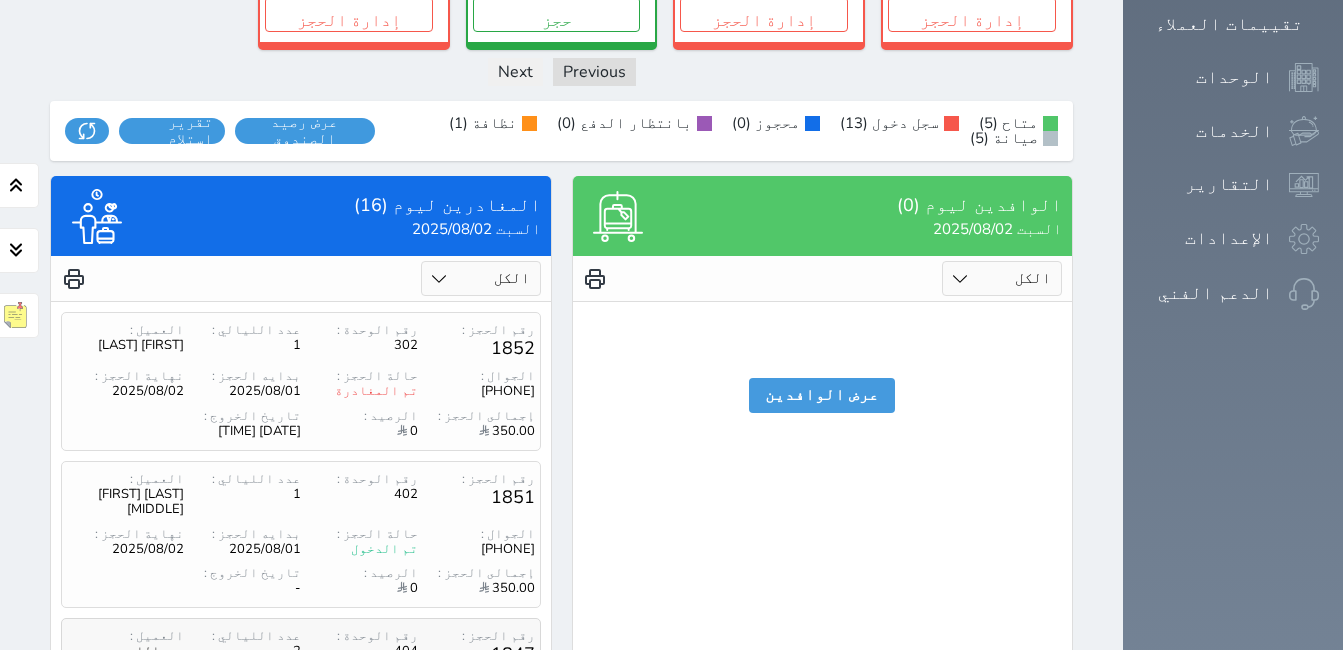 scroll, scrollTop: 1412, scrollLeft: 0, axis: vertical 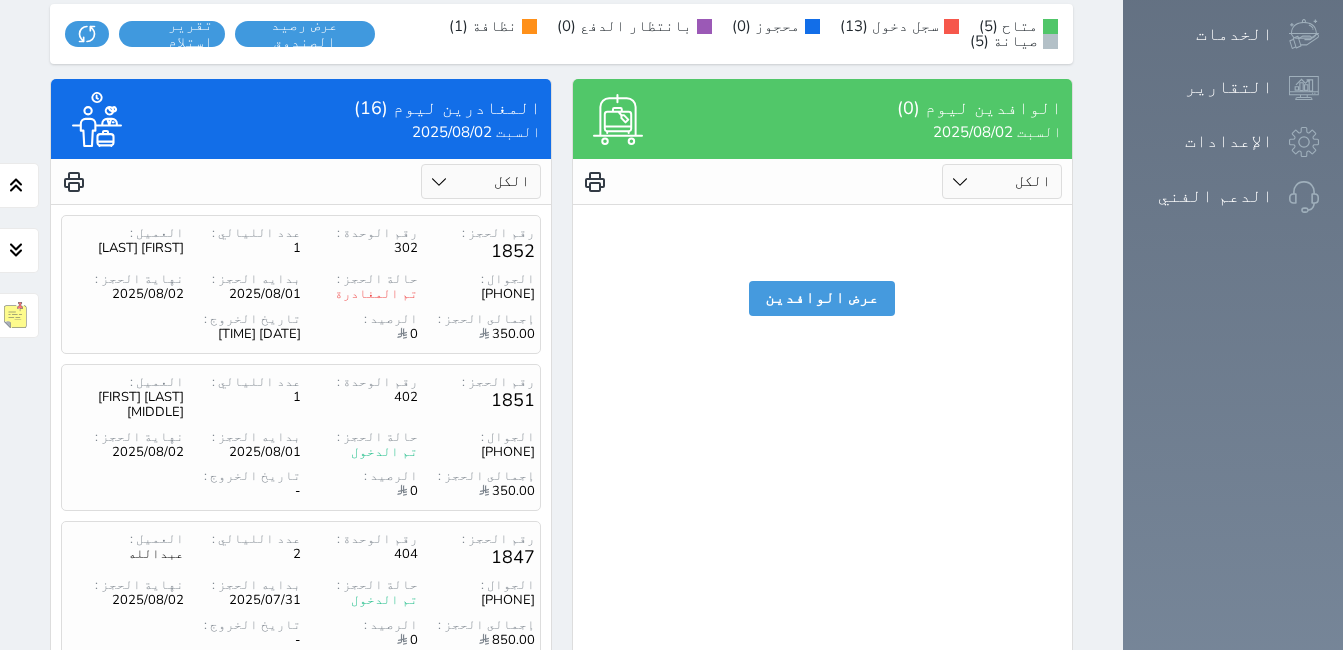 click on "3" at bounding box center [283, 839] 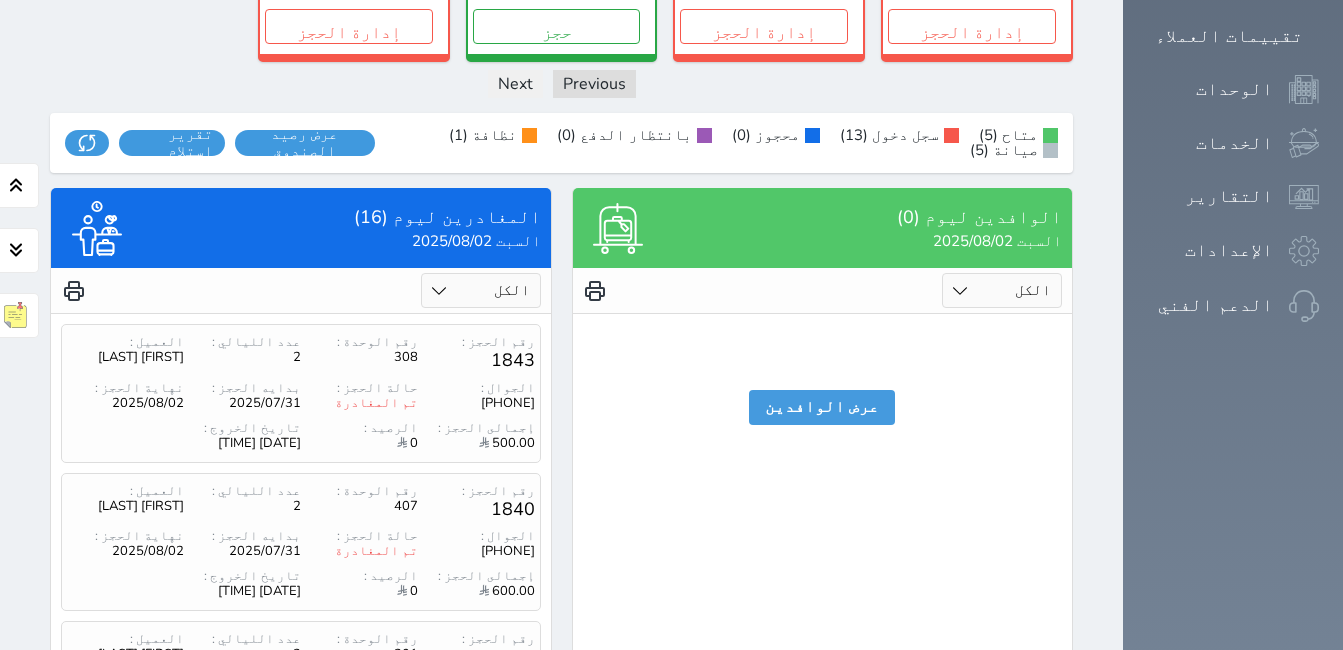 scroll, scrollTop: 1403, scrollLeft: 0, axis: vertical 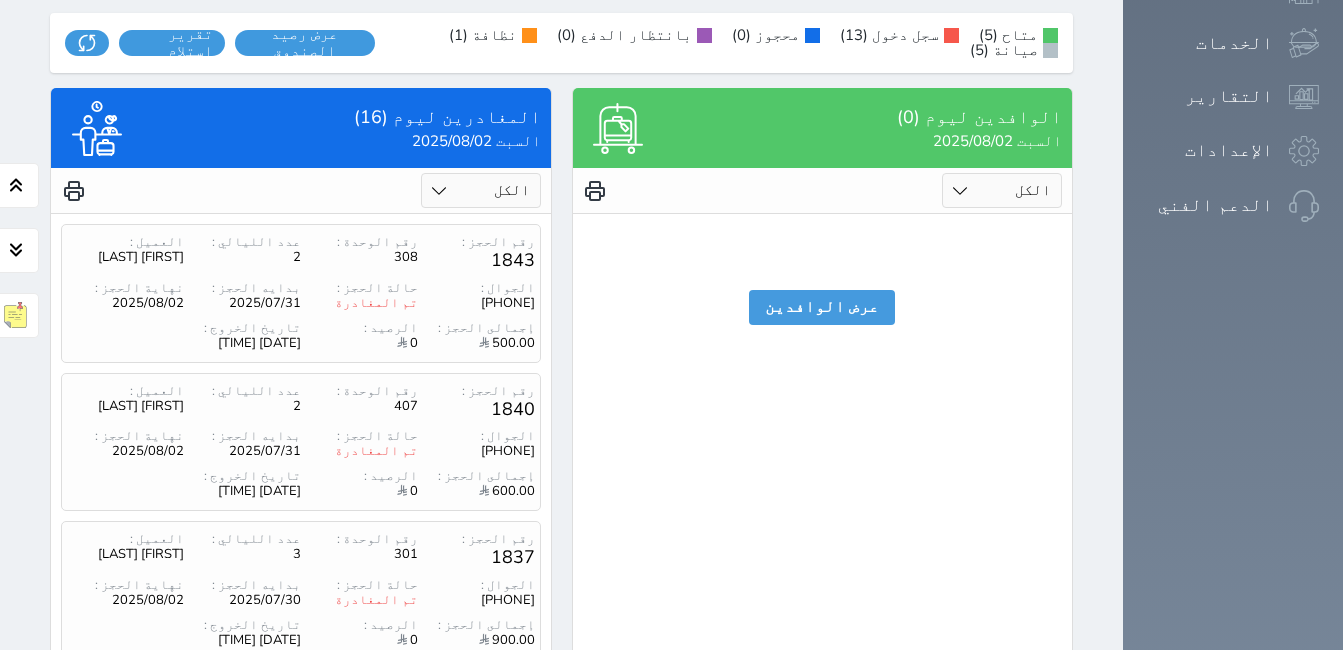 drag, startPoint x: 256, startPoint y: 590, endPoint x: 256, endPoint y: 601, distance: 11 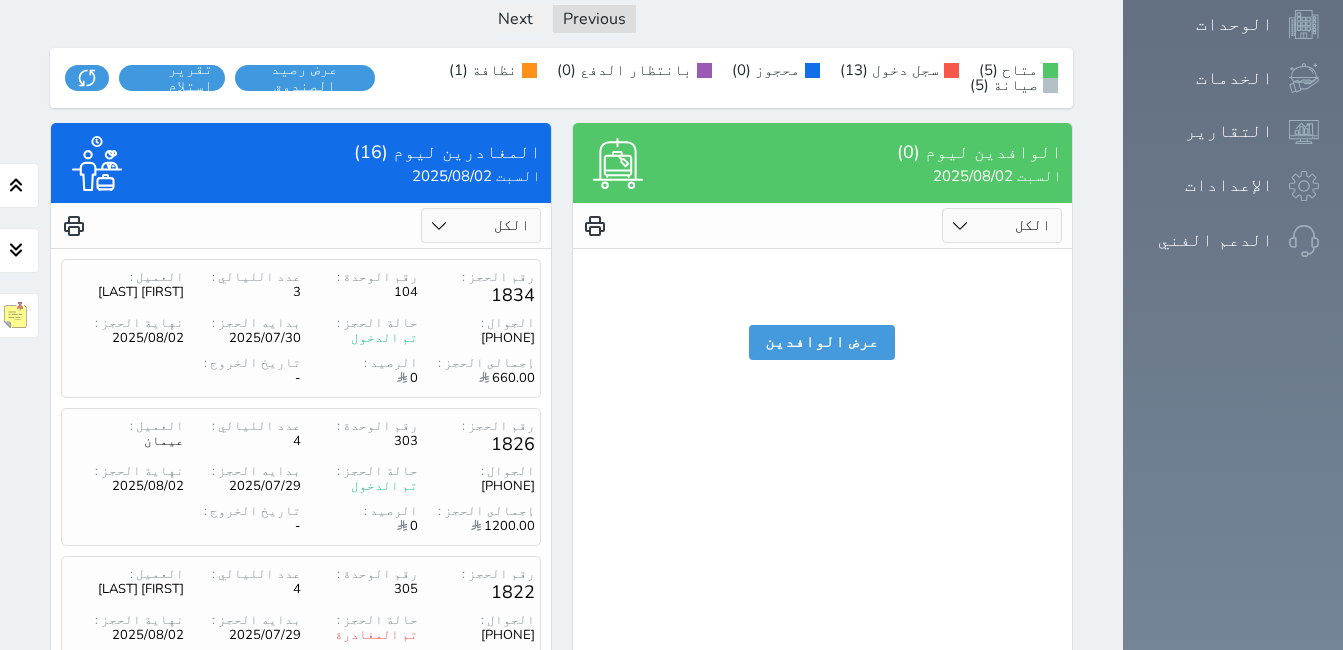 scroll, scrollTop: 1403, scrollLeft: 0, axis: vertical 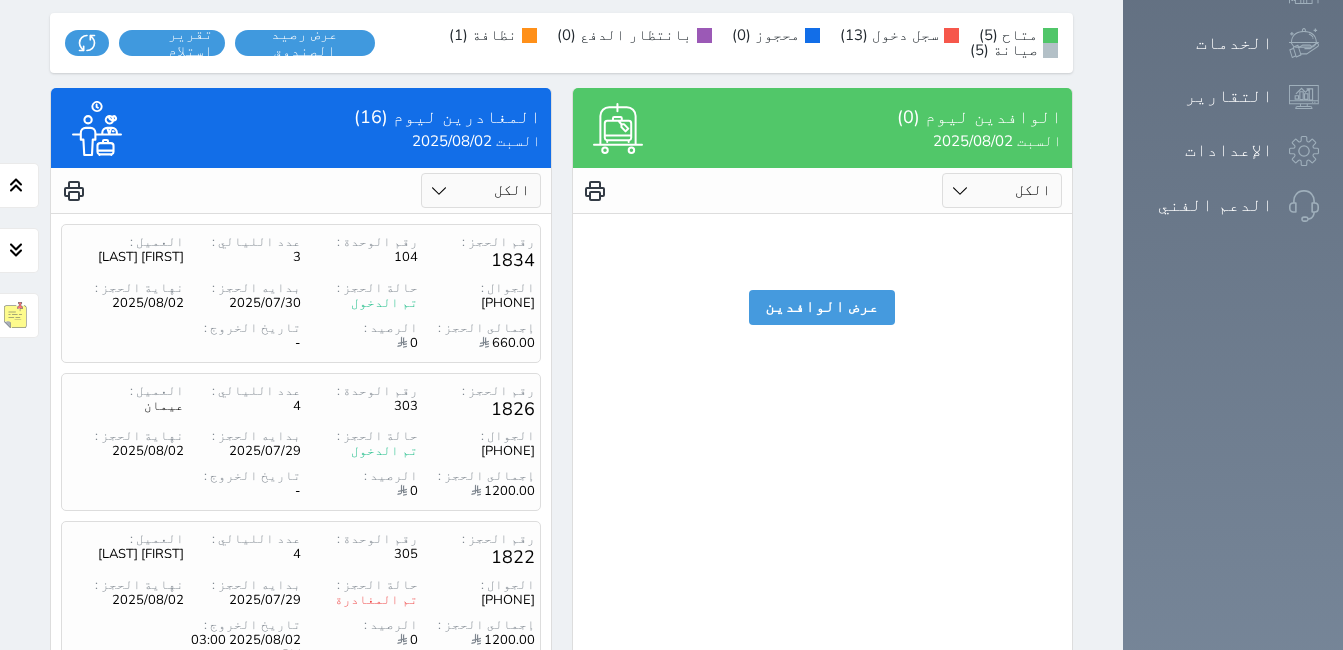 click on "3" at bounding box center (283, 853) 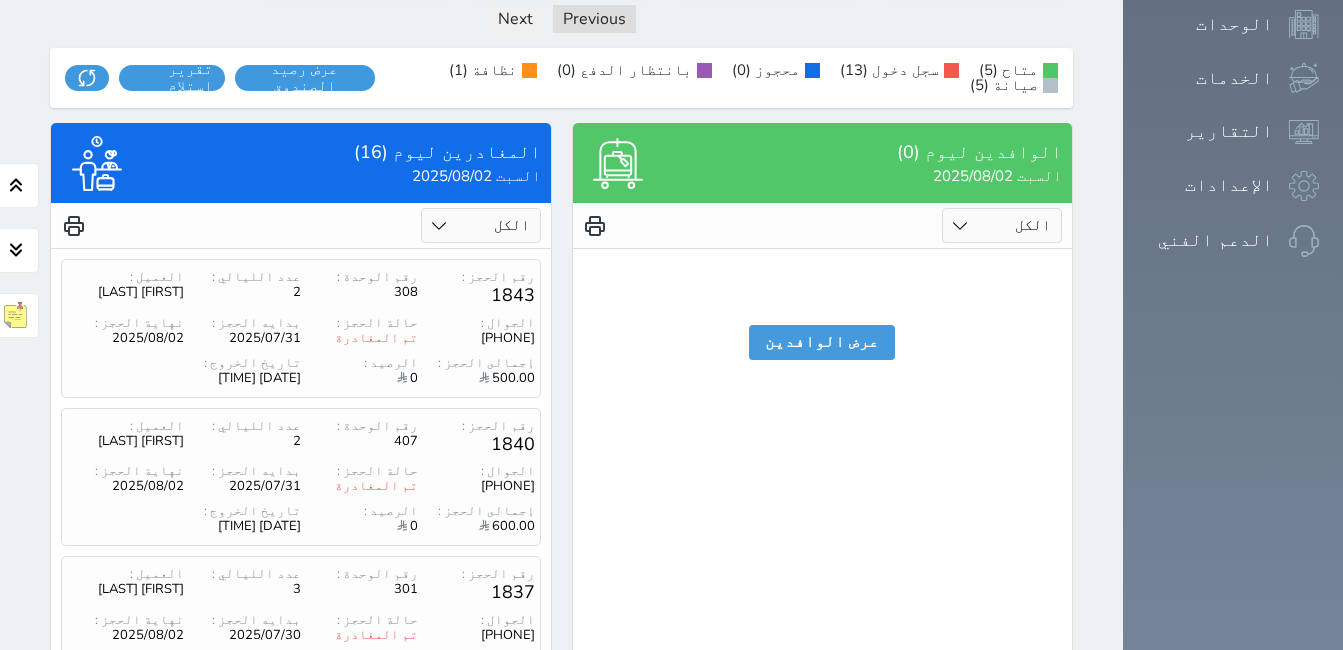 scroll, scrollTop: 1403, scrollLeft: 0, axis: vertical 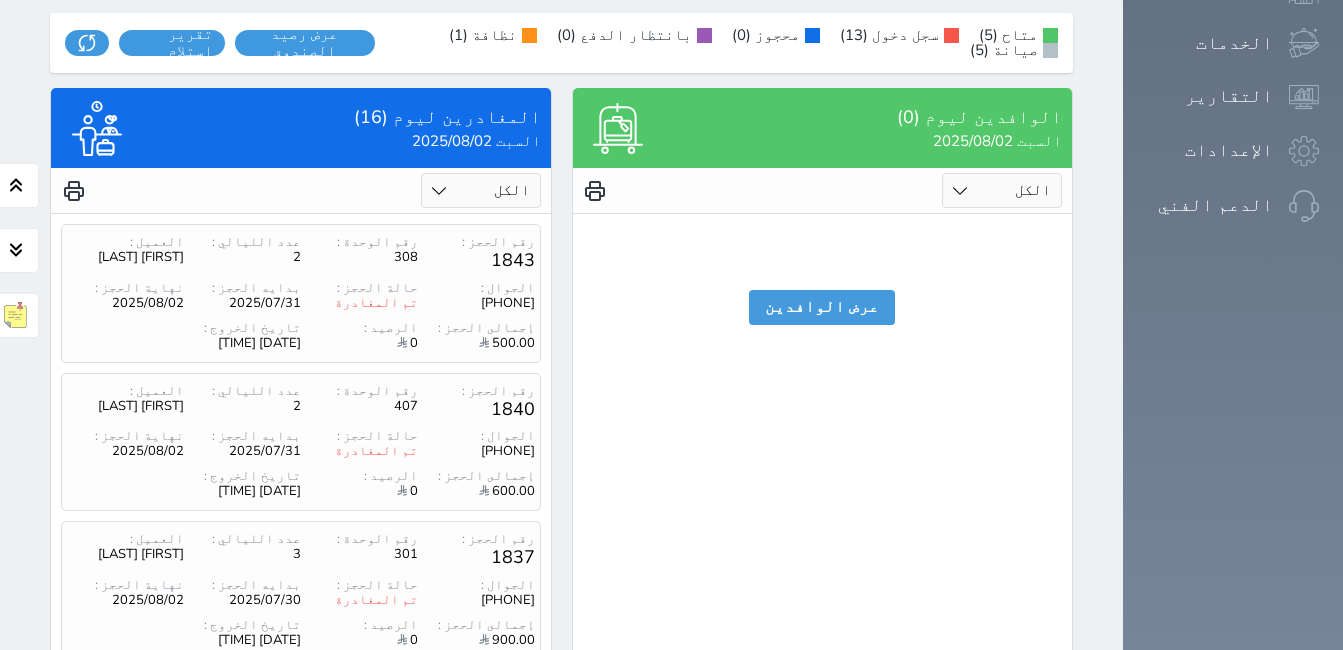 click on "2" at bounding box center [317, 839] 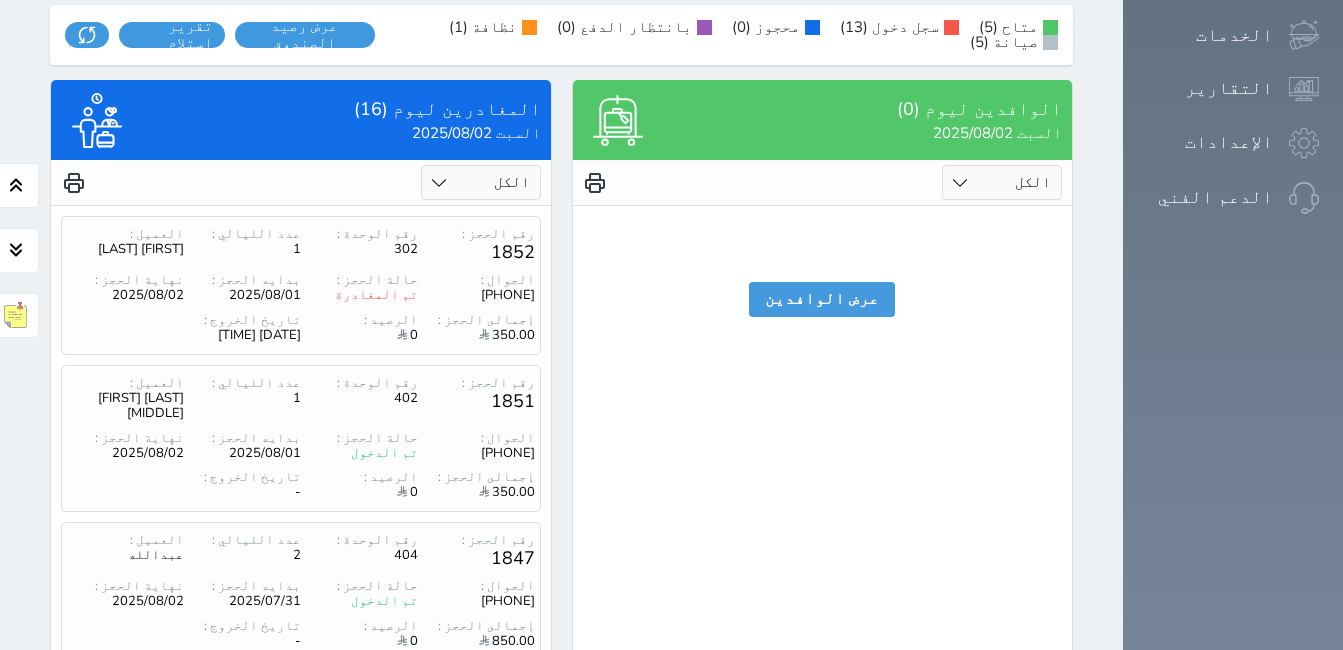 scroll, scrollTop: 1412, scrollLeft: 0, axis: vertical 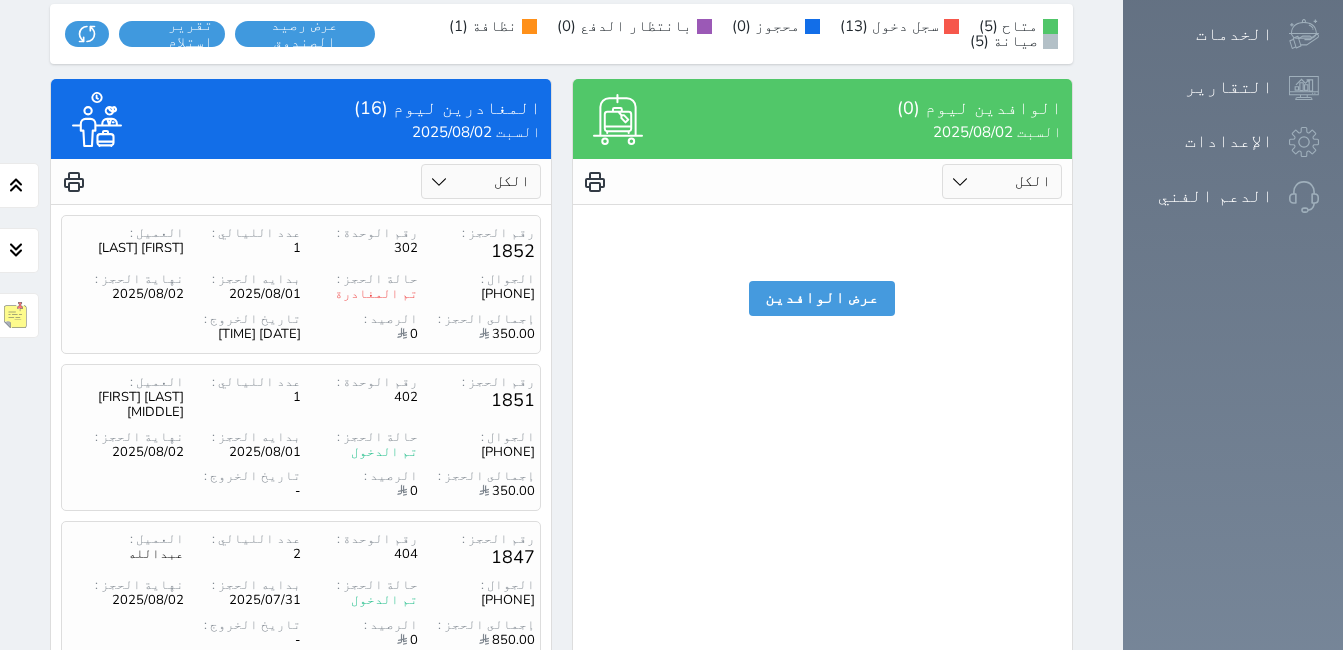 click on "1" at bounding box center [351, 839] 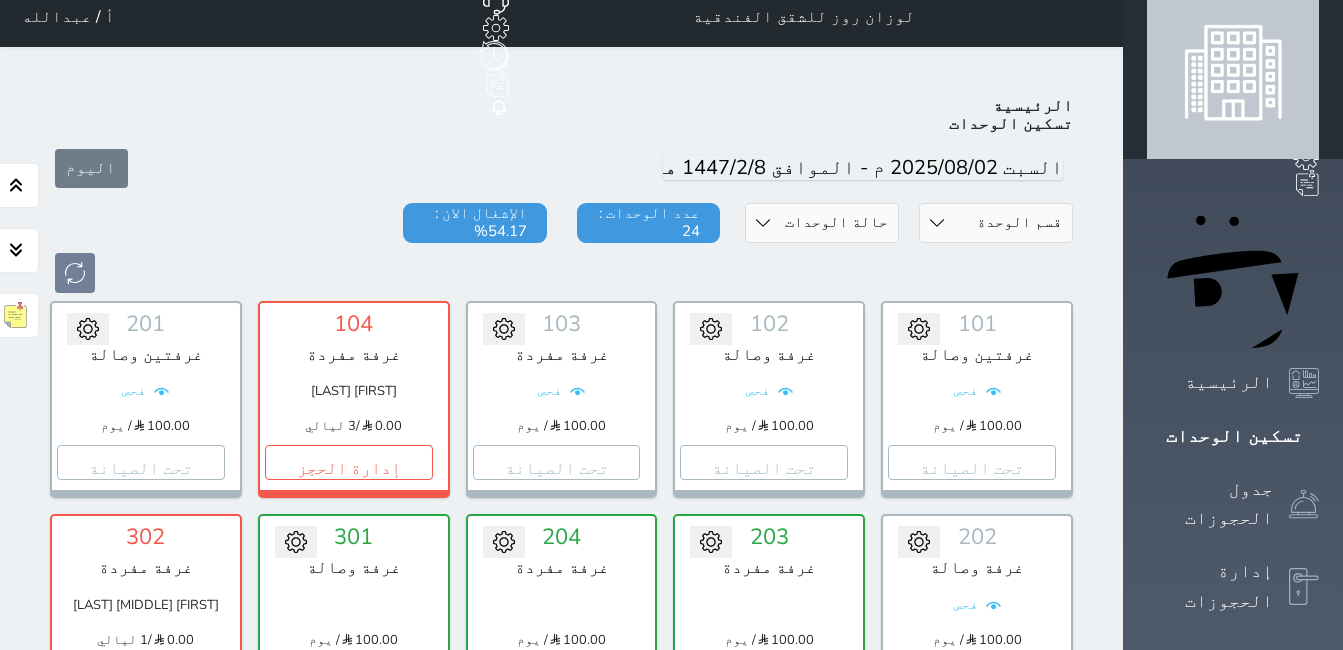 scroll, scrollTop: 0, scrollLeft: 0, axis: both 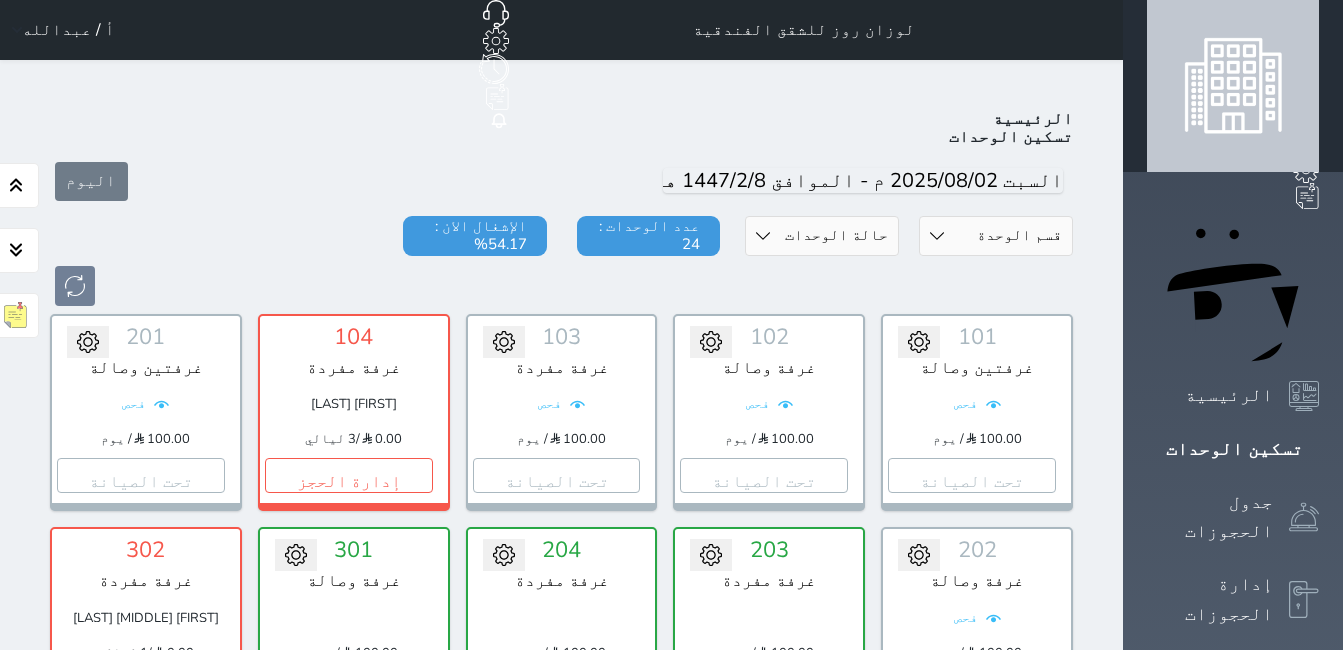 click on "أ / عبدالله" at bounding box center [68, 30] 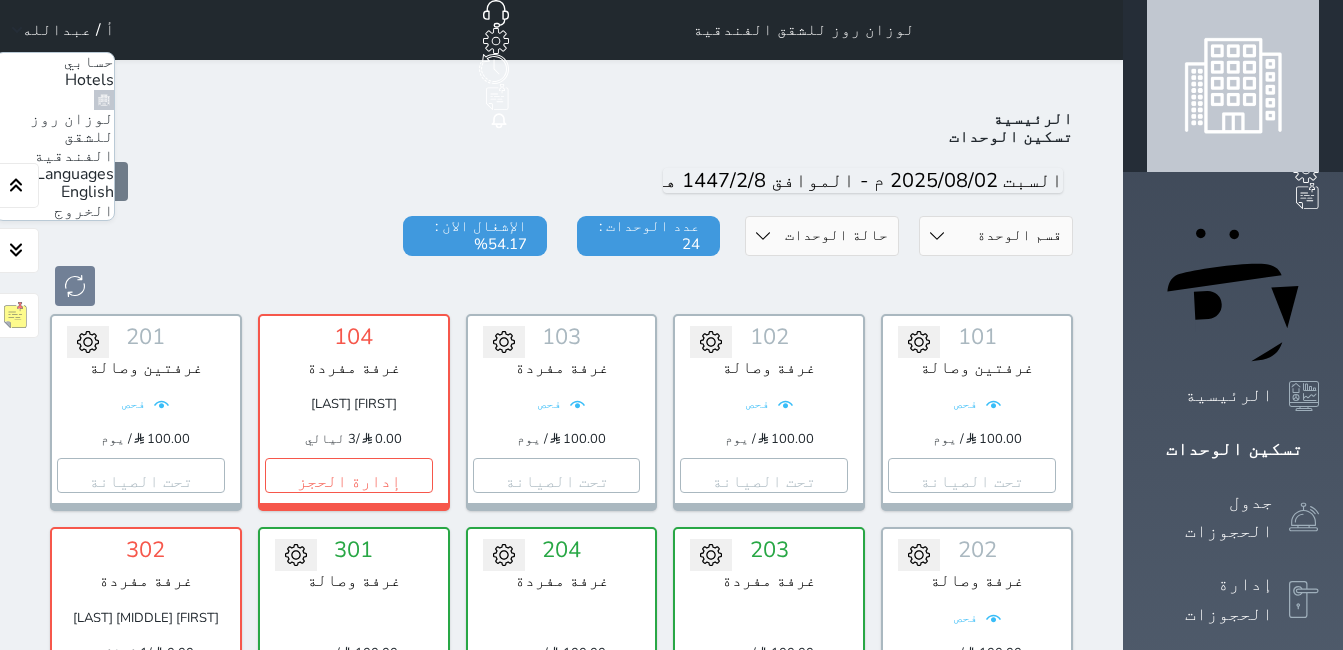 click on "الخروج" at bounding box center (84, 211) 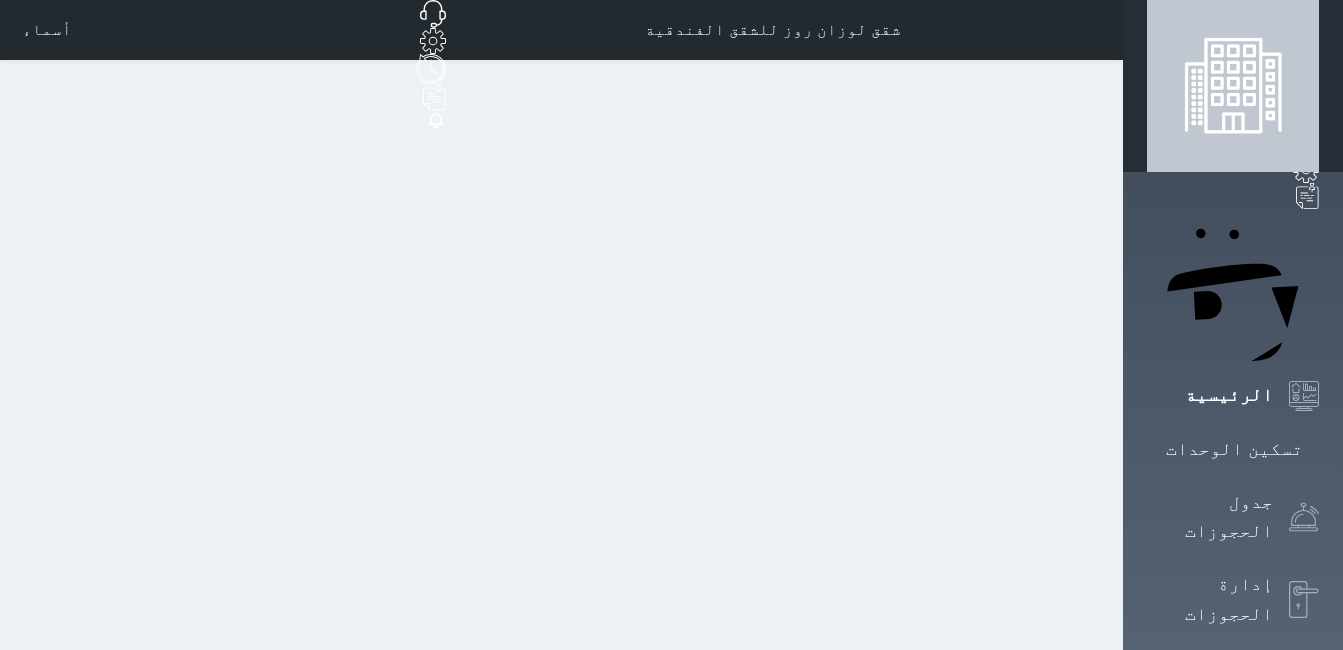 scroll, scrollTop: 0, scrollLeft: 0, axis: both 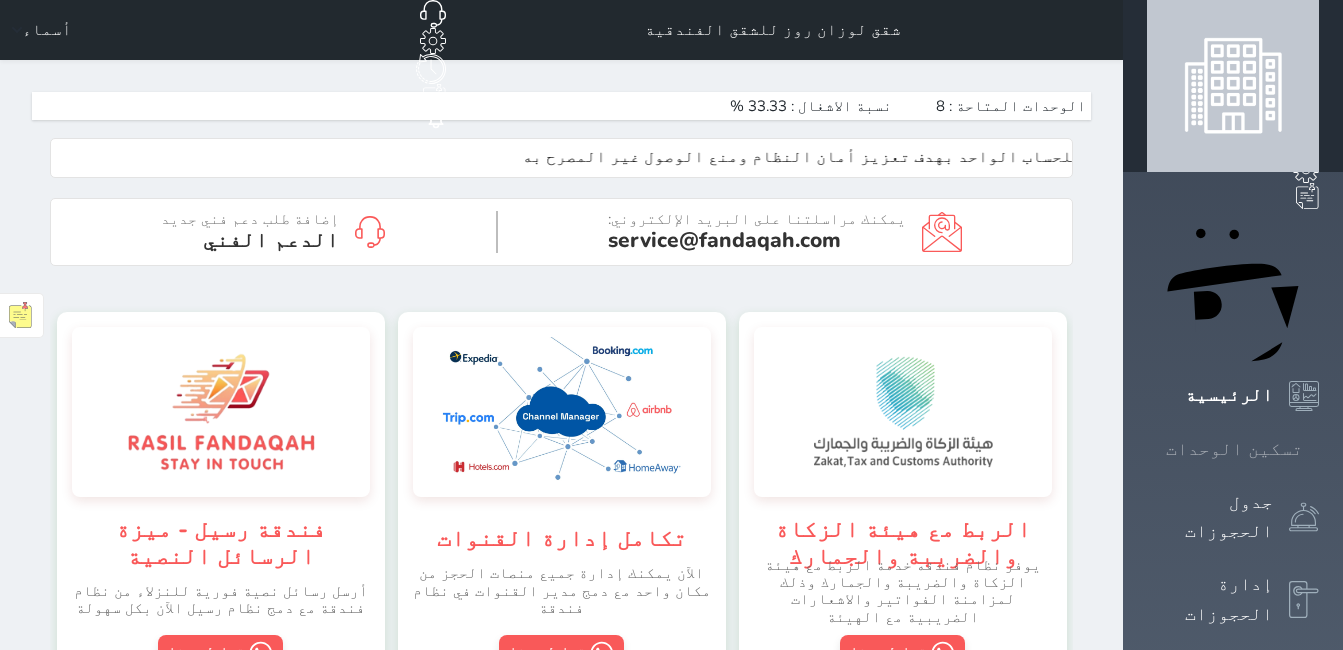click 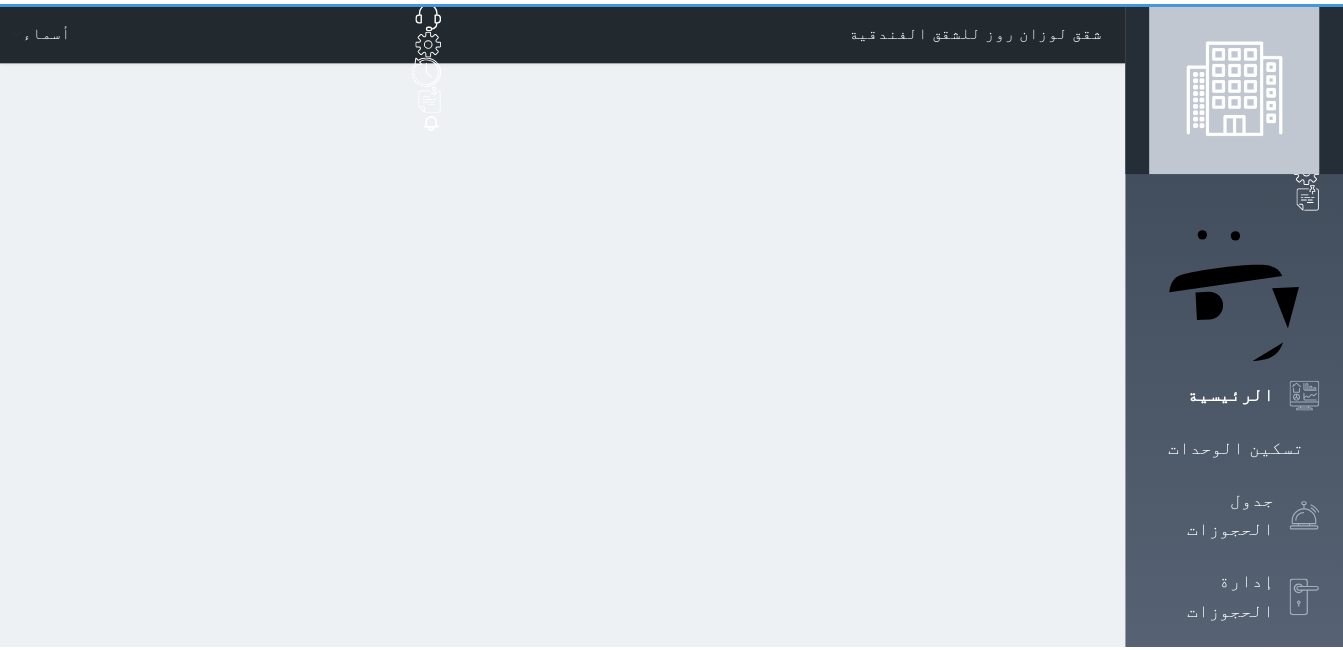 scroll, scrollTop: 0, scrollLeft: 0, axis: both 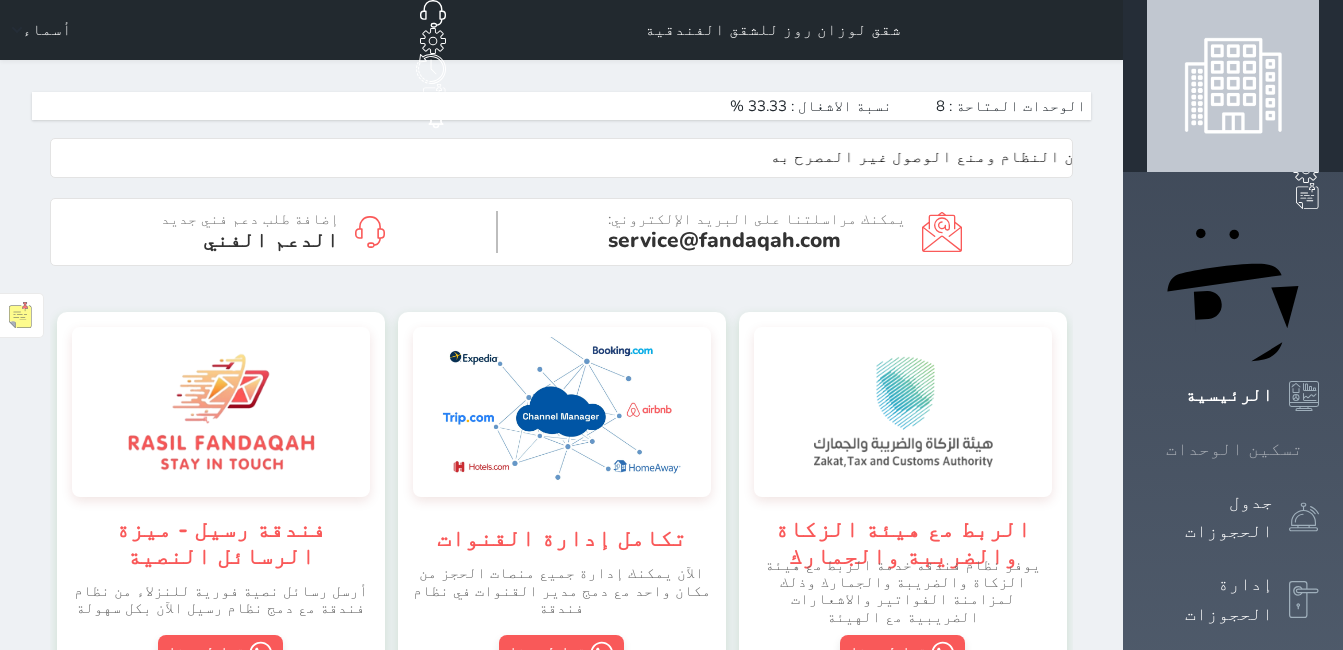 click on "تسكين الوحدات" at bounding box center [1234, 449] 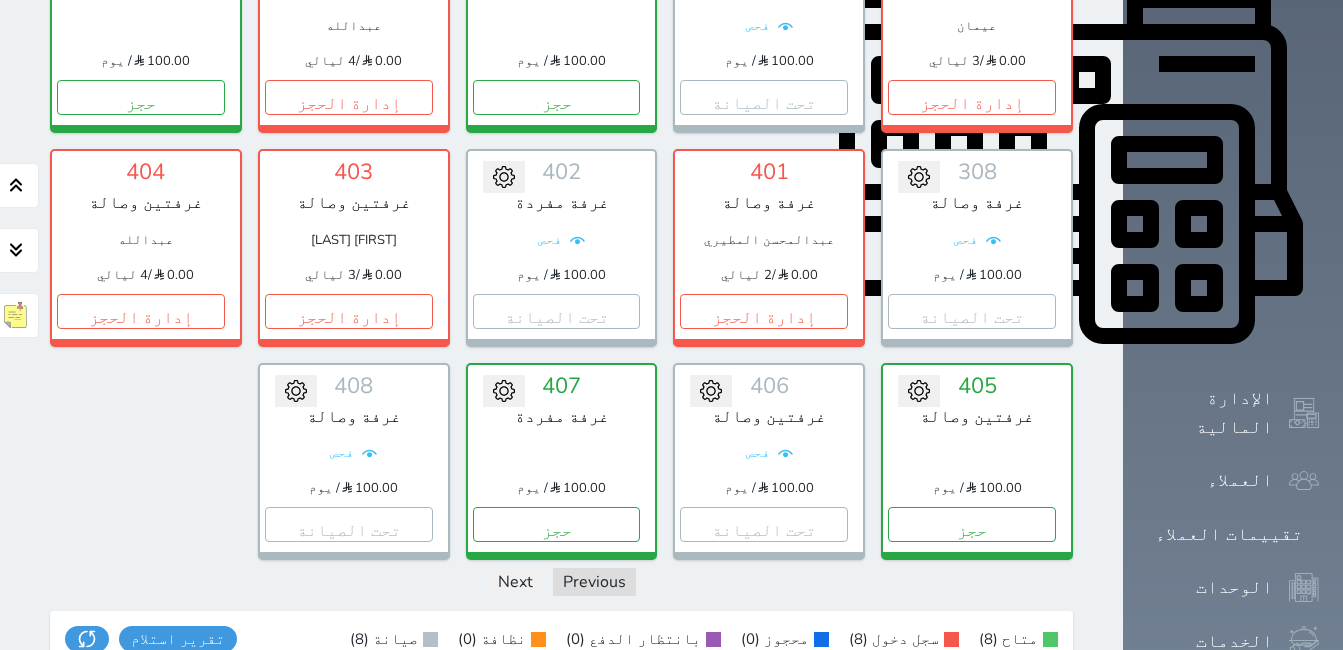 scroll, scrollTop: 904, scrollLeft: 0, axis: vertical 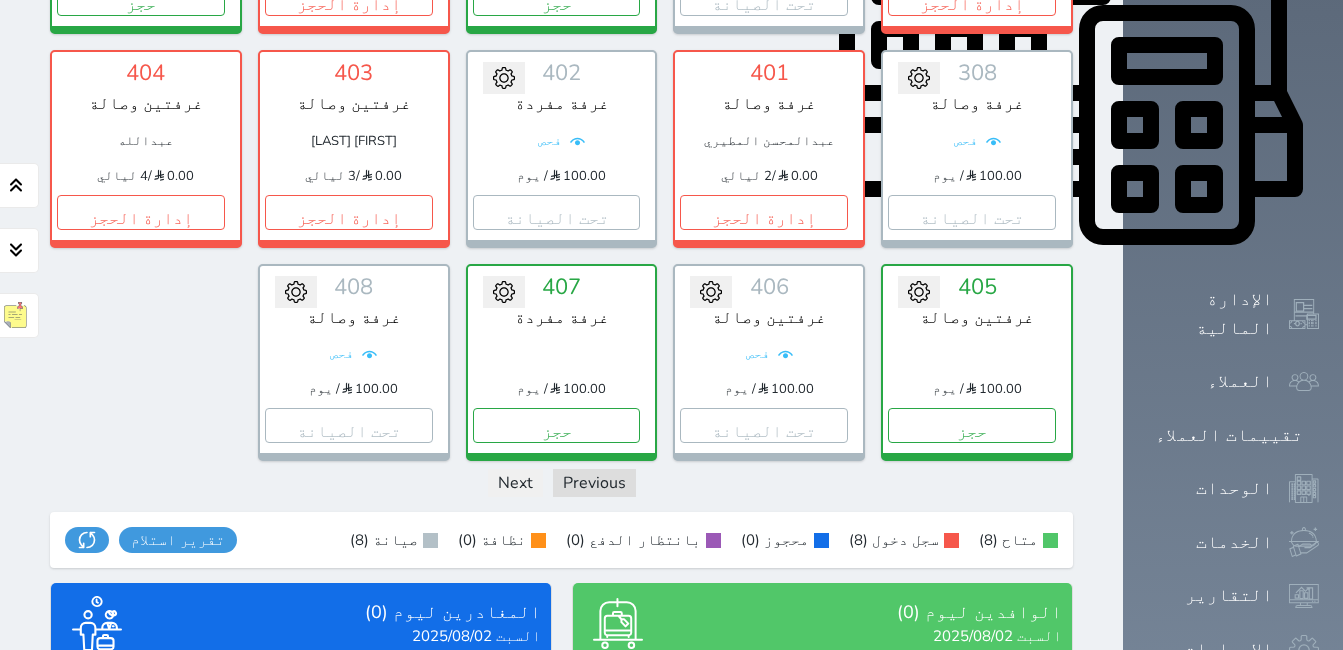 click on "عرض المغادرين" at bounding box center (301, 802) 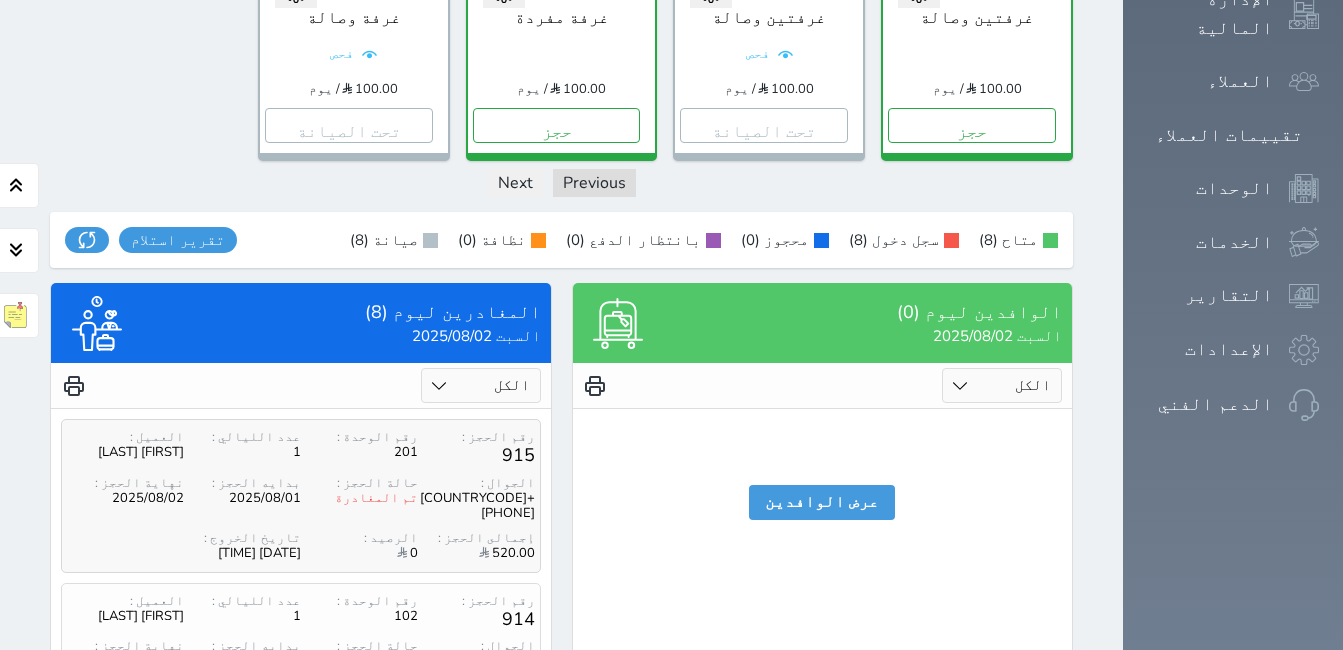 scroll, scrollTop: 1403, scrollLeft: 0, axis: vertical 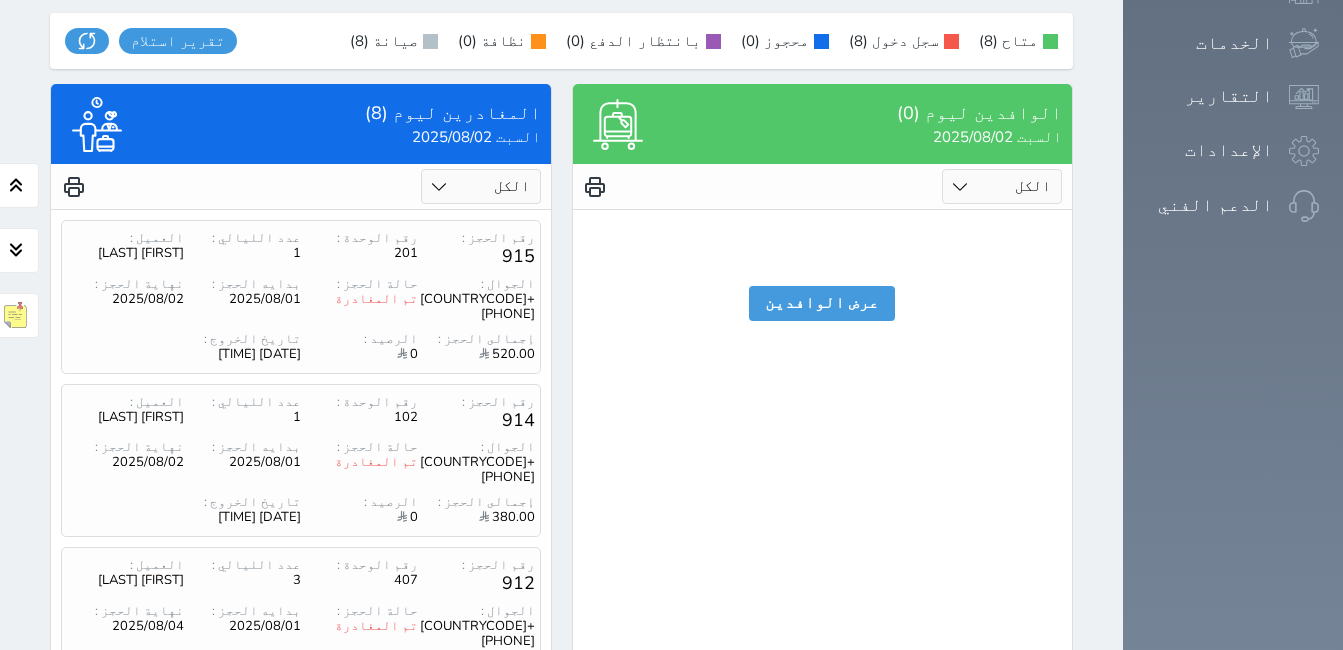 click on "2" at bounding box center [283, 895] 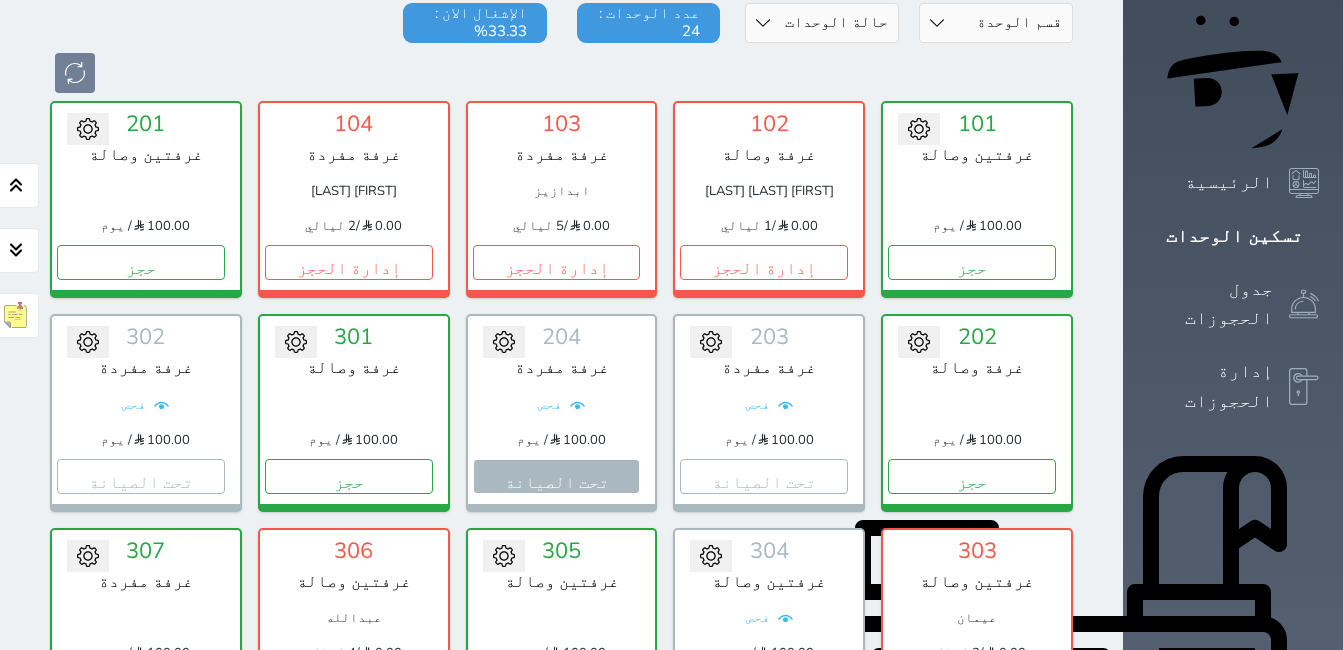 scroll, scrollTop: 212, scrollLeft: 0, axis: vertical 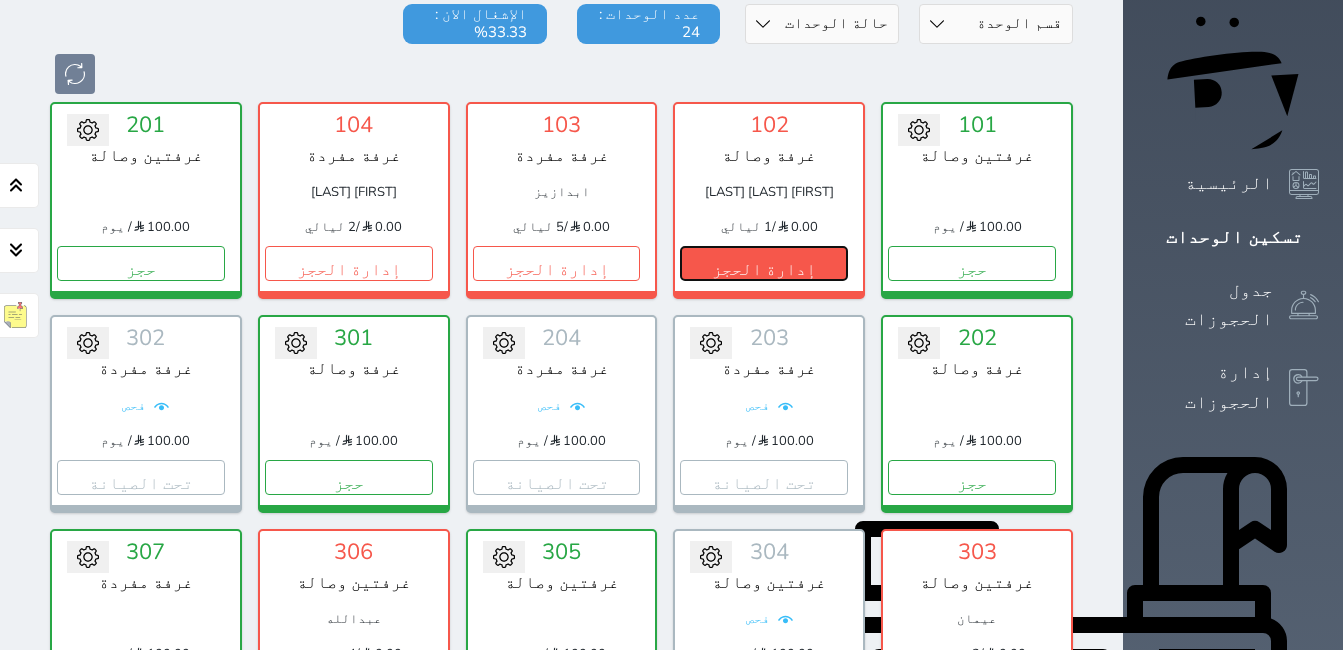 click on "إدارة الحجز" at bounding box center (764, 263) 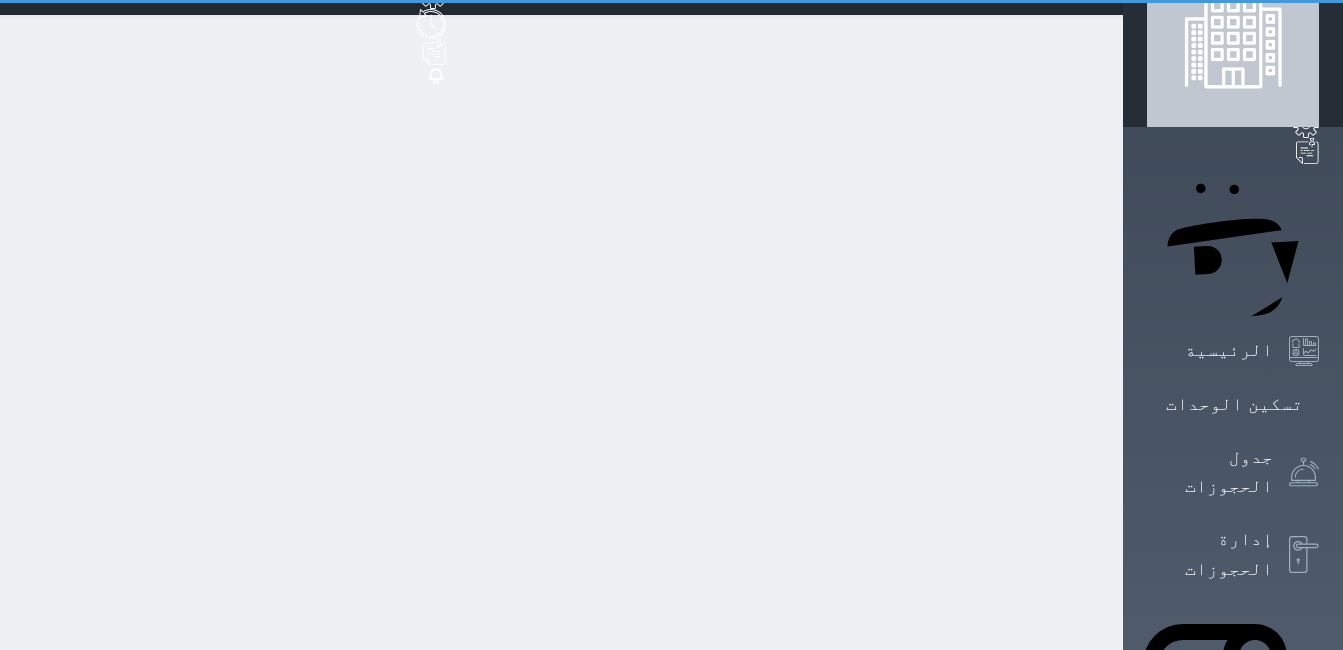 scroll, scrollTop: 0, scrollLeft: 0, axis: both 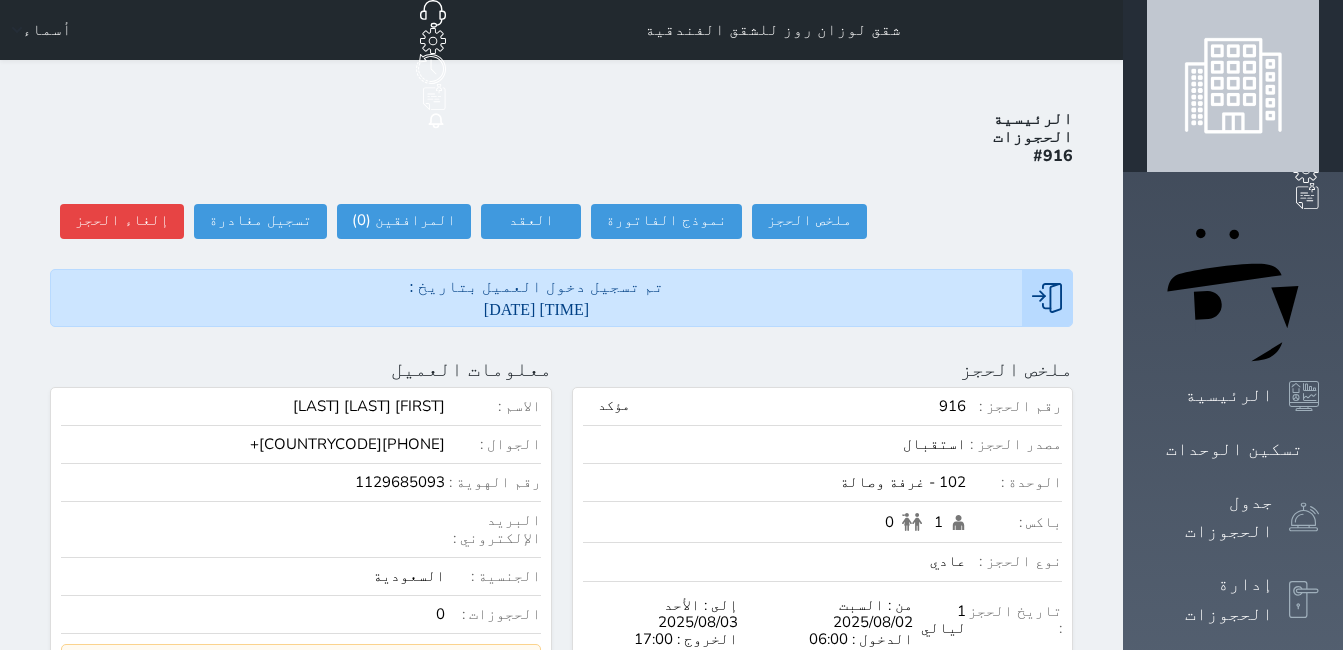 click on "أسماء" at bounding box center [47, 30] 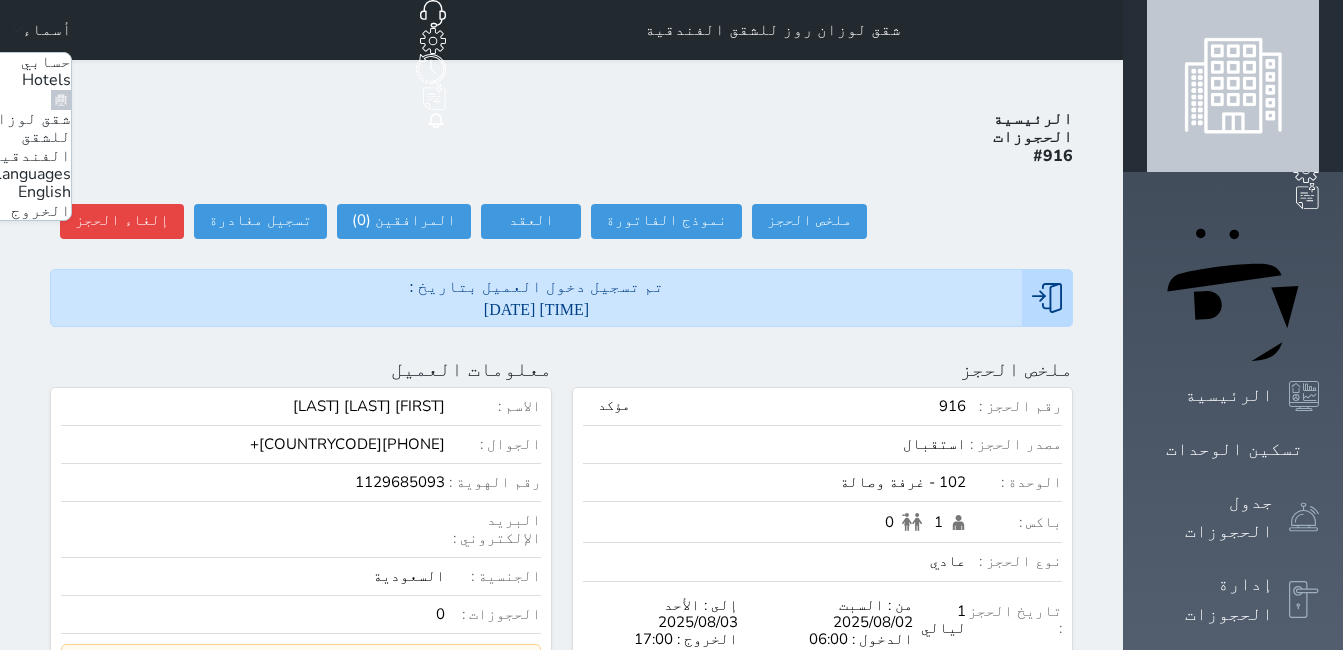 click on "الخروج" at bounding box center [41, 211] 